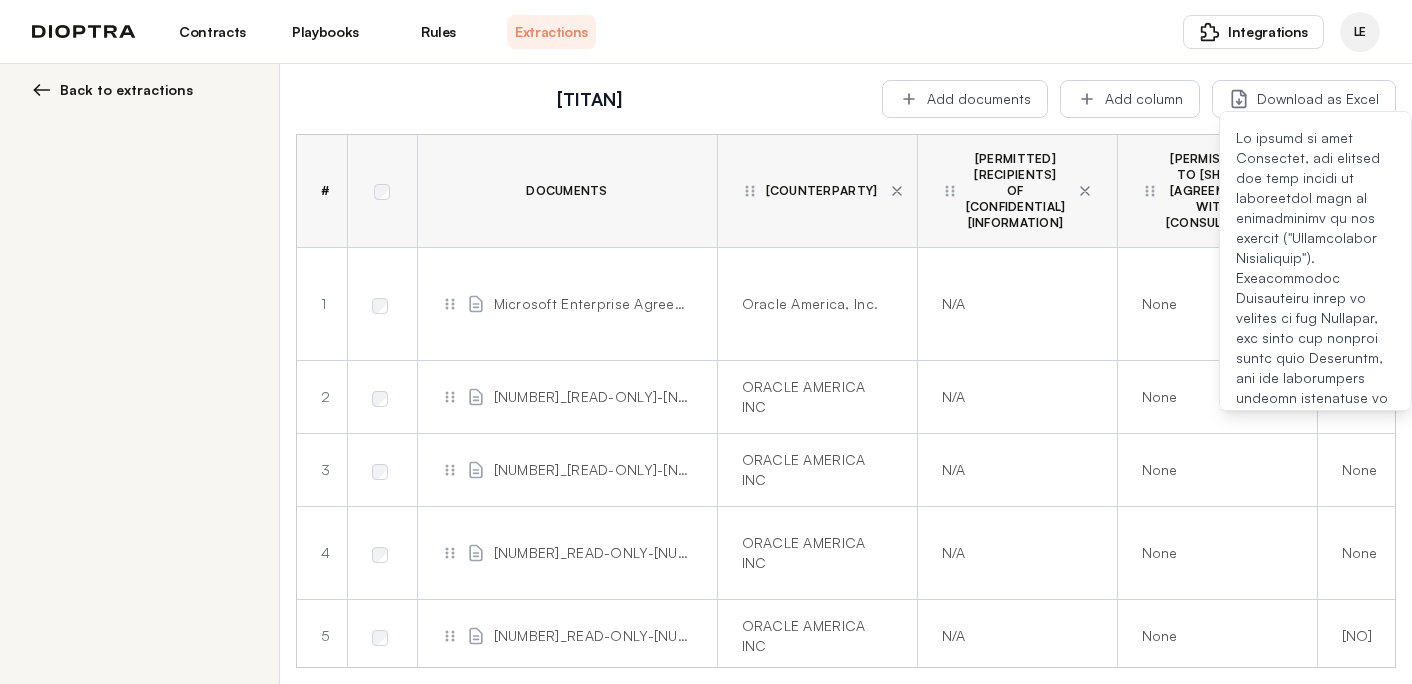 scroll, scrollTop: 0, scrollLeft: 0, axis: both 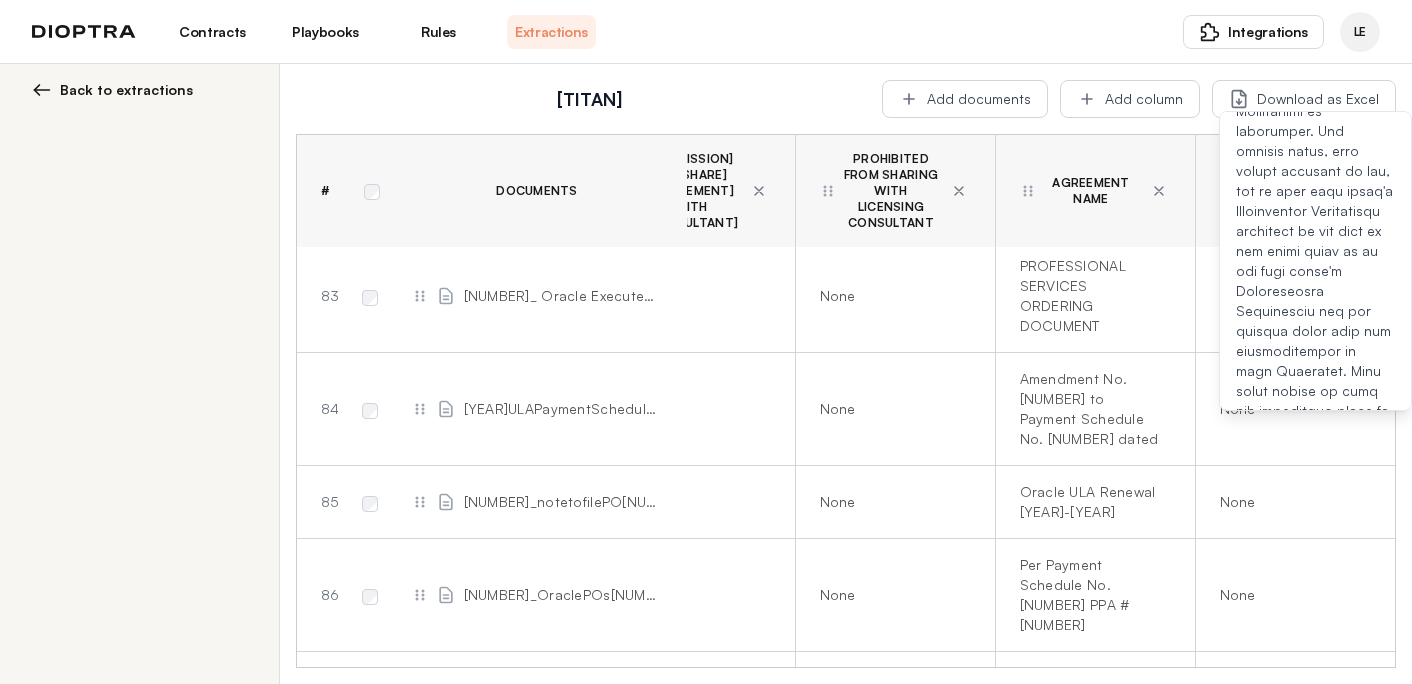 click on "Titan" at bounding box center (589, 99) 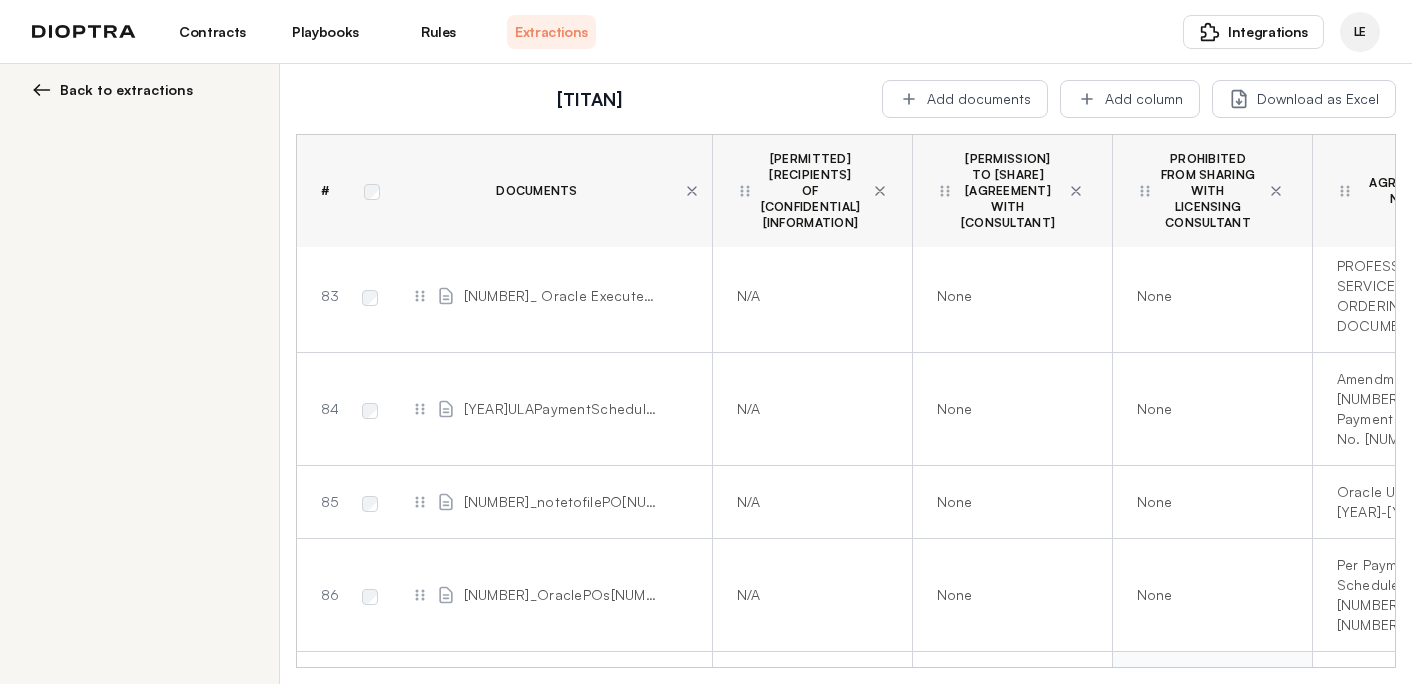 scroll, scrollTop: 7054, scrollLeft: 522, axis: both 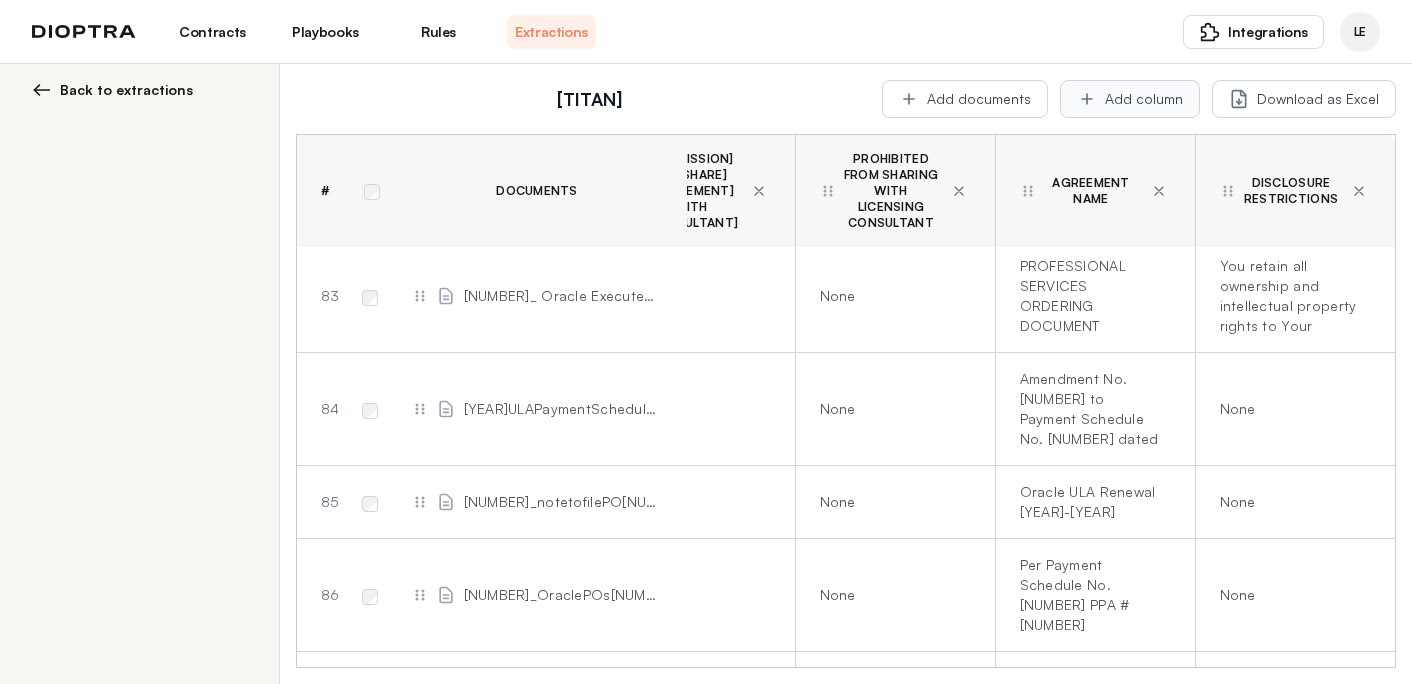 click on "Add column" at bounding box center (1130, 99) 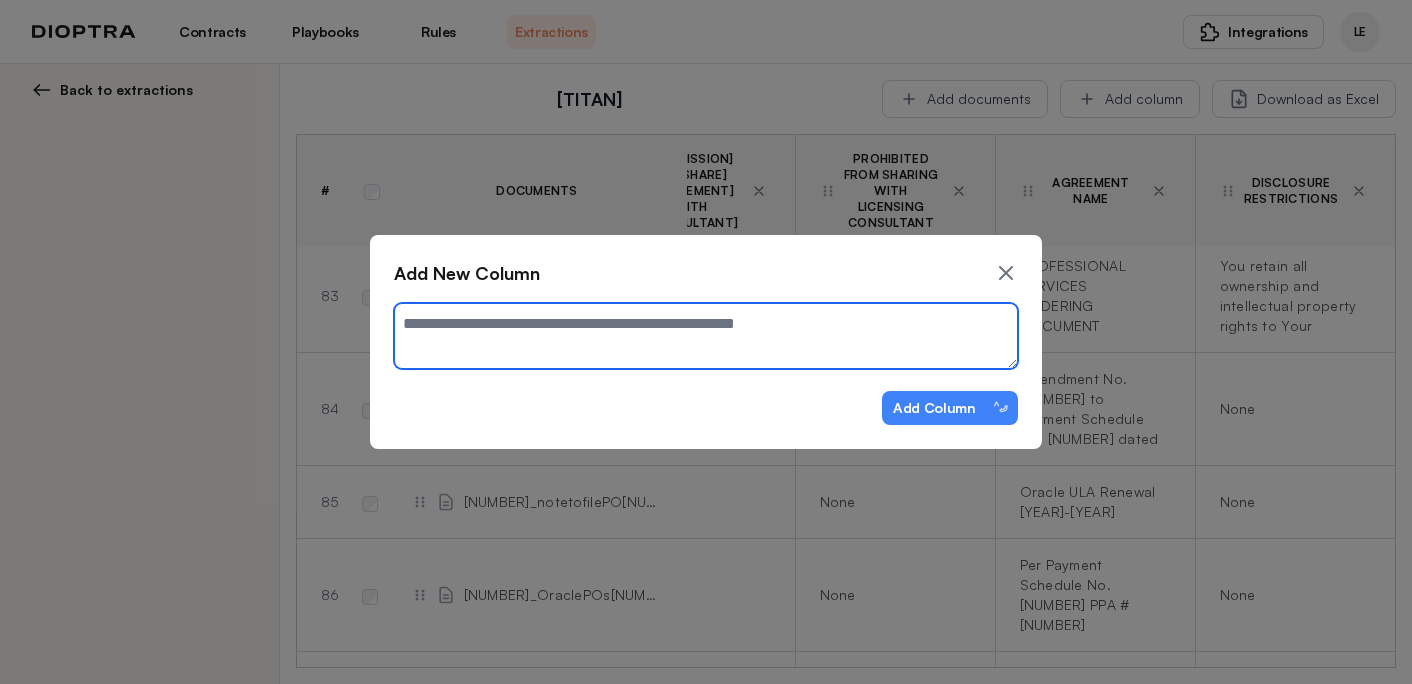 click at bounding box center (706, 336) 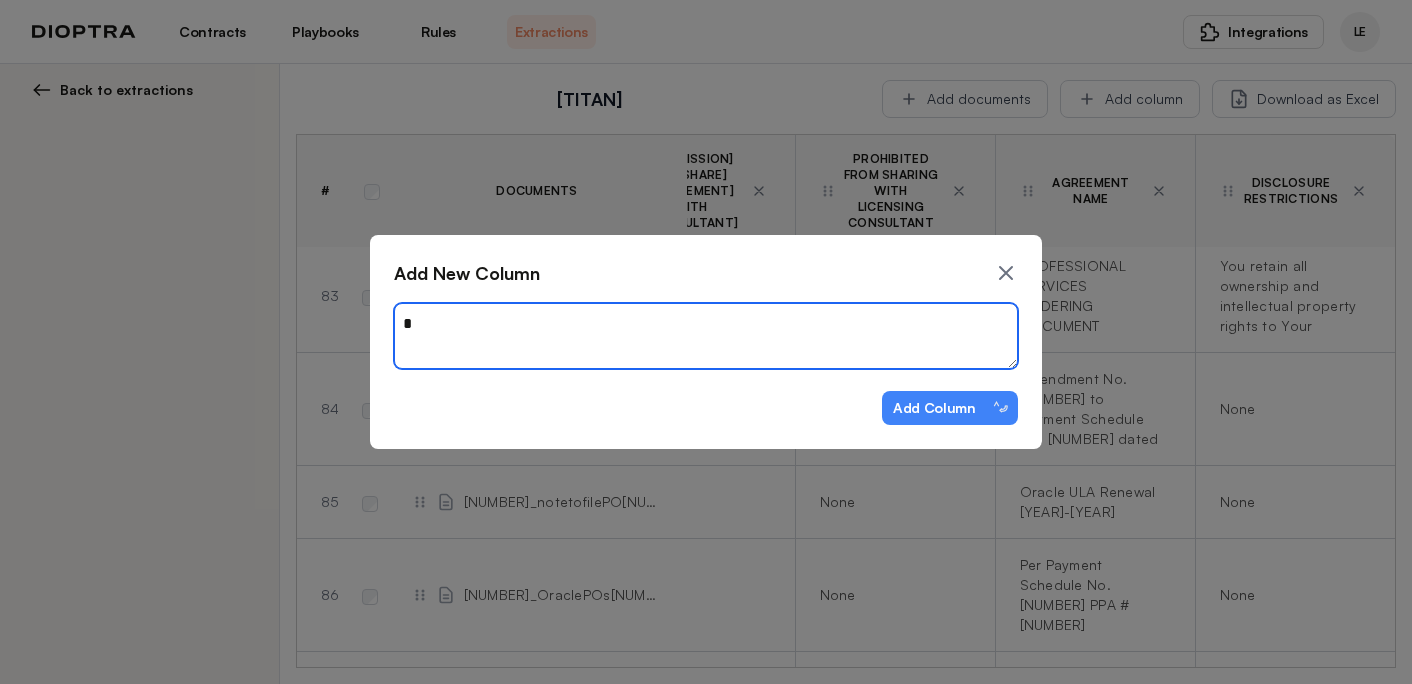 type on "*" 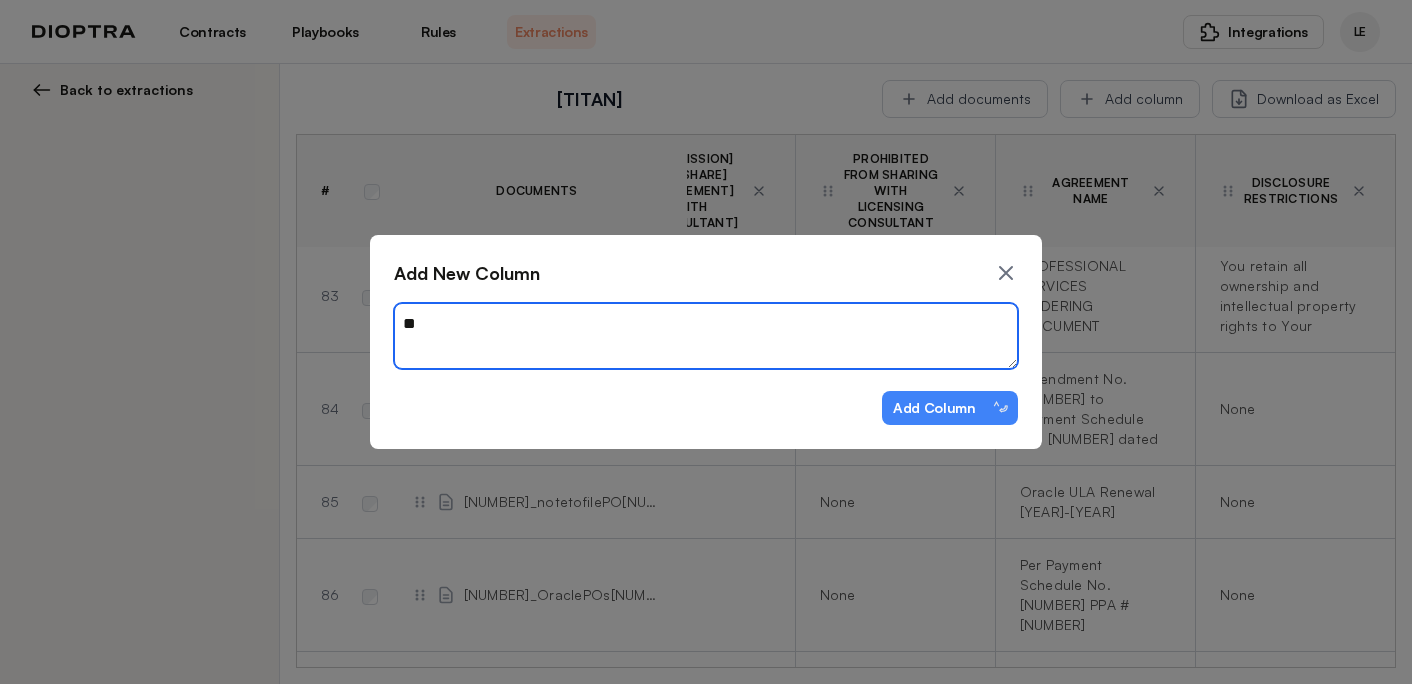 type on "*" 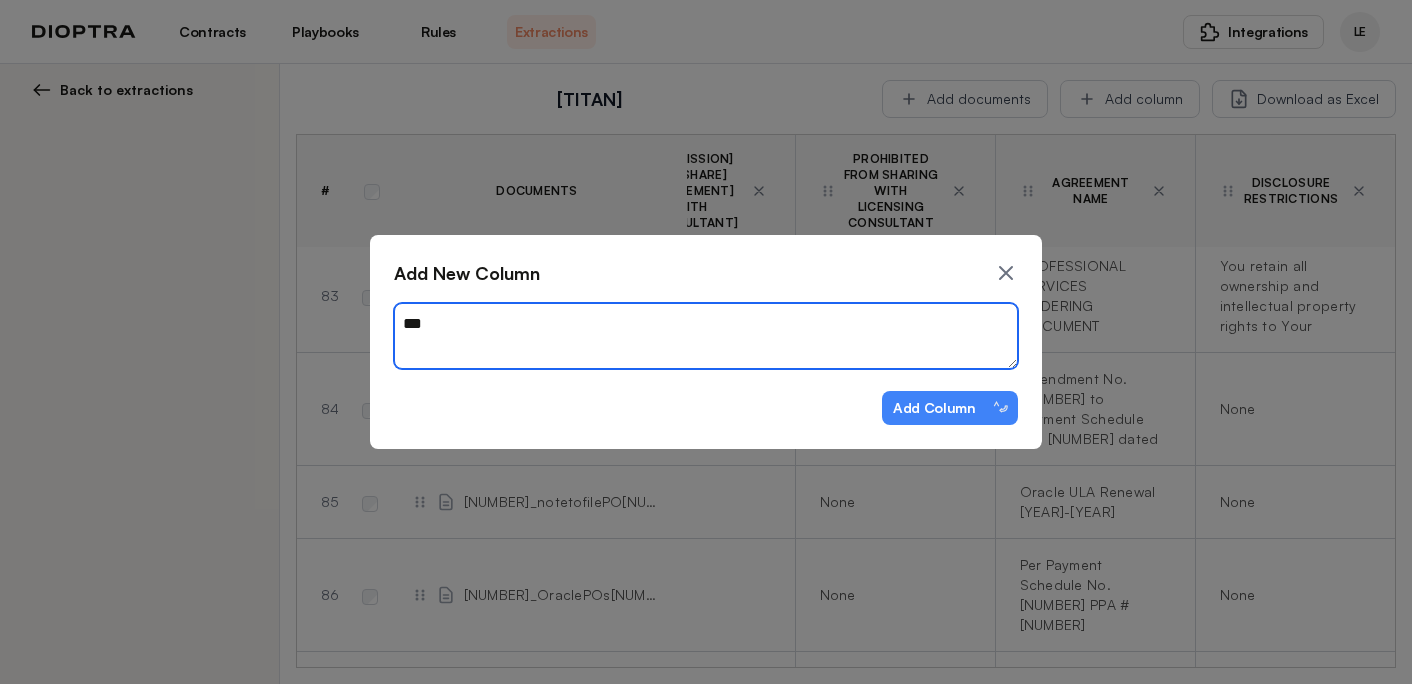 type on "*" 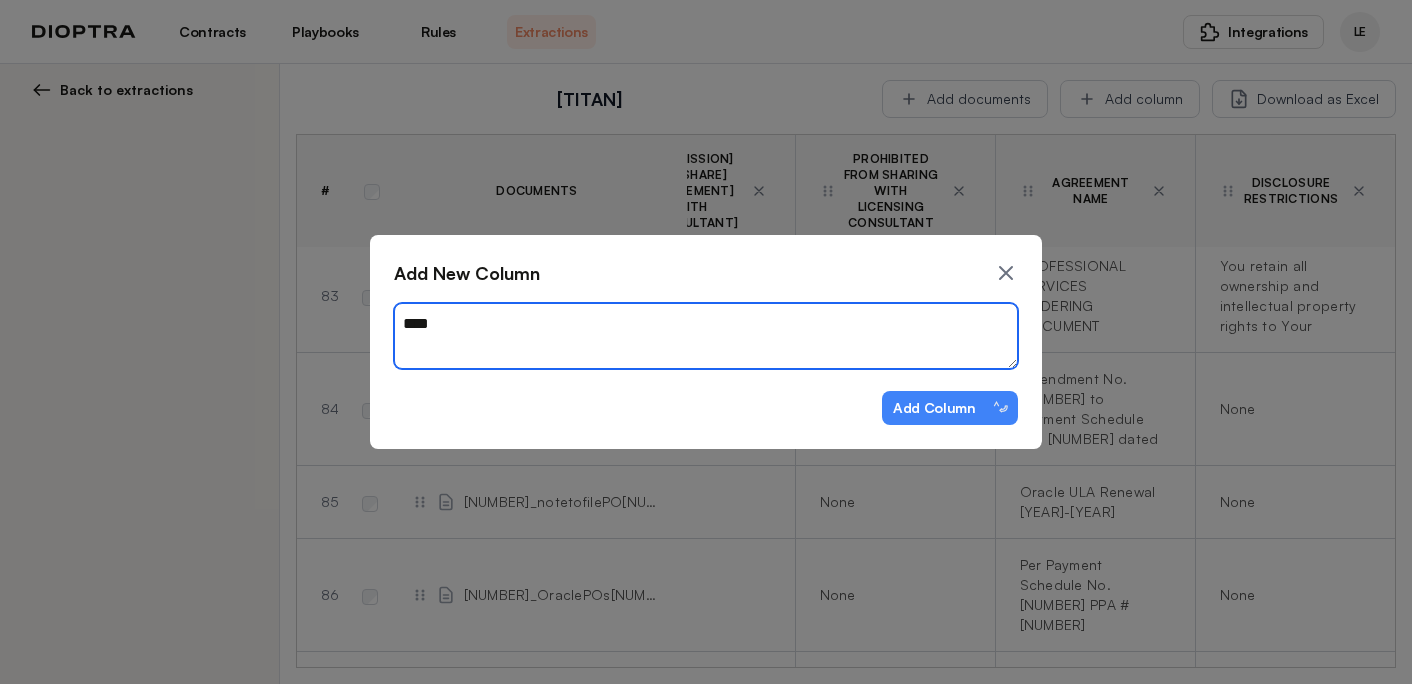 type on "*" 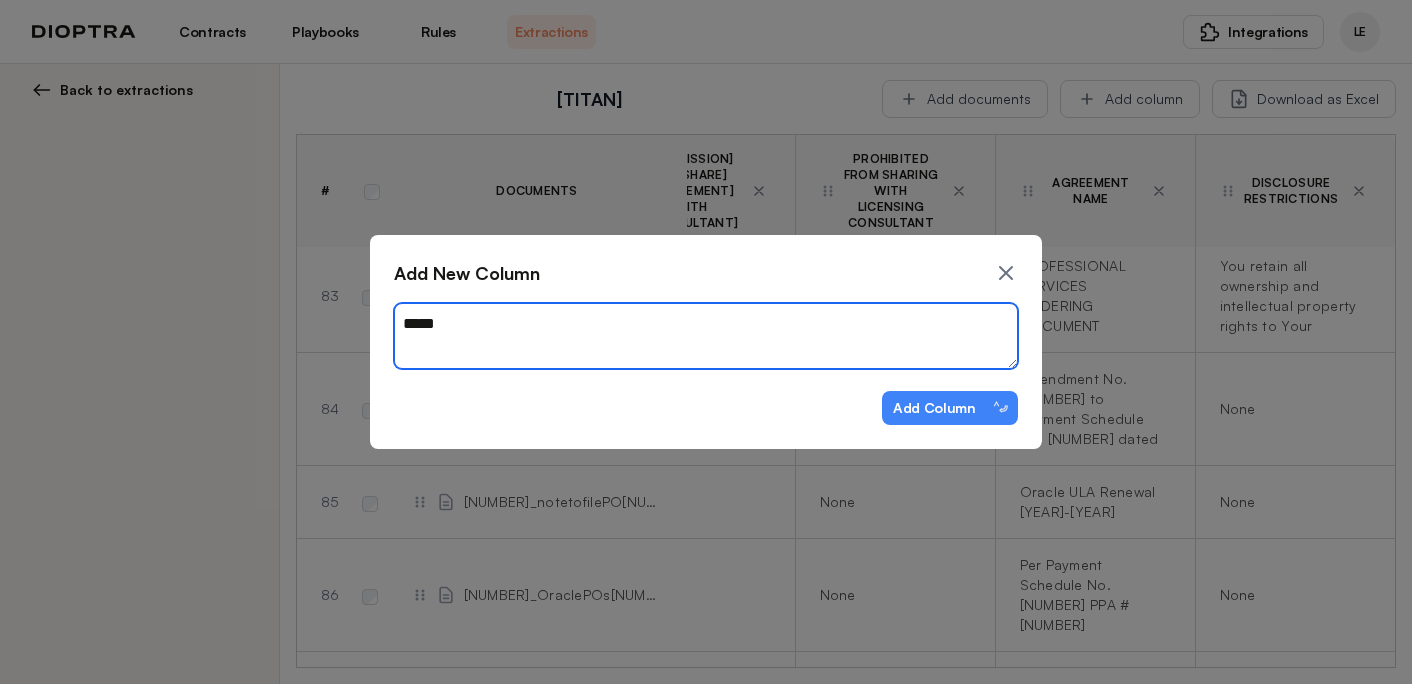 type on "*" 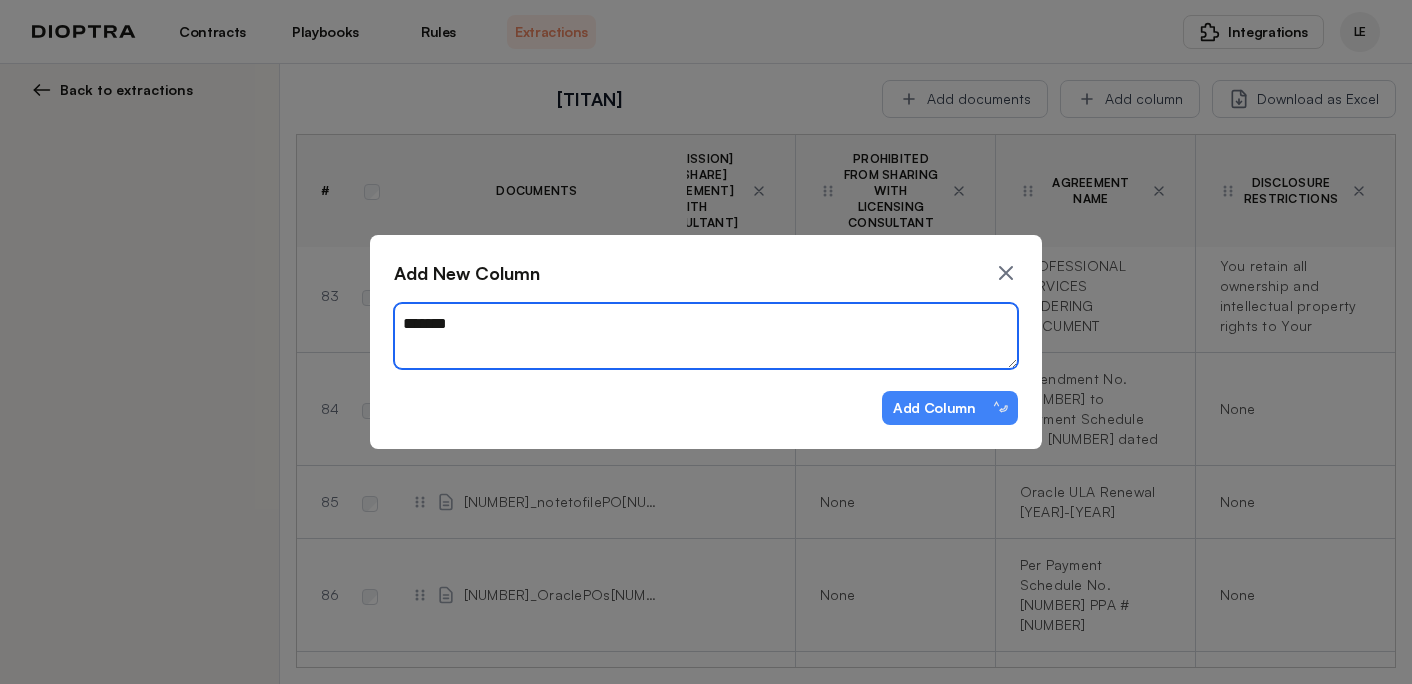 type on "********" 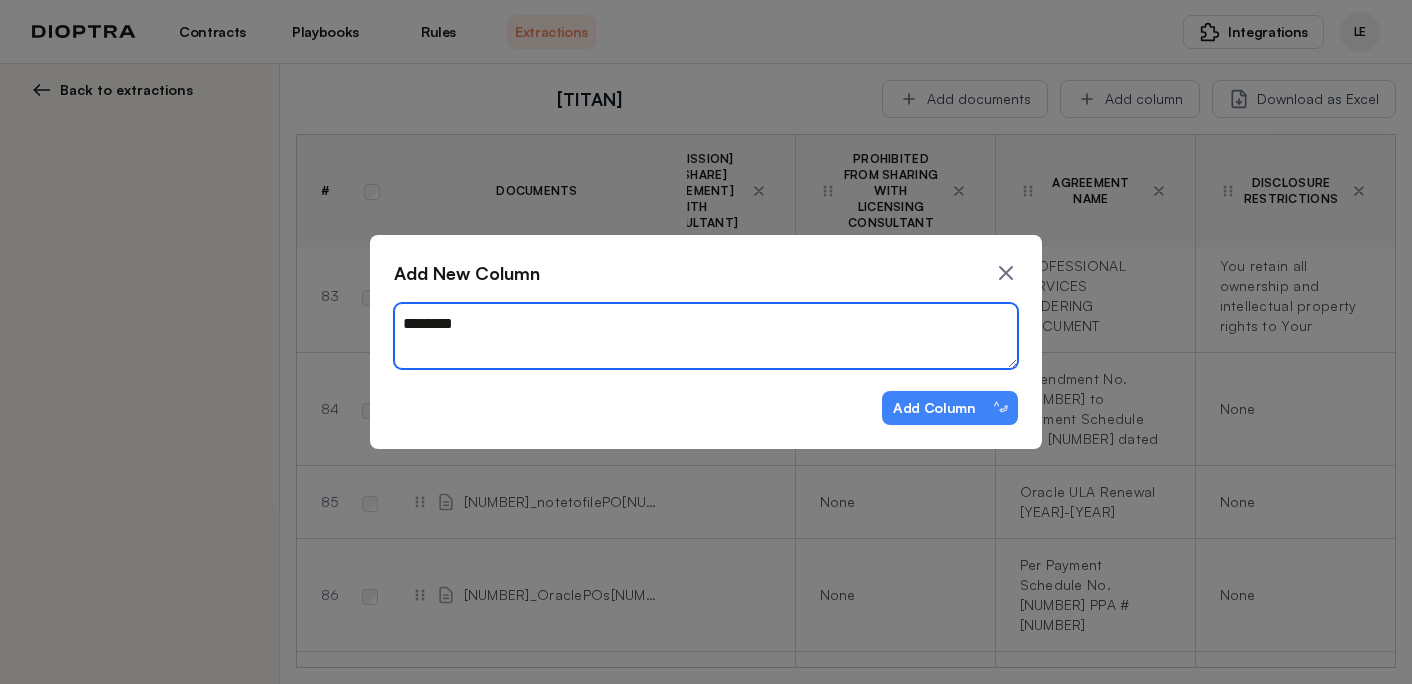 type on "*" 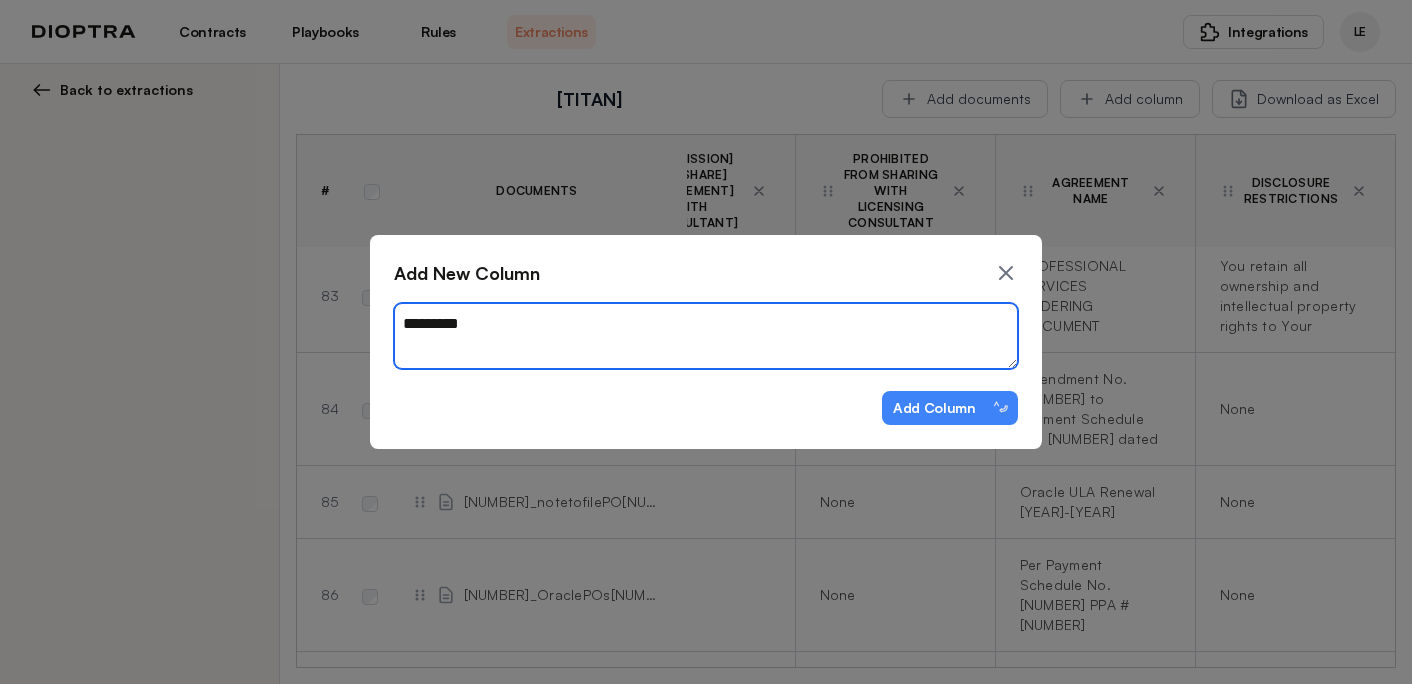 type on "*" 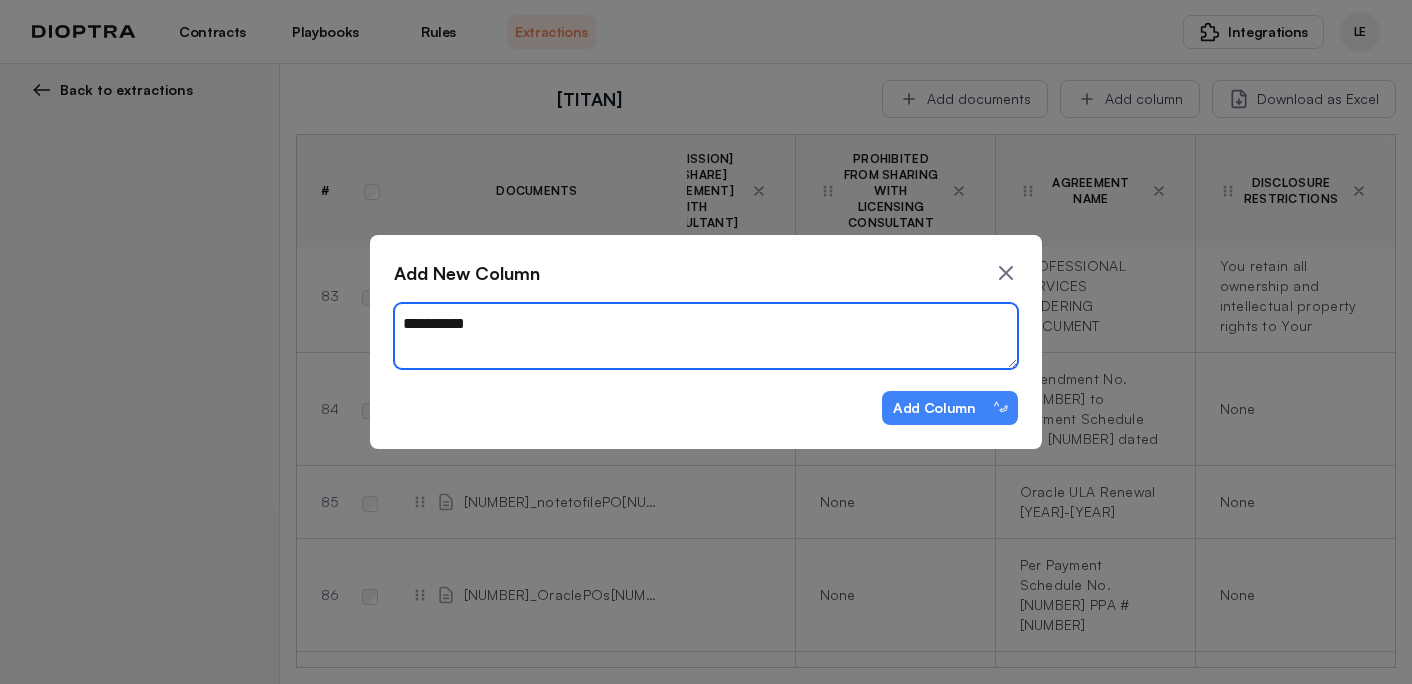 type on "*" 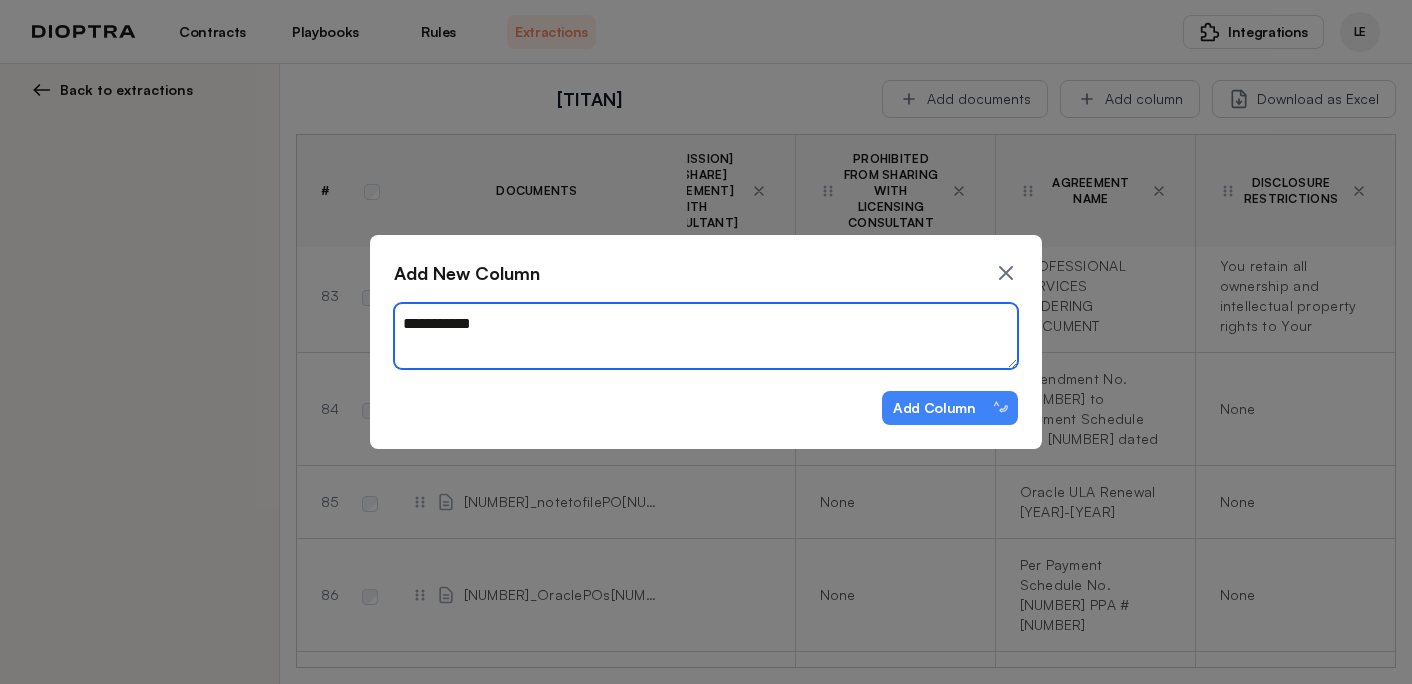 type on "*" 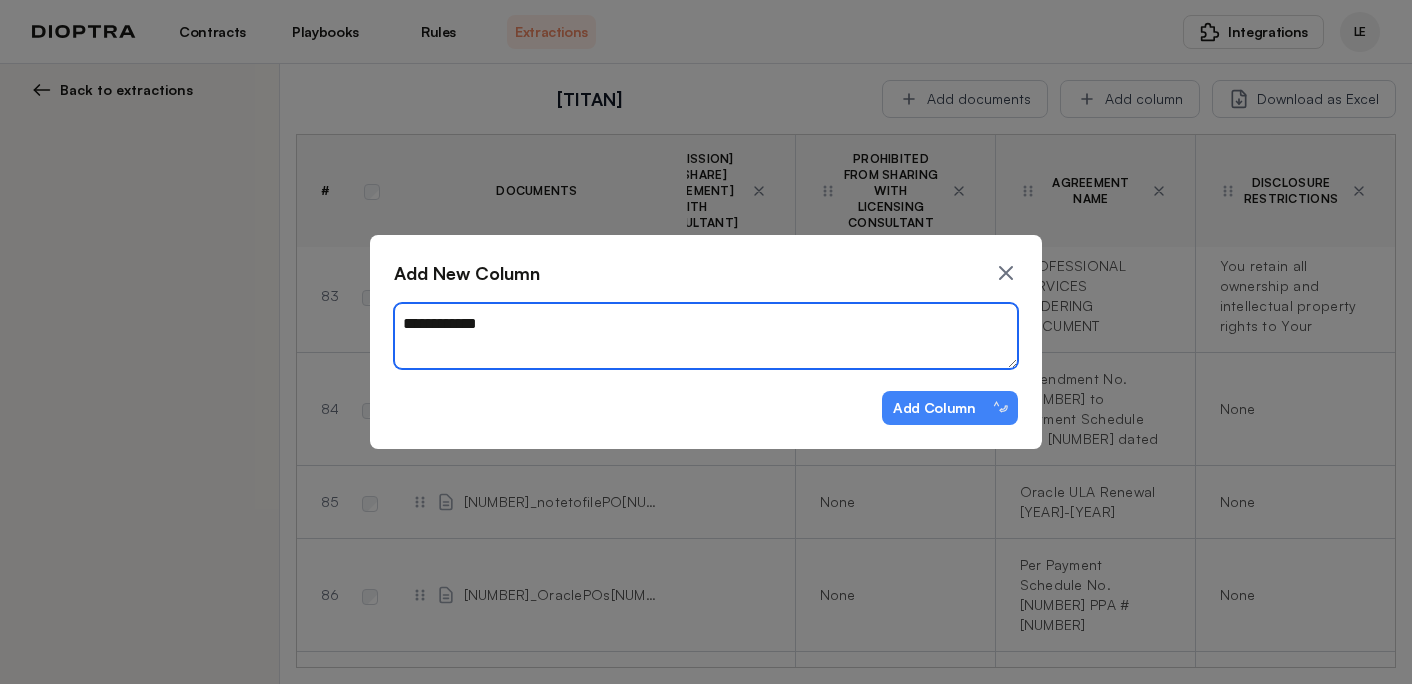 type on "*" 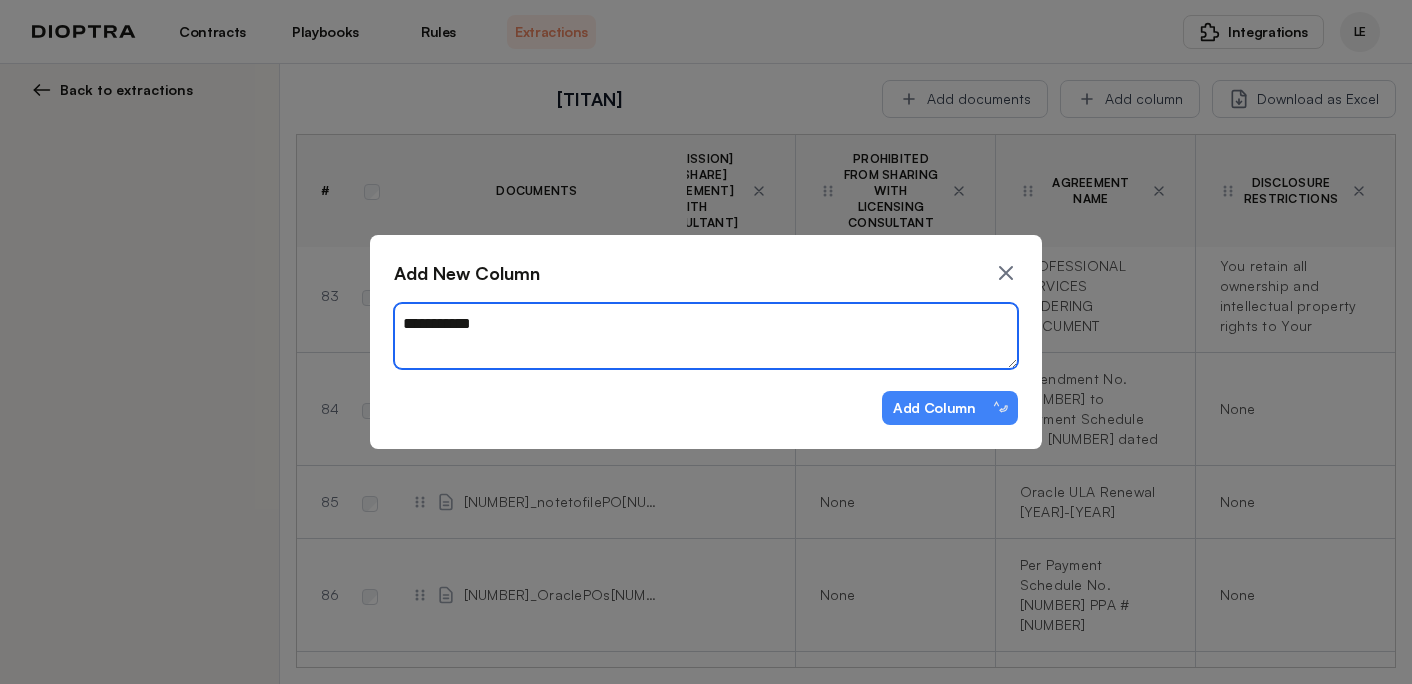 type on "*" 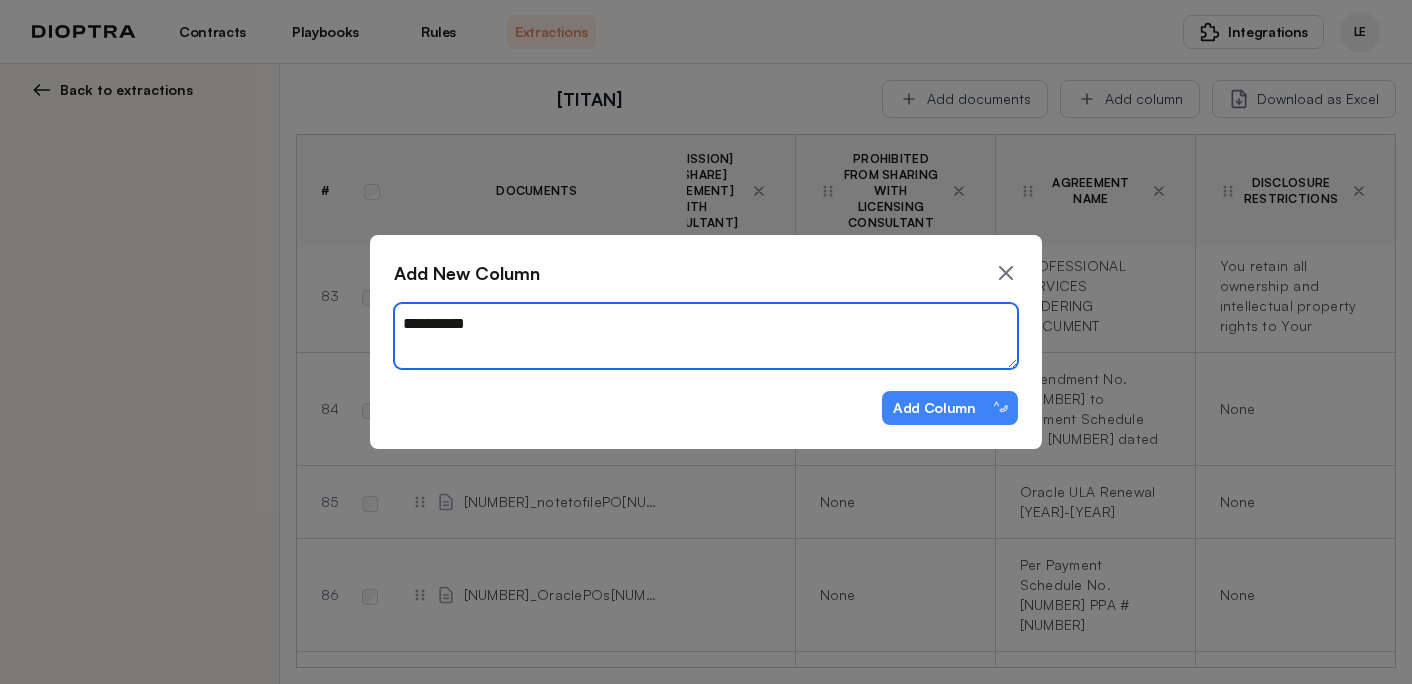 type on "*" 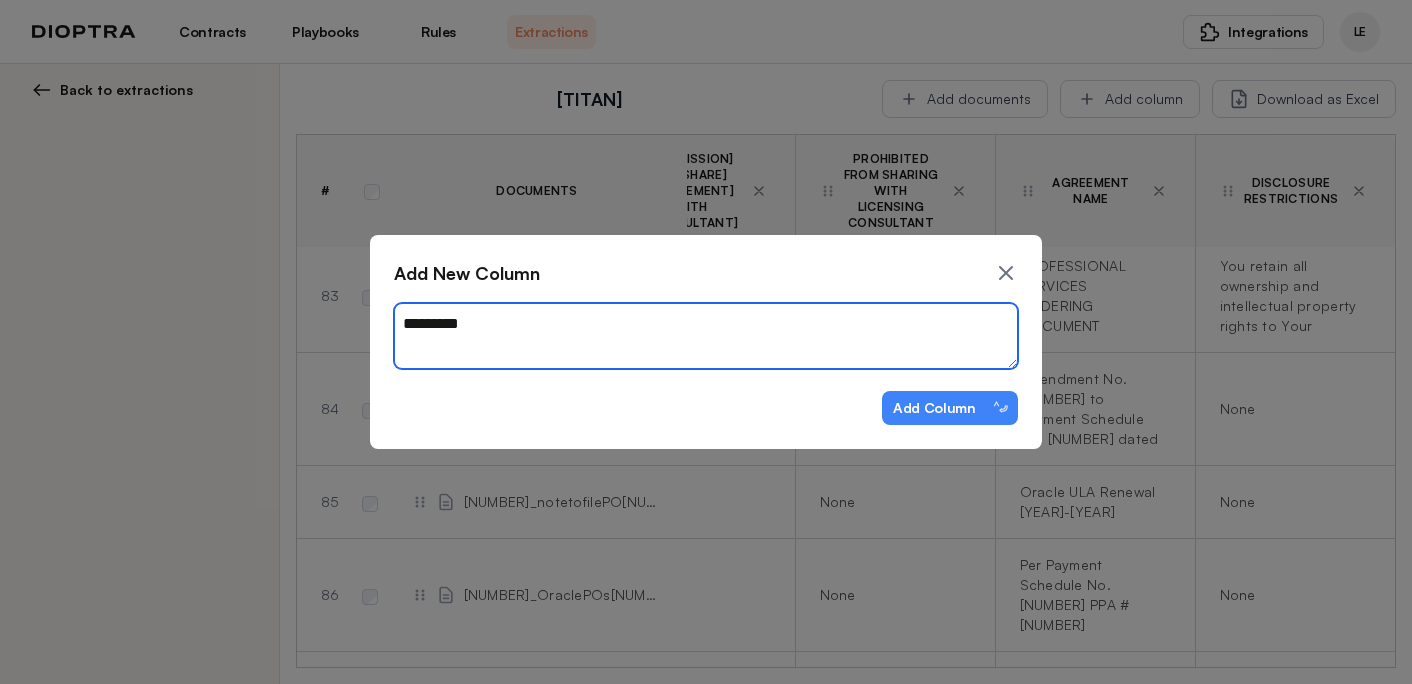 type on "*" 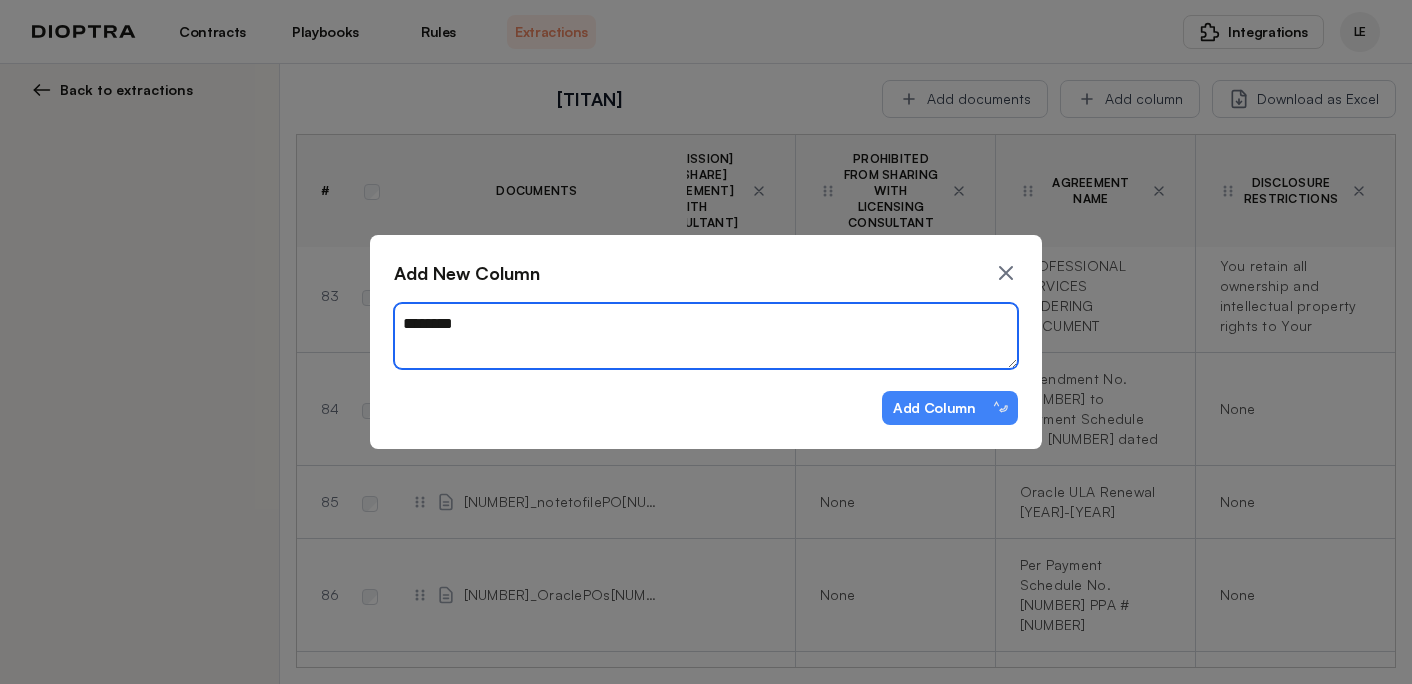 type on "*" 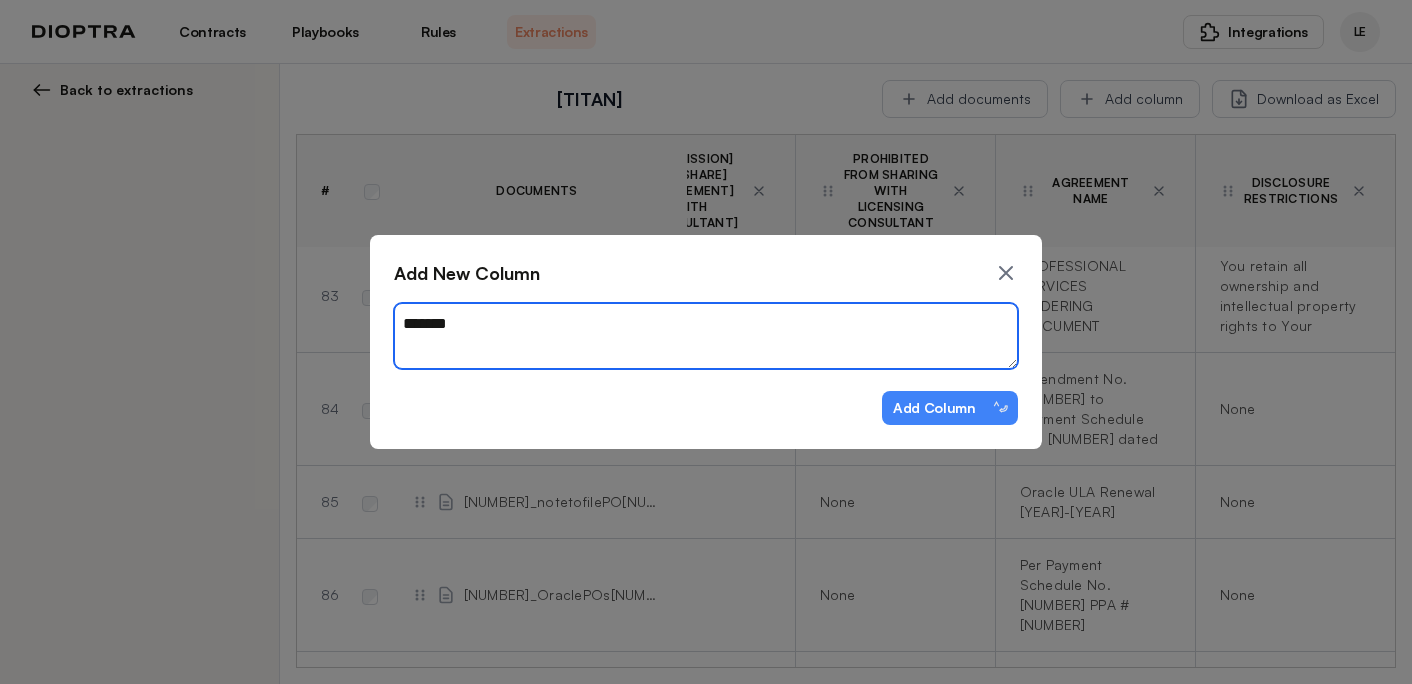 type on "*" 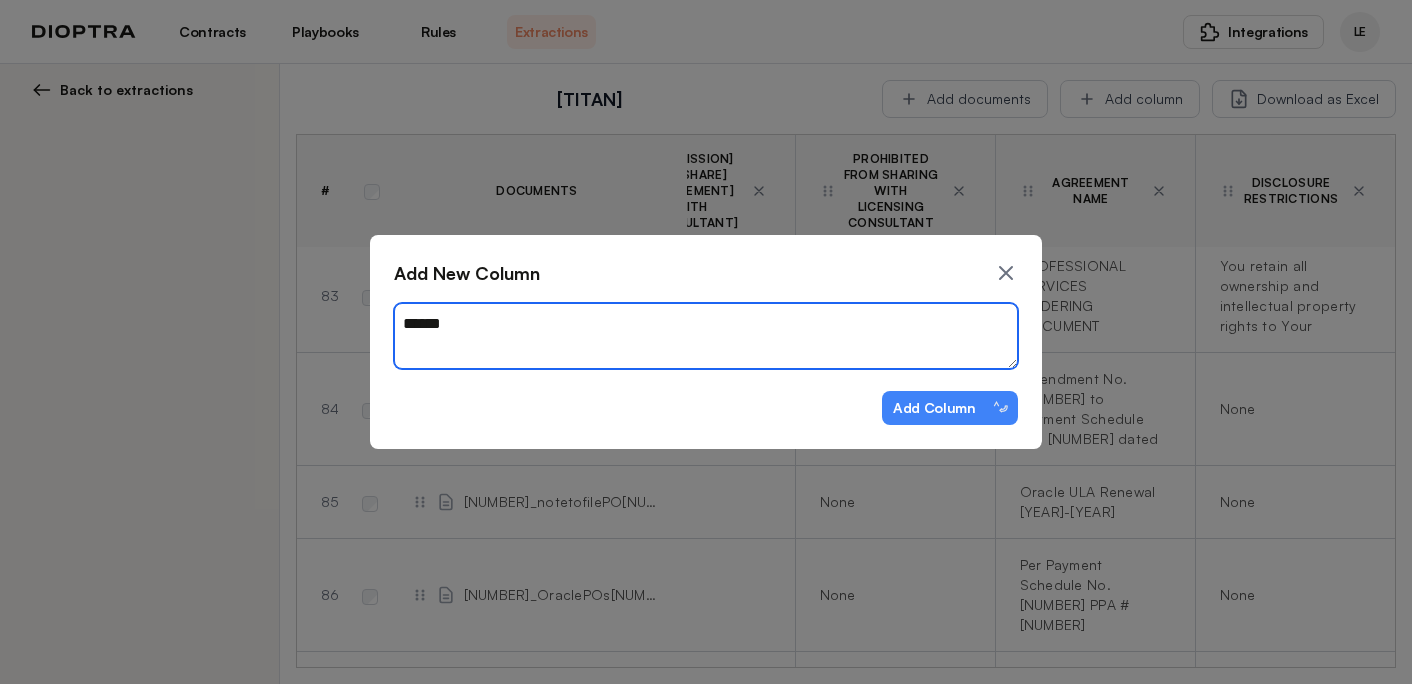 type on "*" 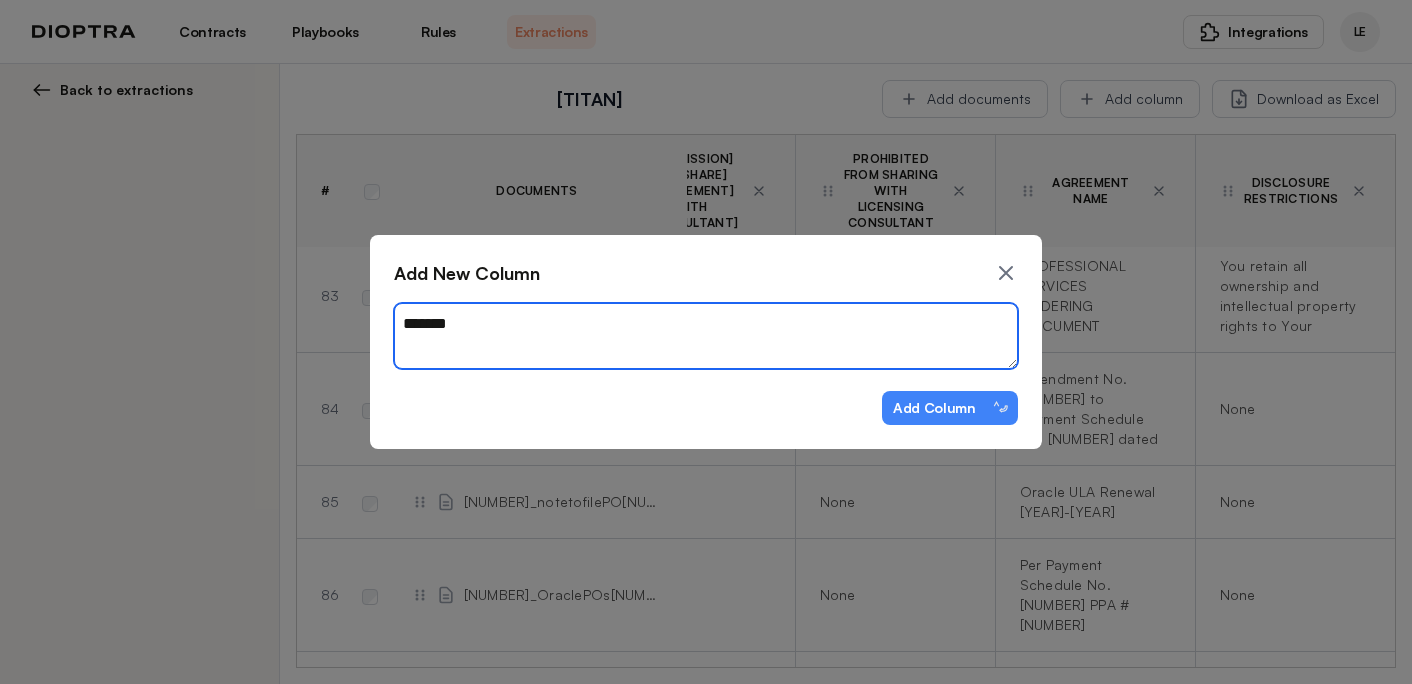 type on "*" 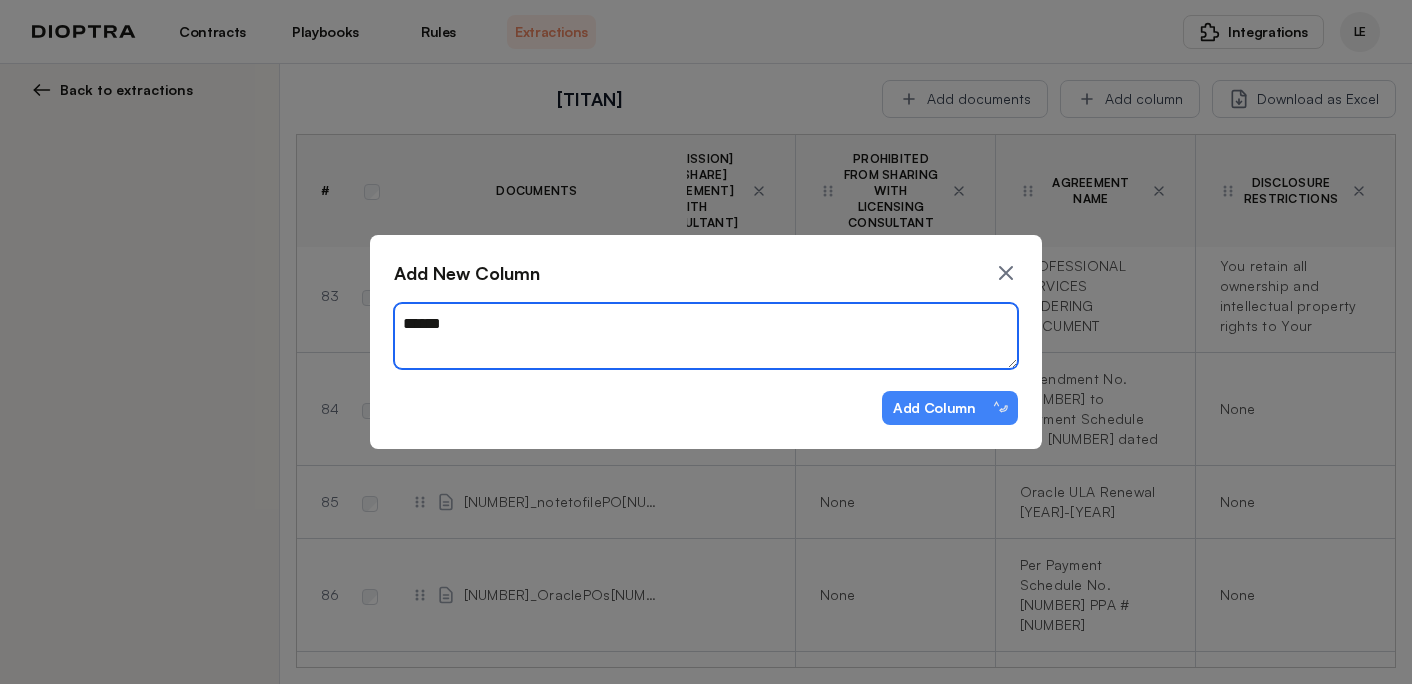 type on "*******" 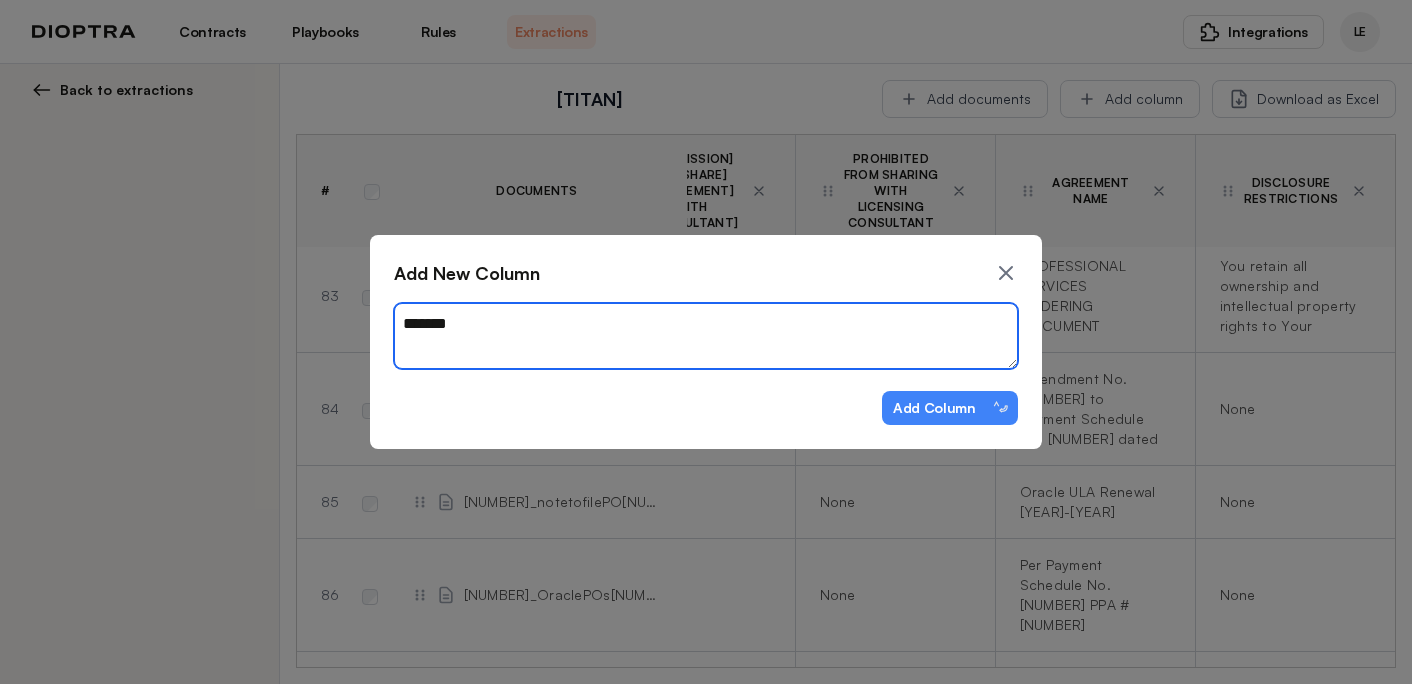 type on "*" 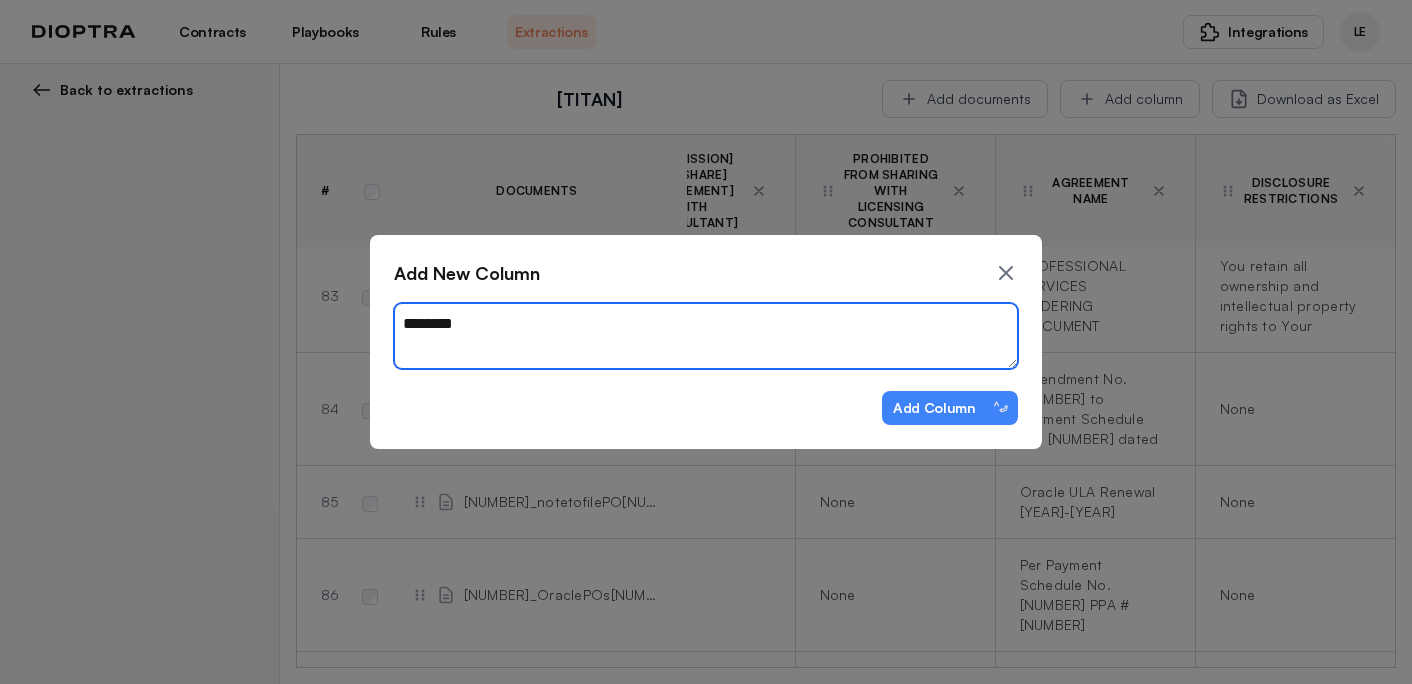 type on "*" 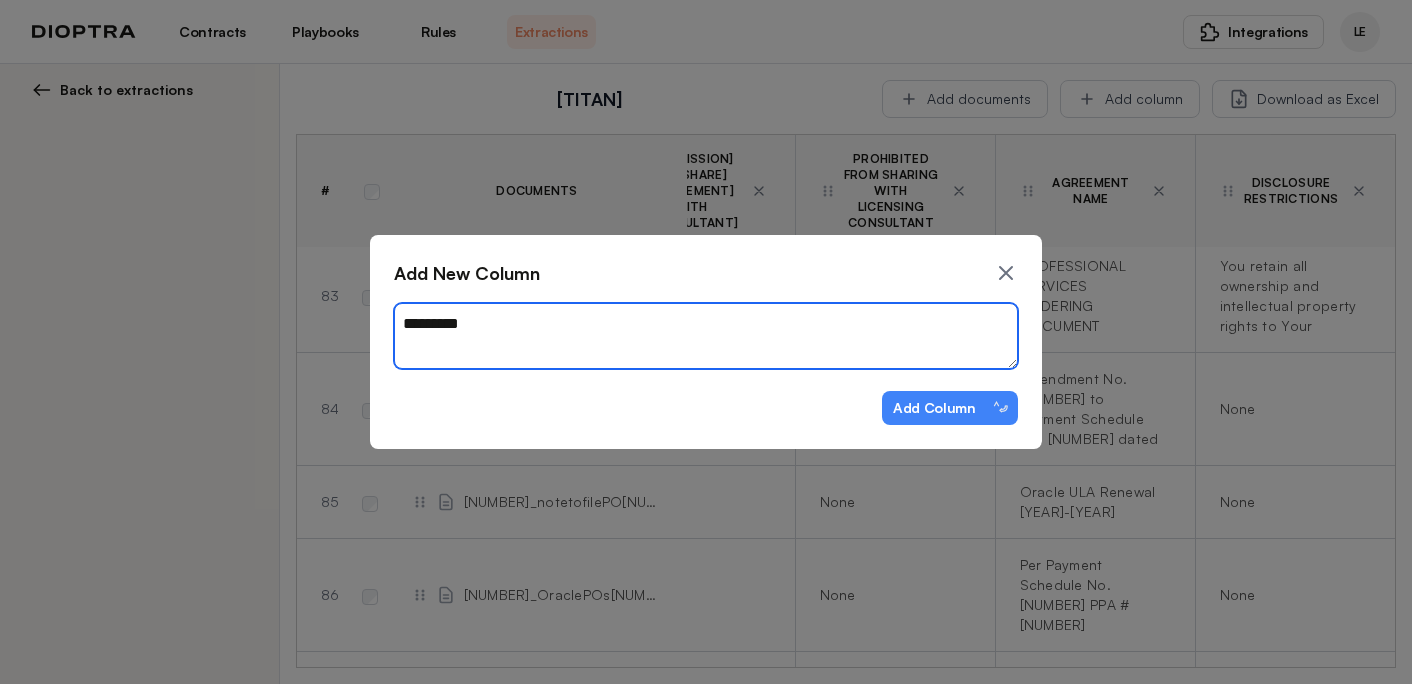 type on "*" 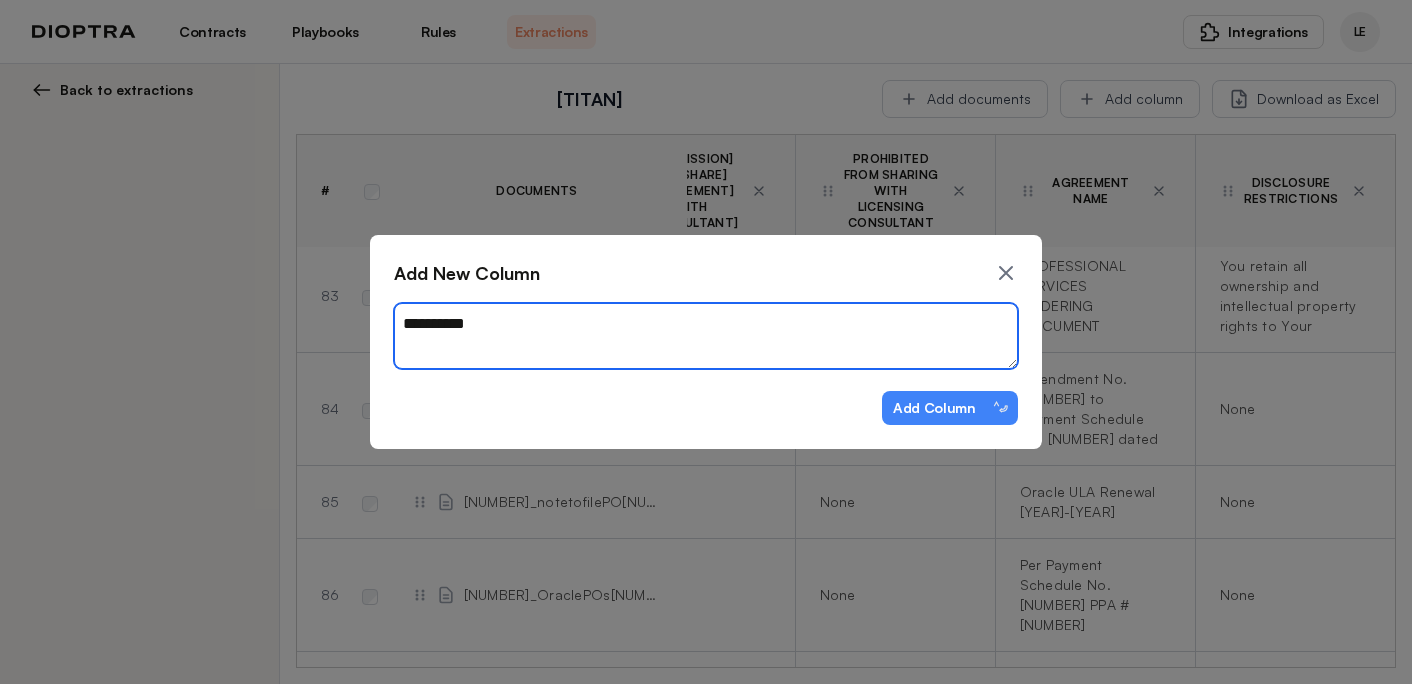 type on "*" 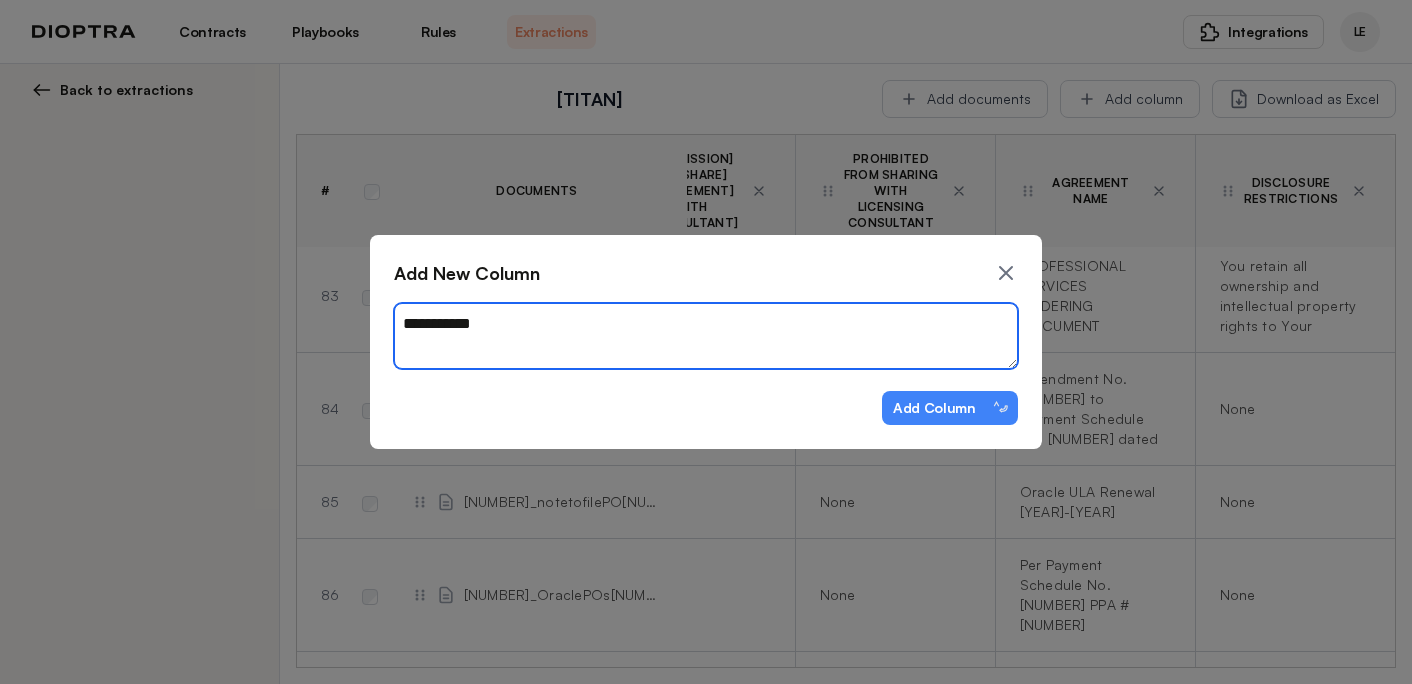 type on "**********" 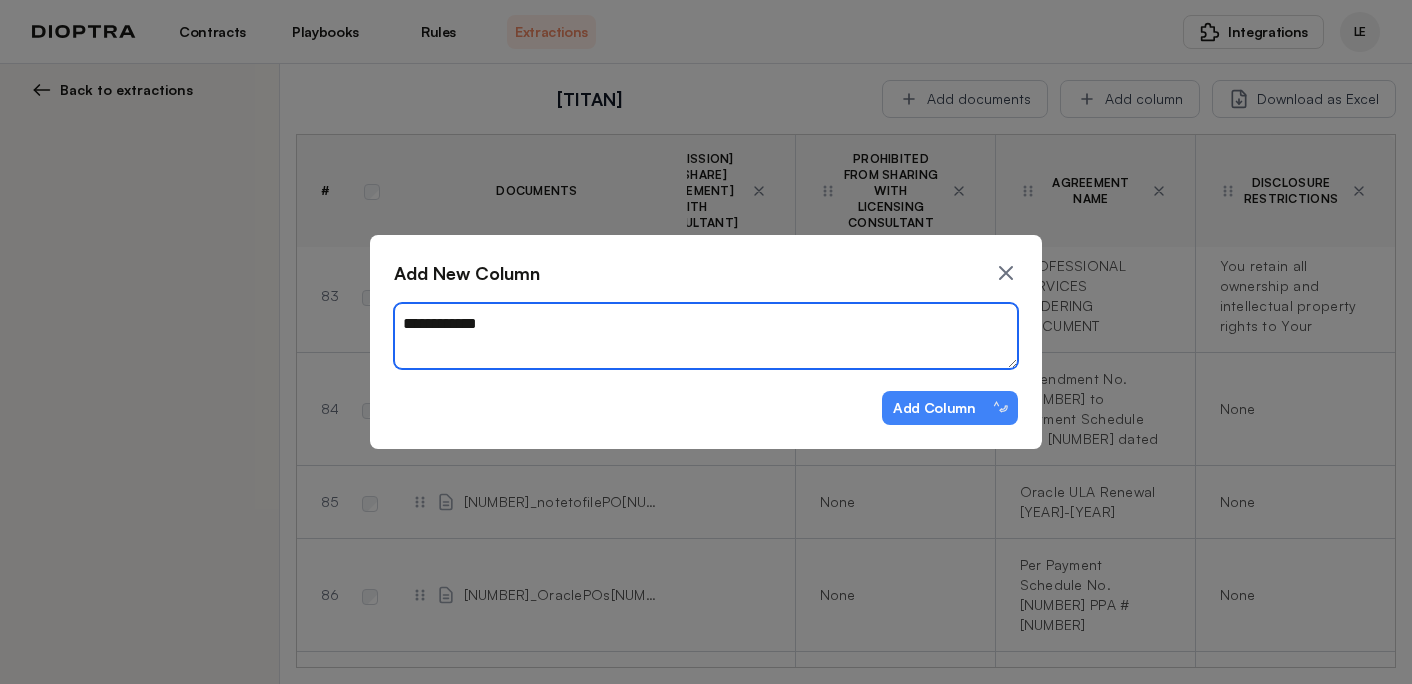 type on "*" 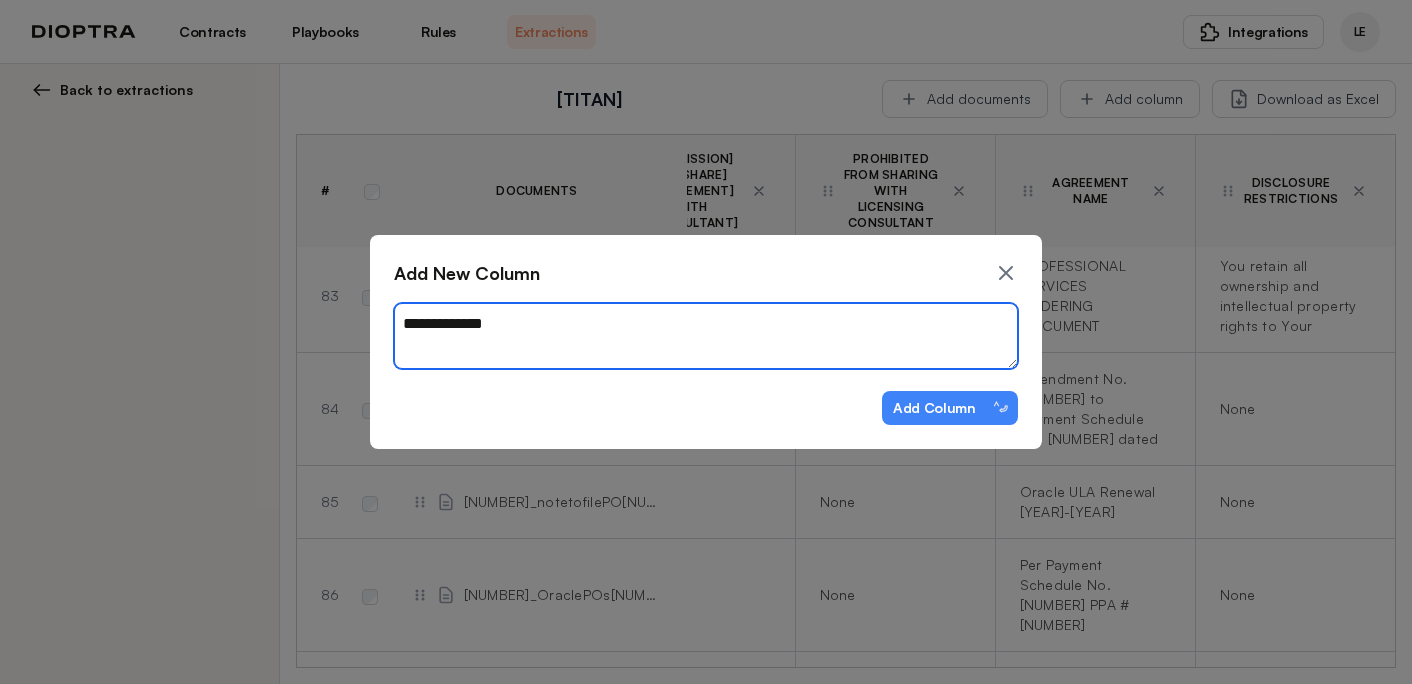 type on "**********" 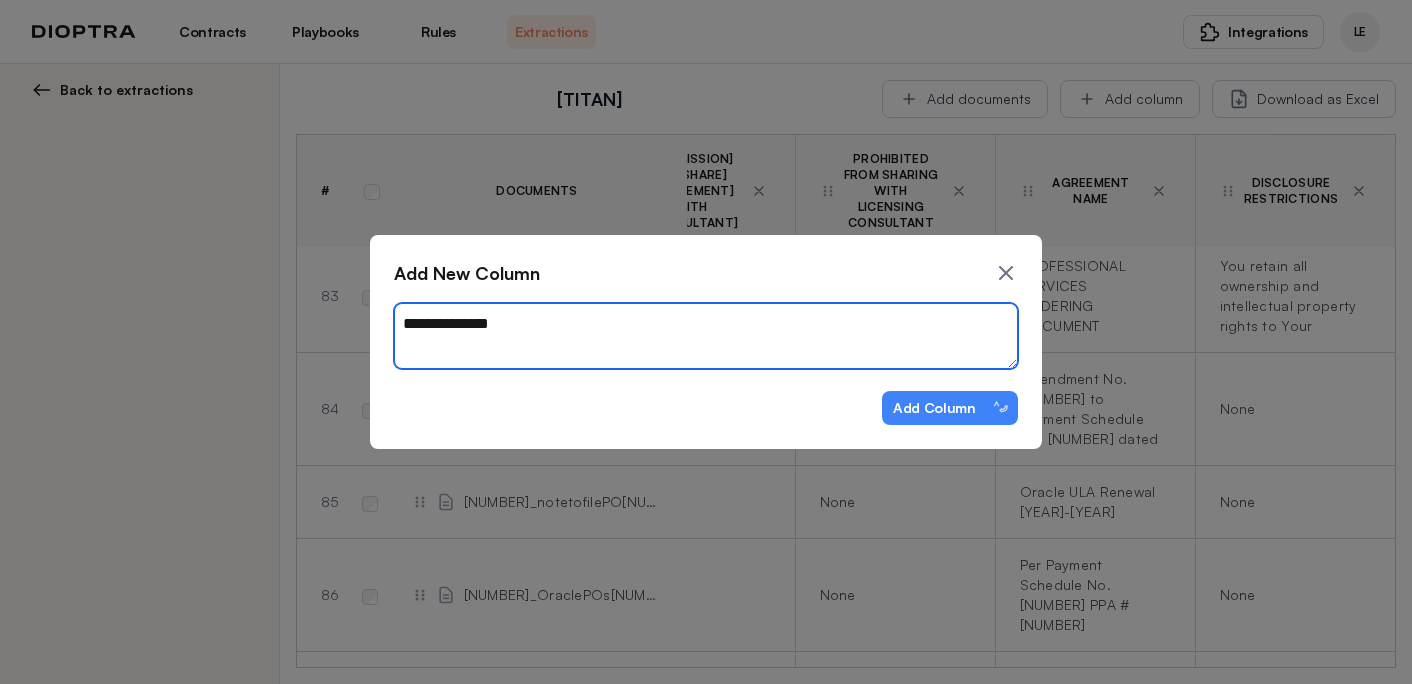 type on "*" 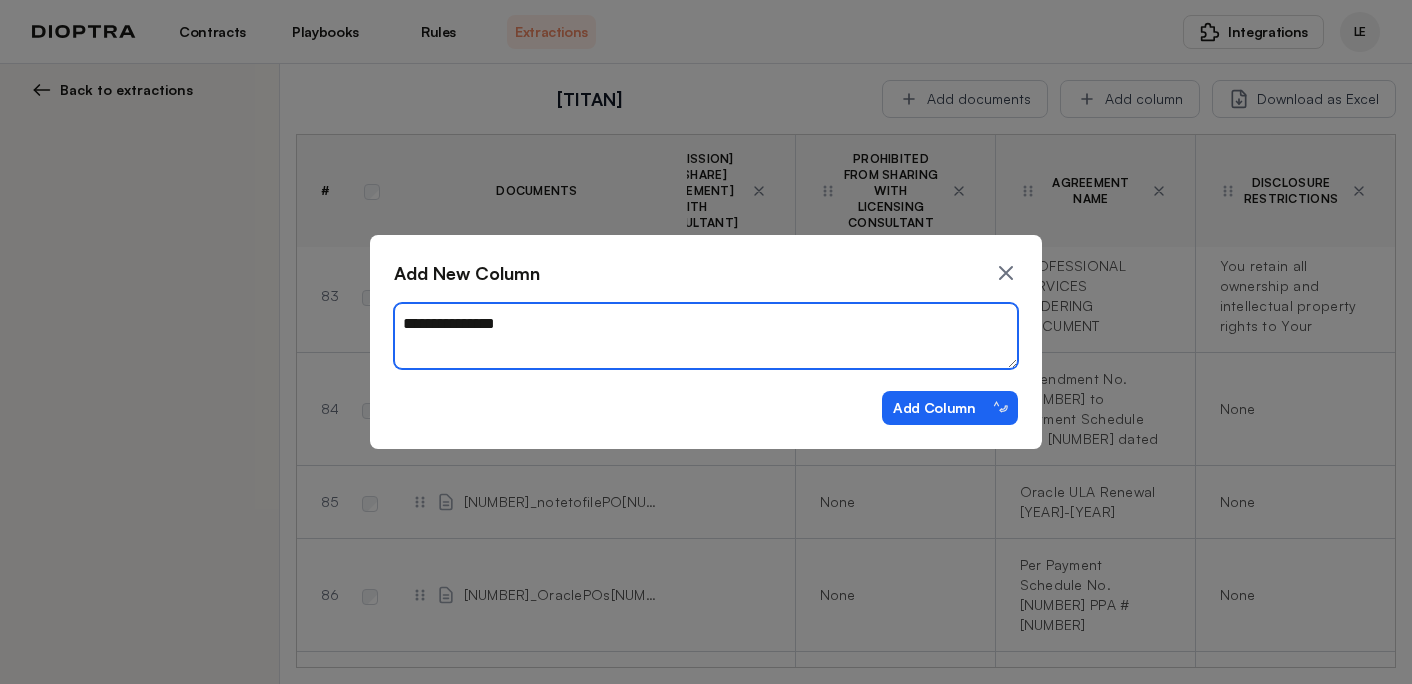 type on "**********" 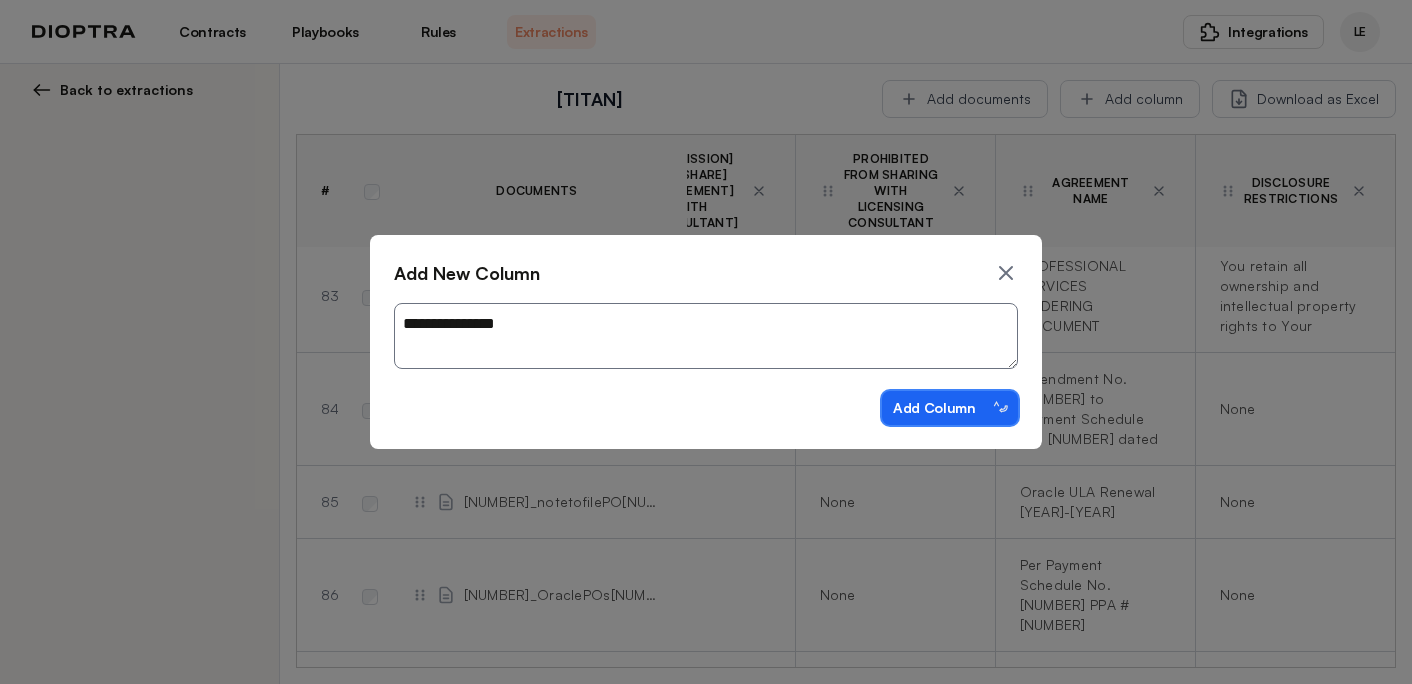 click on "Add Column ⌃⏎" at bounding box center [950, 408] 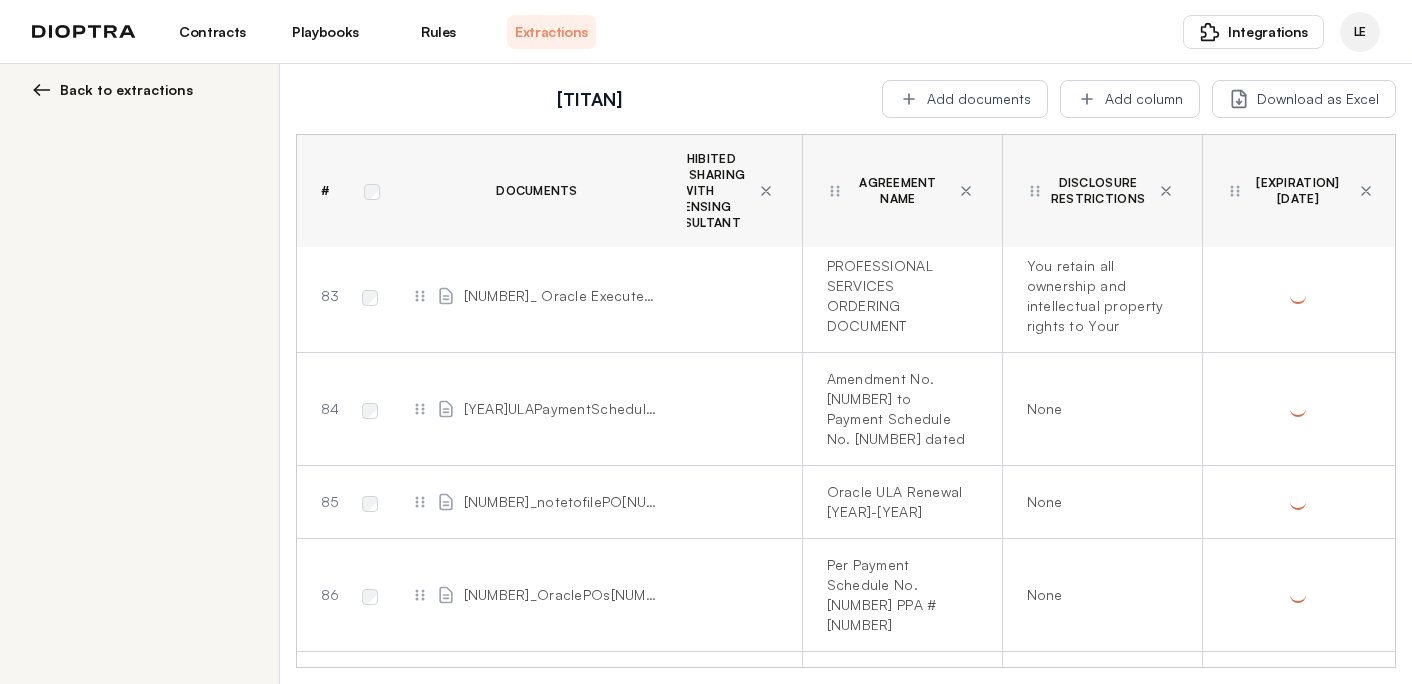 scroll, scrollTop: 7054, scrollLeft: 722, axis: both 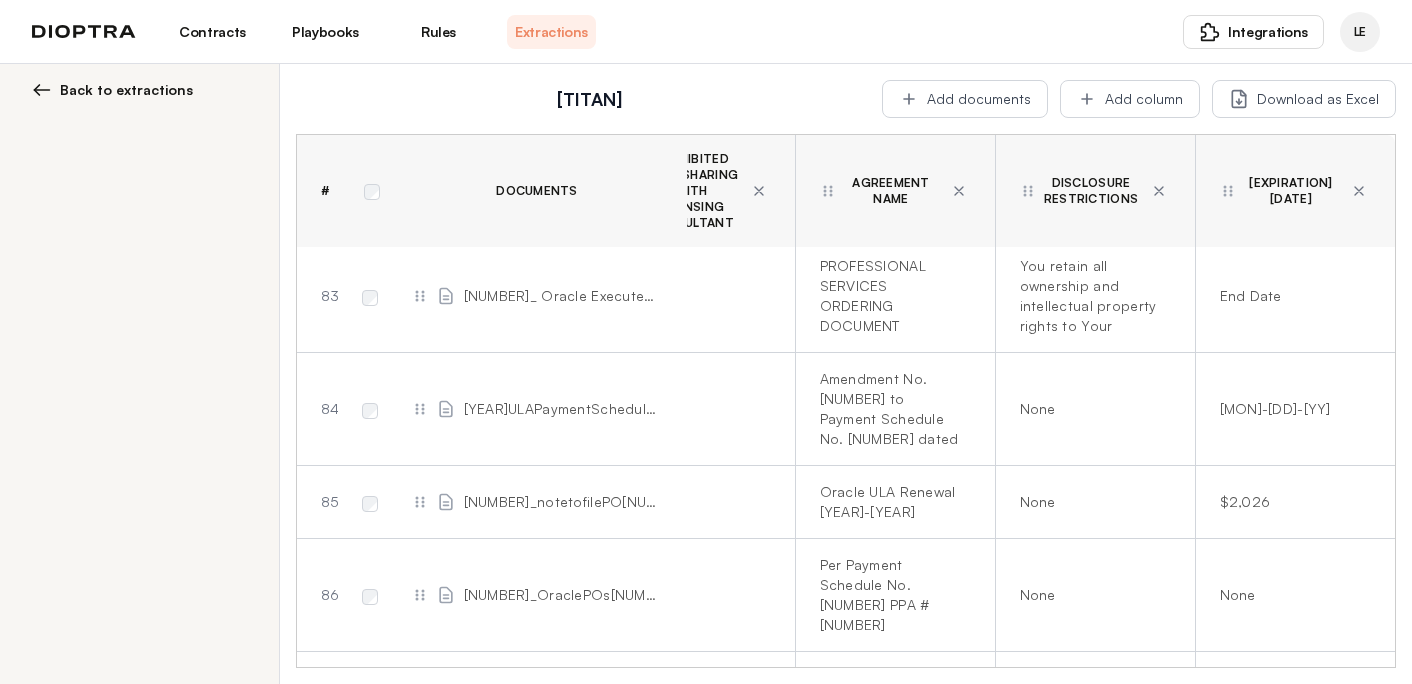 drag, startPoint x: 279, startPoint y: 90, endPoint x: 213, endPoint y: 89, distance: 66.007576 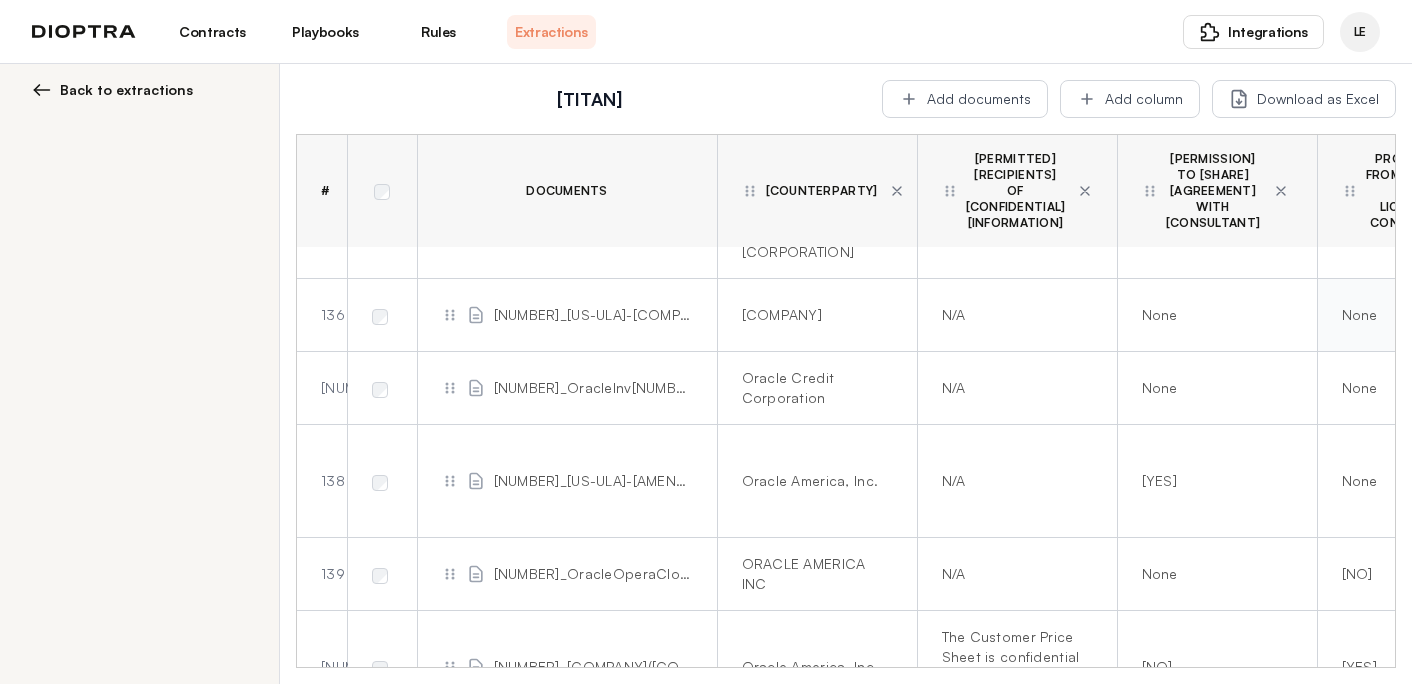 scroll, scrollTop: 12870, scrollLeft: 0, axis: vertical 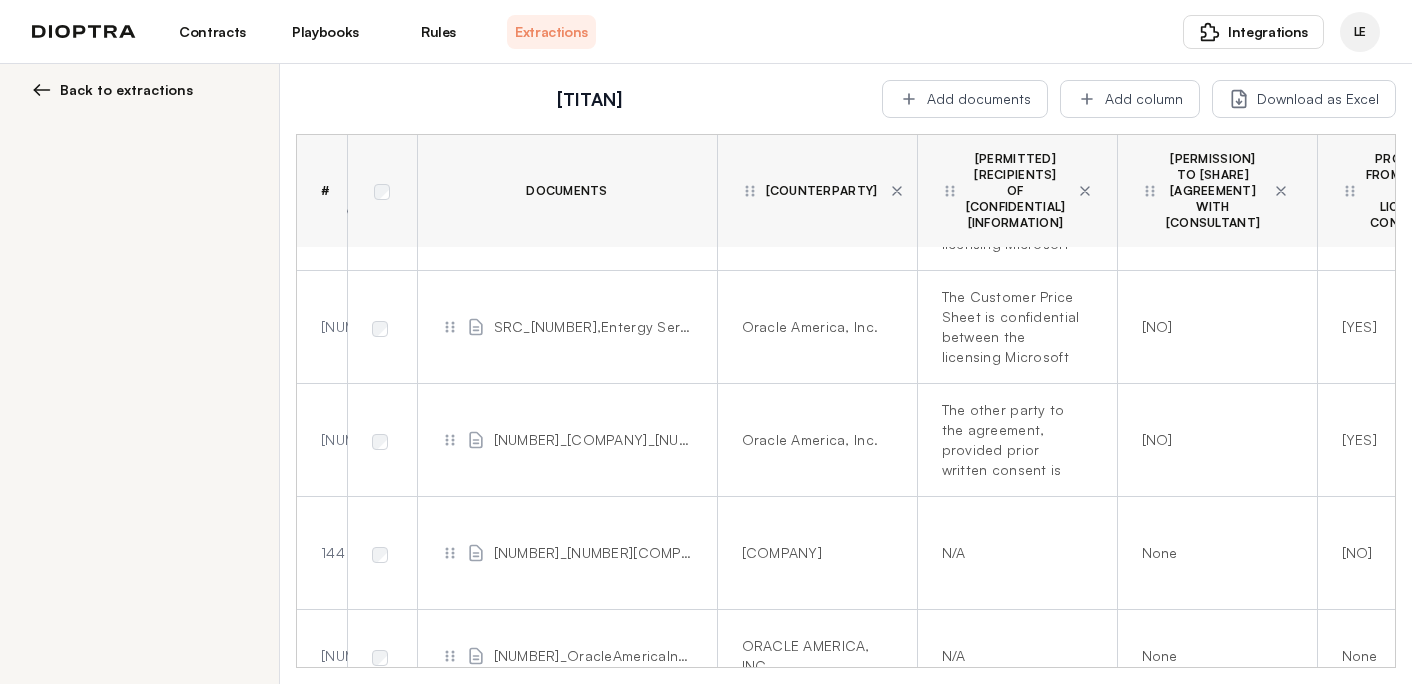 click on "62282404 Microsoft EA Prepaid 2025-2028_signed.pdf" at bounding box center [593, 1287] 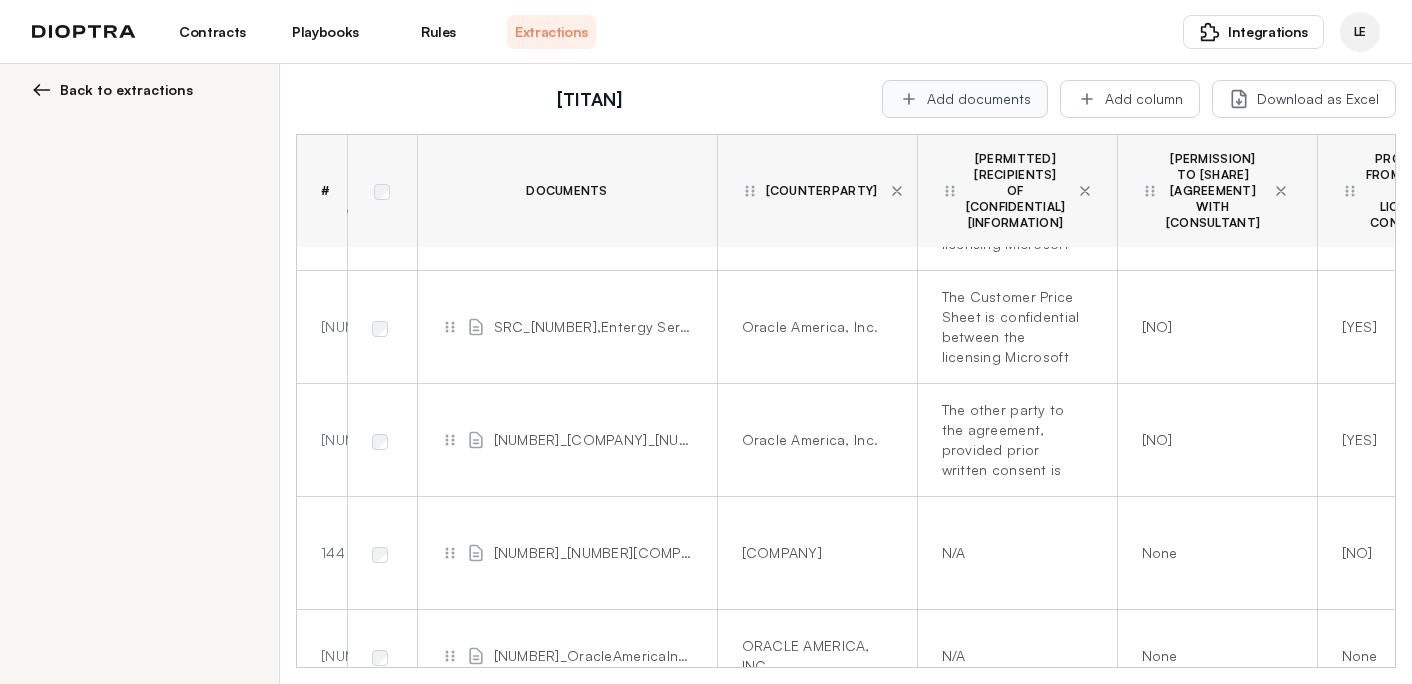click on "Add documents" at bounding box center [965, 99] 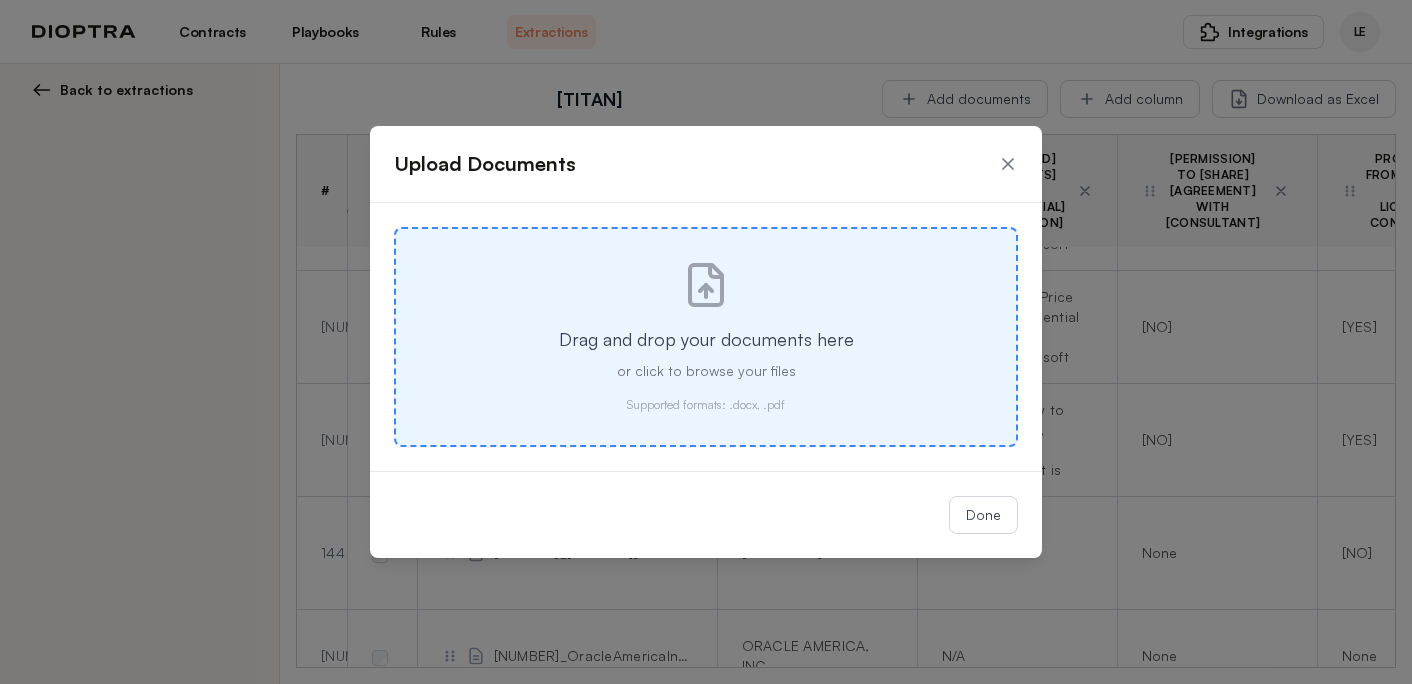 click on "Drag and drop your documents here or click to browse your files Supported formats: .docx, .pdf" at bounding box center [706, 337] 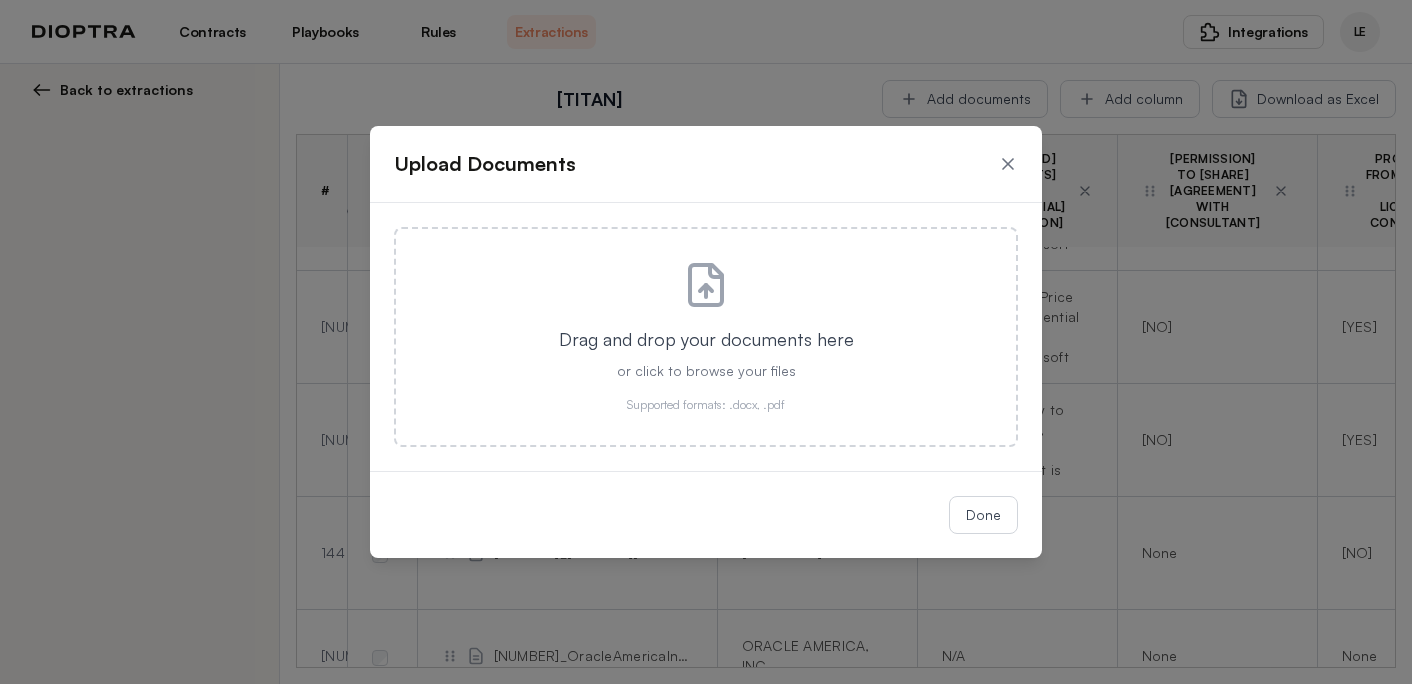 click on "Upload Documents" at bounding box center [706, 164] 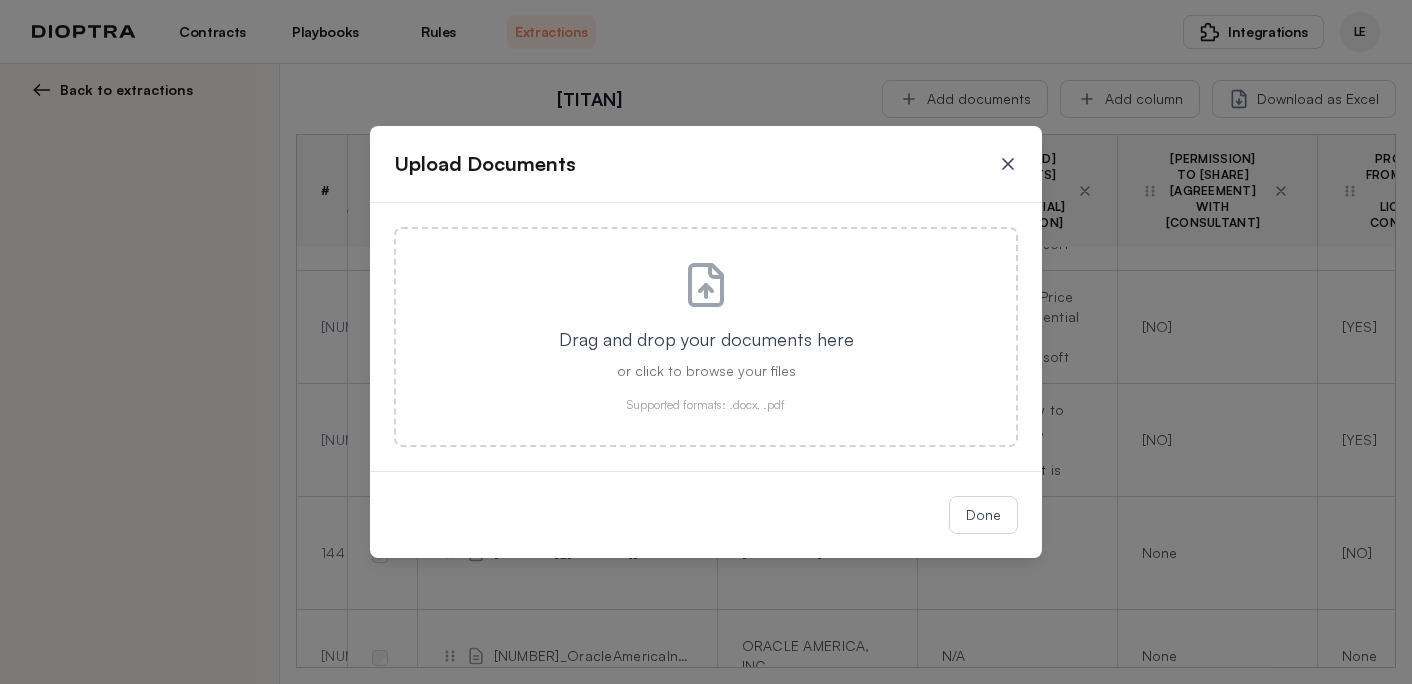 click 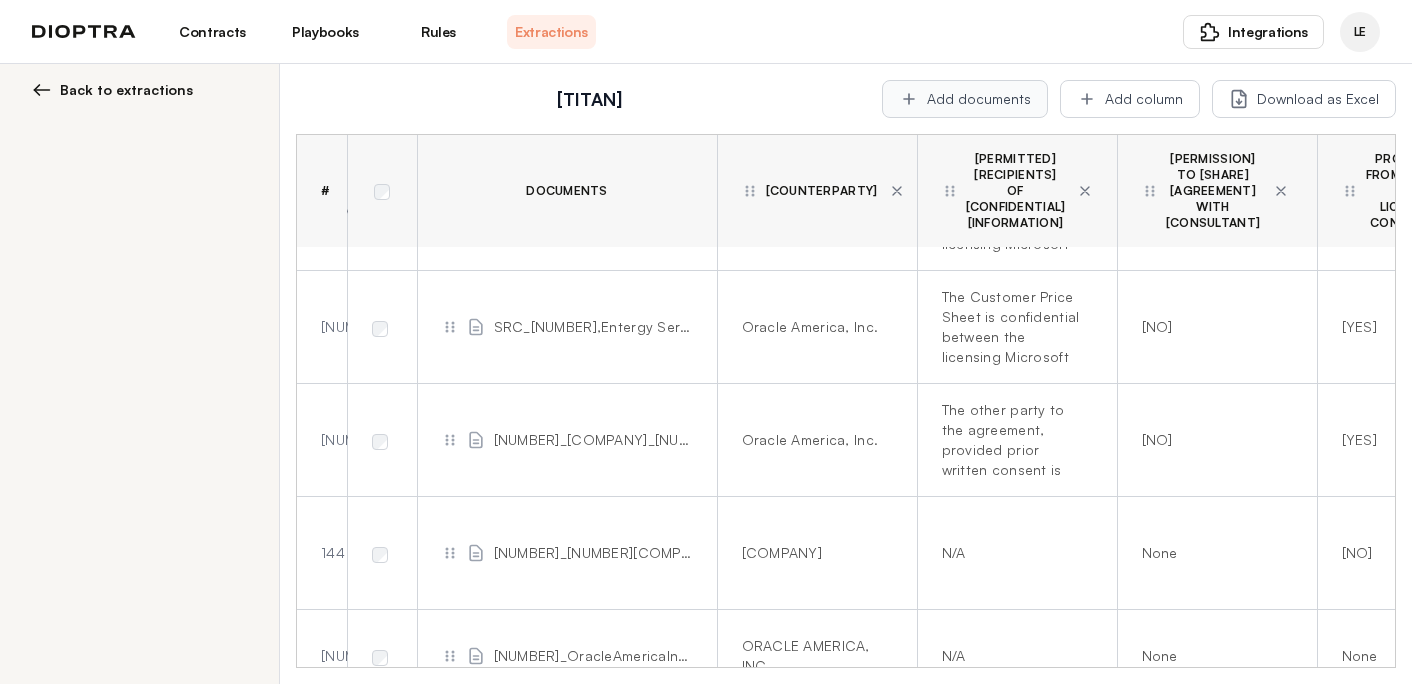 click on "Add documents" at bounding box center [965, 99] 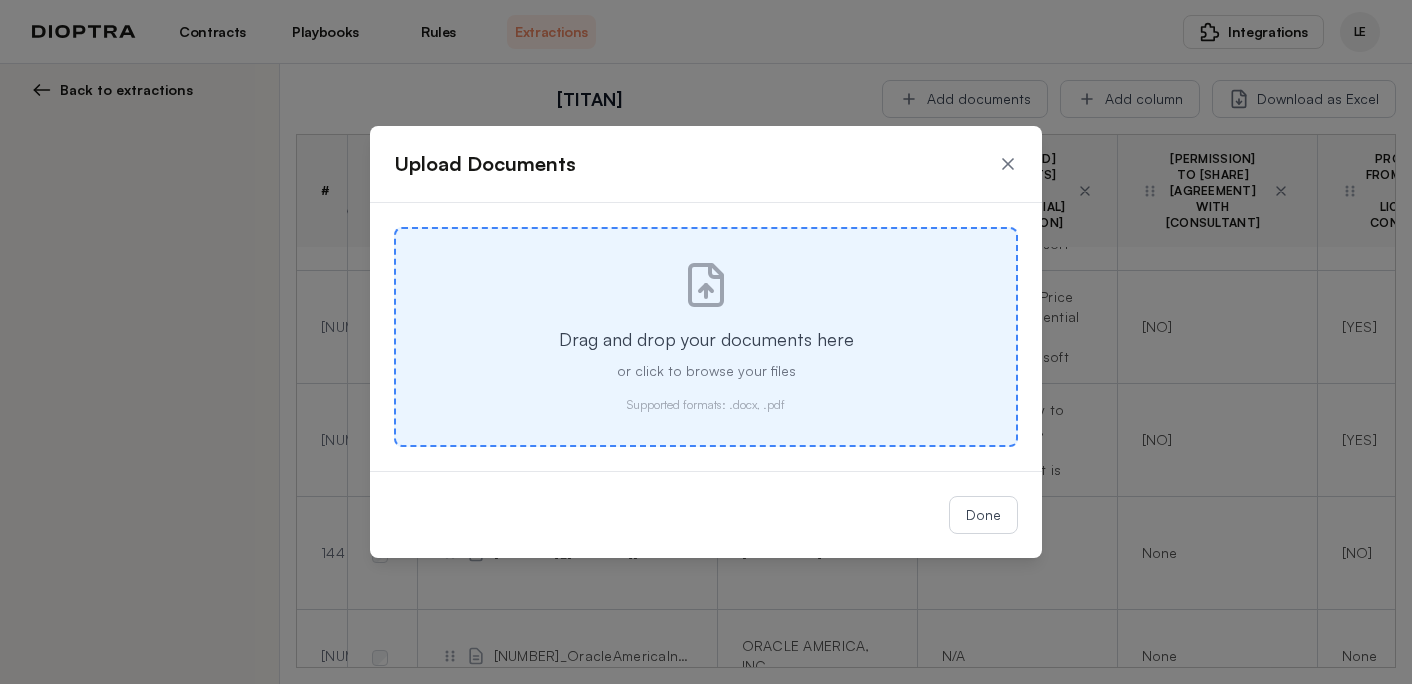 click on "or click to browse your files" at bounding box center [706, 371] 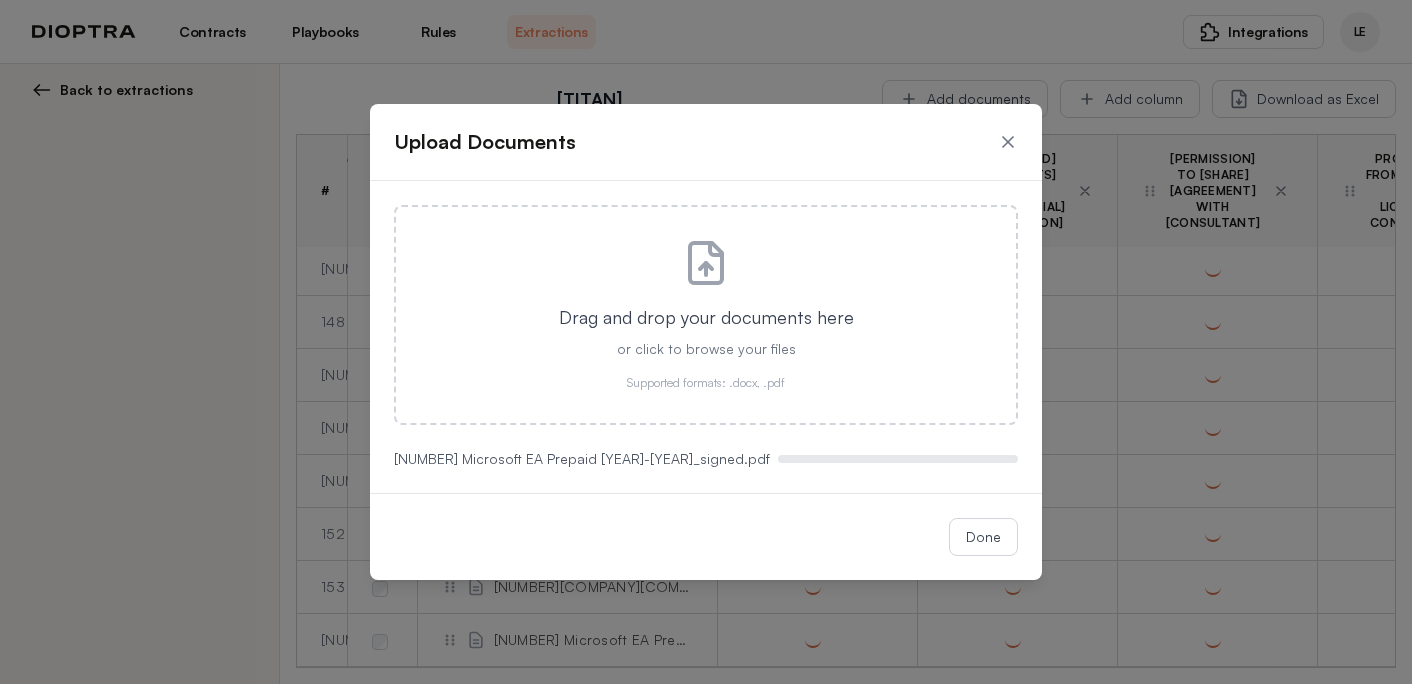 scroll, scrollTop: 12870, scrollLeft: 0, axis: vertical 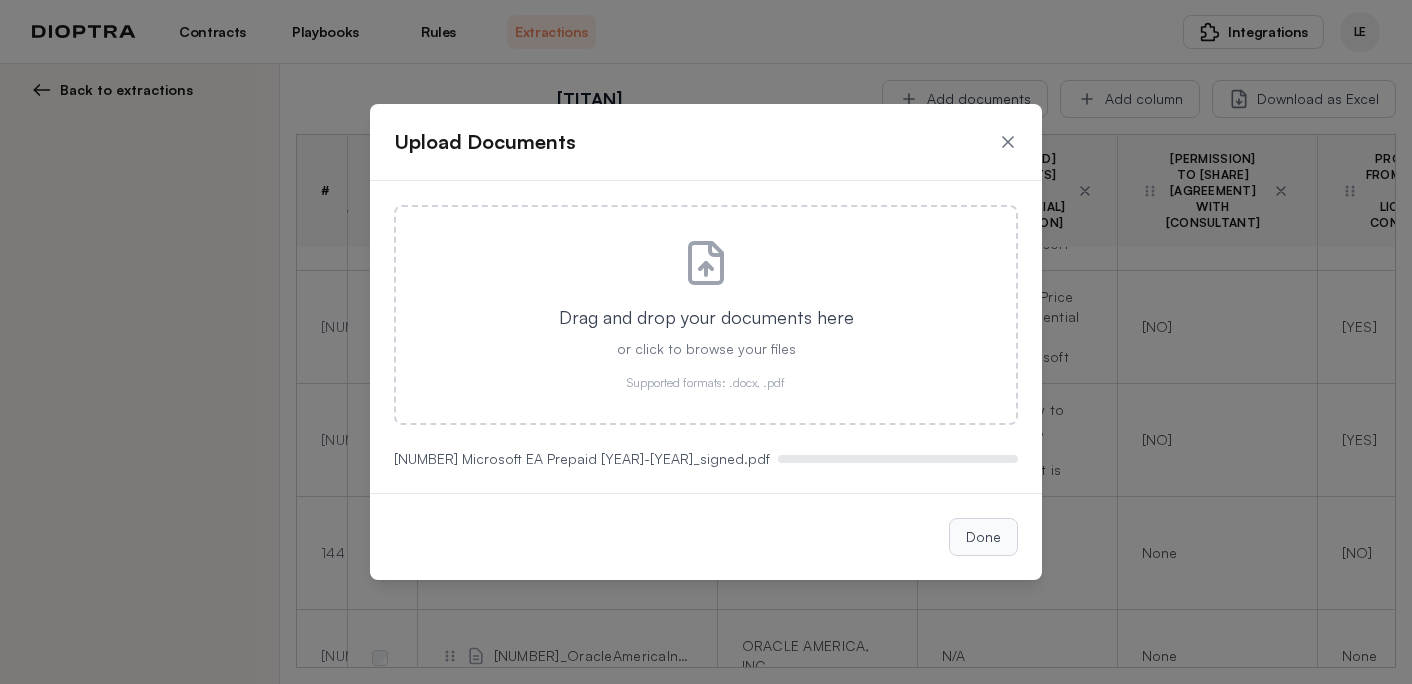 click on "Done" at bounding box center (983, 537) 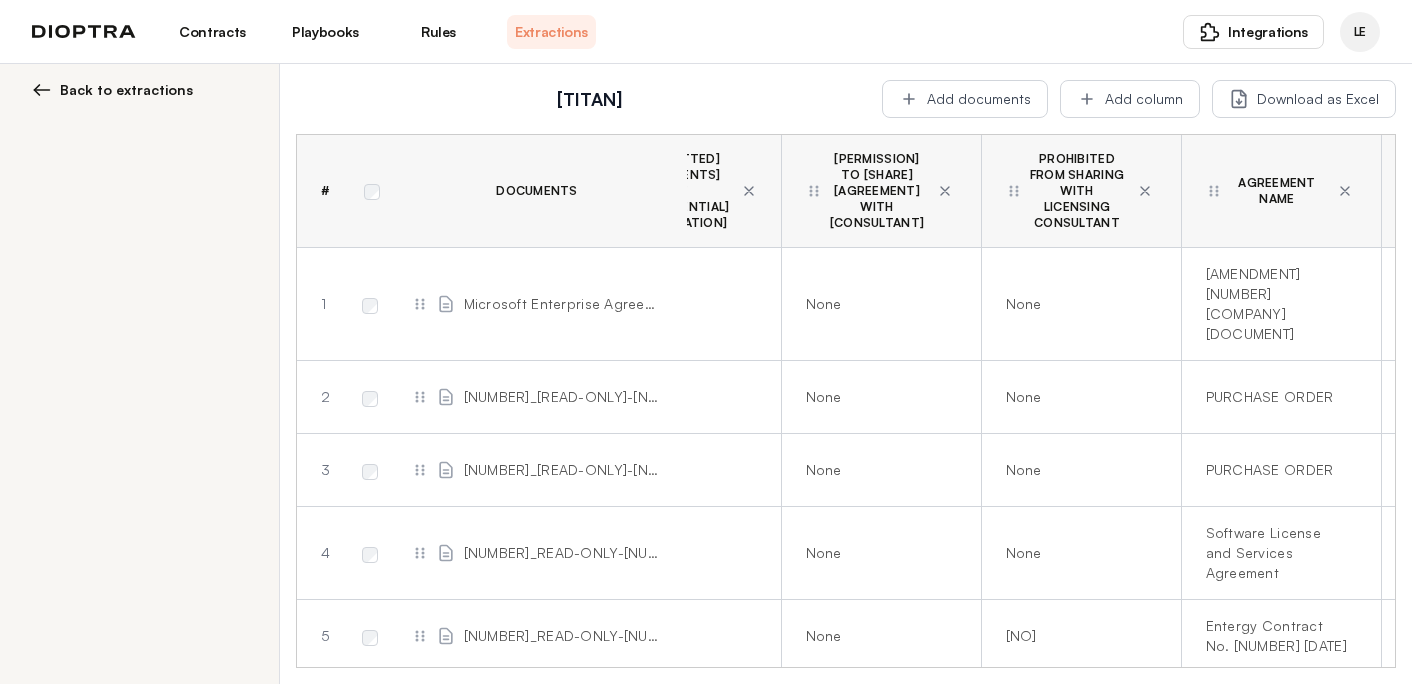 scroll, scrollTop: 0, scrollLeft: 344, axis: horizontal 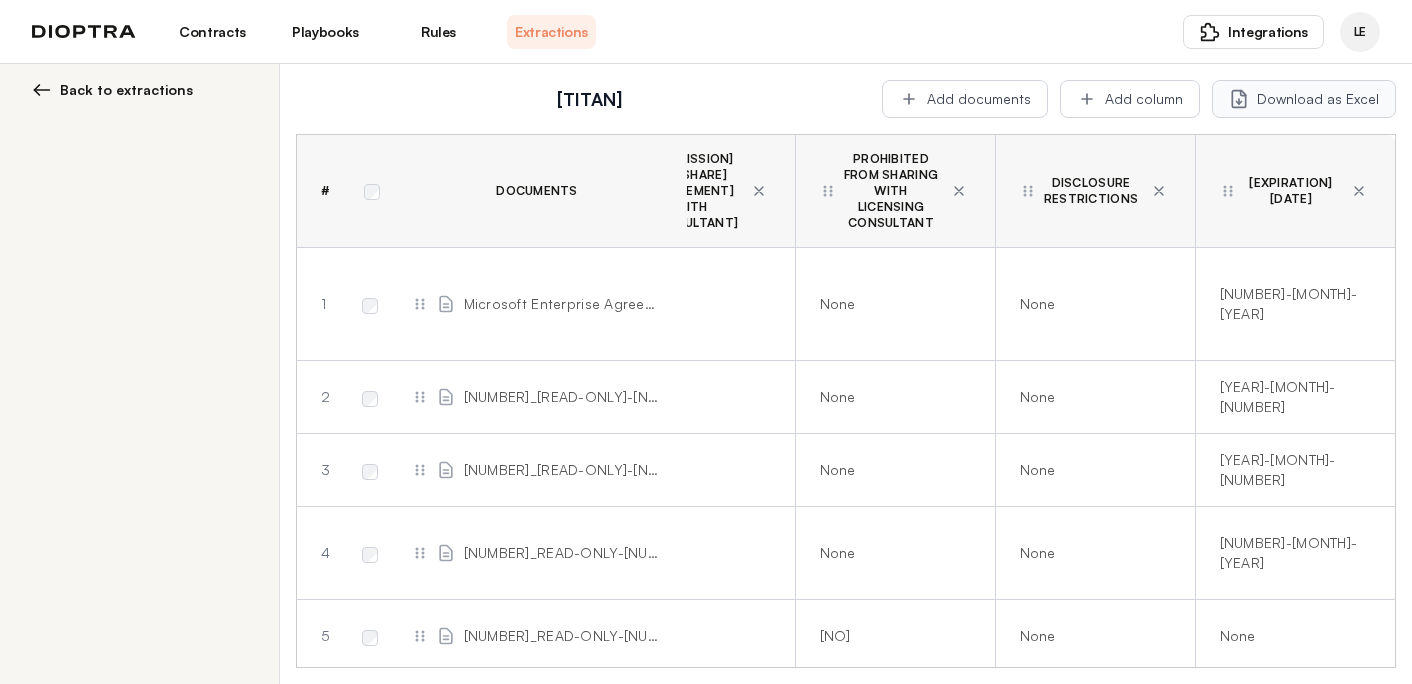 click on "Download as Excel" at bounding box center [1304, 99] 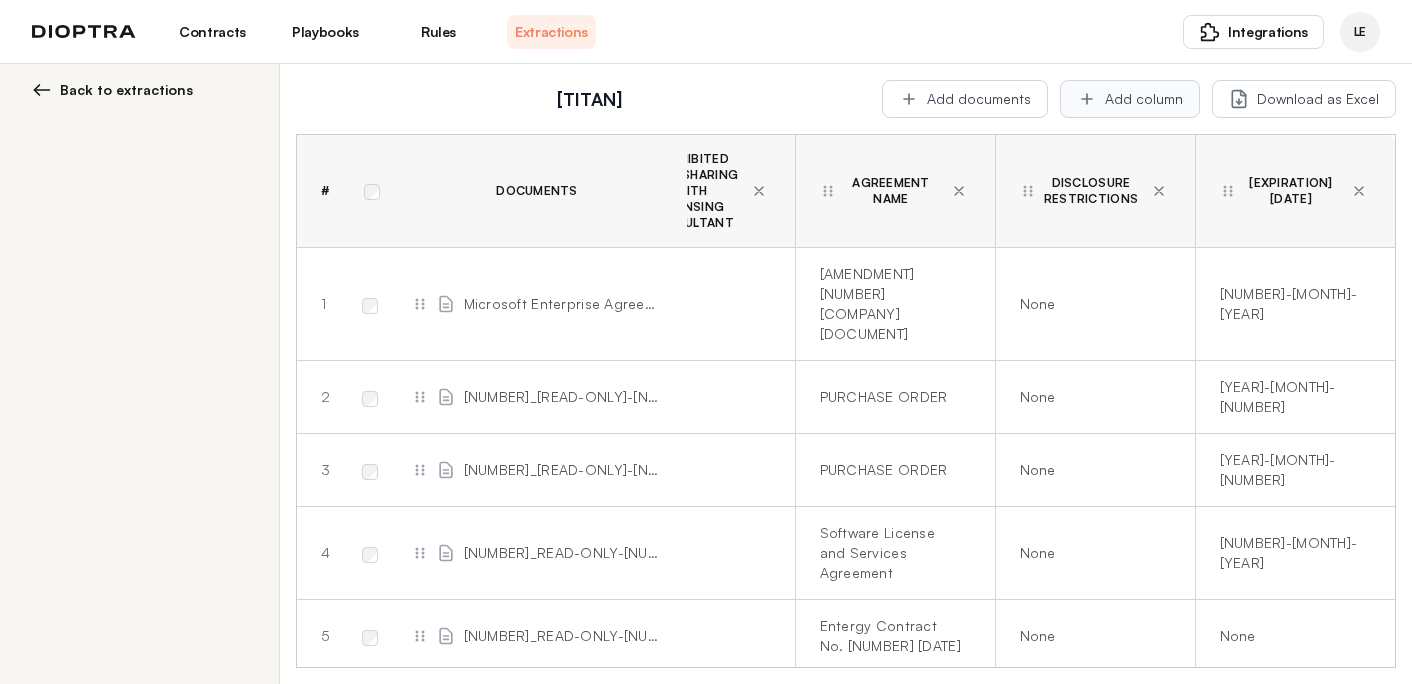 click on "Add column" at bounding box center (1130, 99) 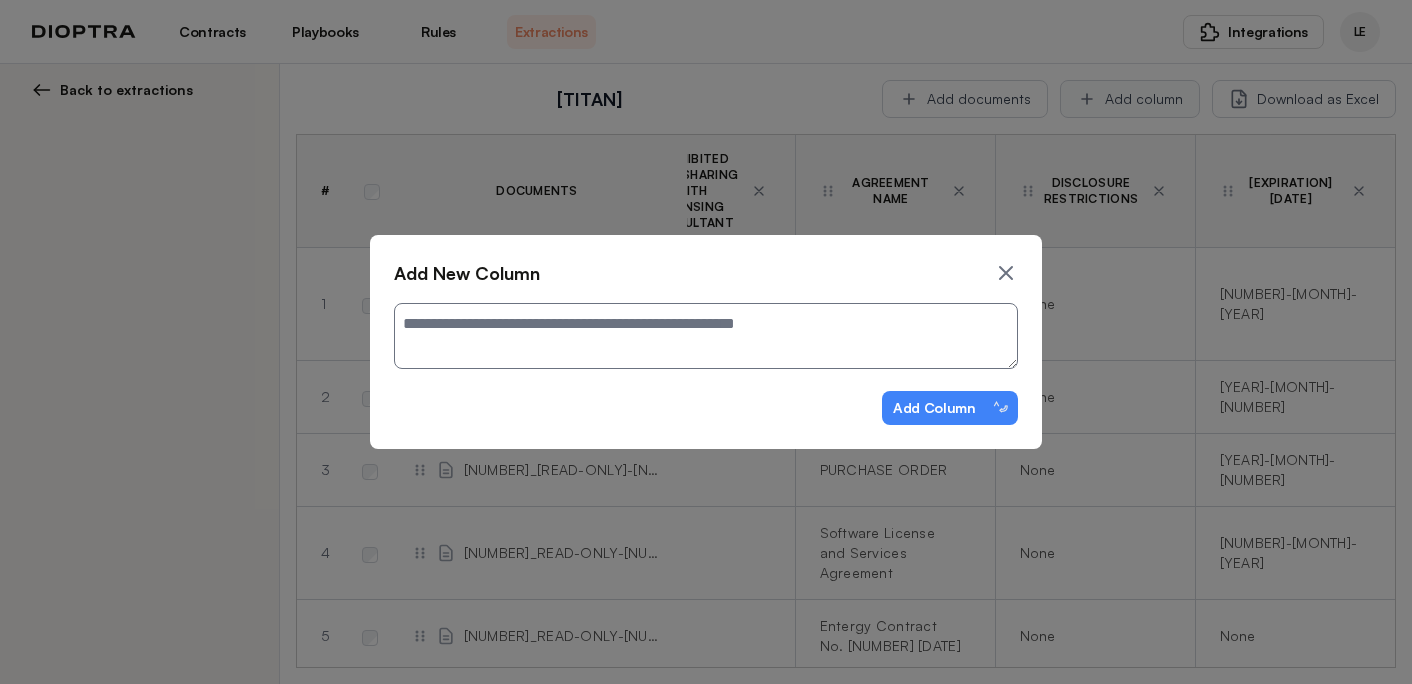 type 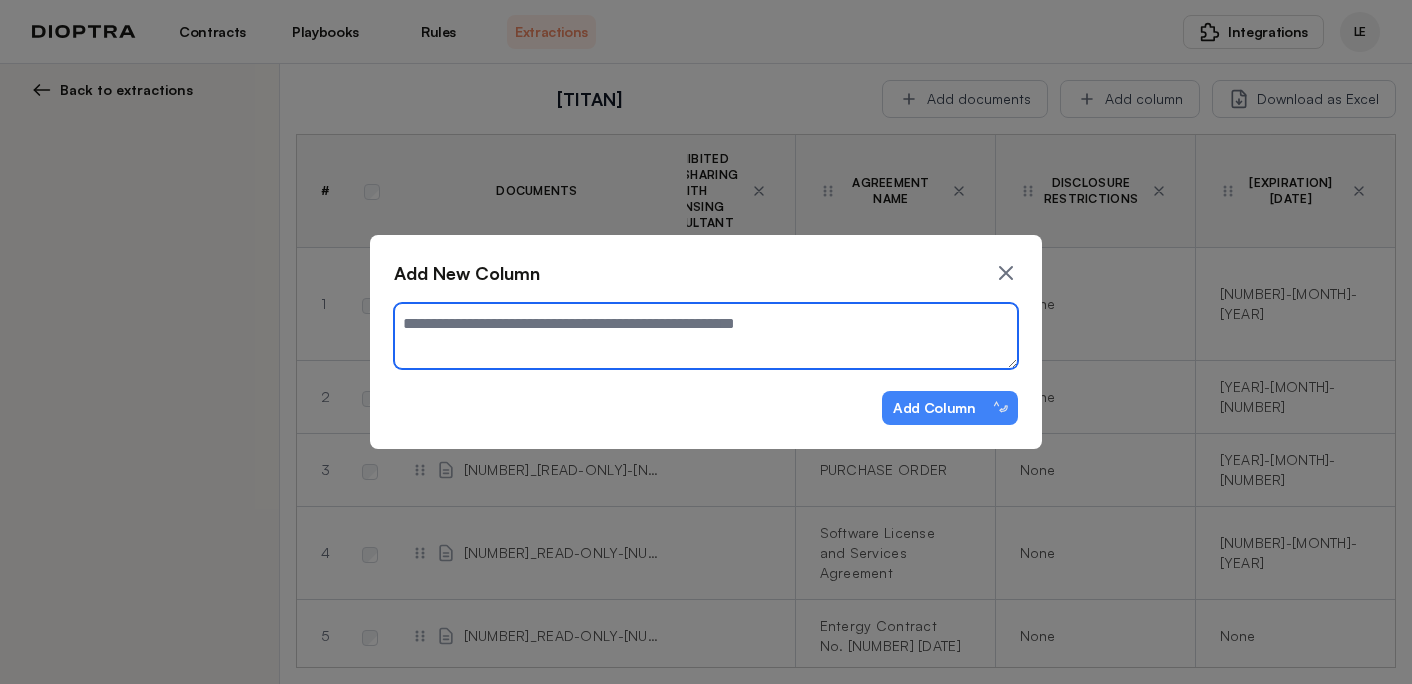 click at bounding box center [706, 336] 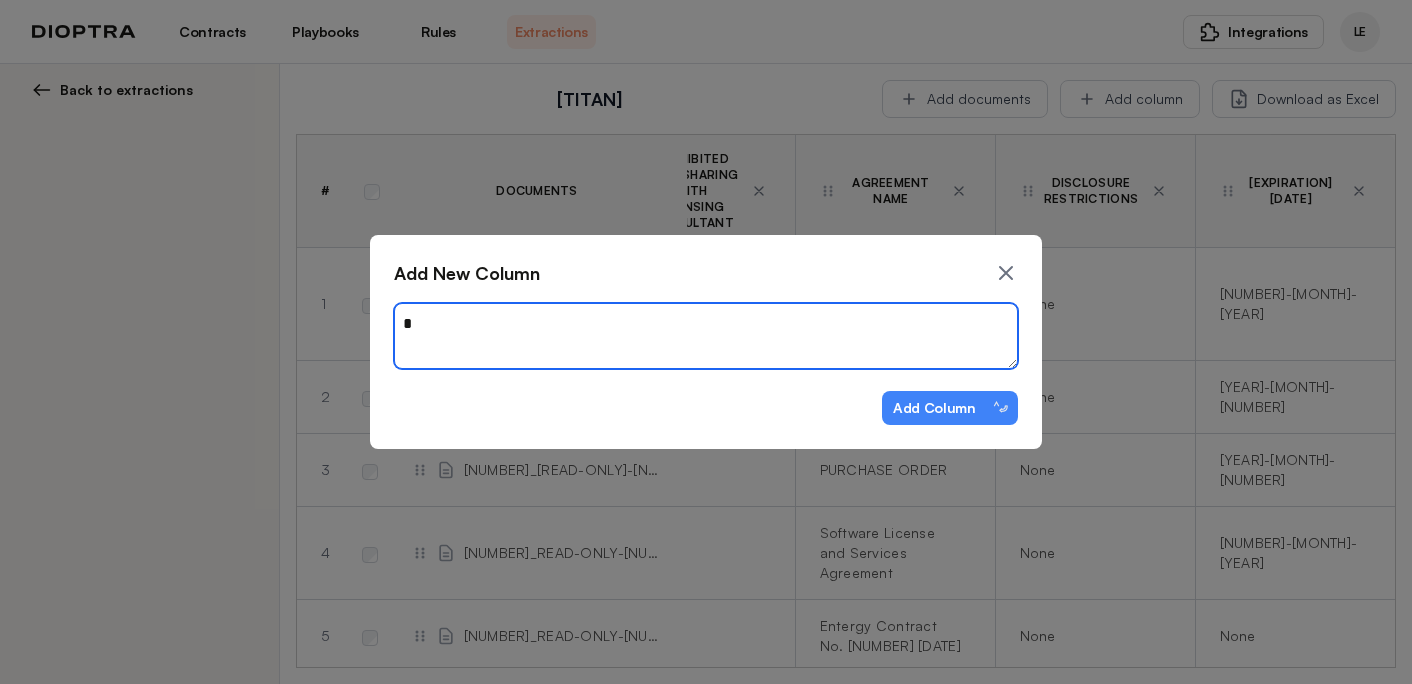 type on "*" 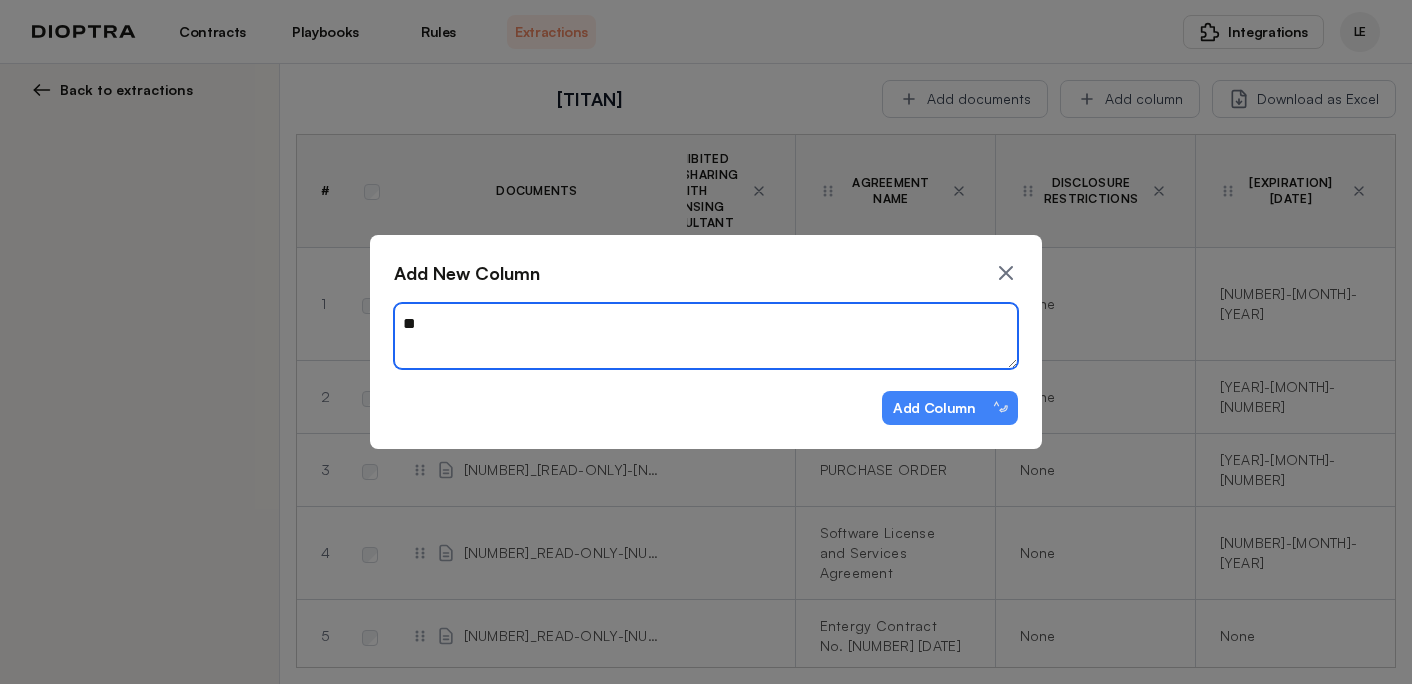 type on "*" 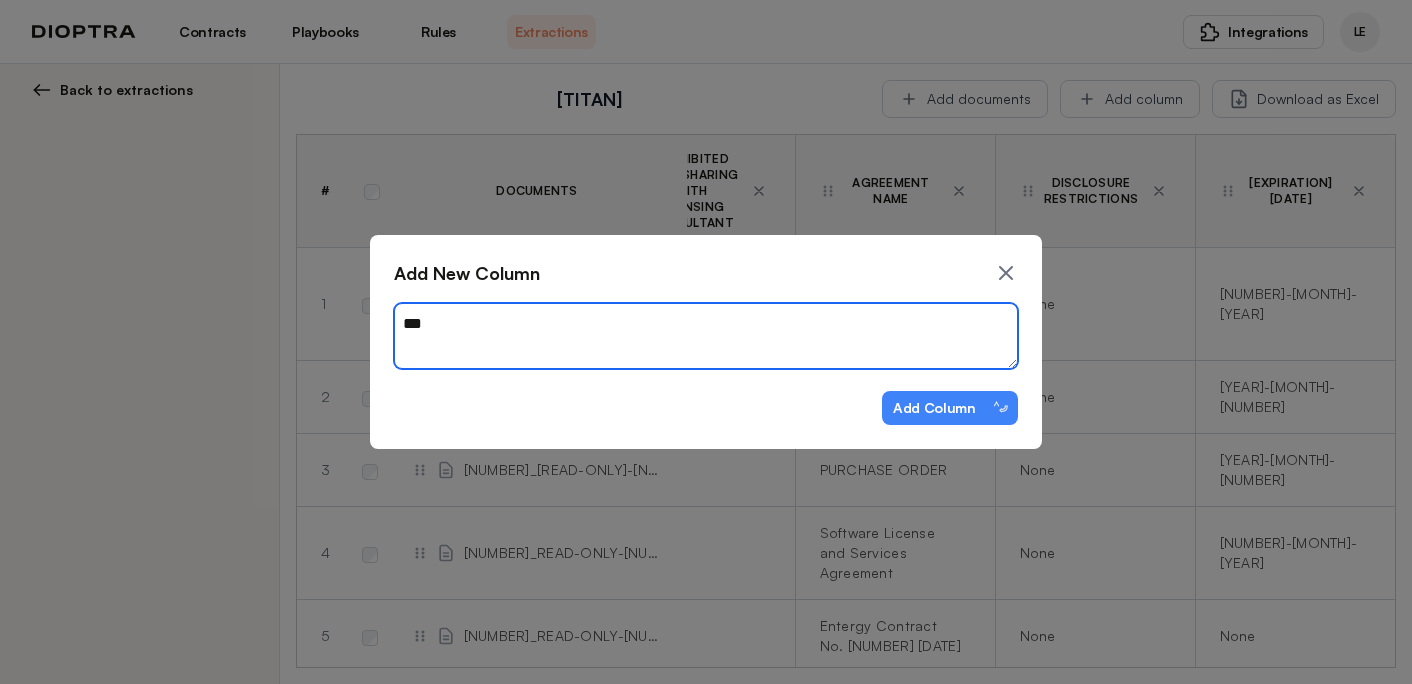 type on "*" 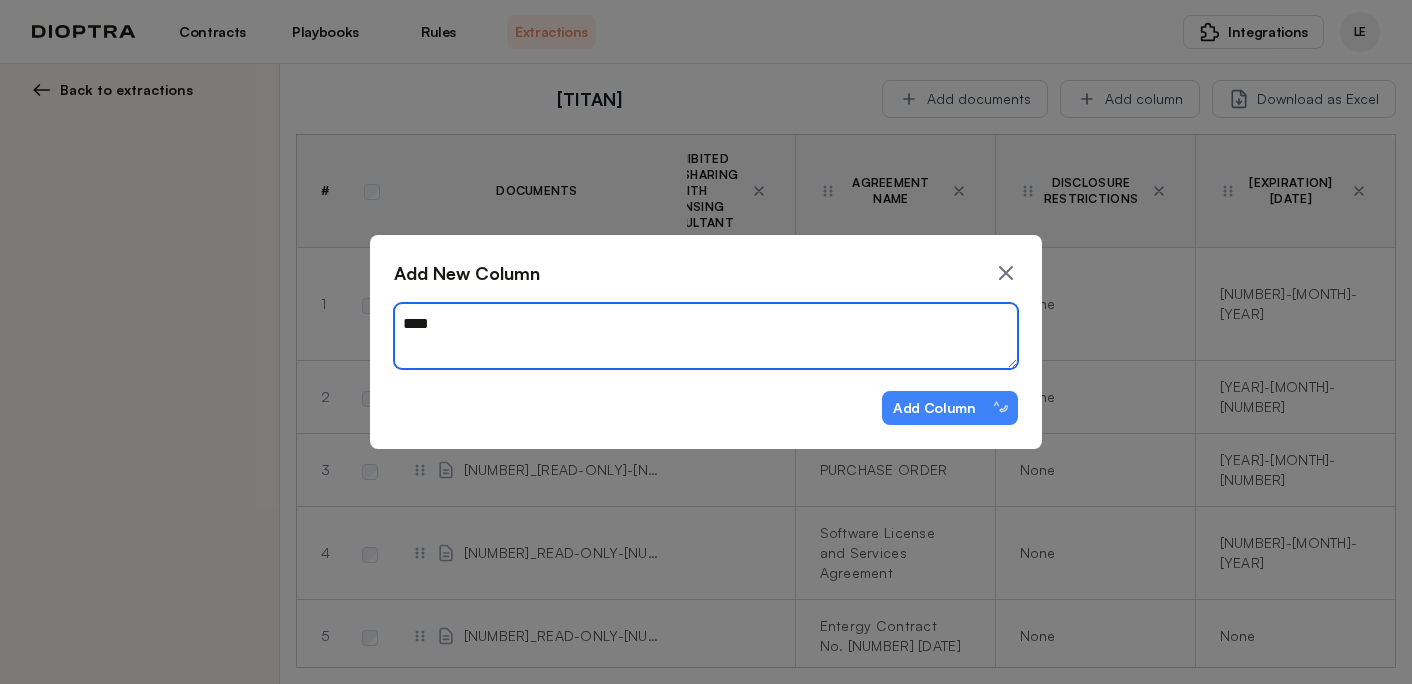 type on "*" 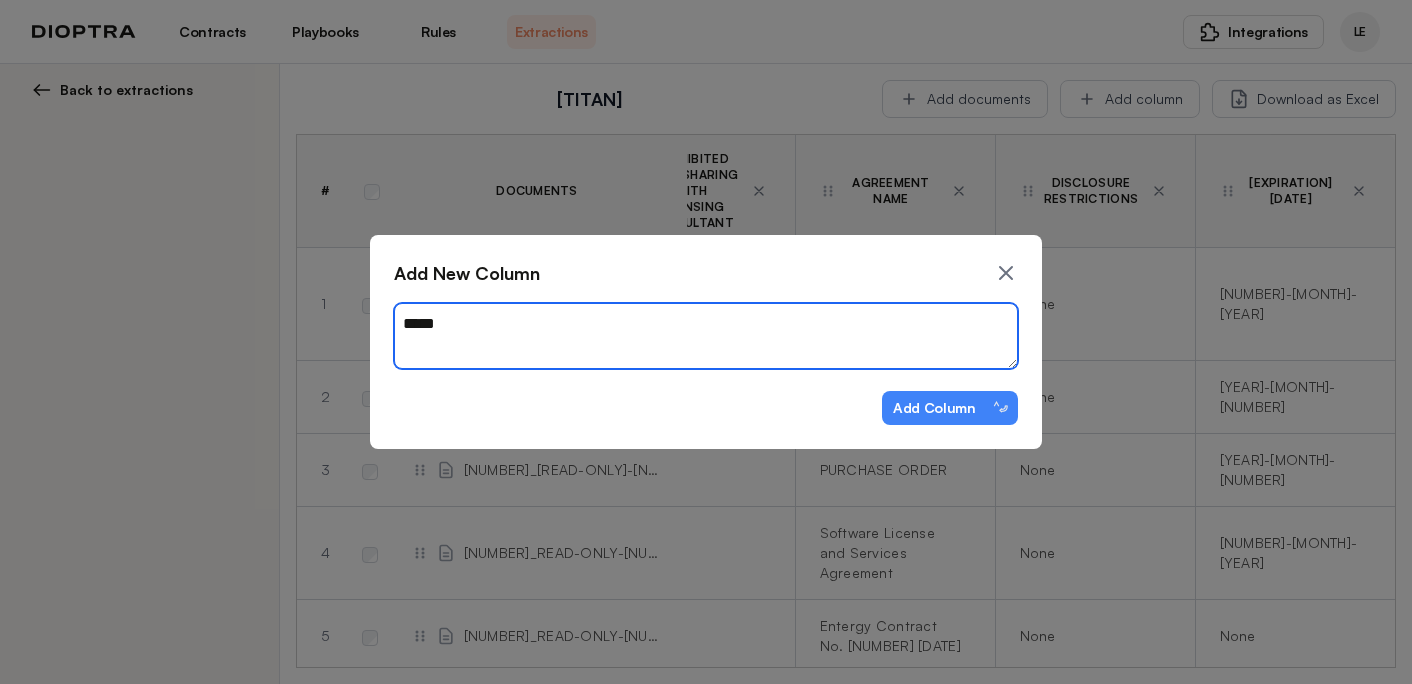 type on "*" 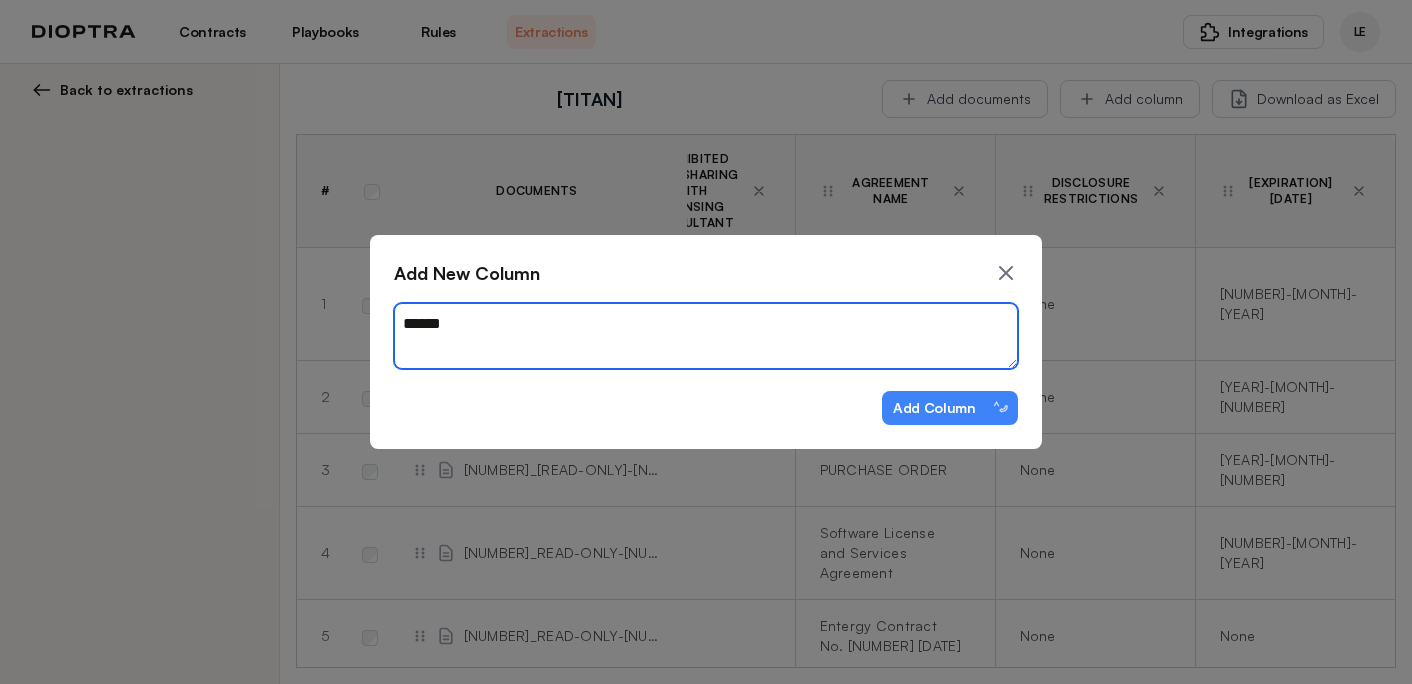 type on "*" 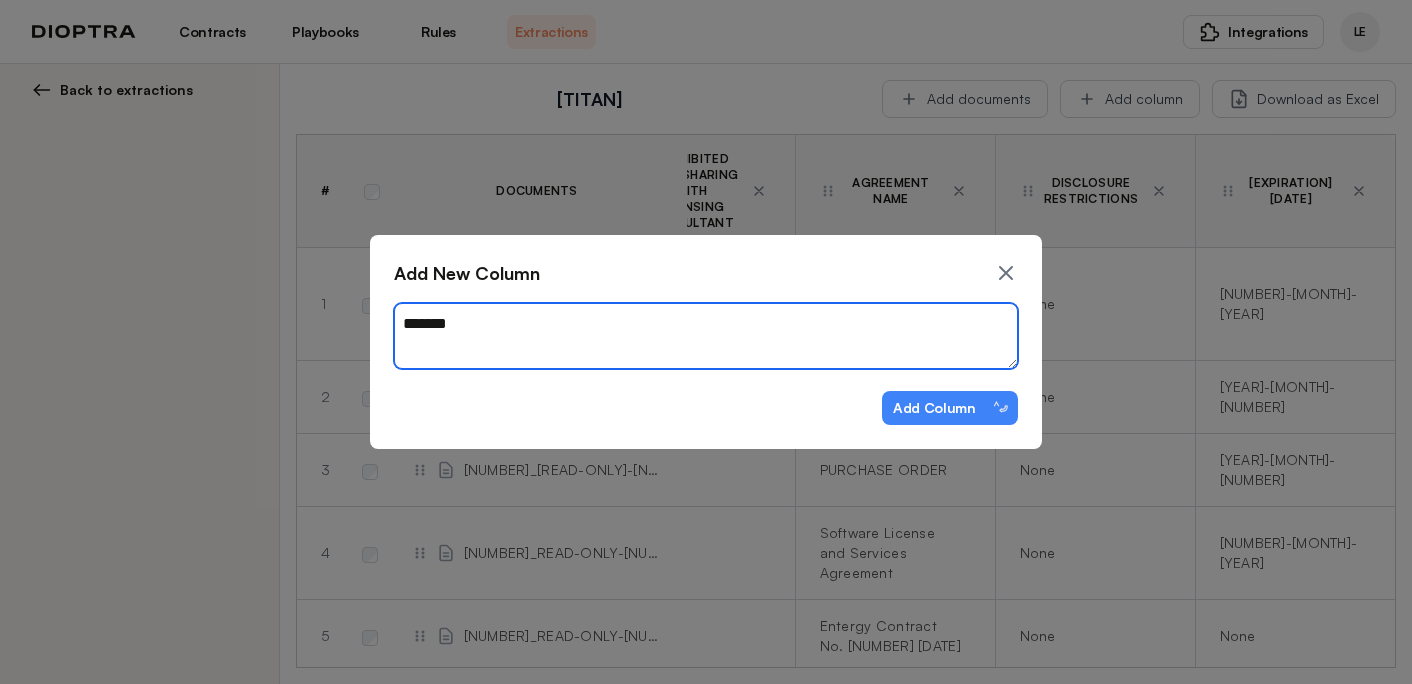 type on "*" 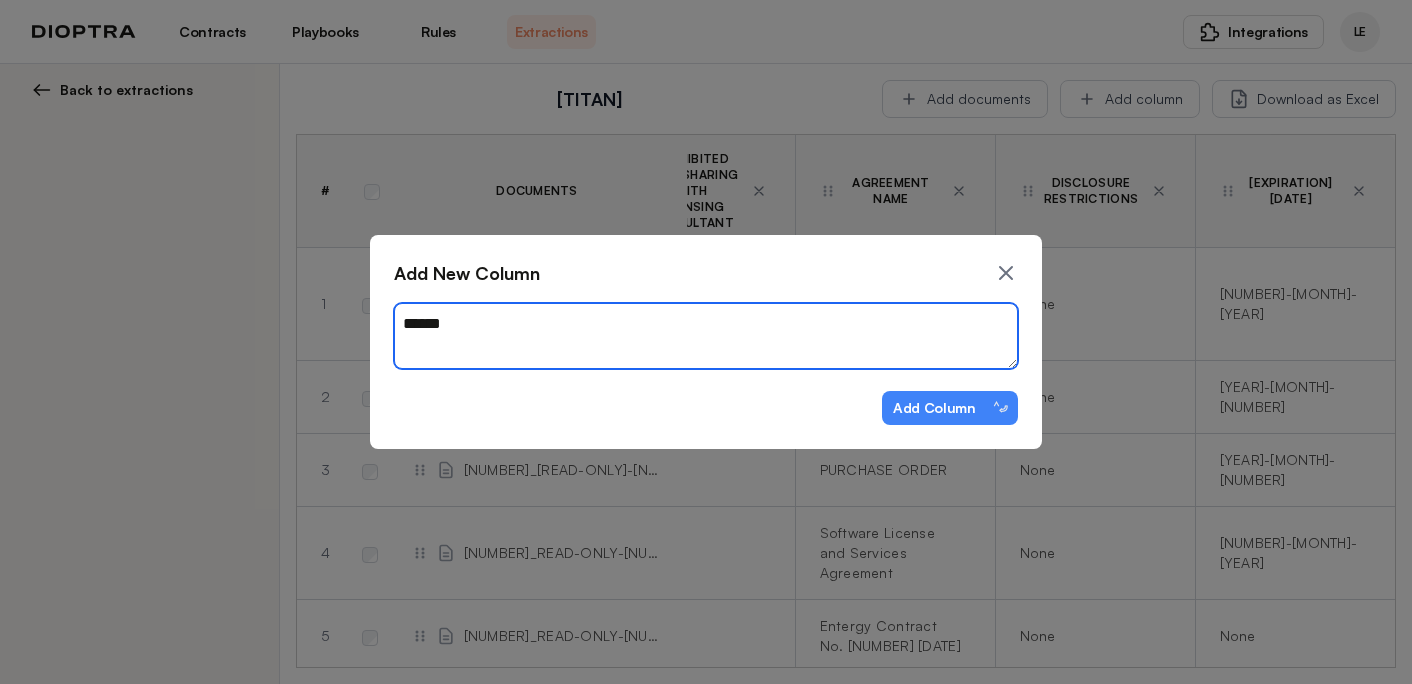 type on "*" 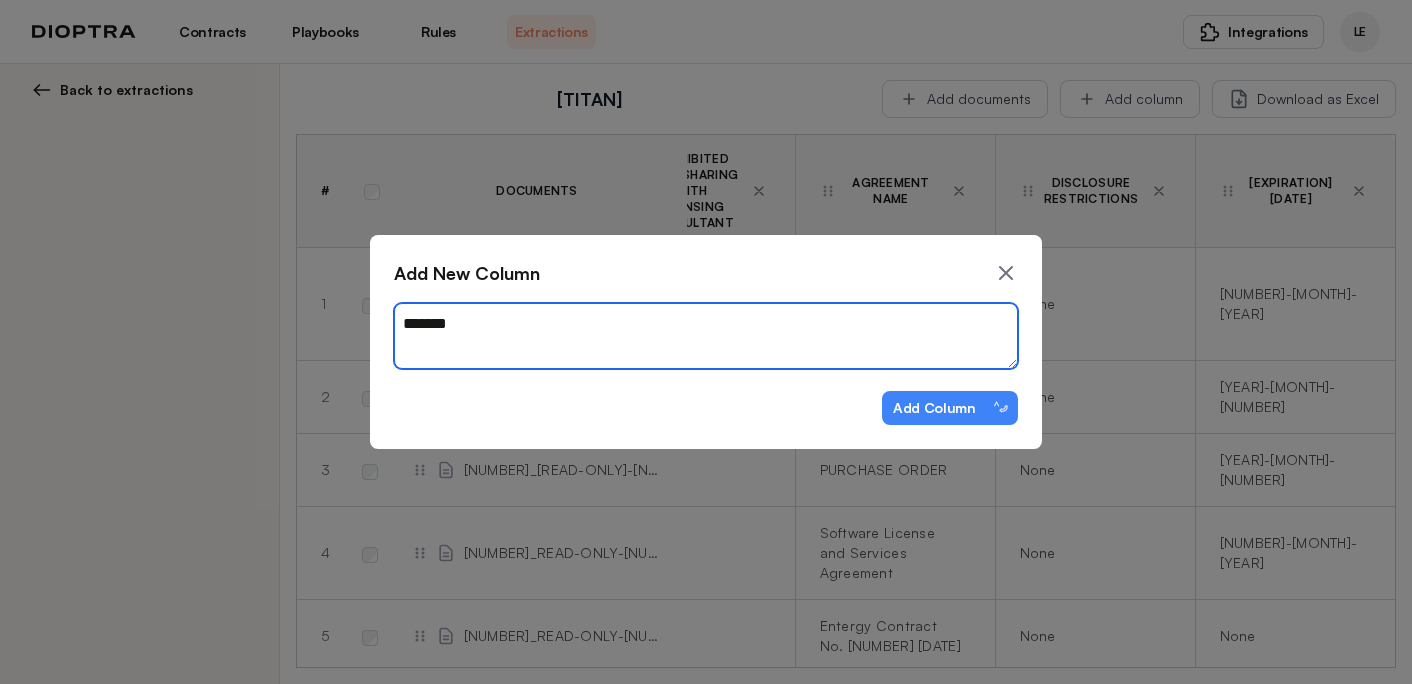 type on "*" 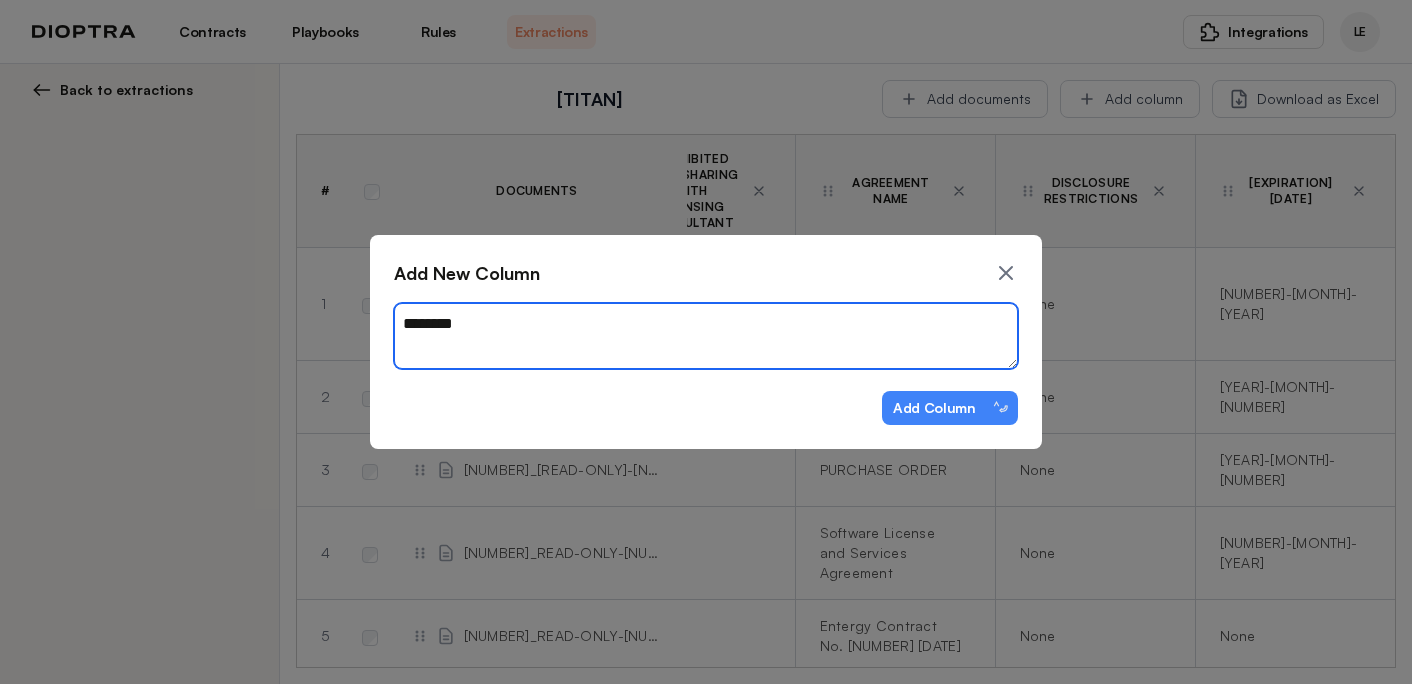 type on "*" 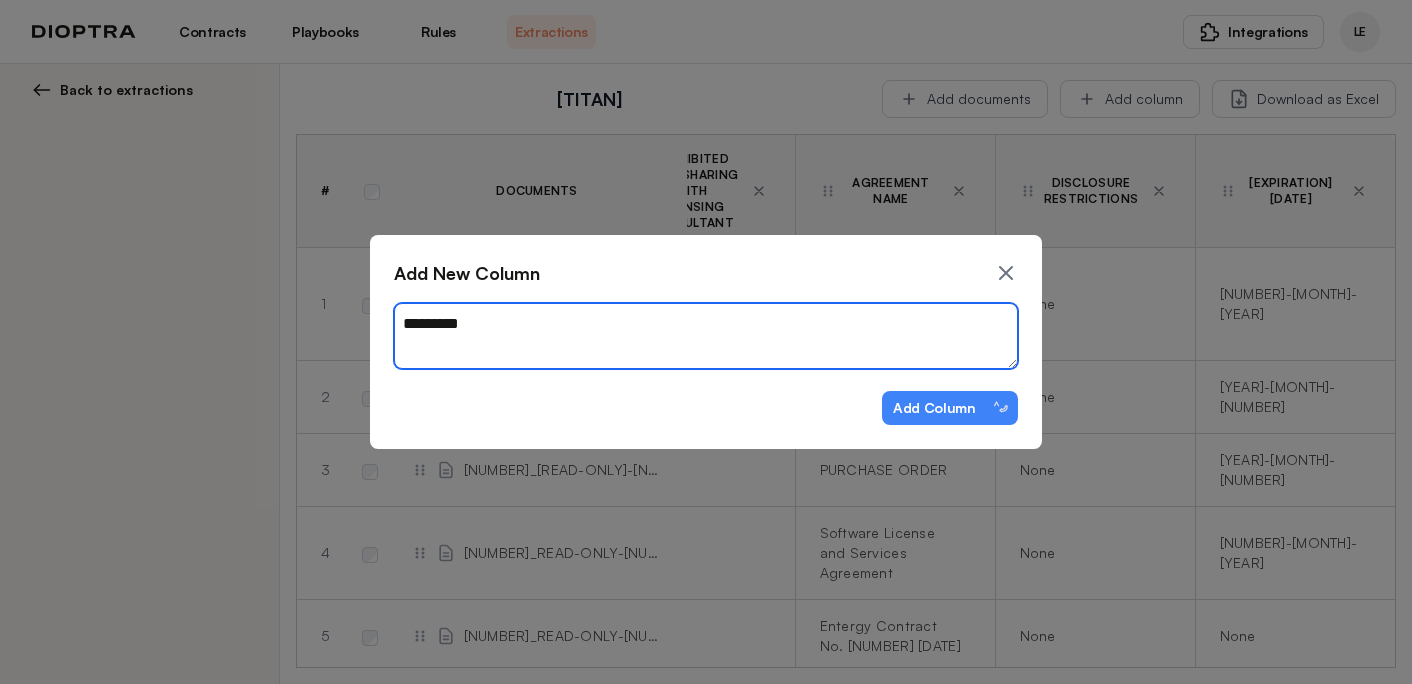 type on "**********" 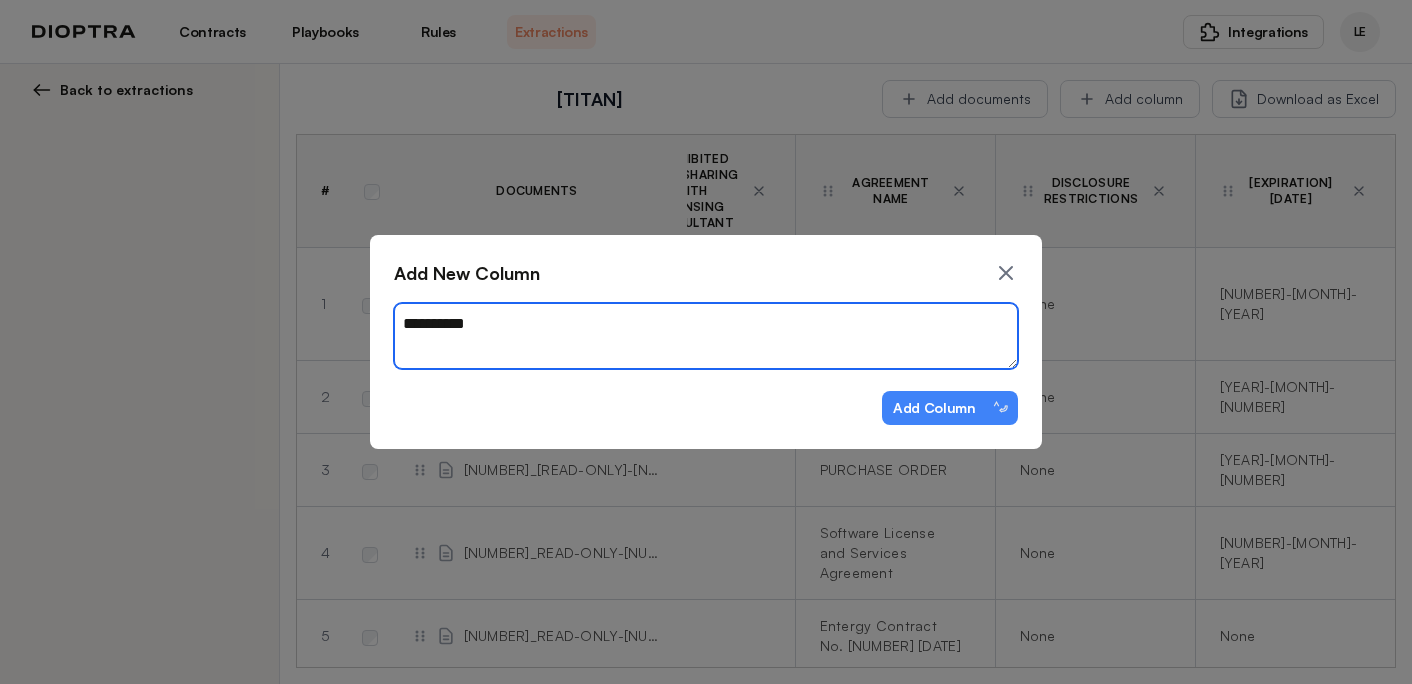 type on "*" 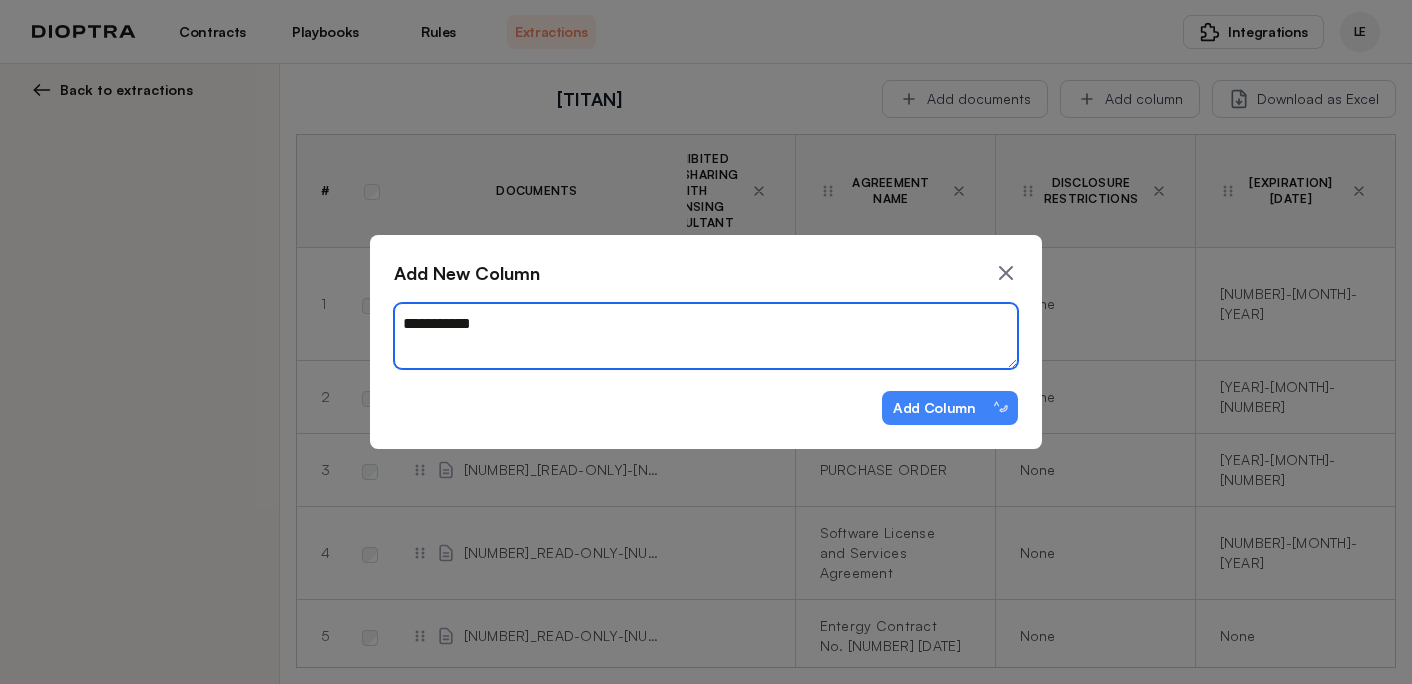 type on "*" 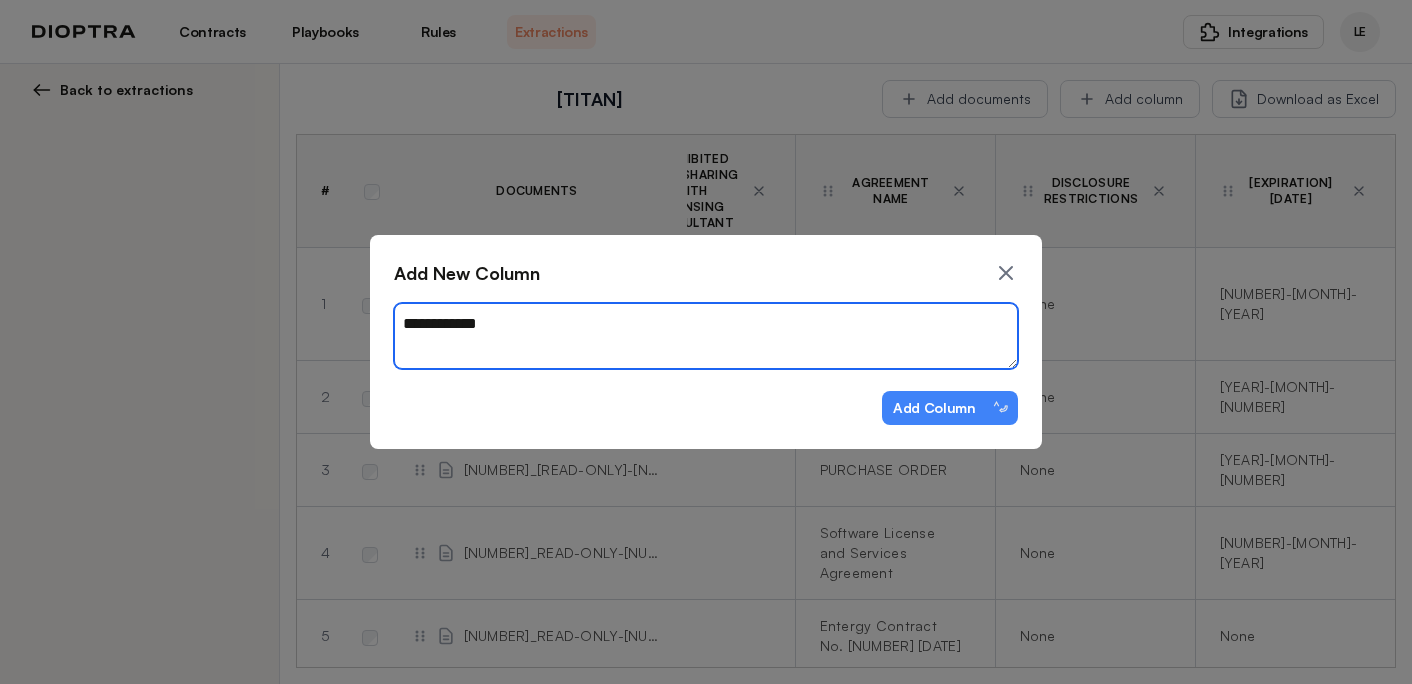 type on "*" 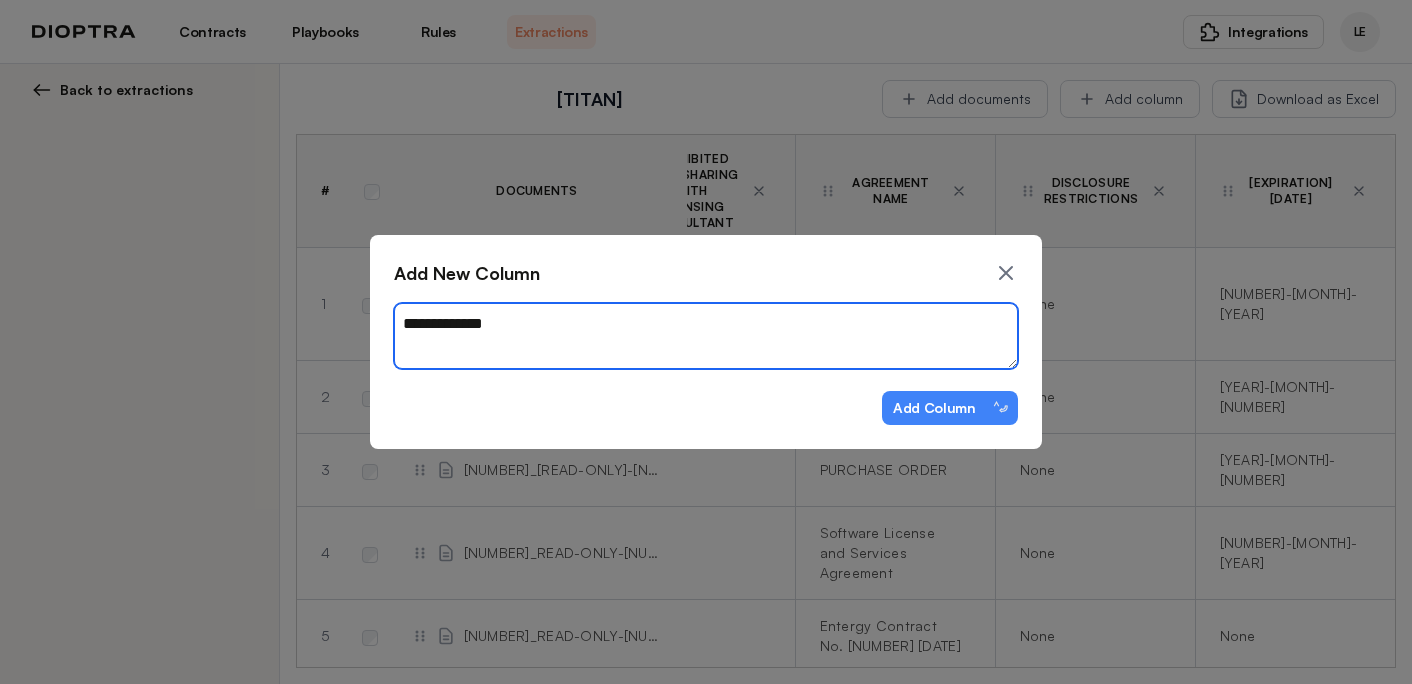 type on "*" 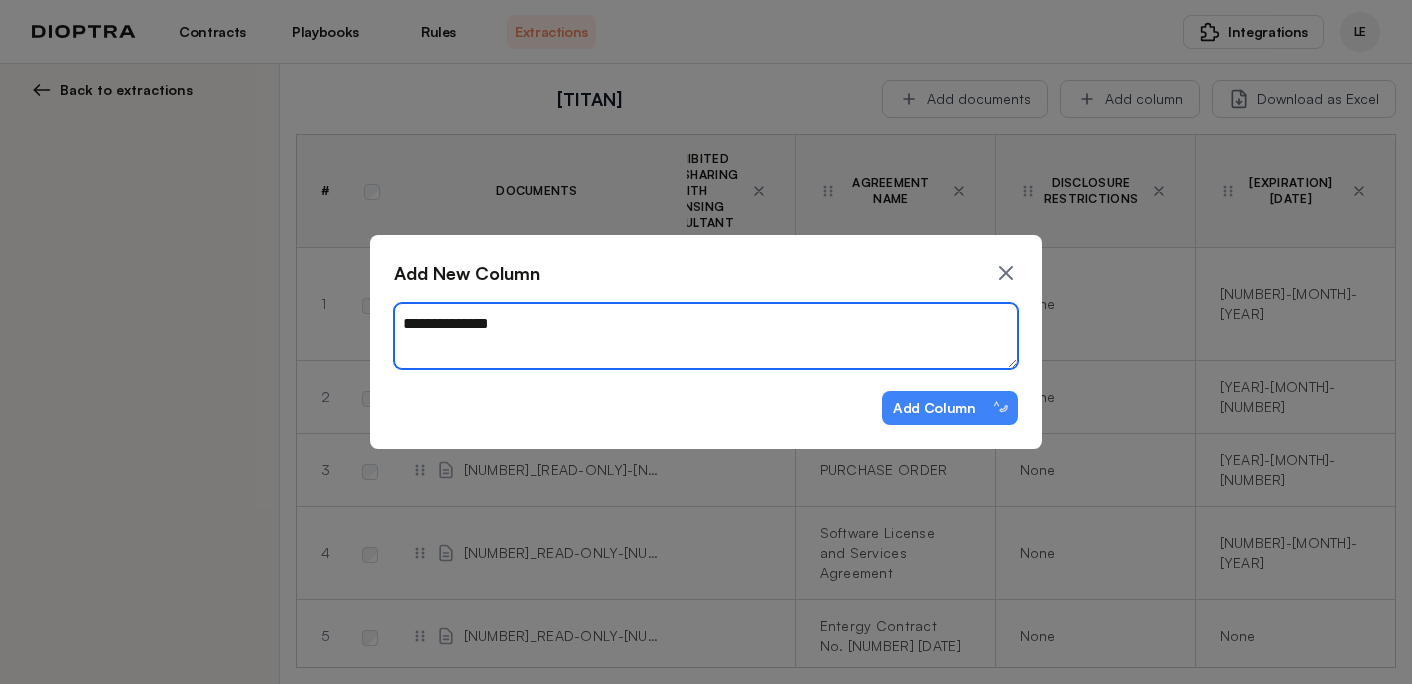 type on "*" 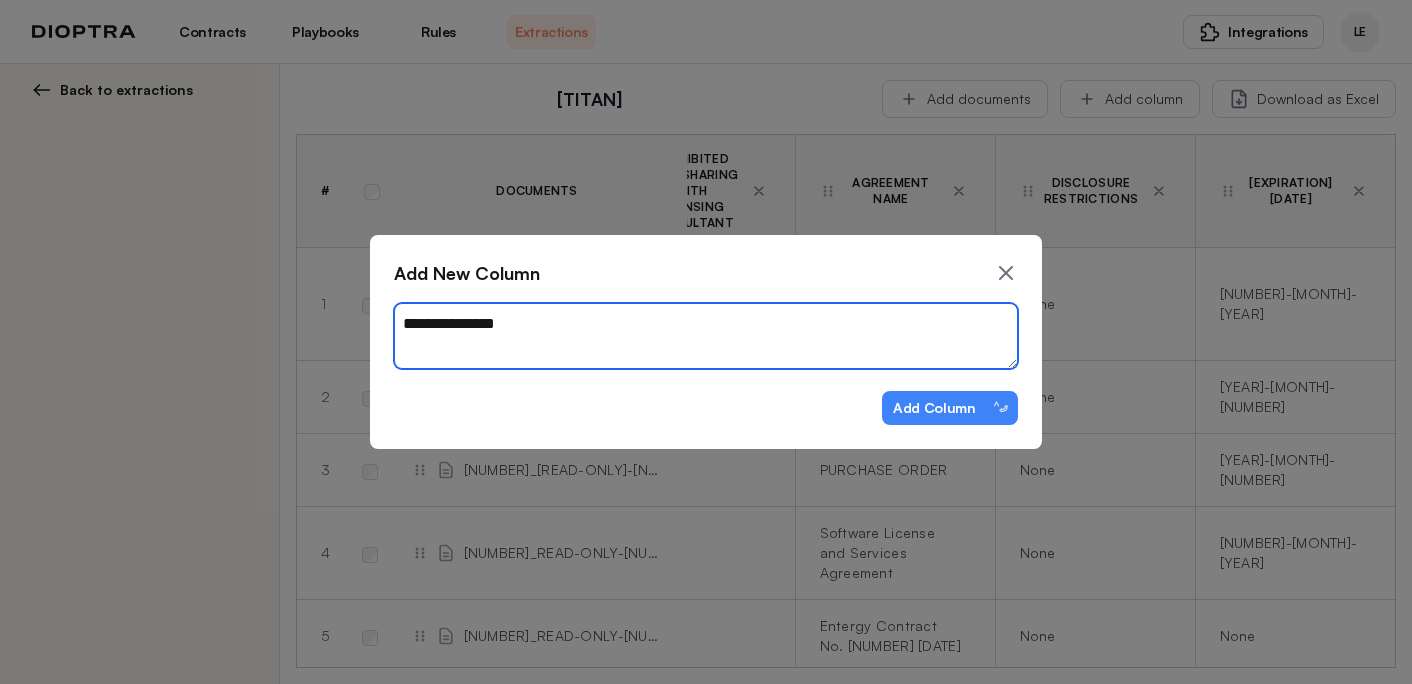 type on "*" 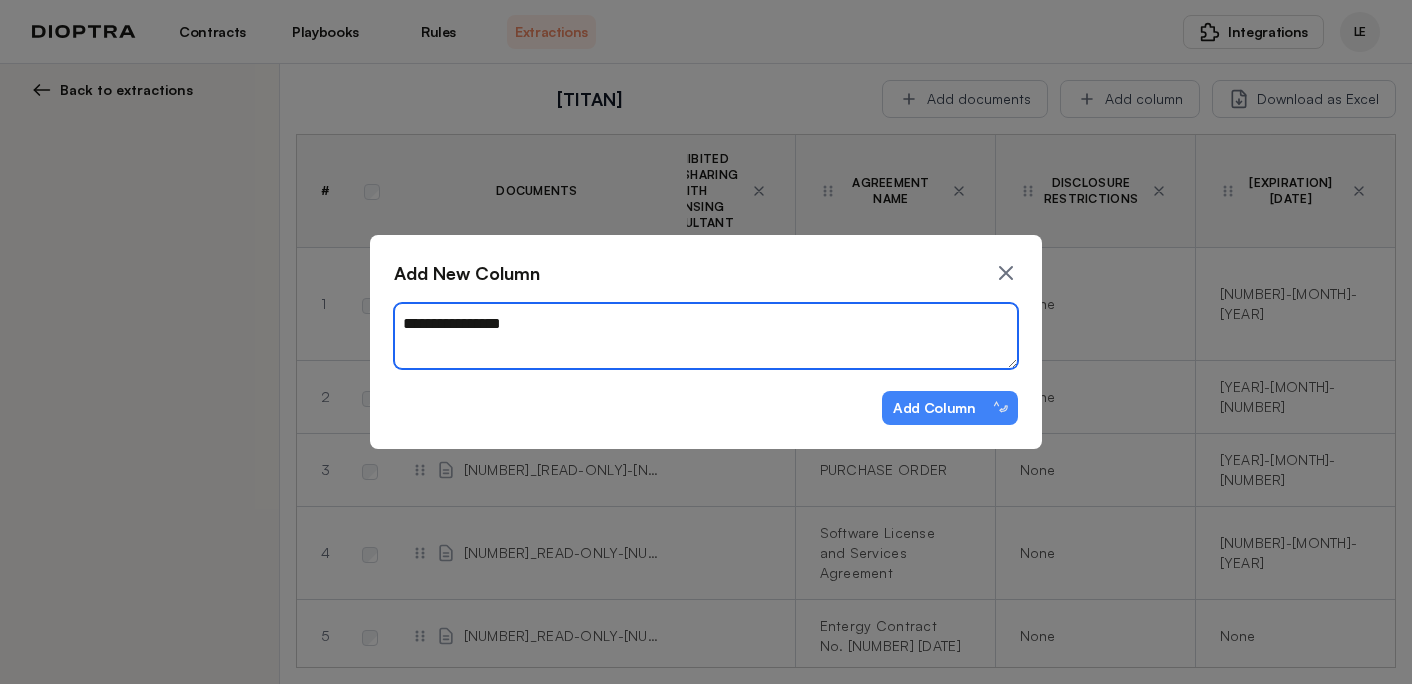 type on "*" 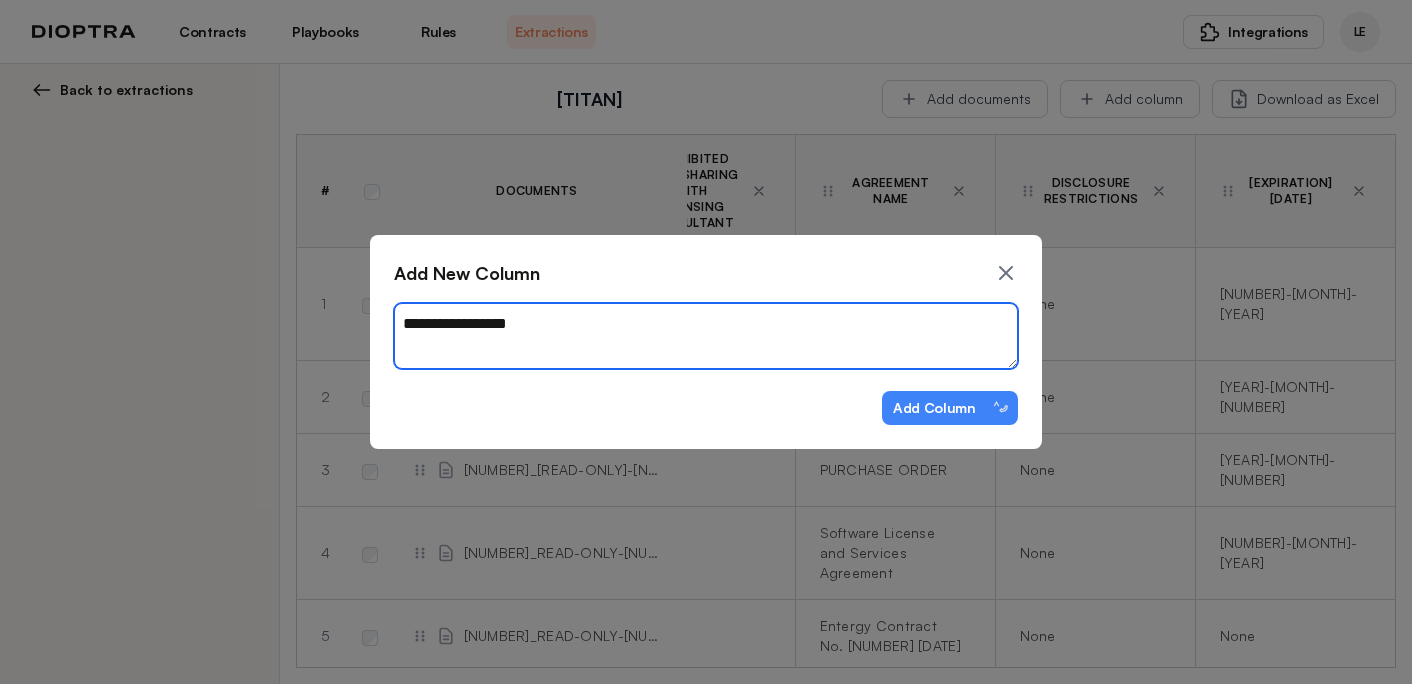 type on "*" 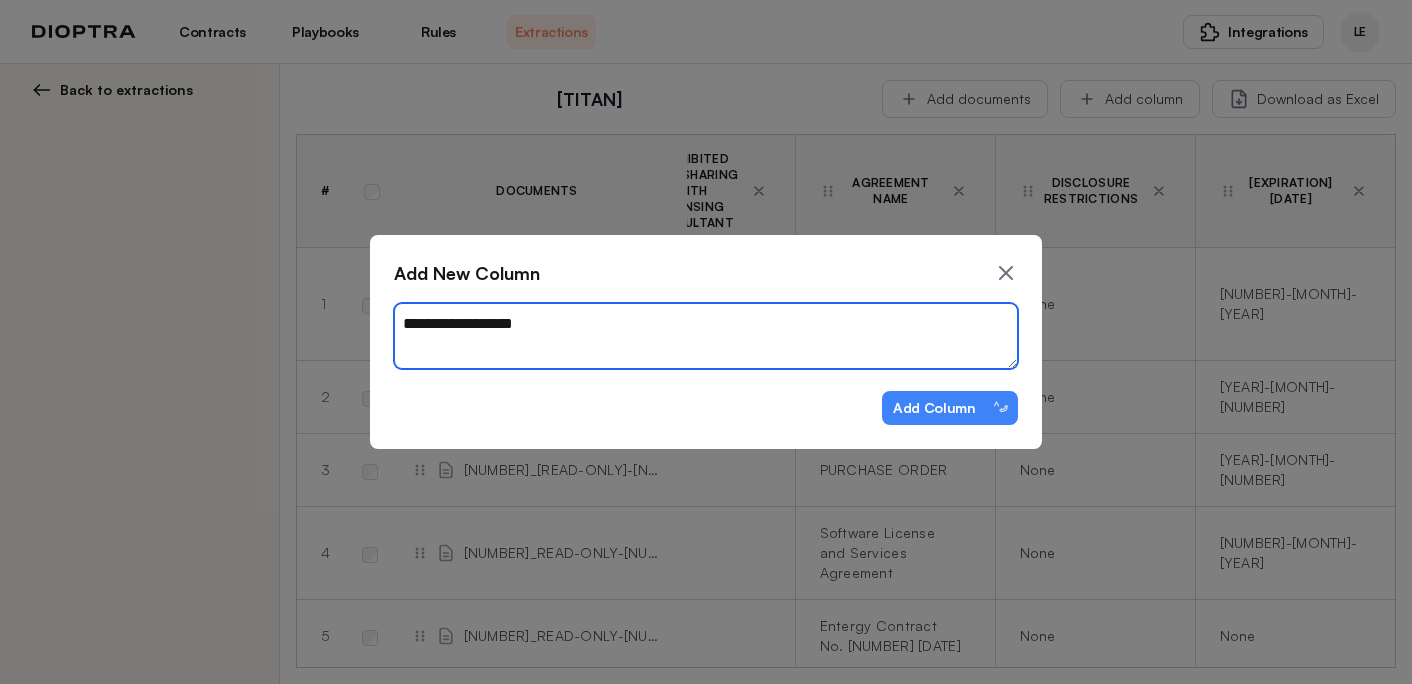 type on "*" 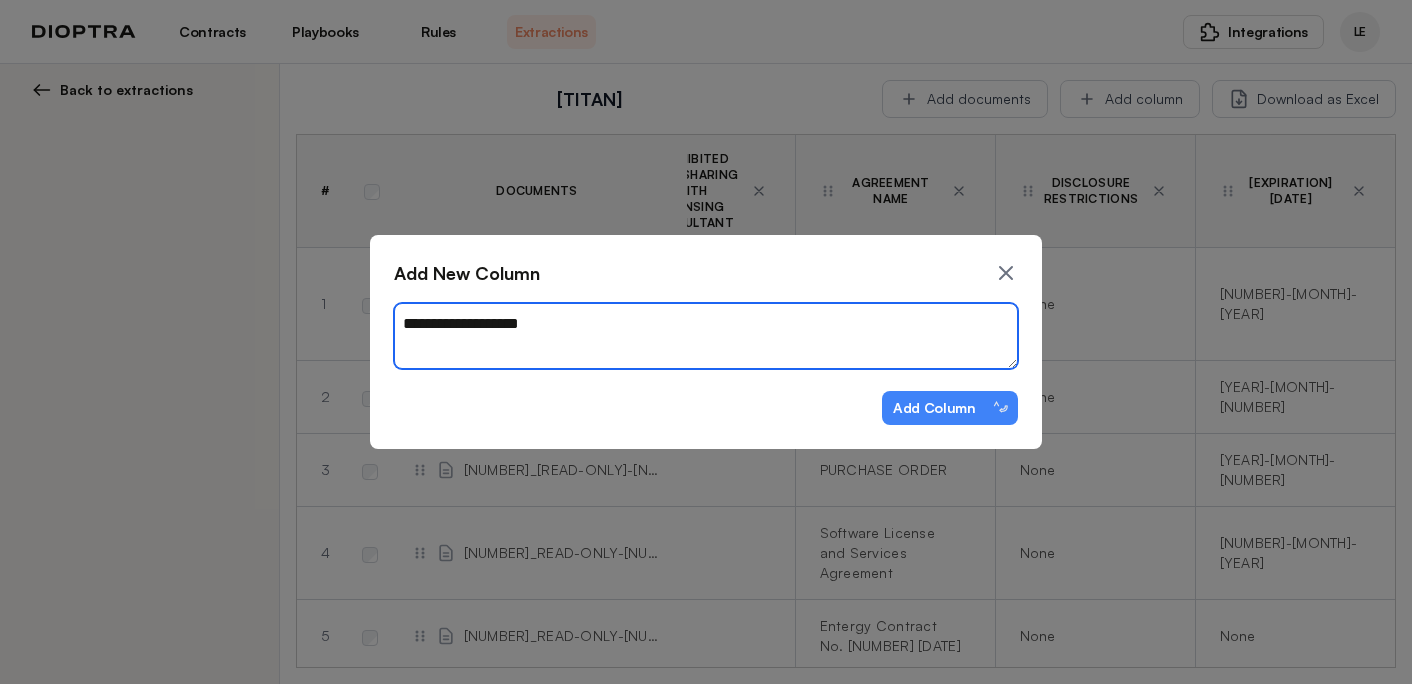type on "*" 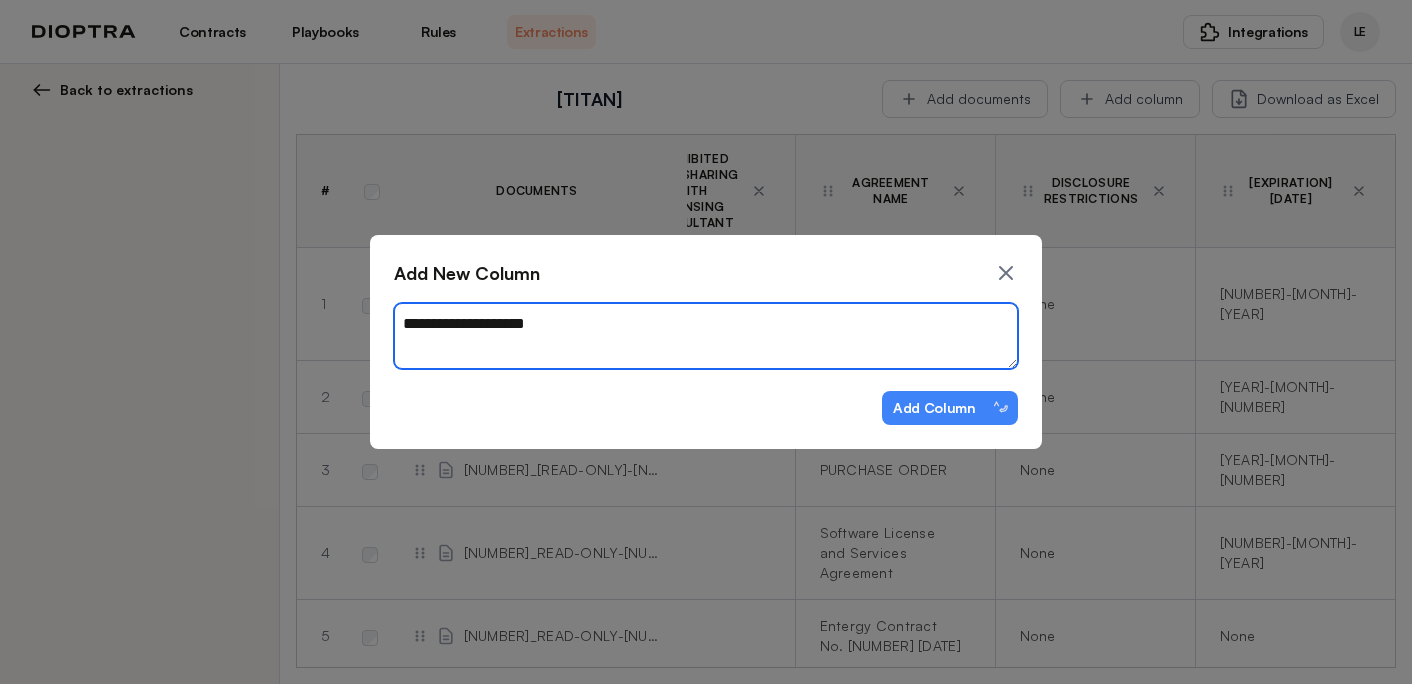 type on "*" 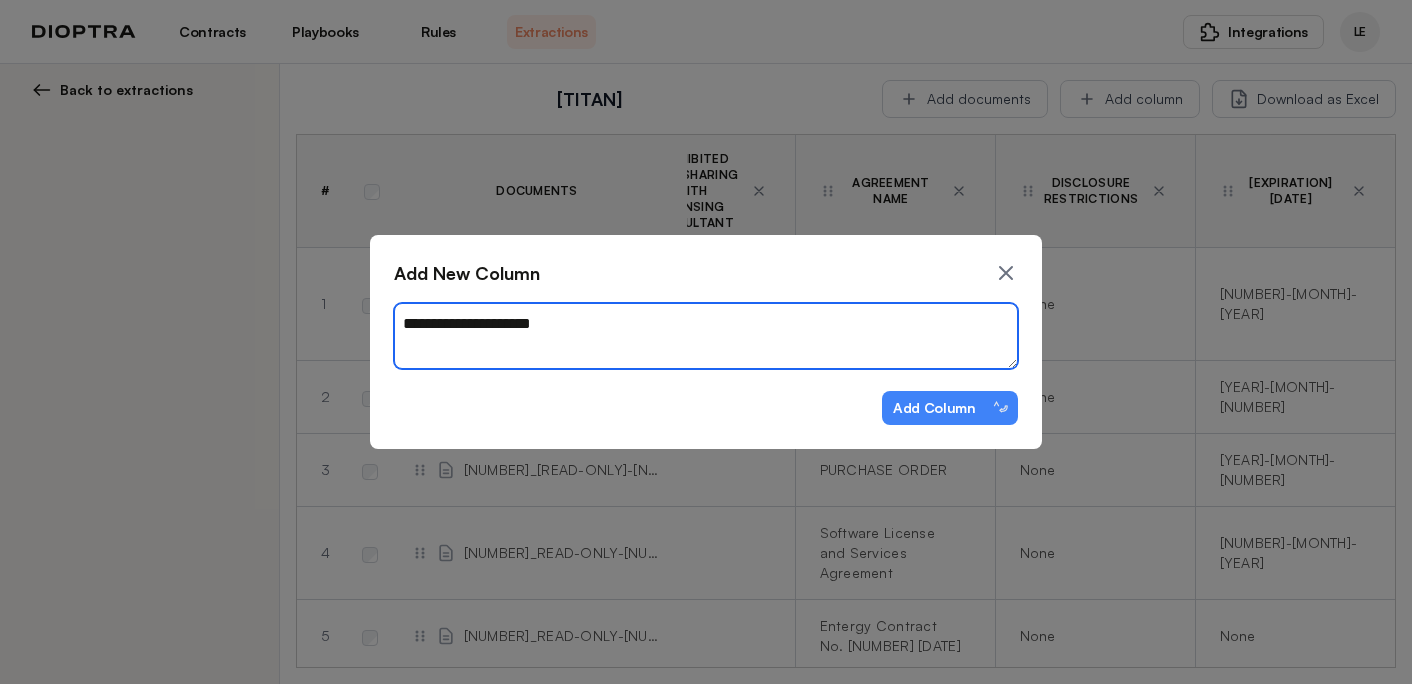 type on "*" 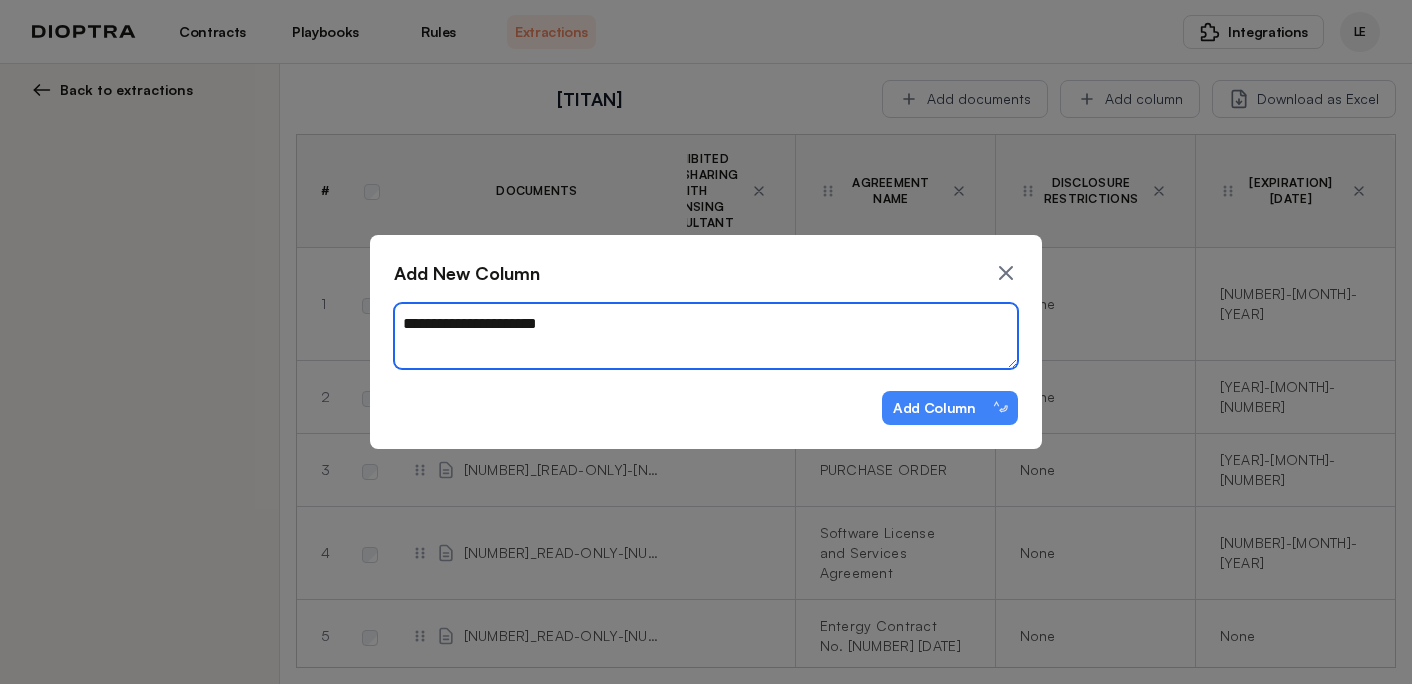 type on "*" 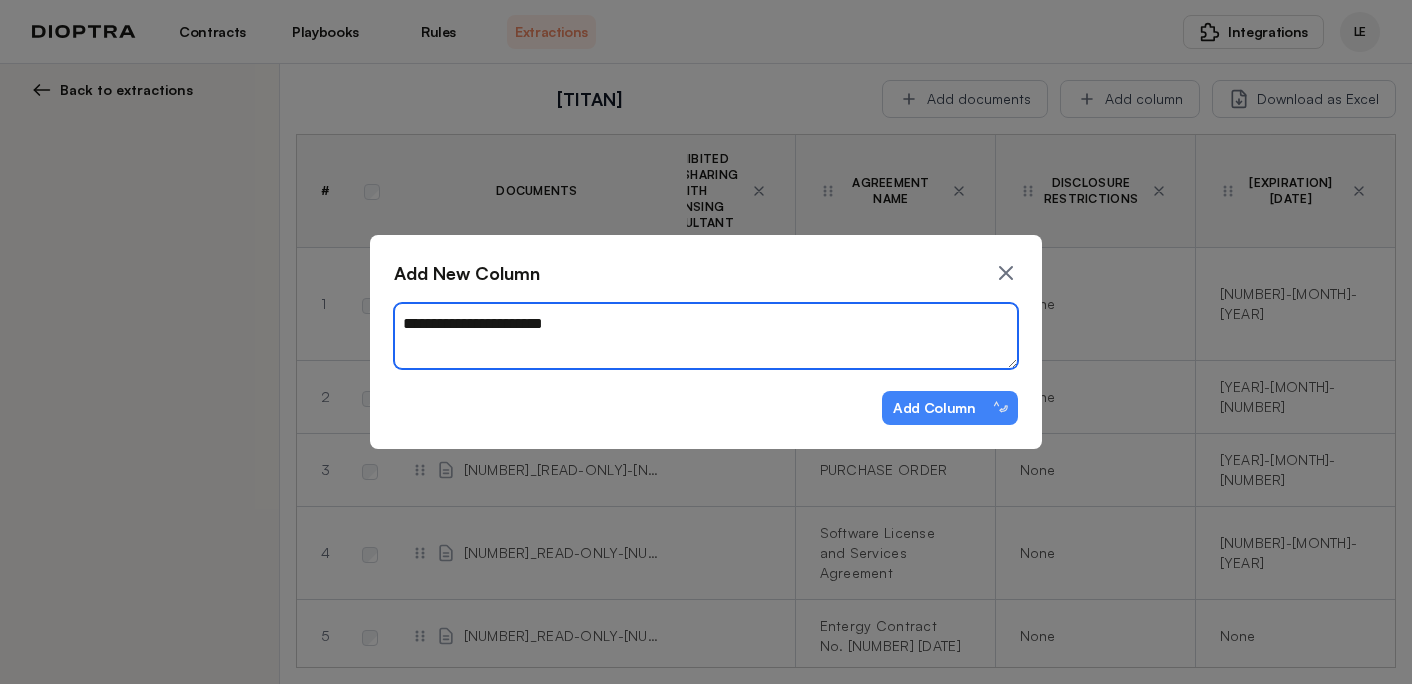 type on "*" 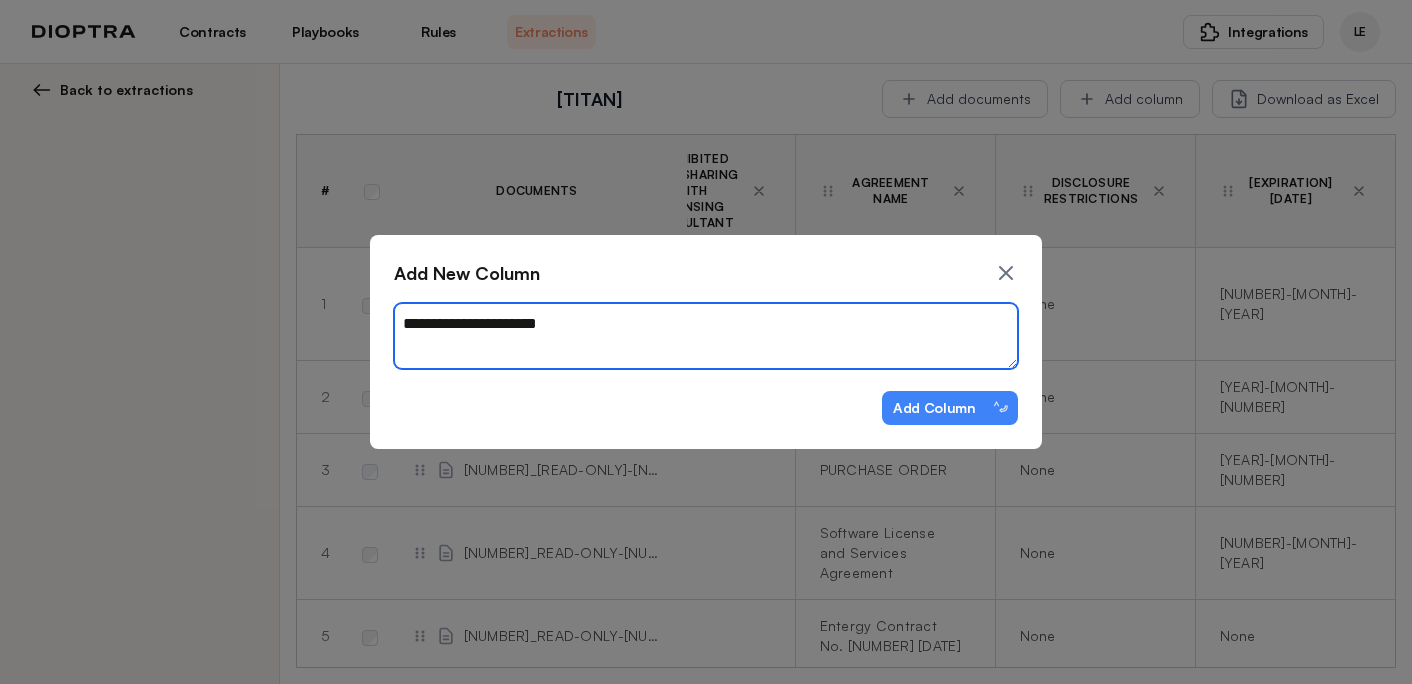 type on "*" 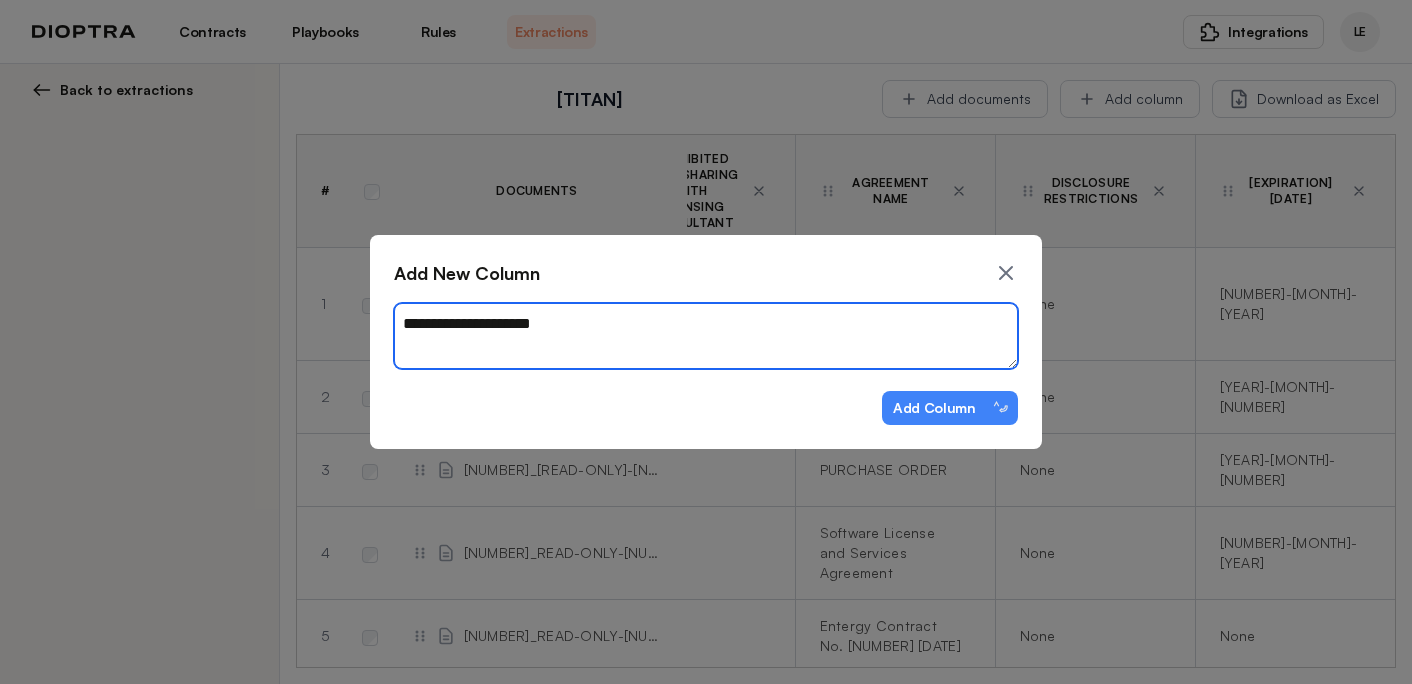 type on "**********" 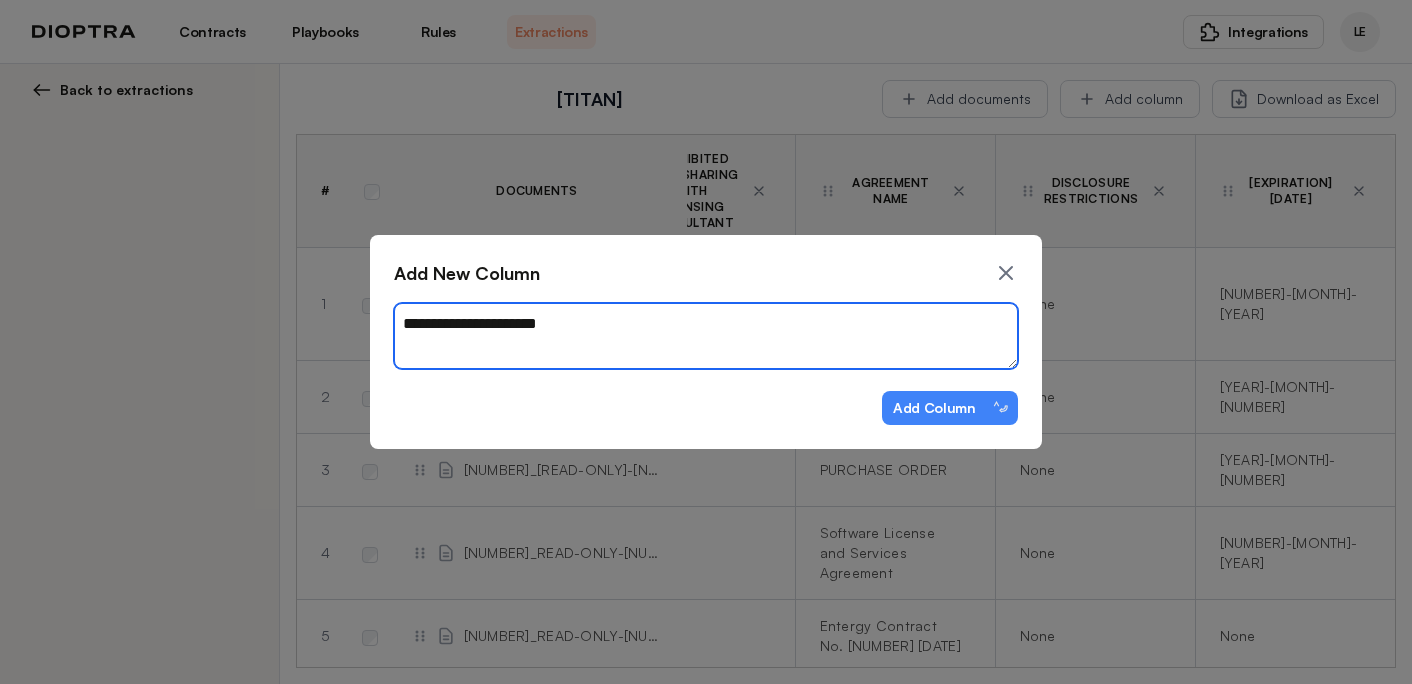 type on "*" 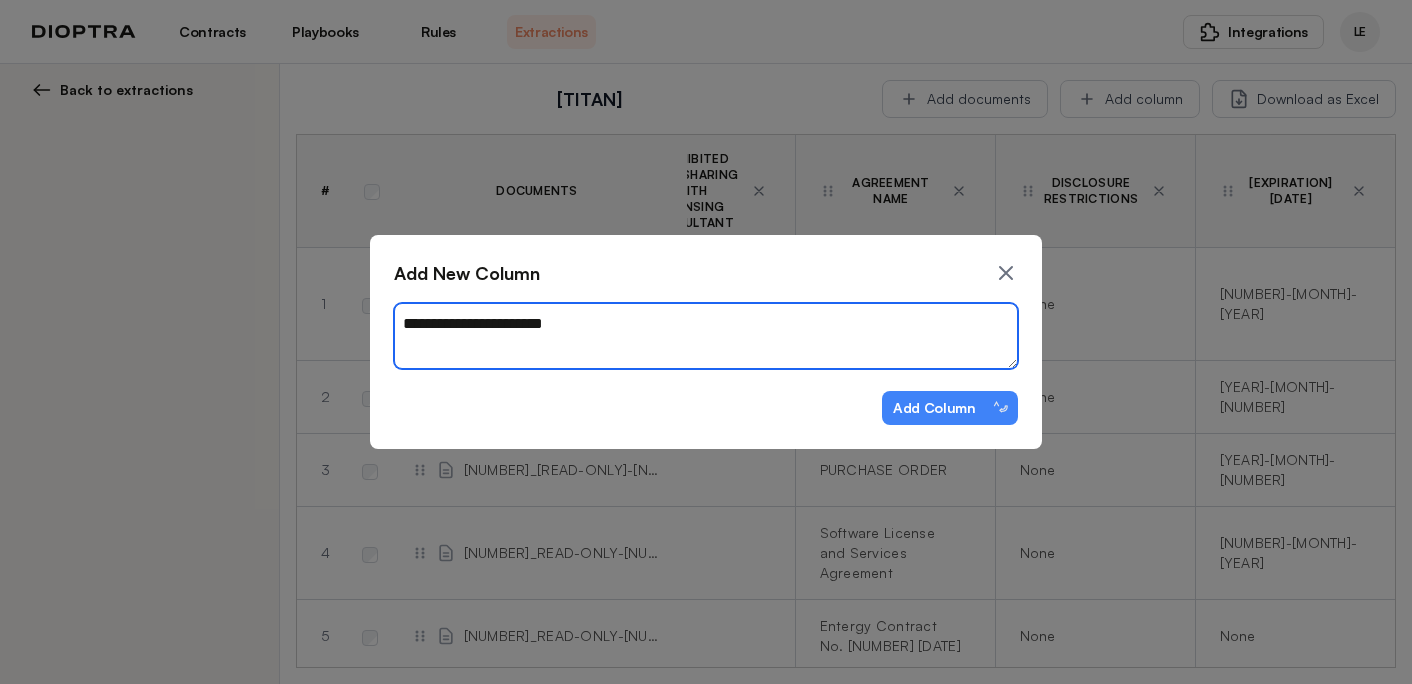 type on "*" 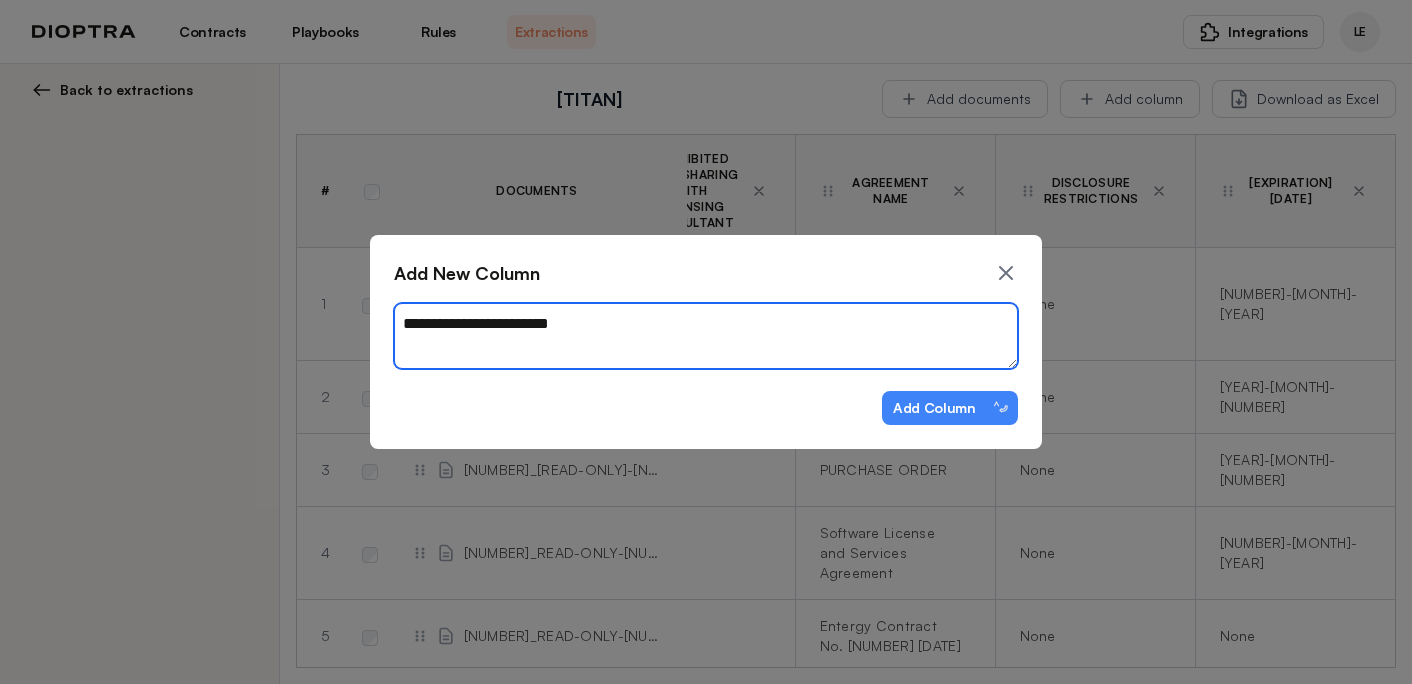 type on "*" 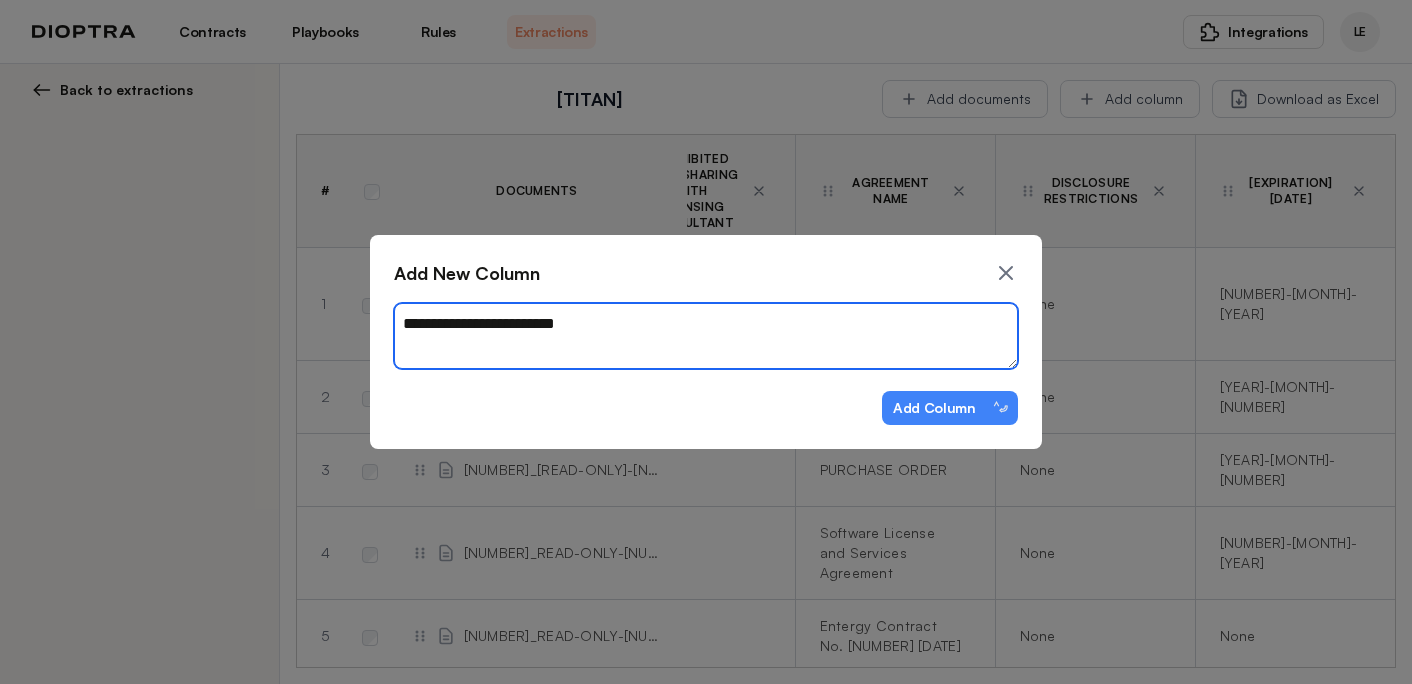 type on "*" 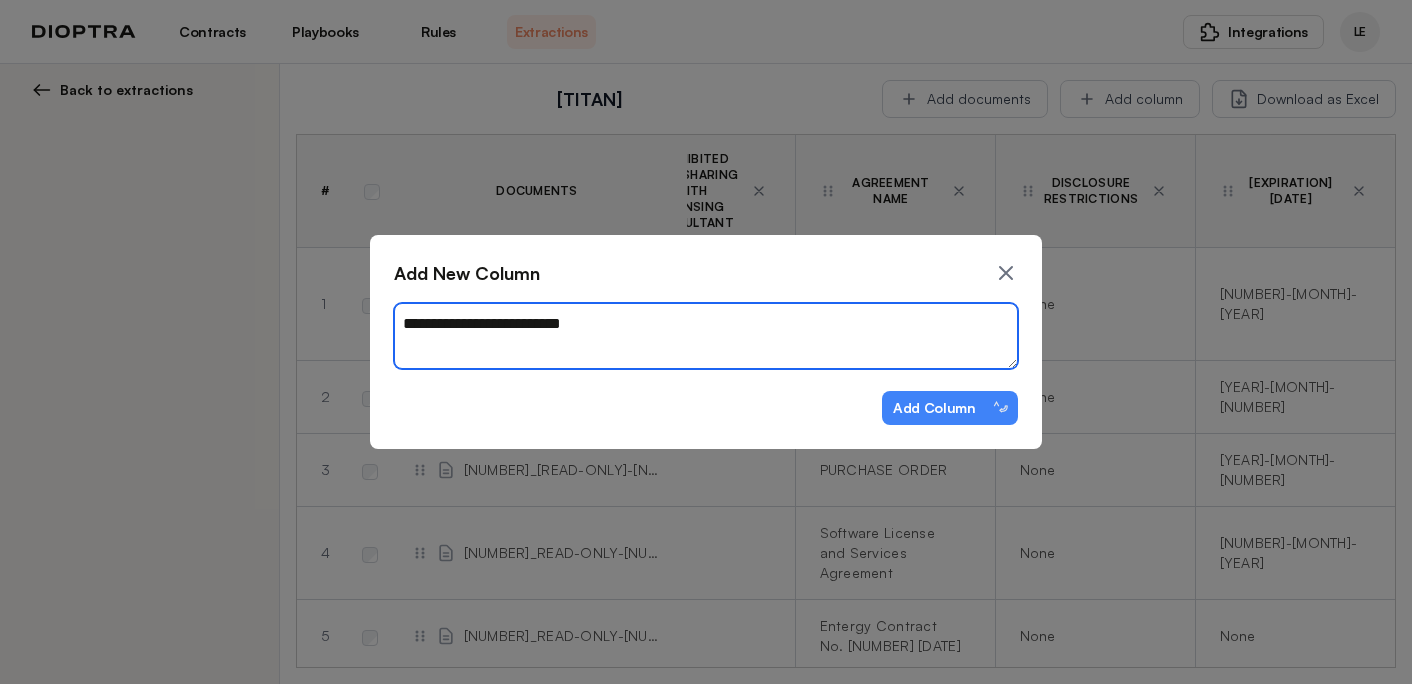 type on "**********" 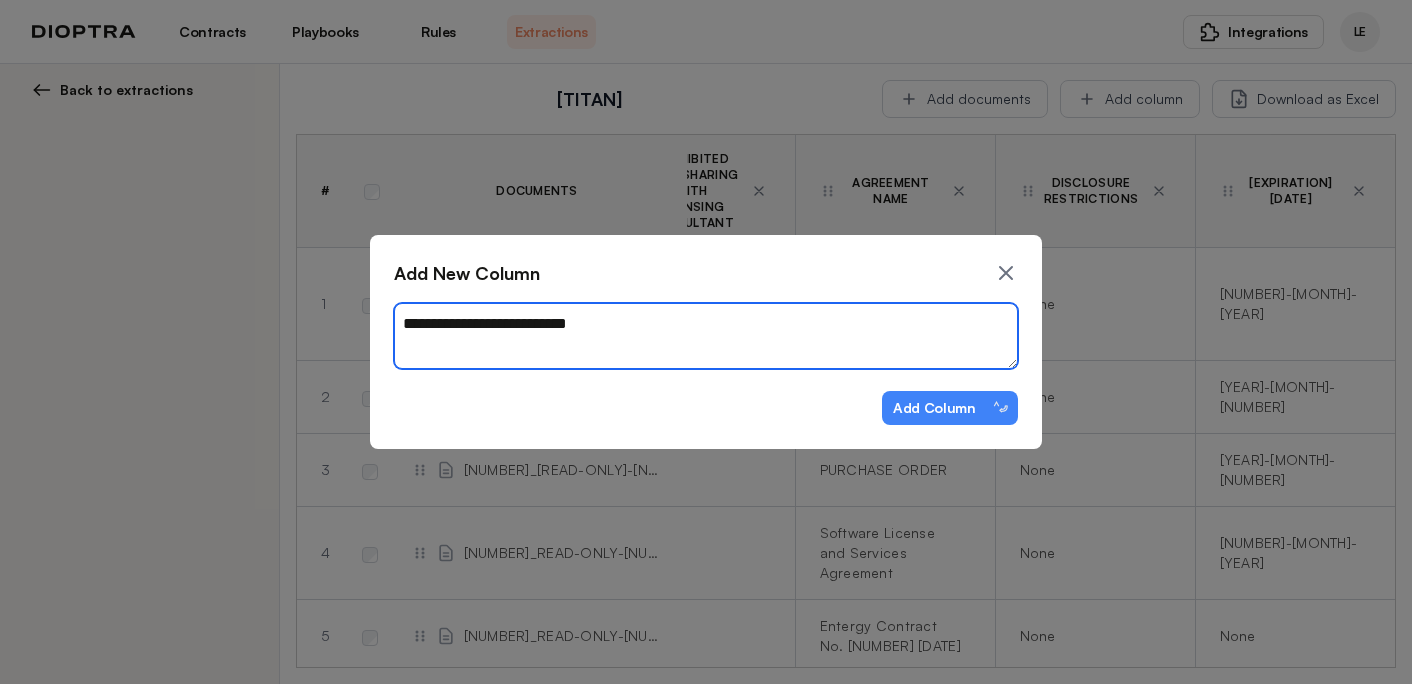 type on "*" 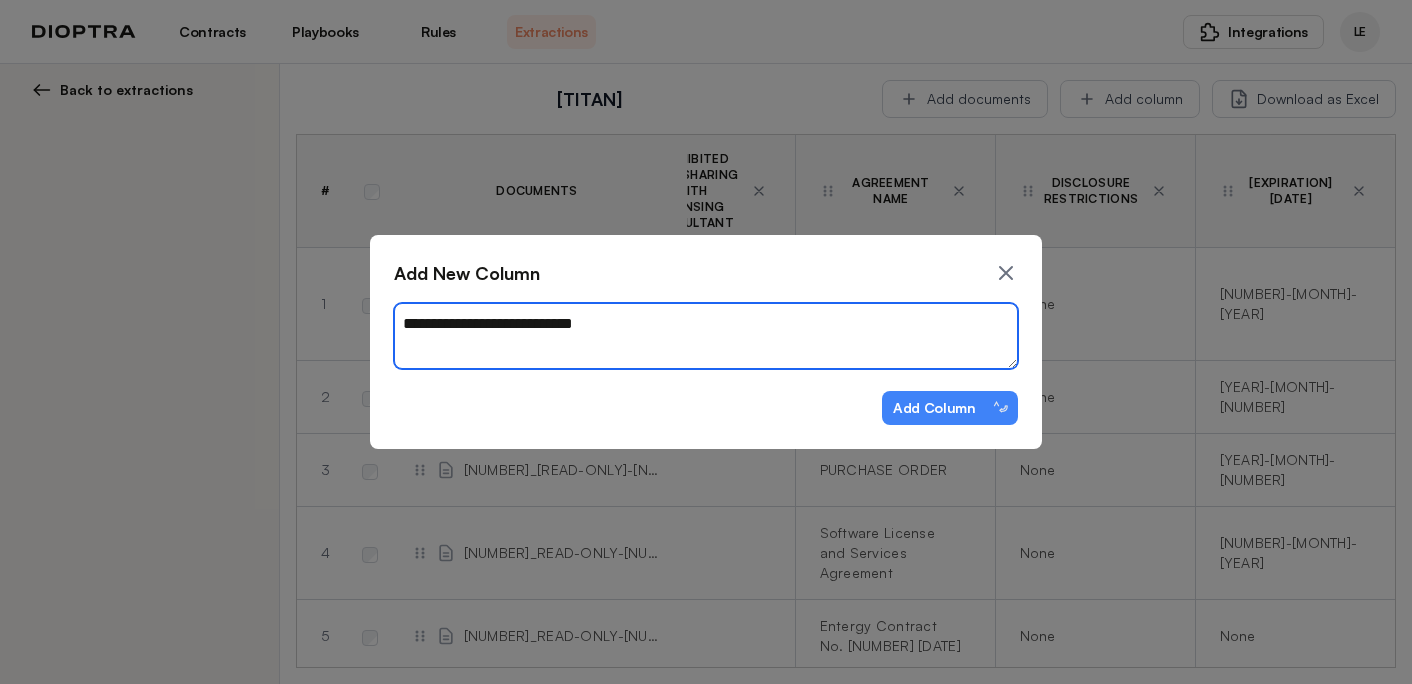 type on "*" 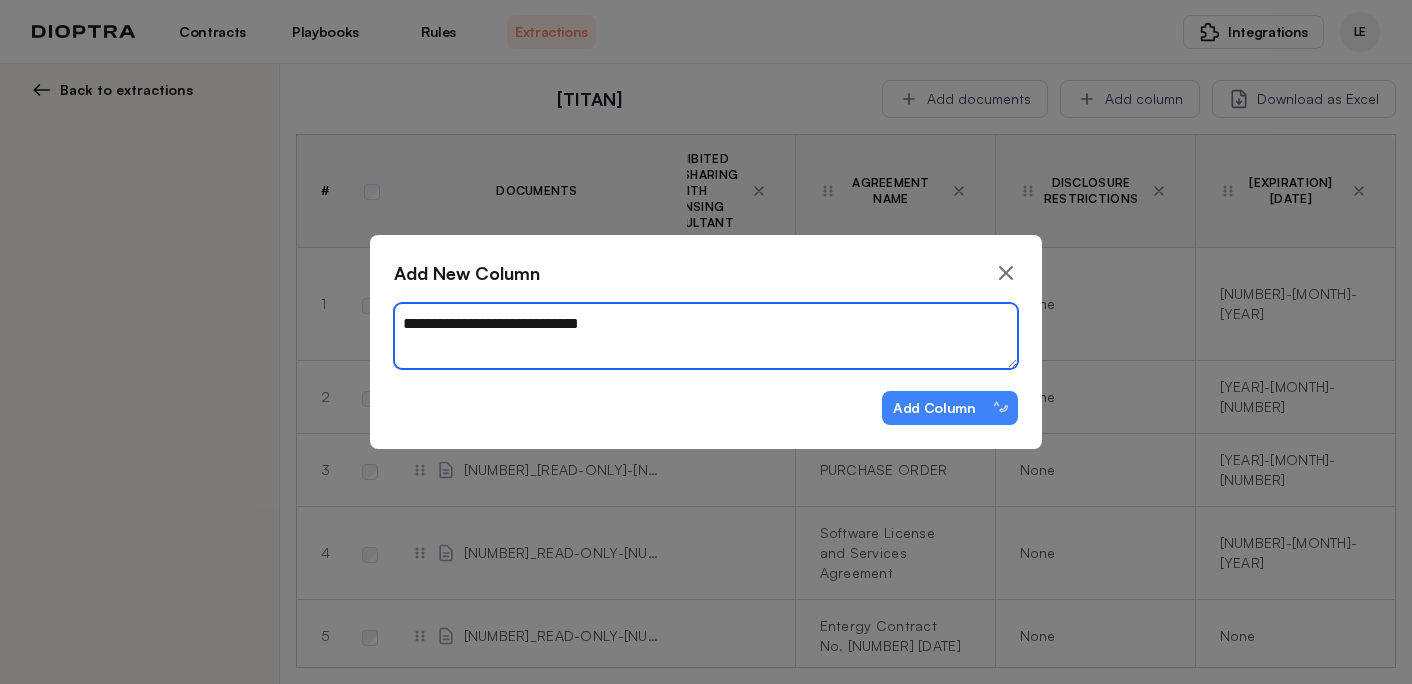 type on "*" 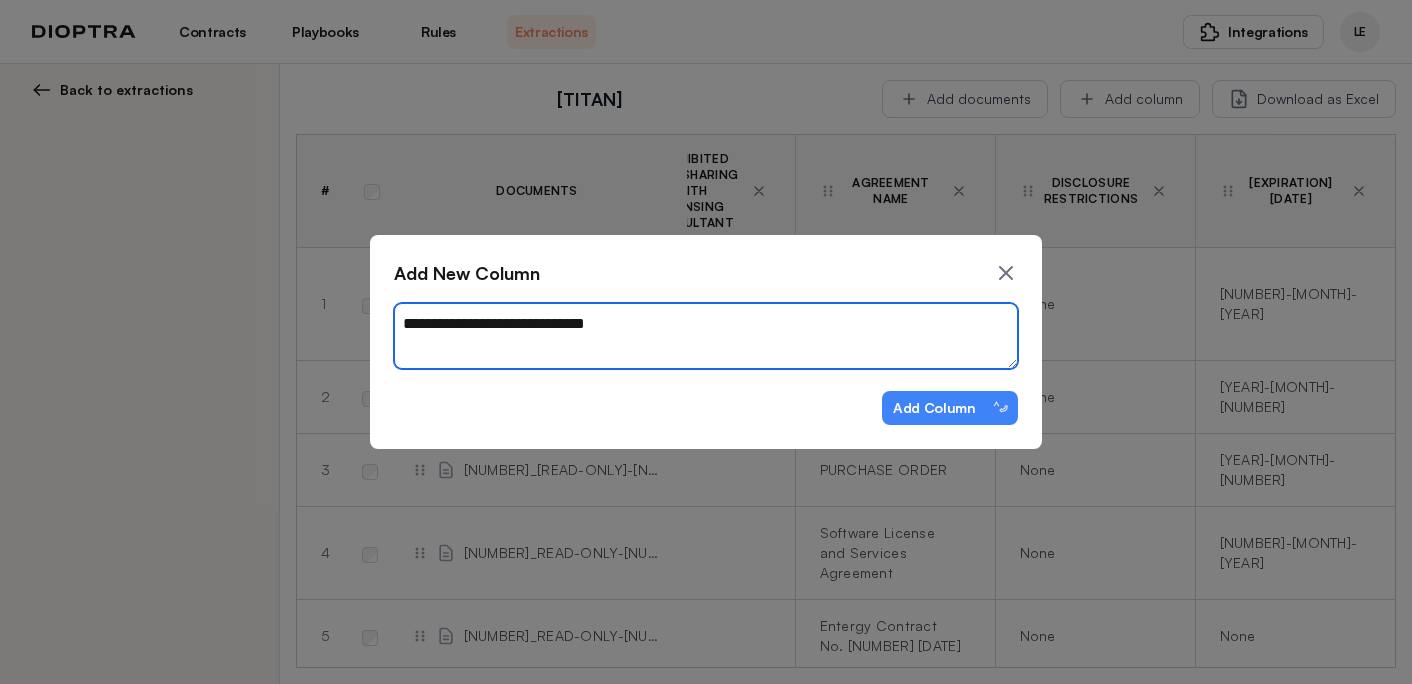 type on "*" 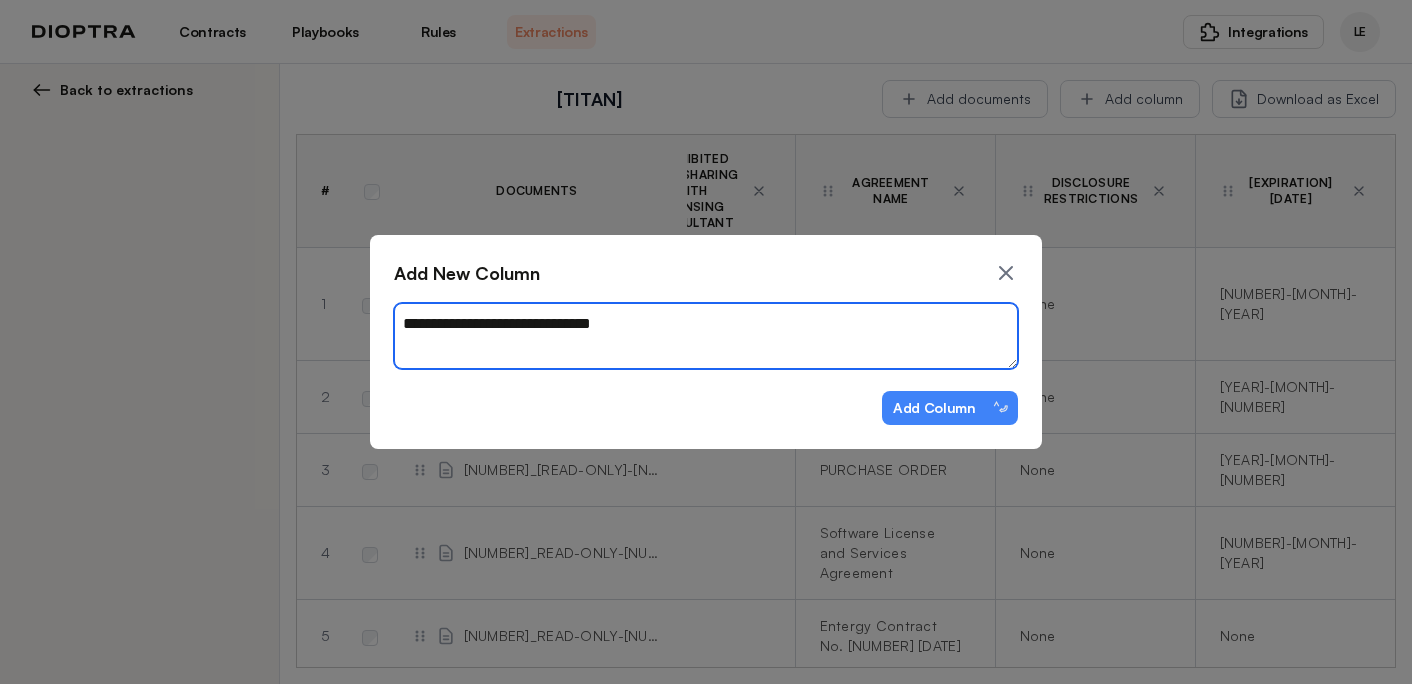 type on "*" 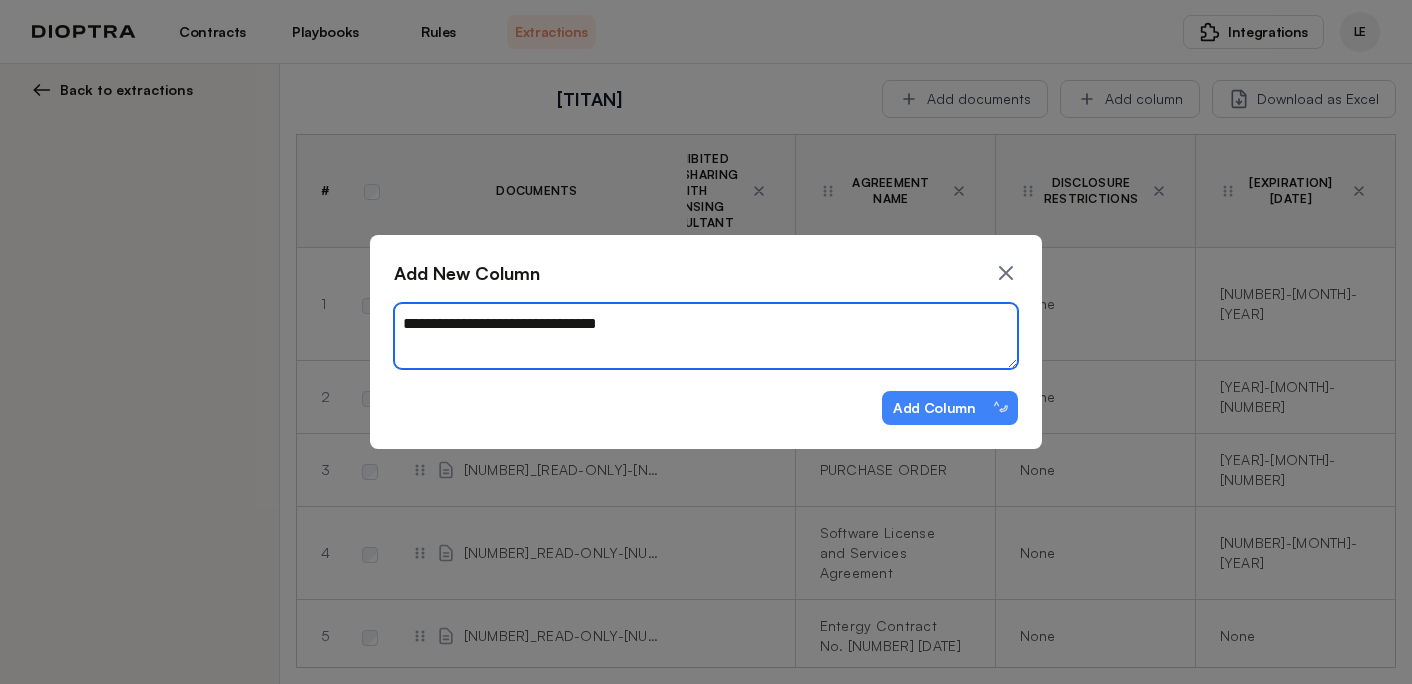 type on "*" 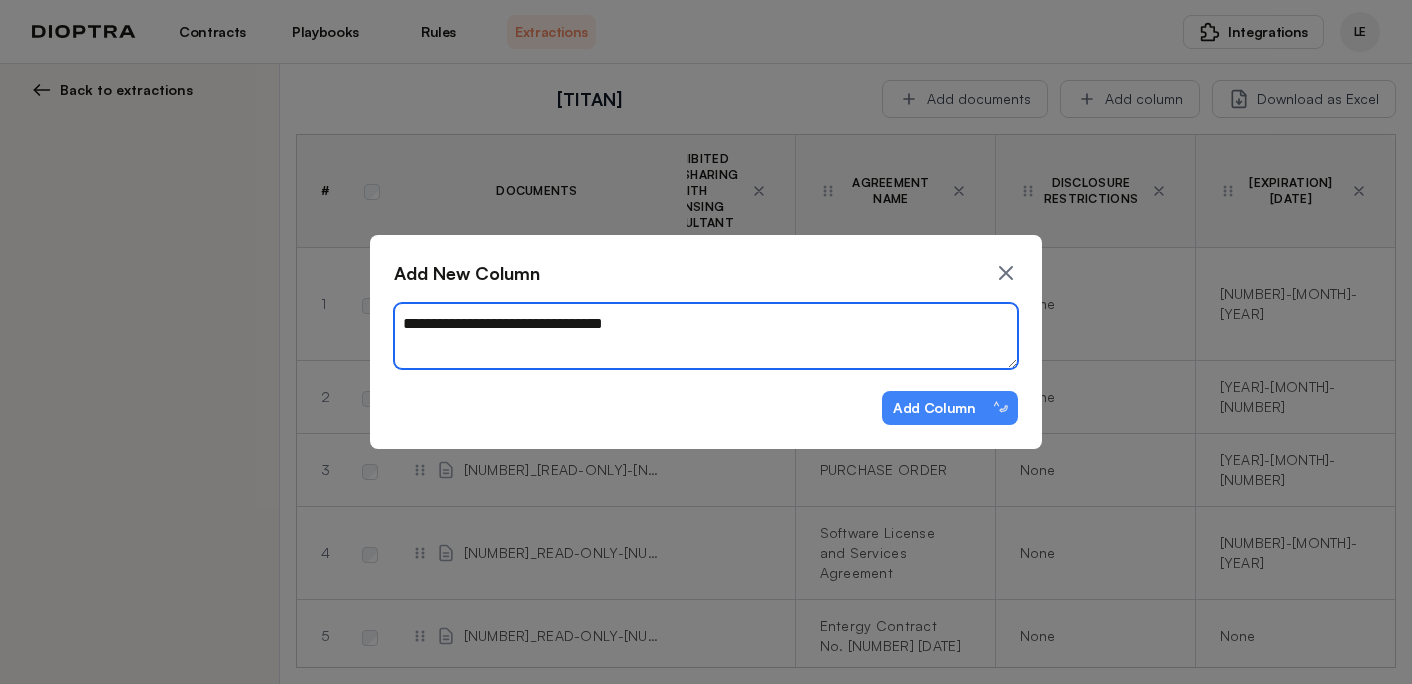 type on "*" 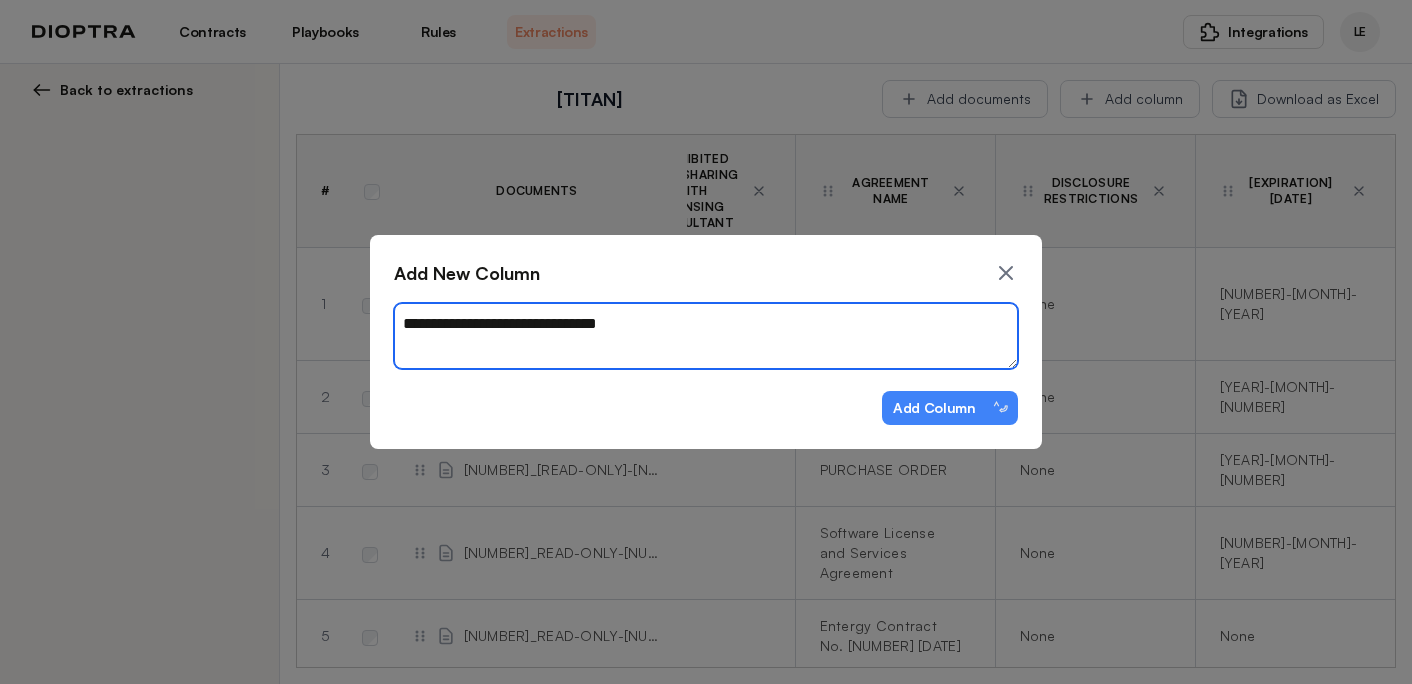 type on "*" 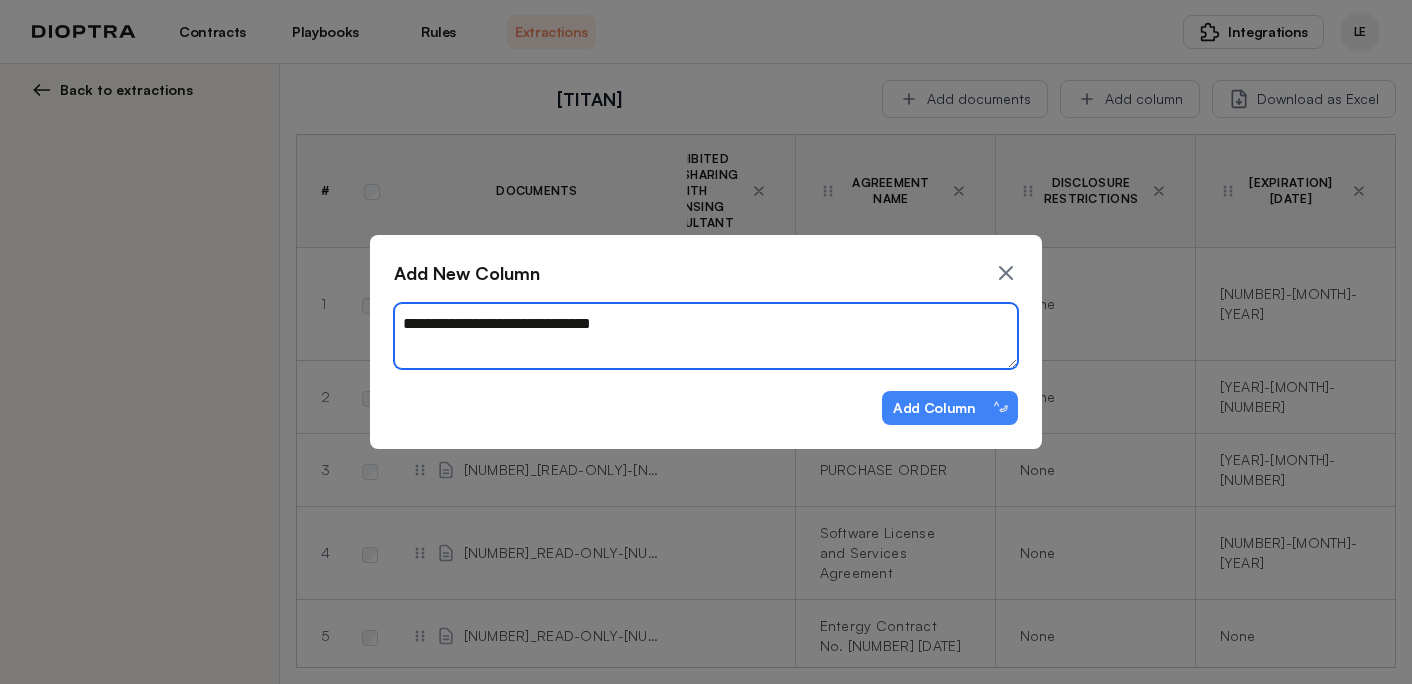 type on "*" 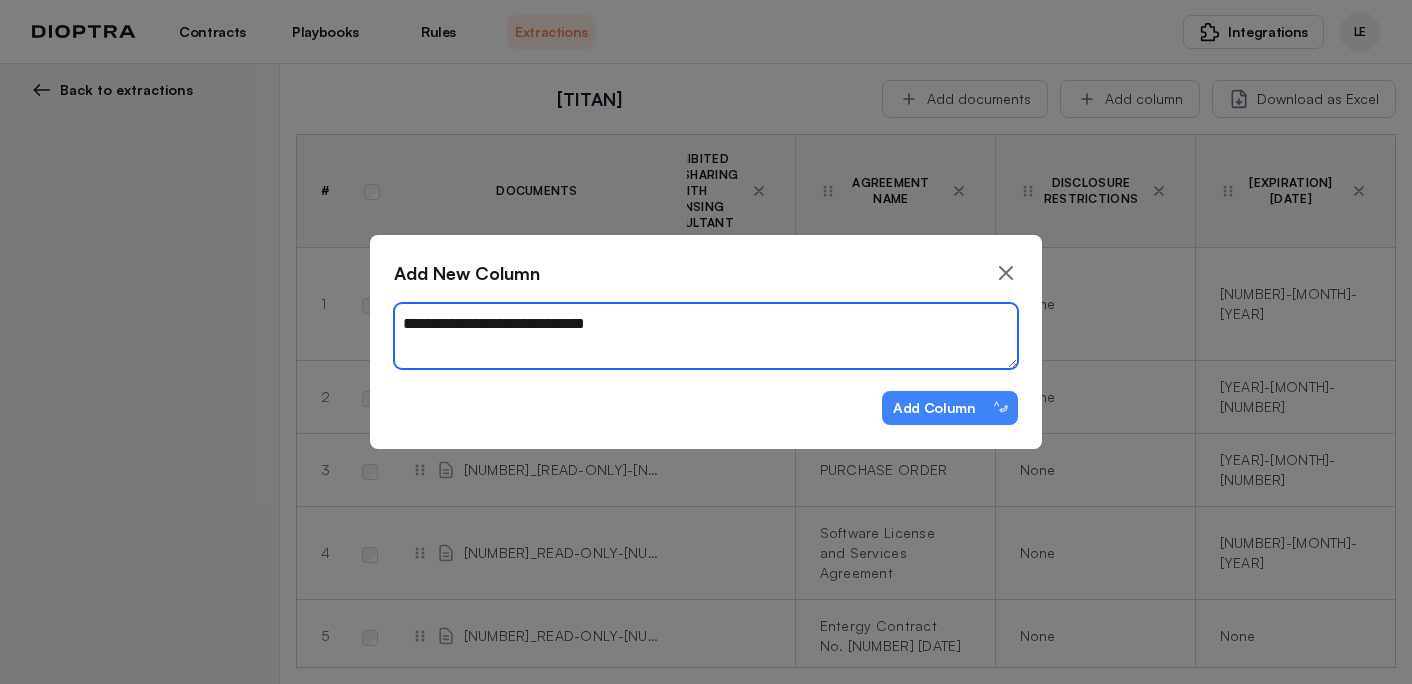 type on "*" 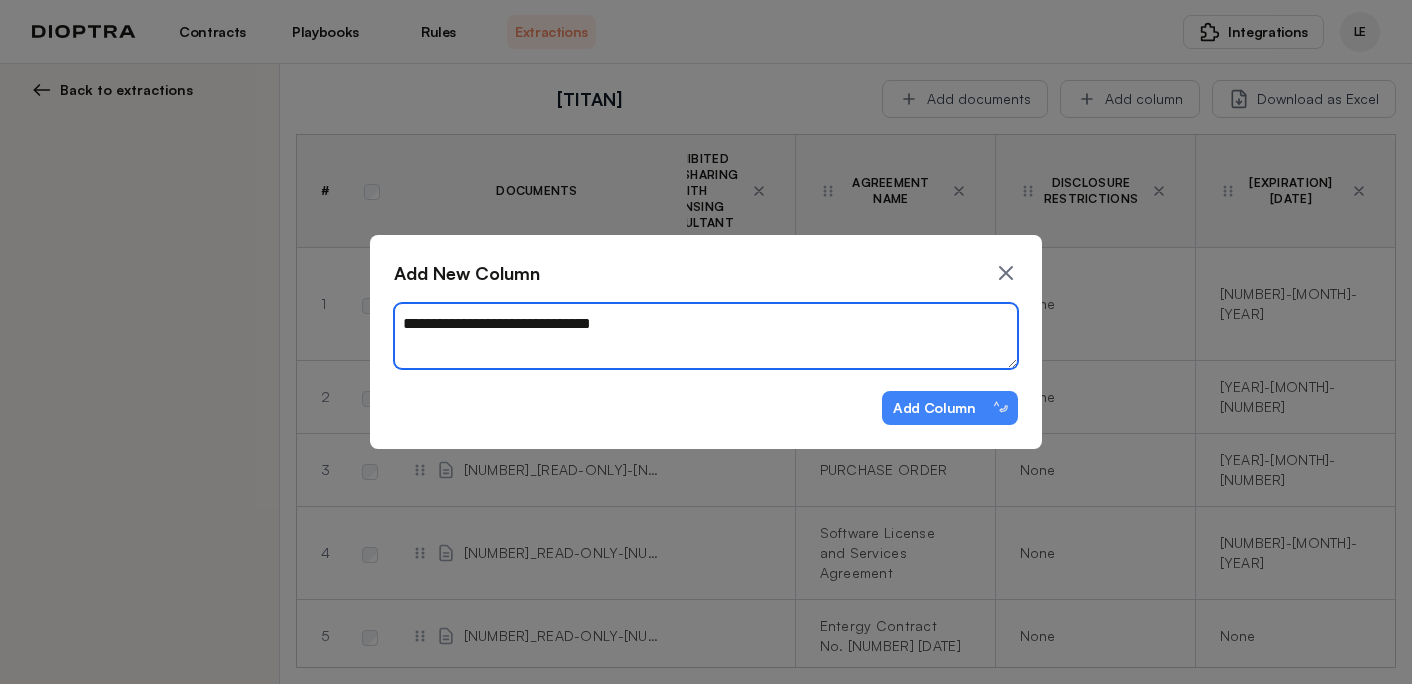 type on "*" 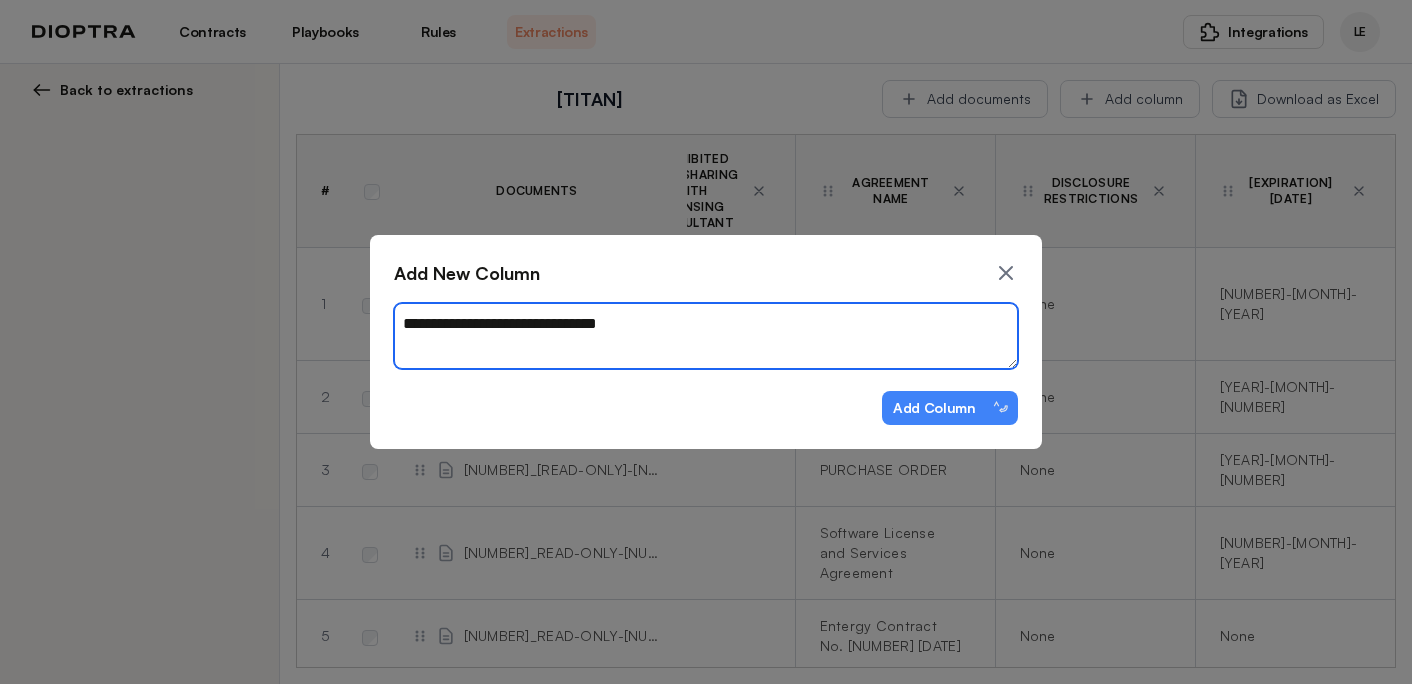 type on "*" 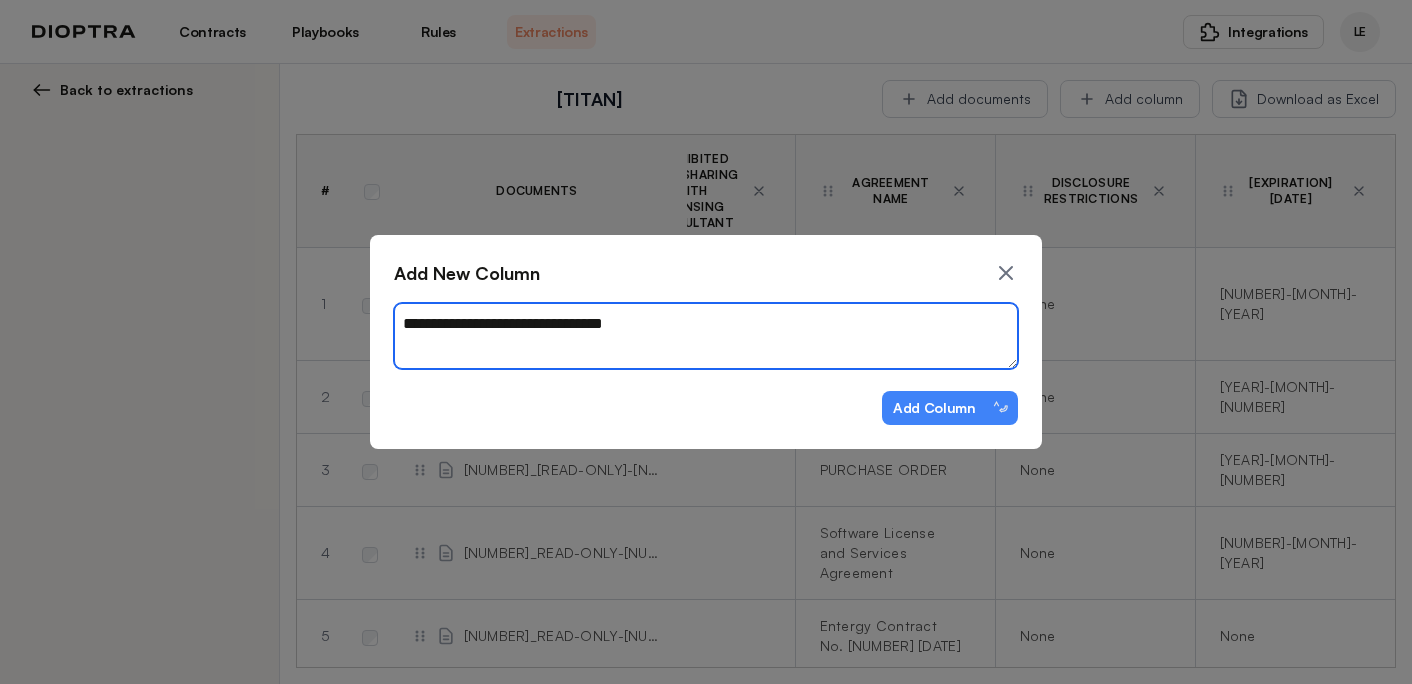 type on "*" 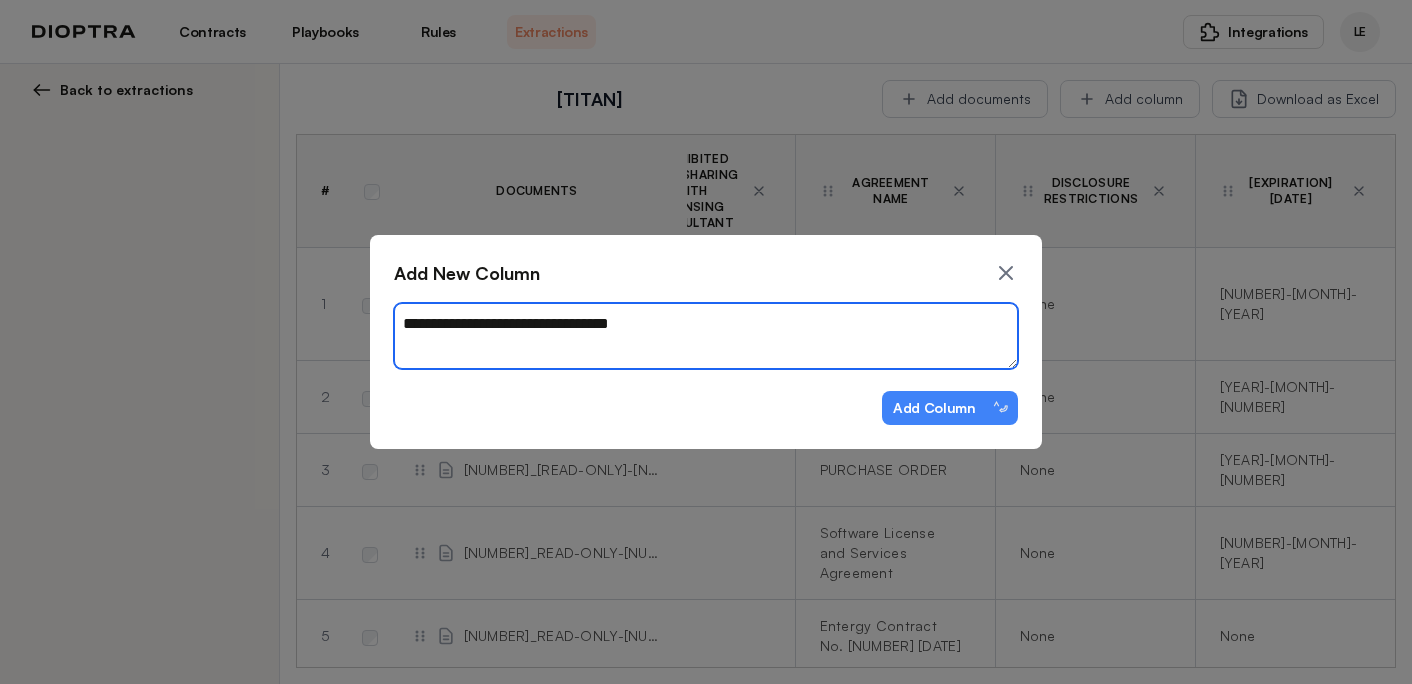 type on "*" 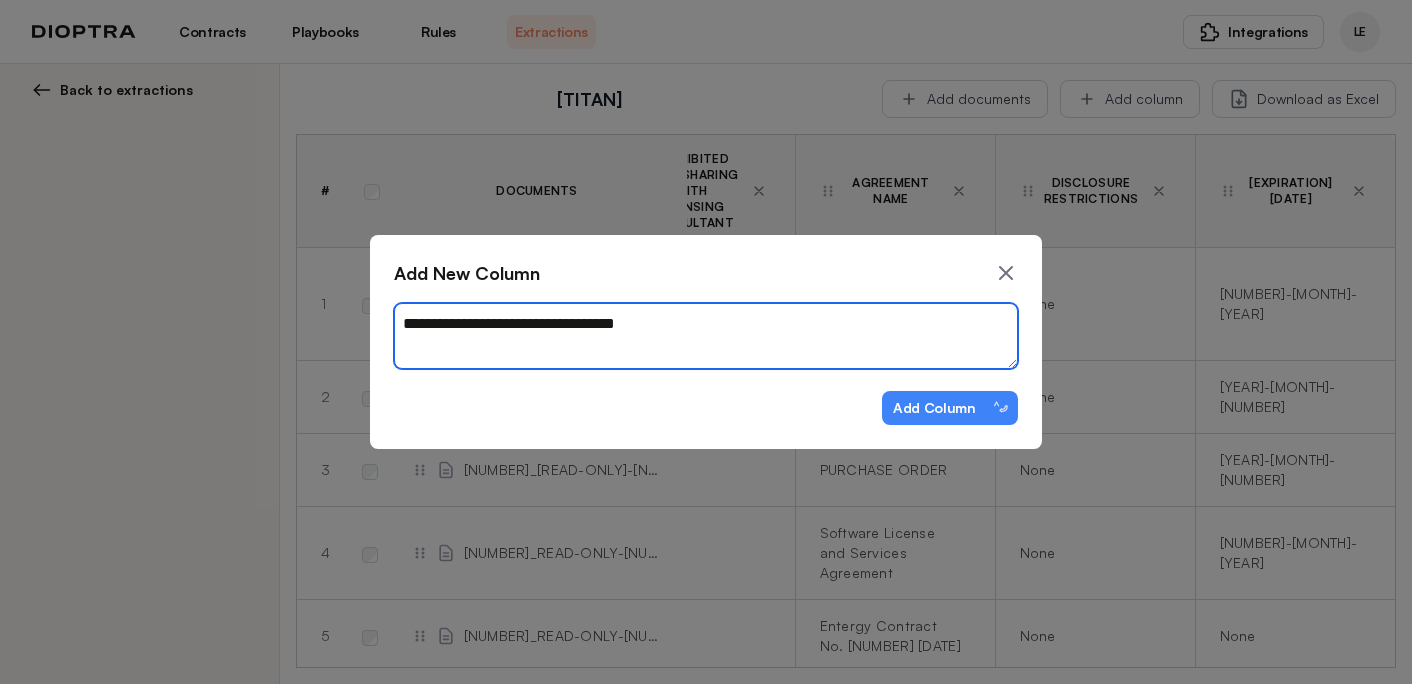 type on "*" 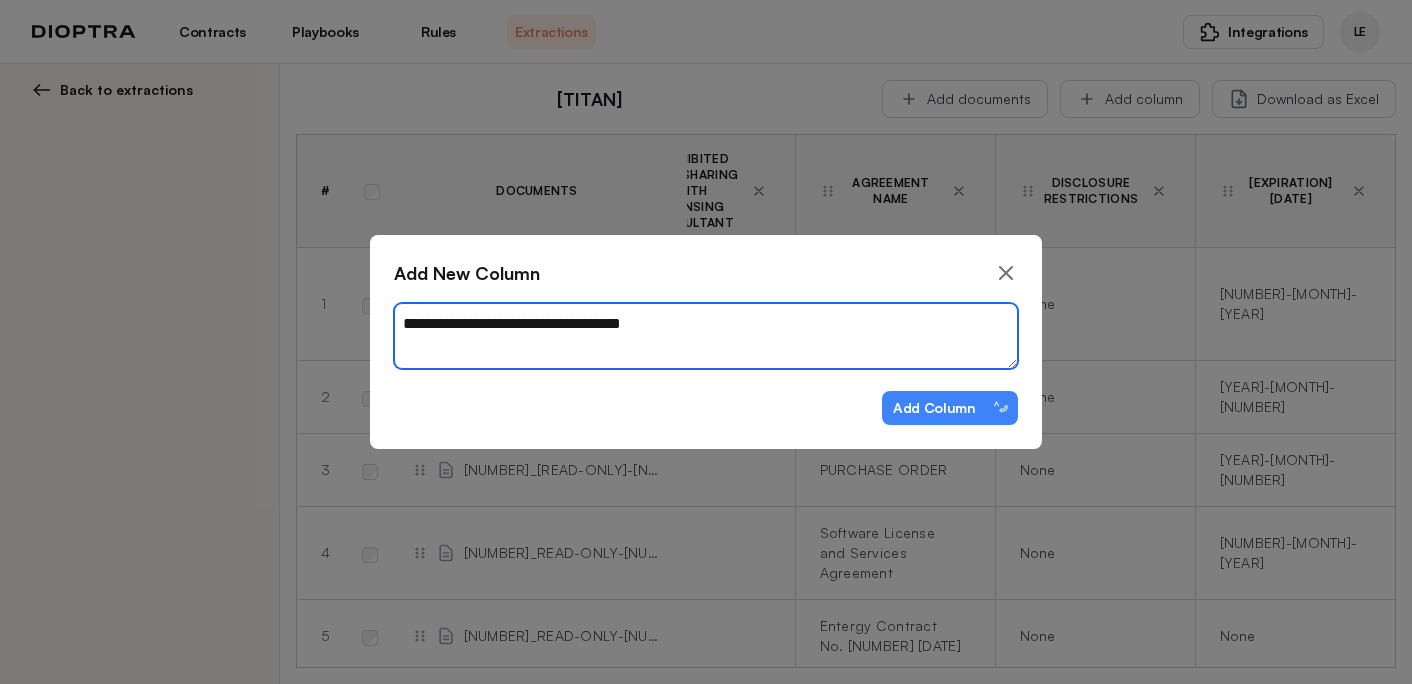 type on "*" 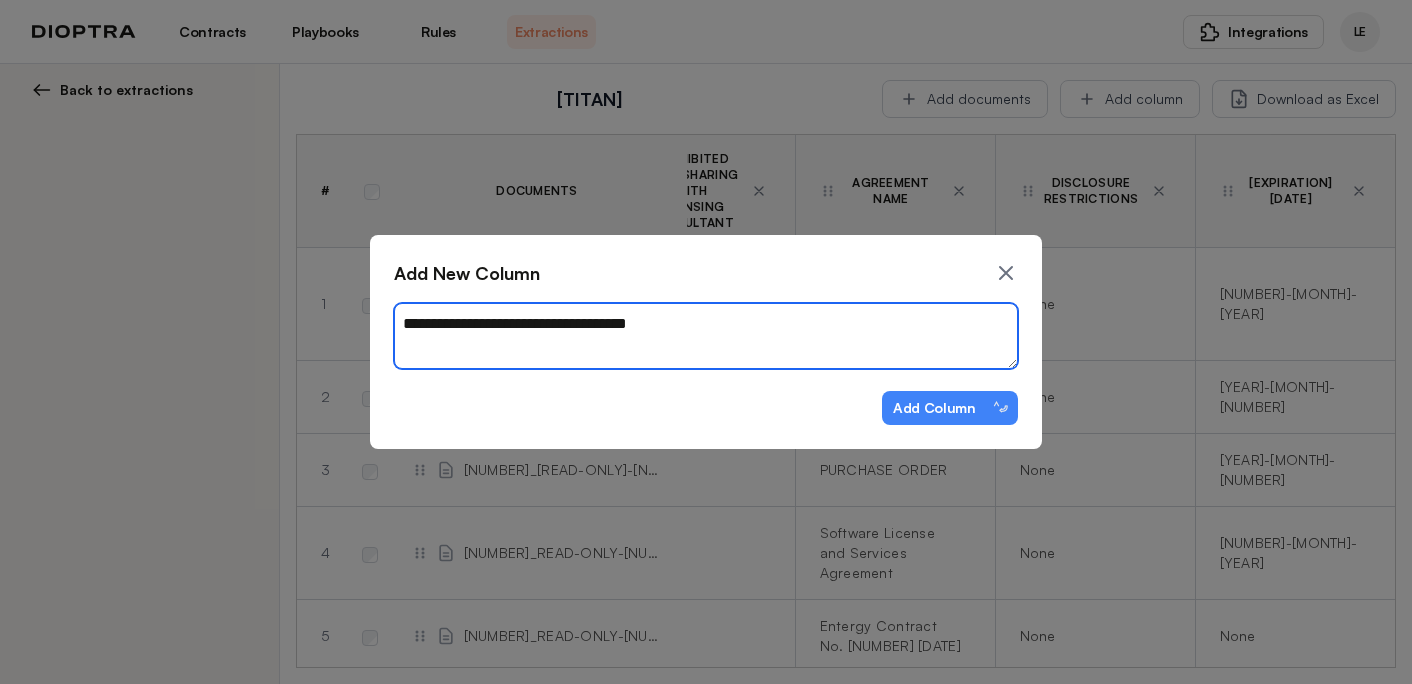 type on "*" 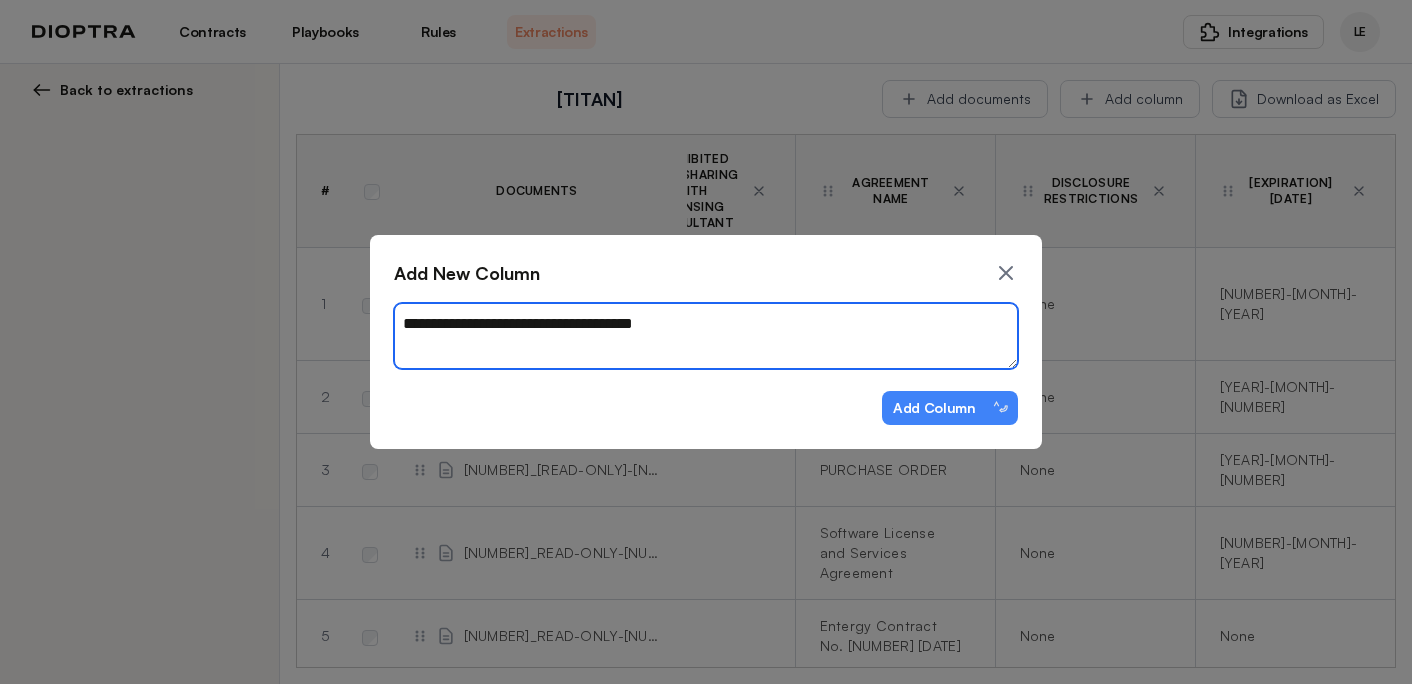type on "*" 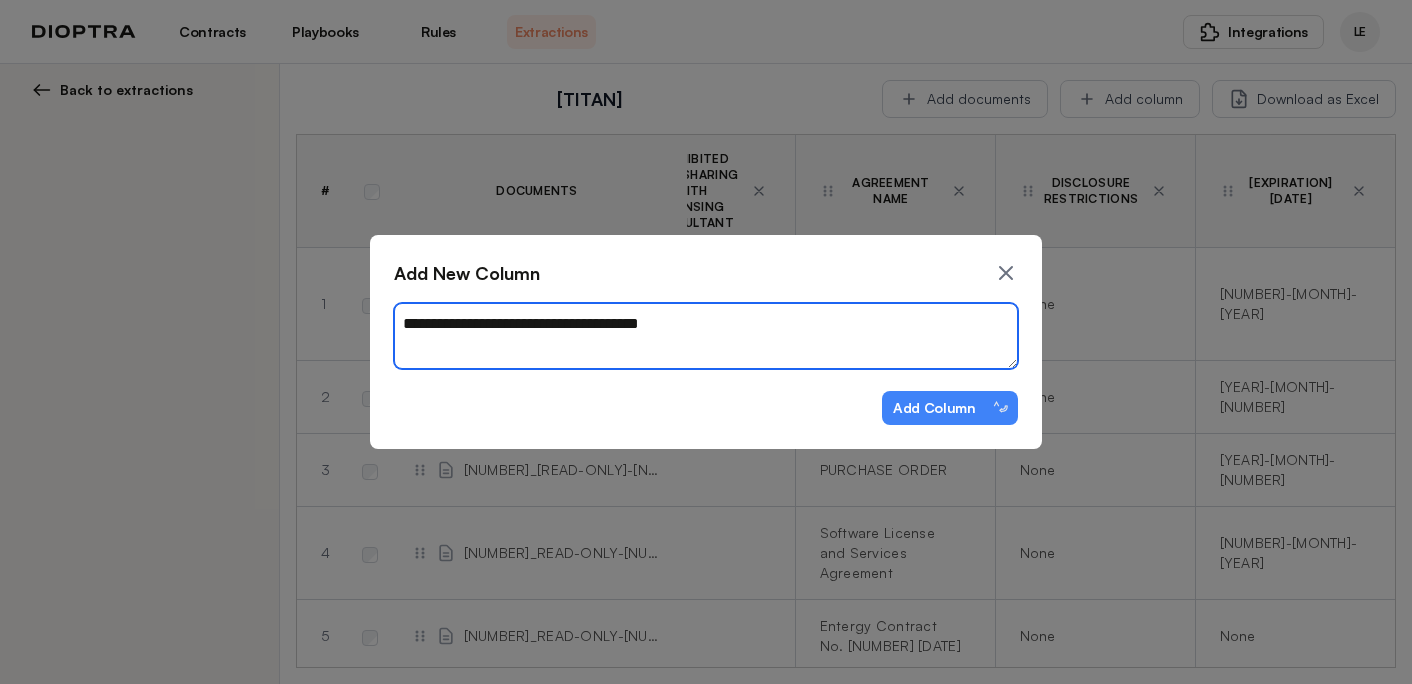 type on "*" 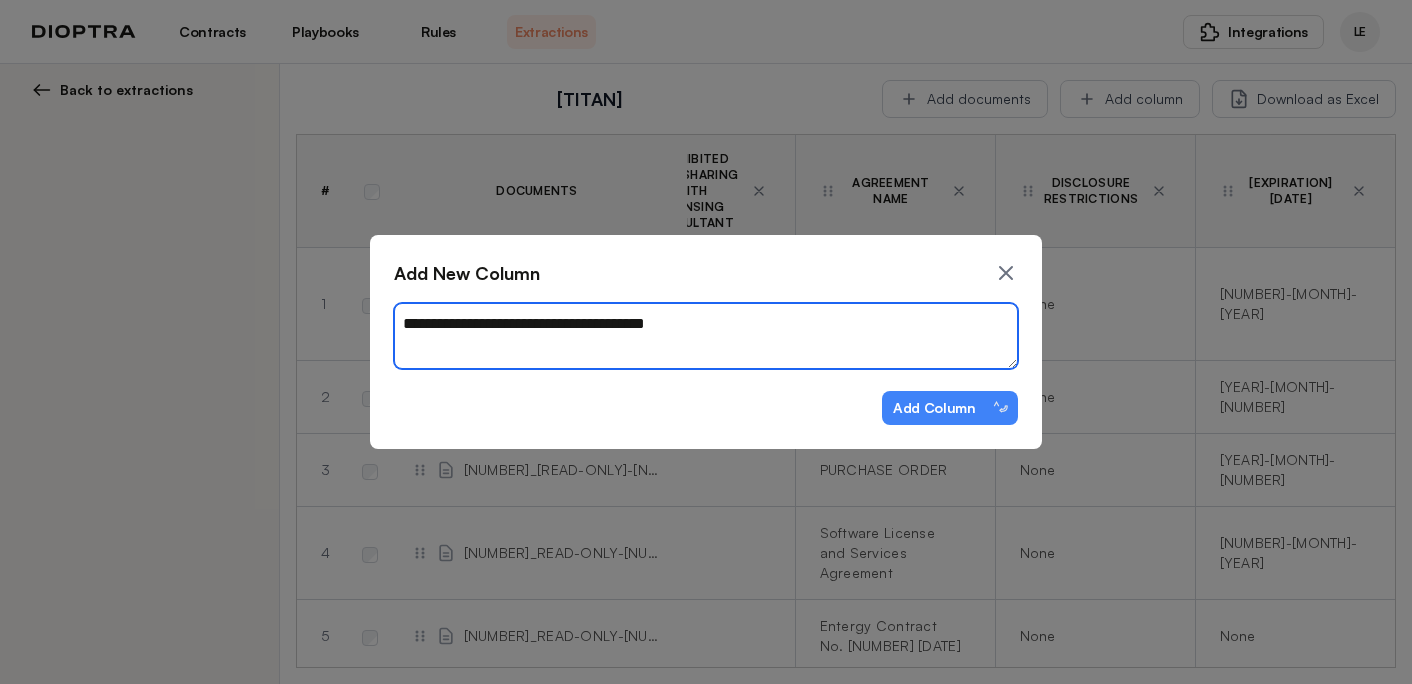 type on "*" 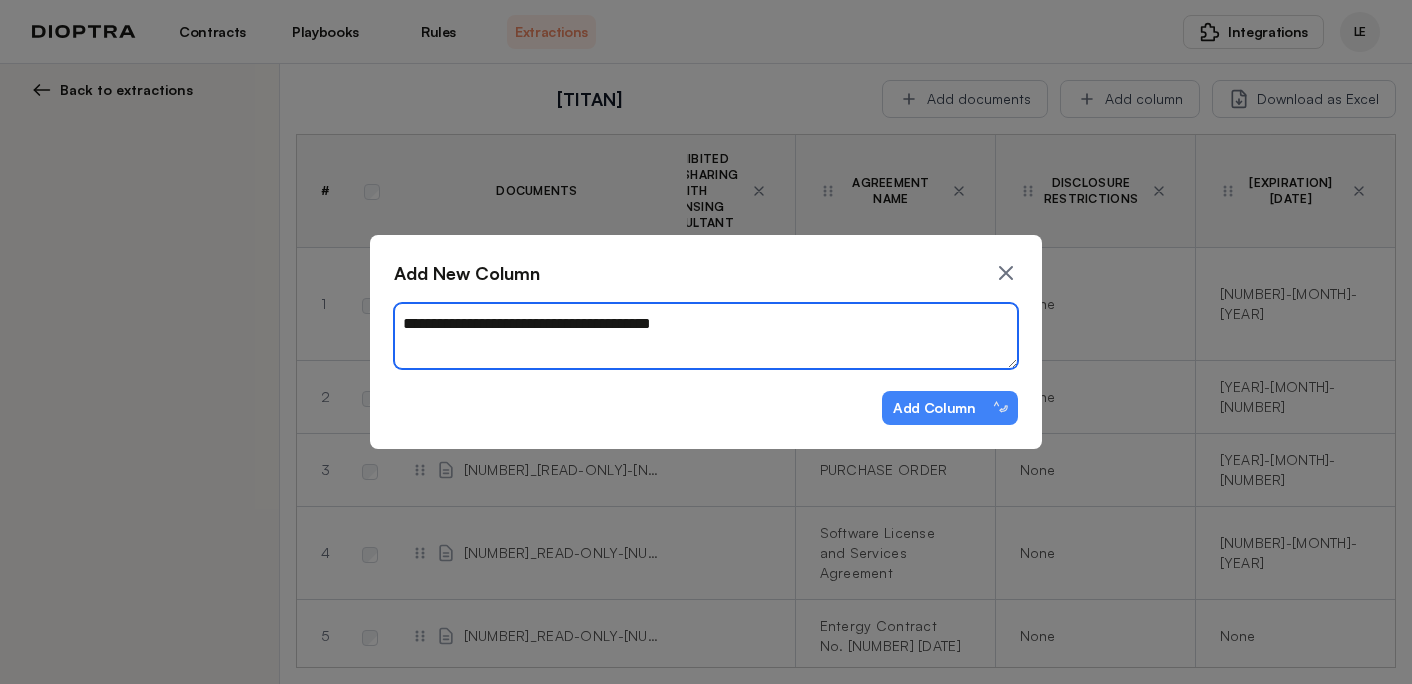 type on "*" 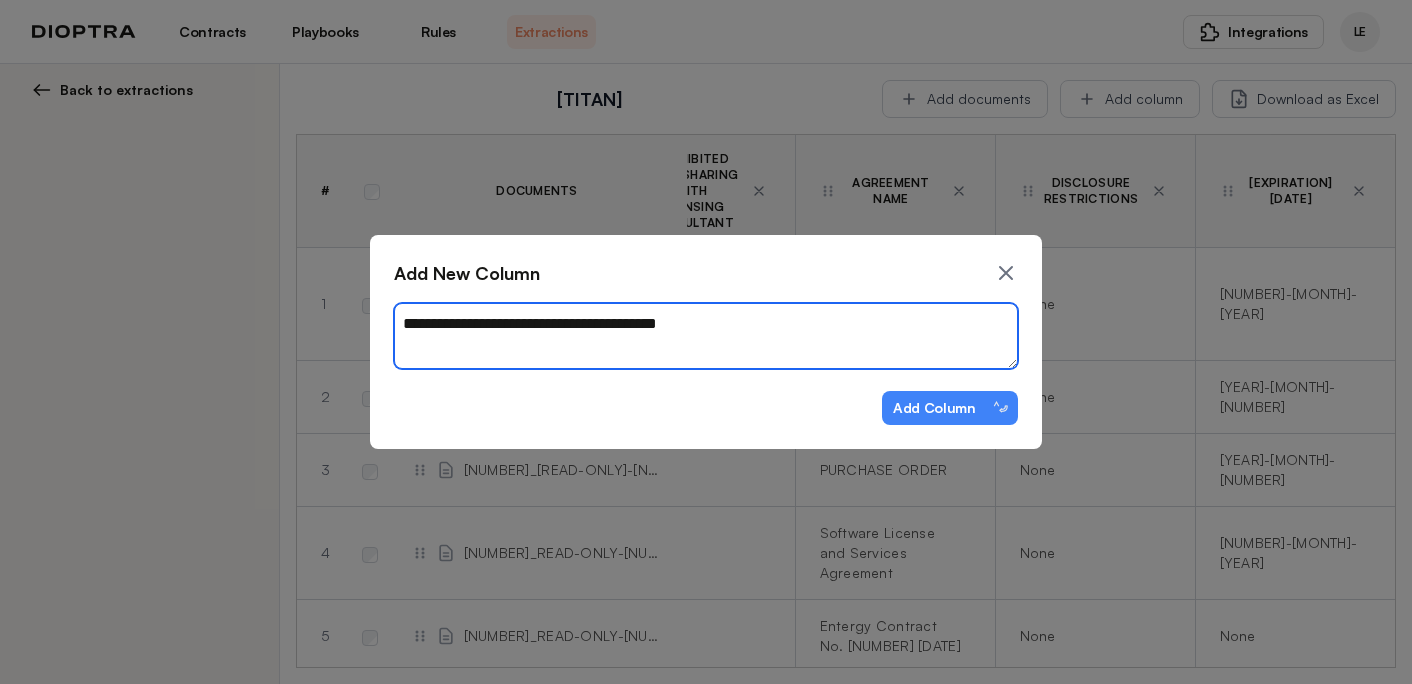 type on "*" 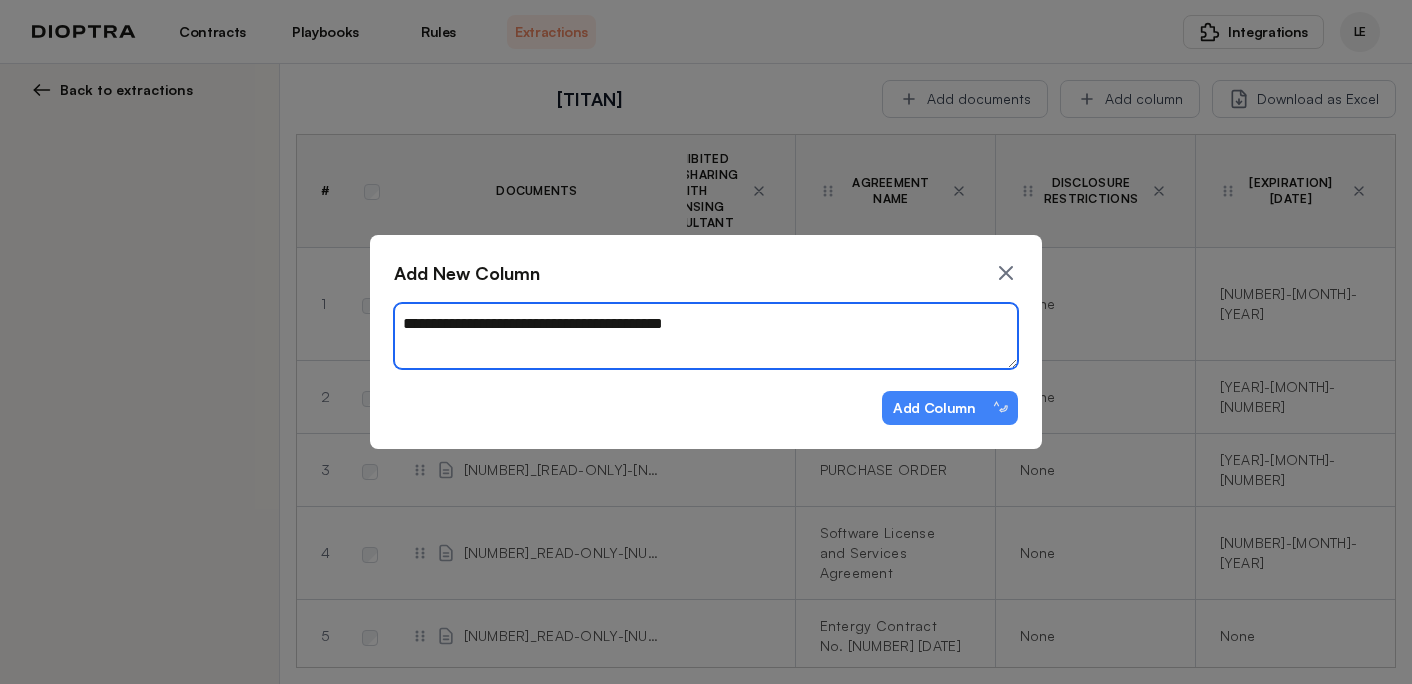 type on "*" 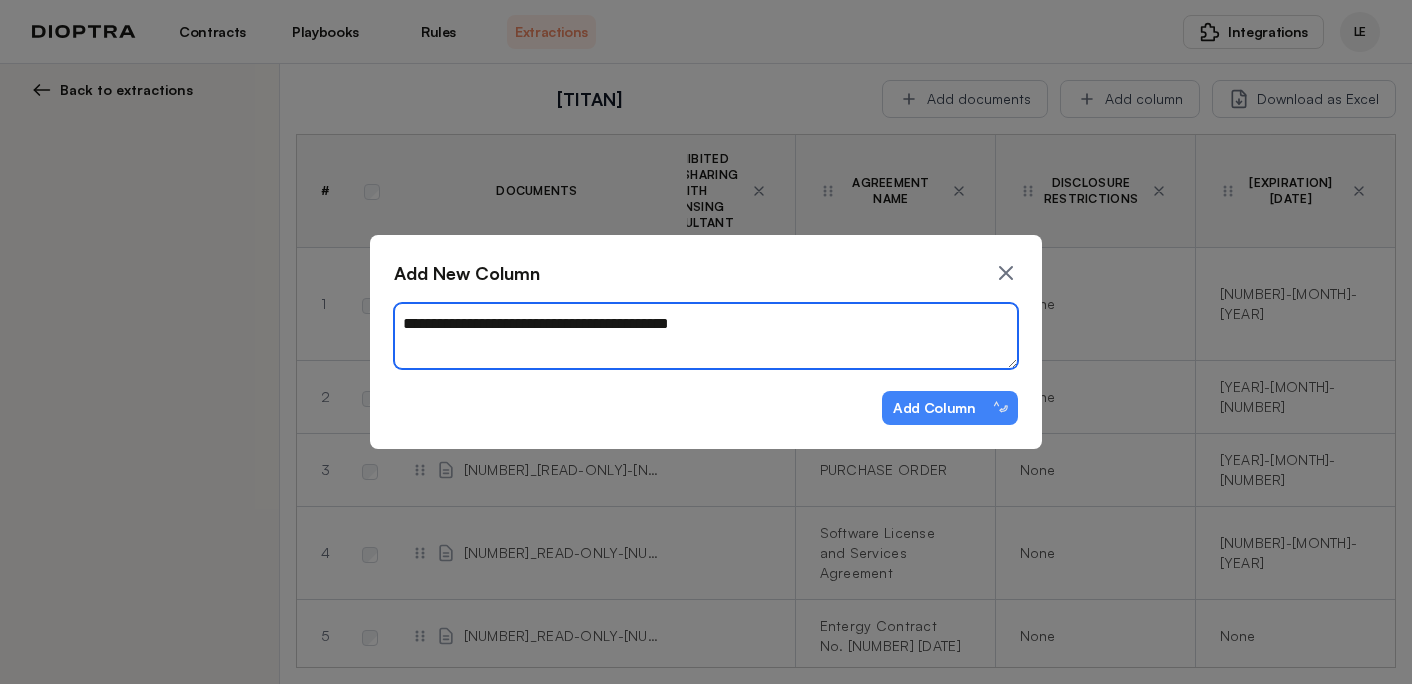 type on "**********" 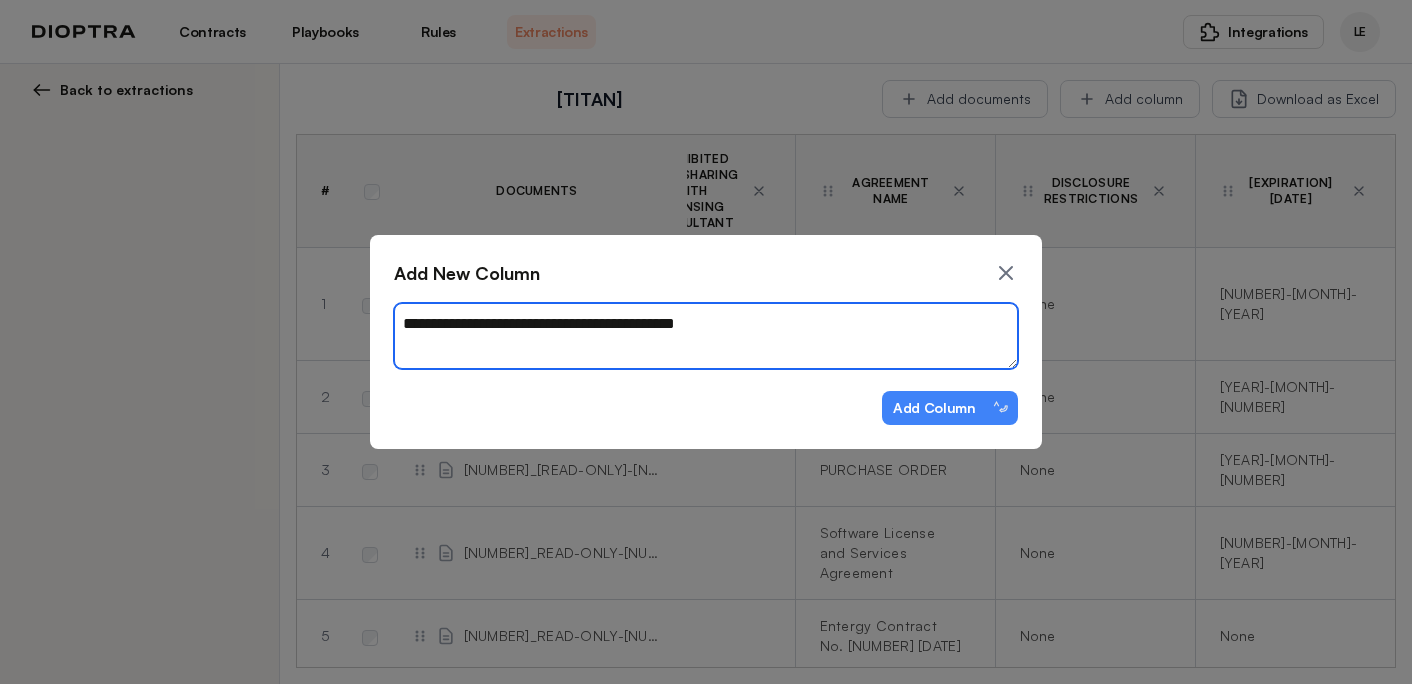 type on "*" 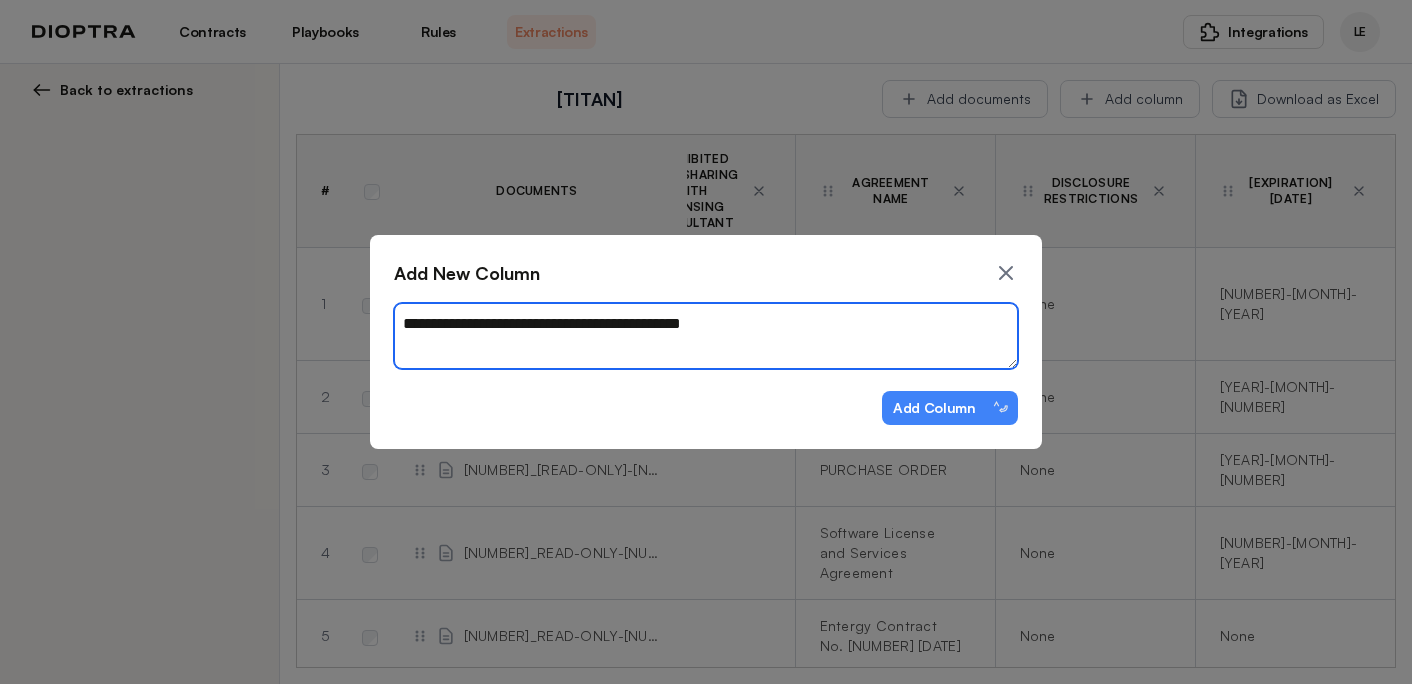 type on "*" 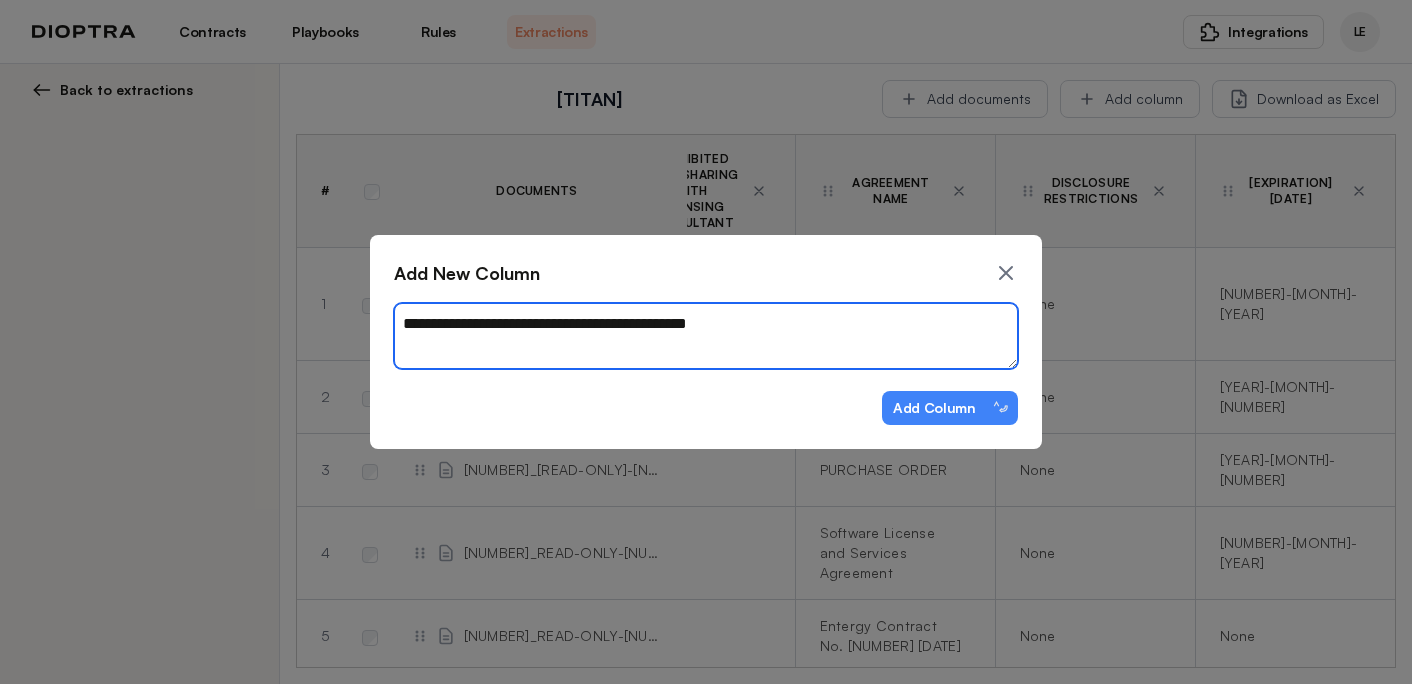 type on "*" 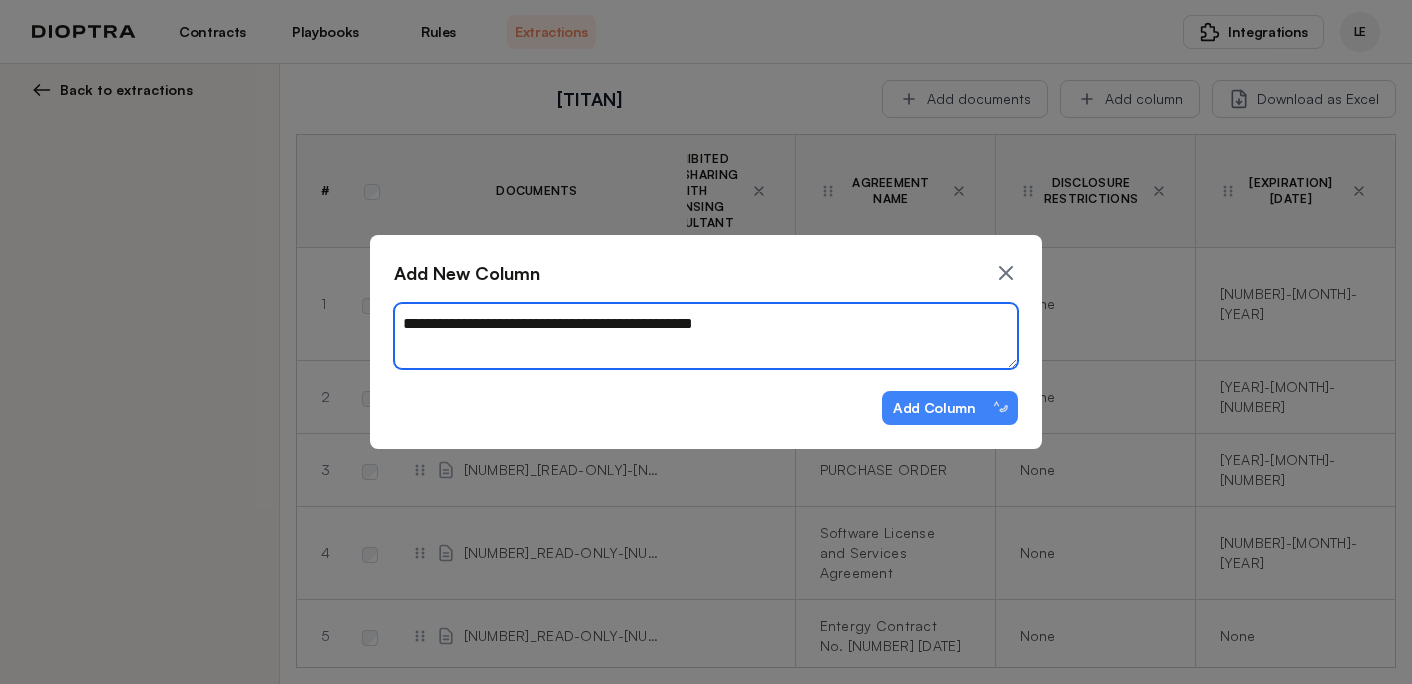 type on "*" 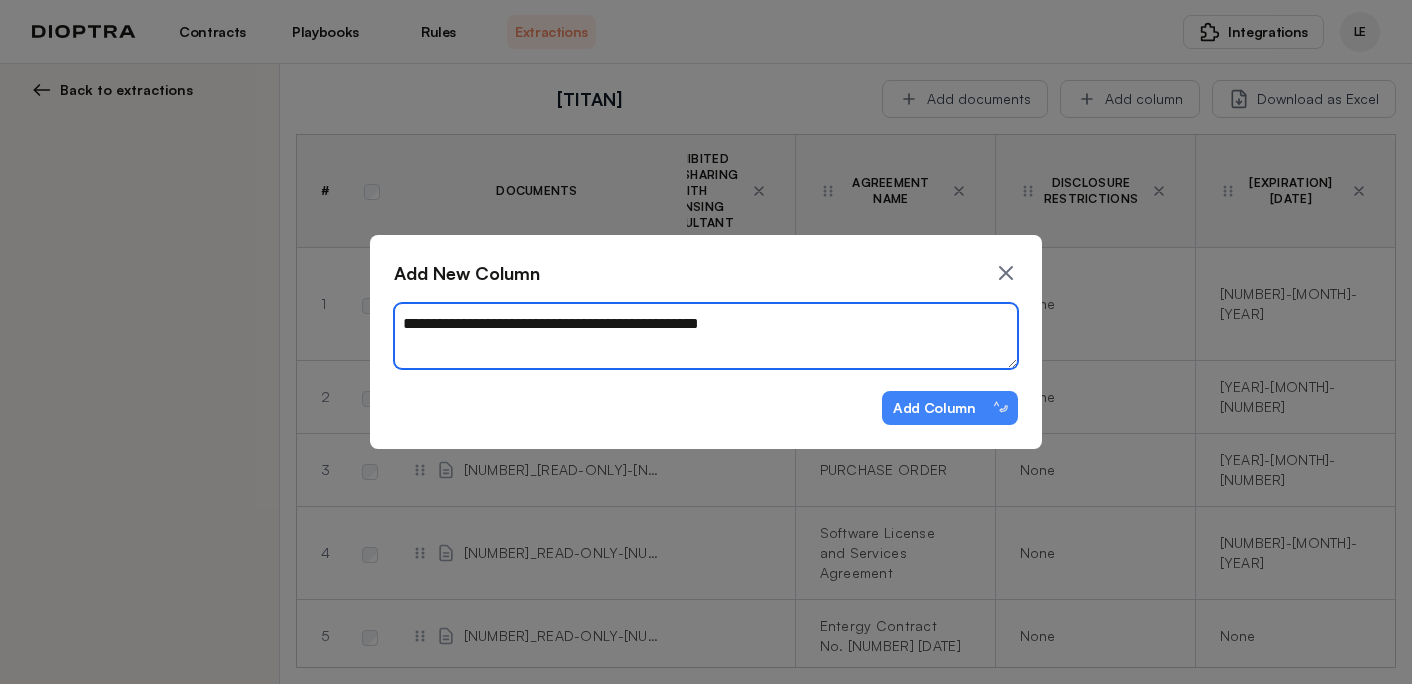 type on "*" 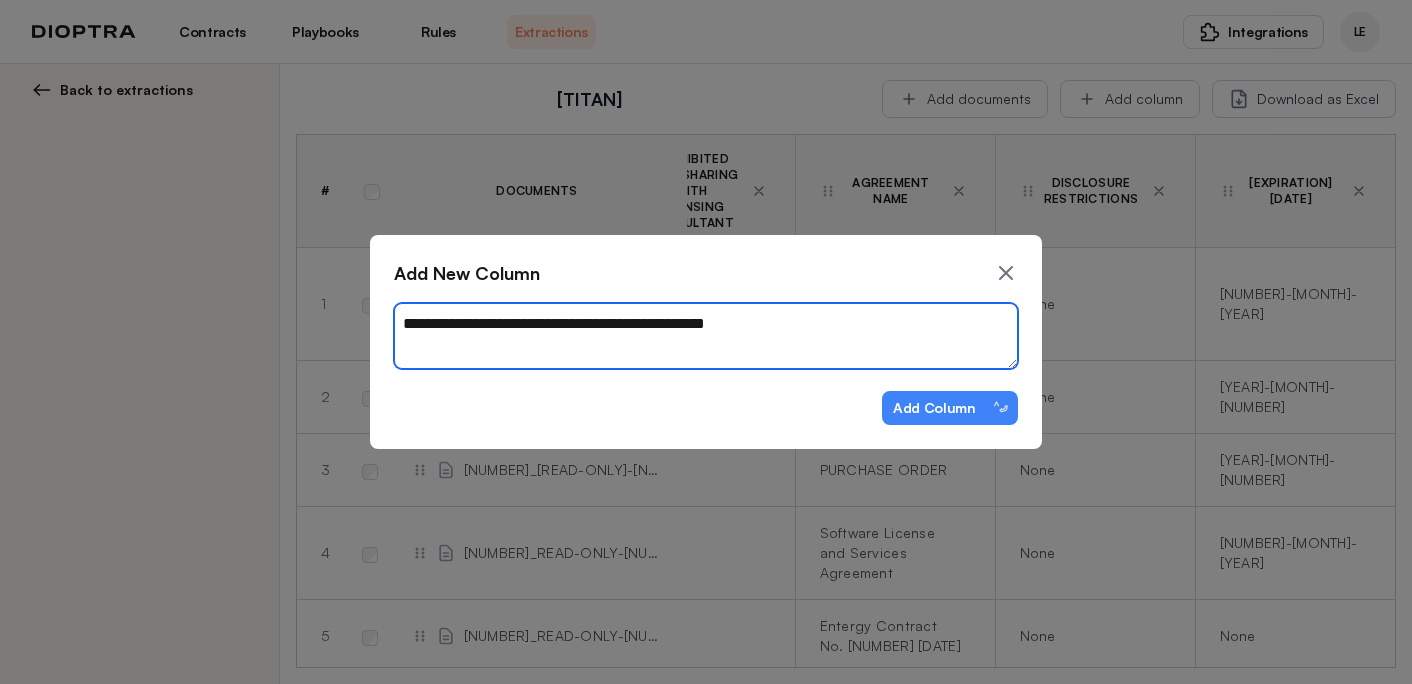 type on "*" 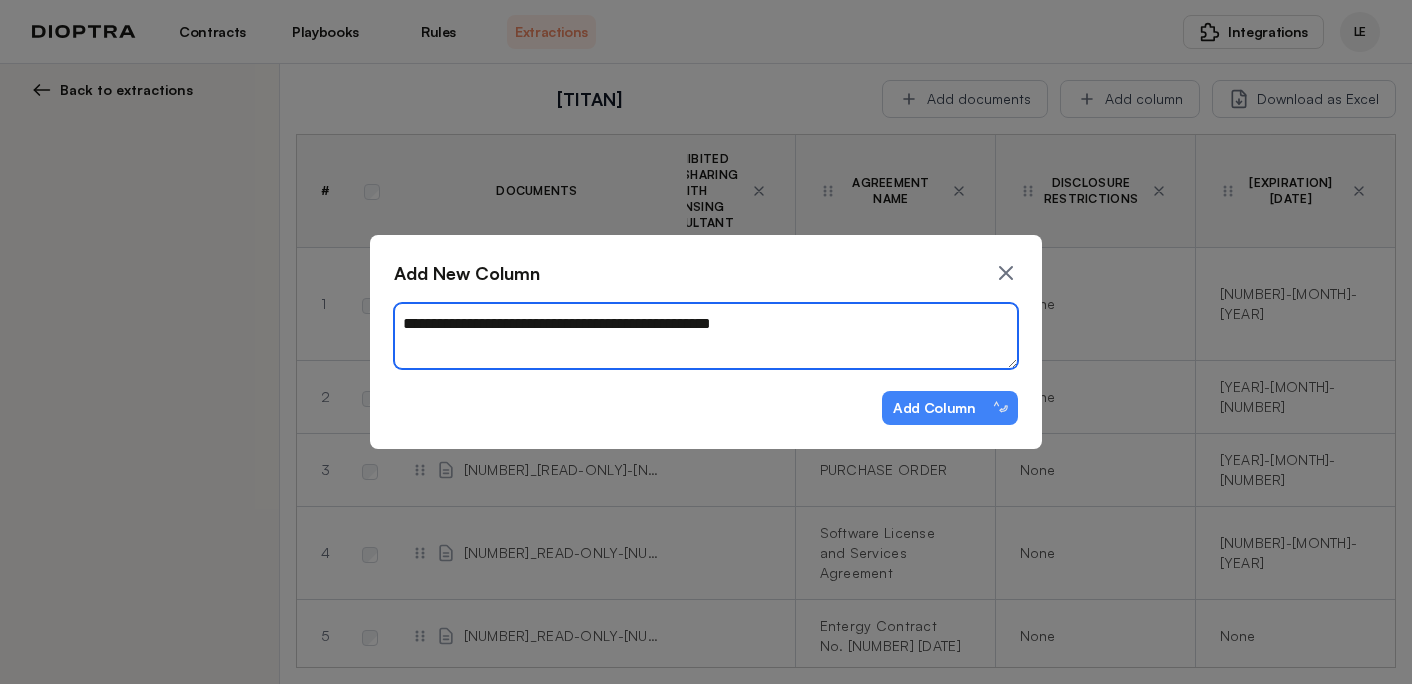 type on "*" 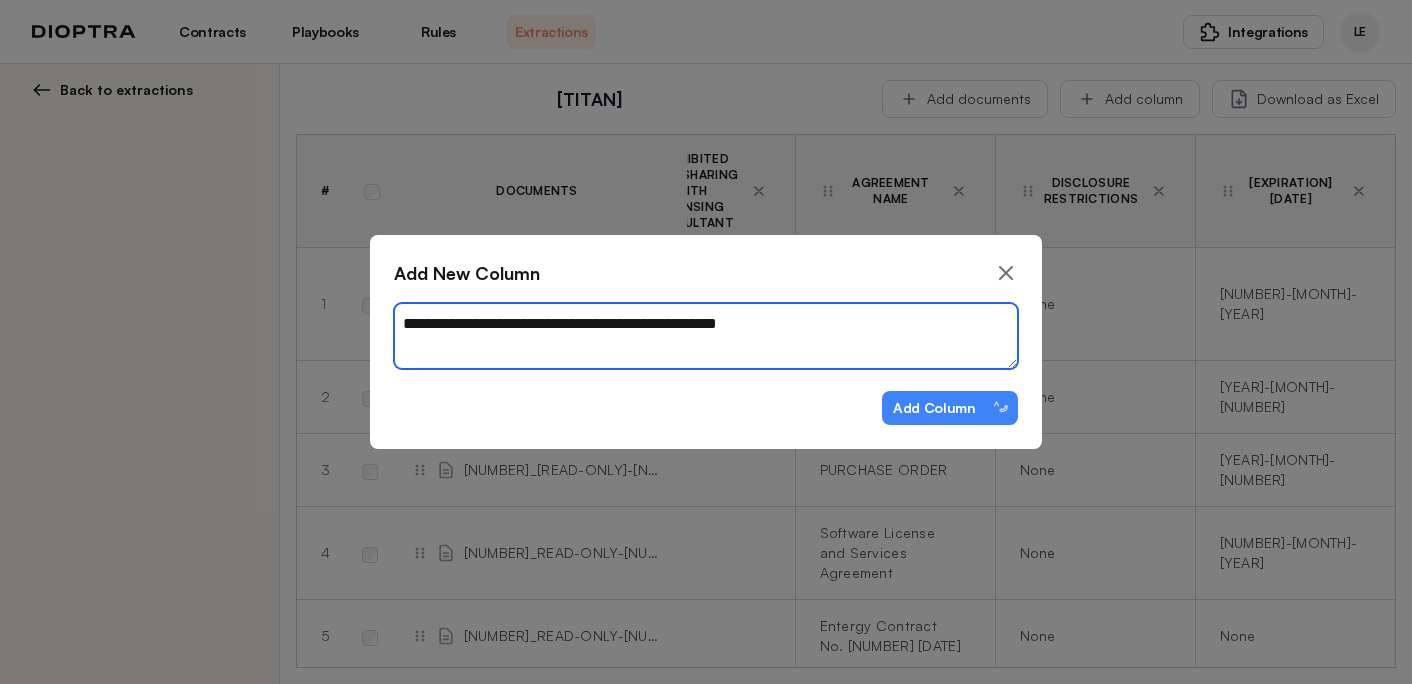 type on "*" 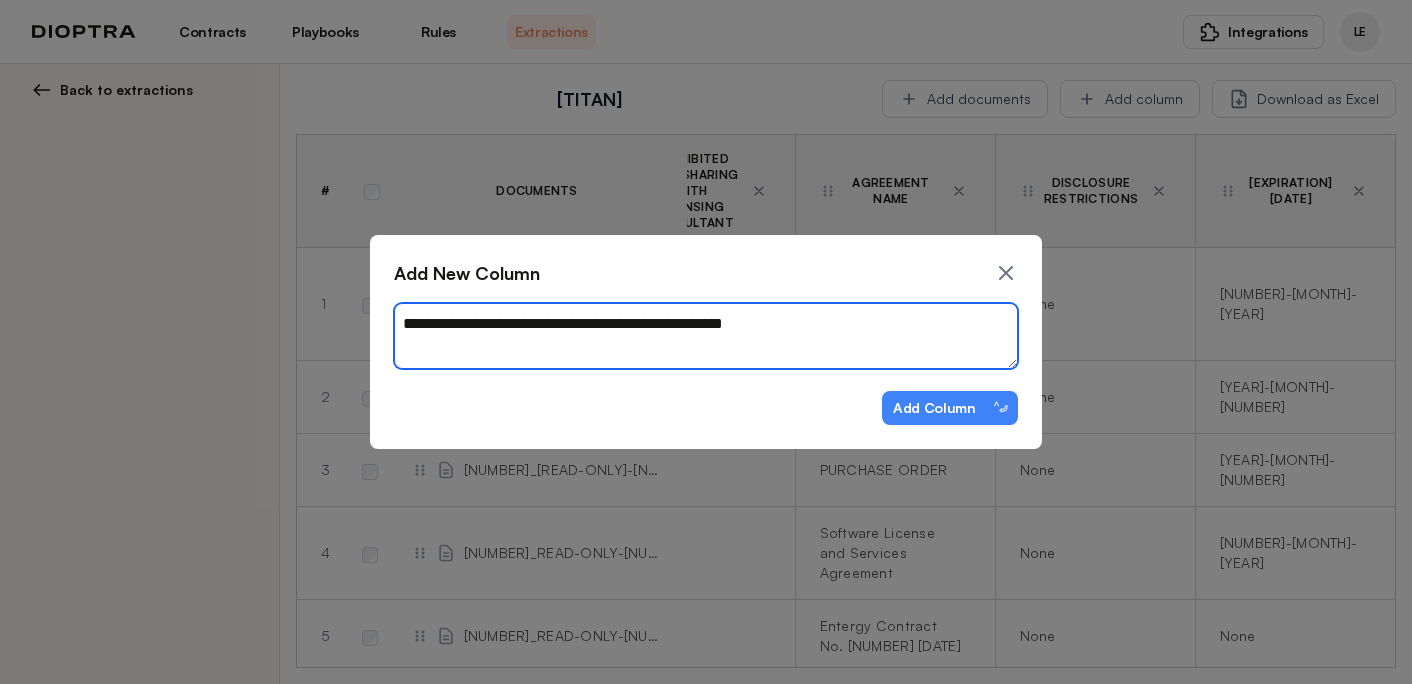 type on "*" 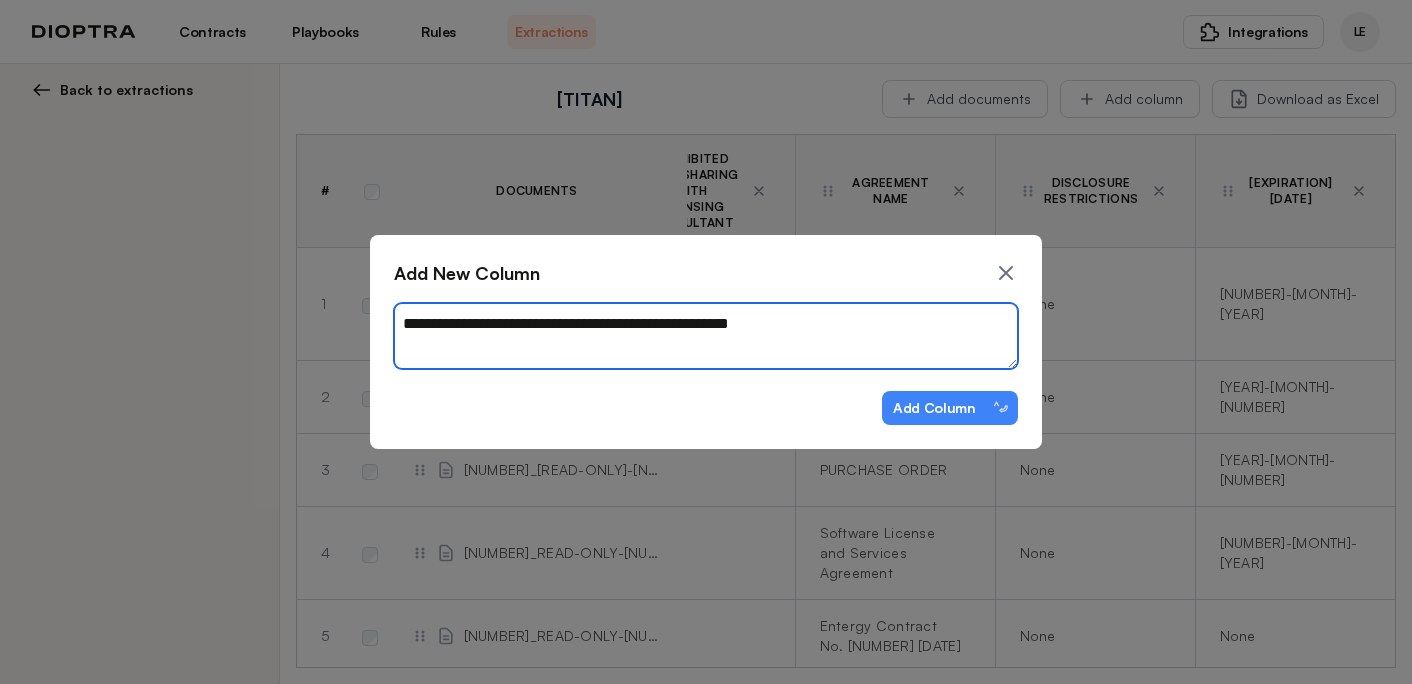 type on "*" 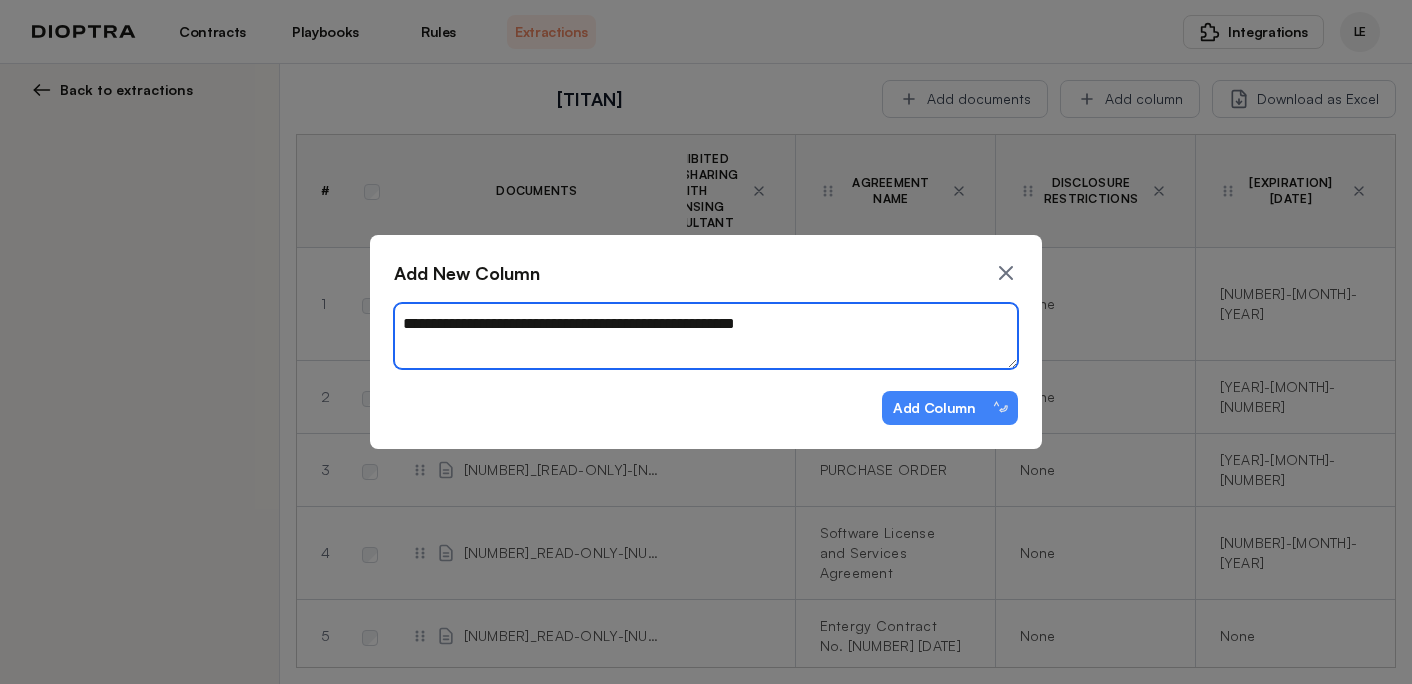 type on "*" 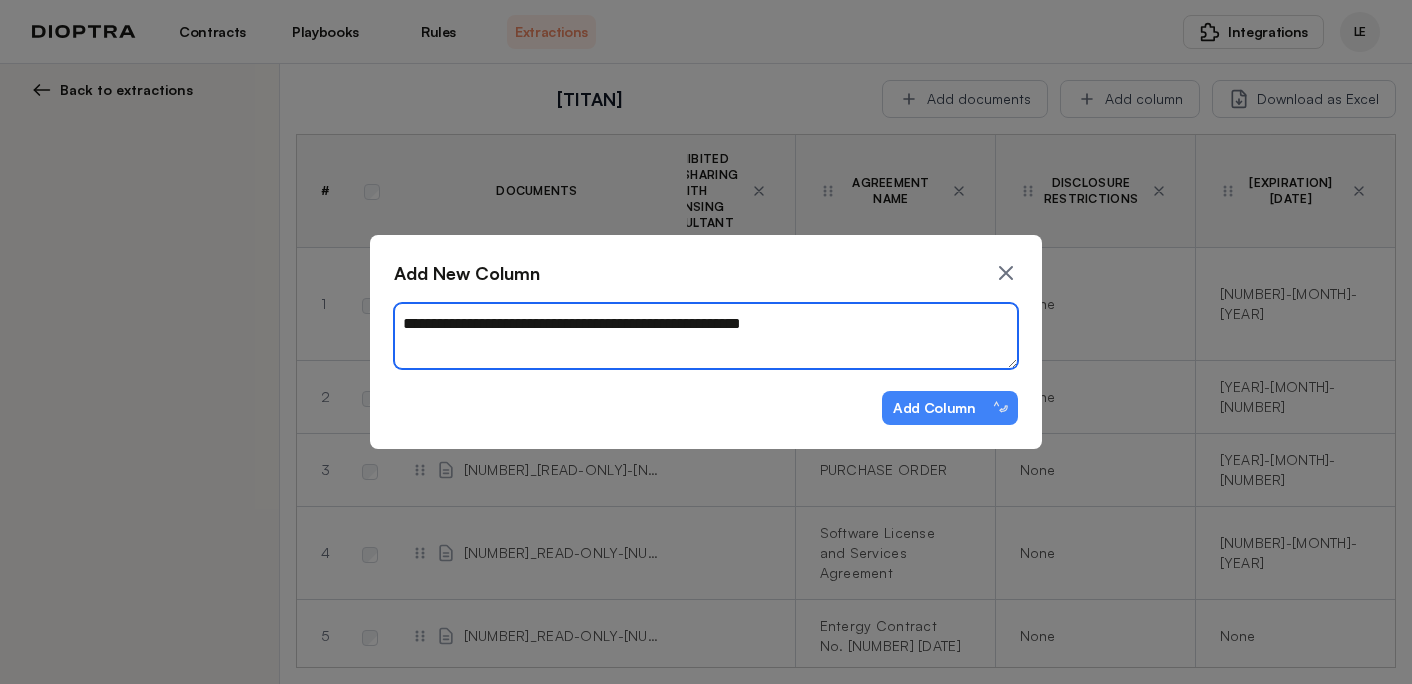type on "*" 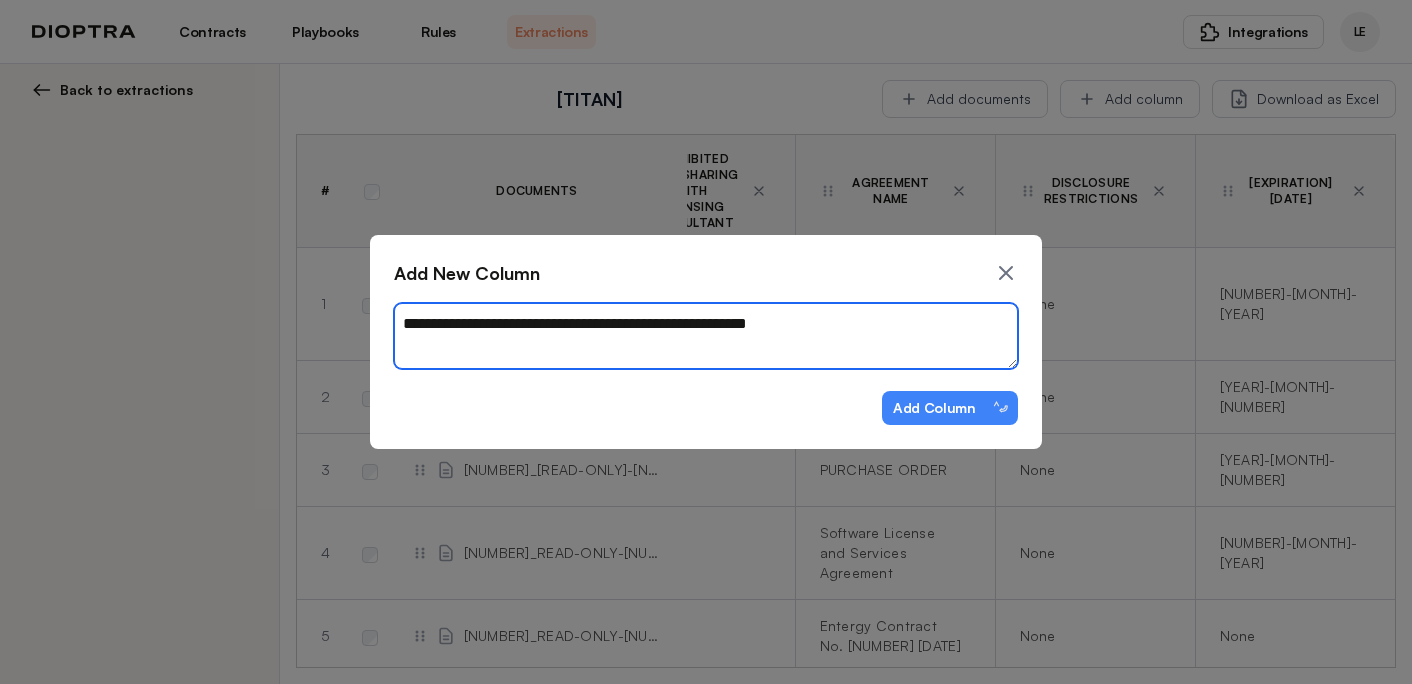 type on "*" 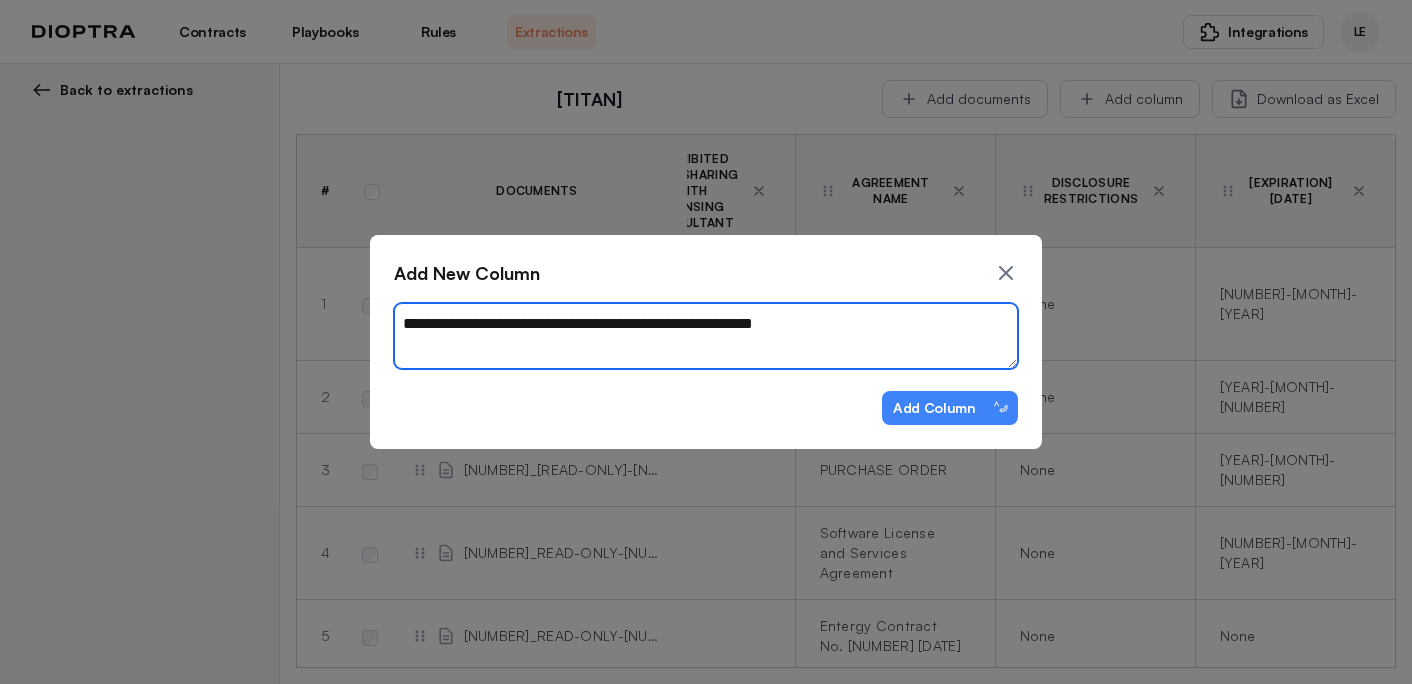 type on "*" 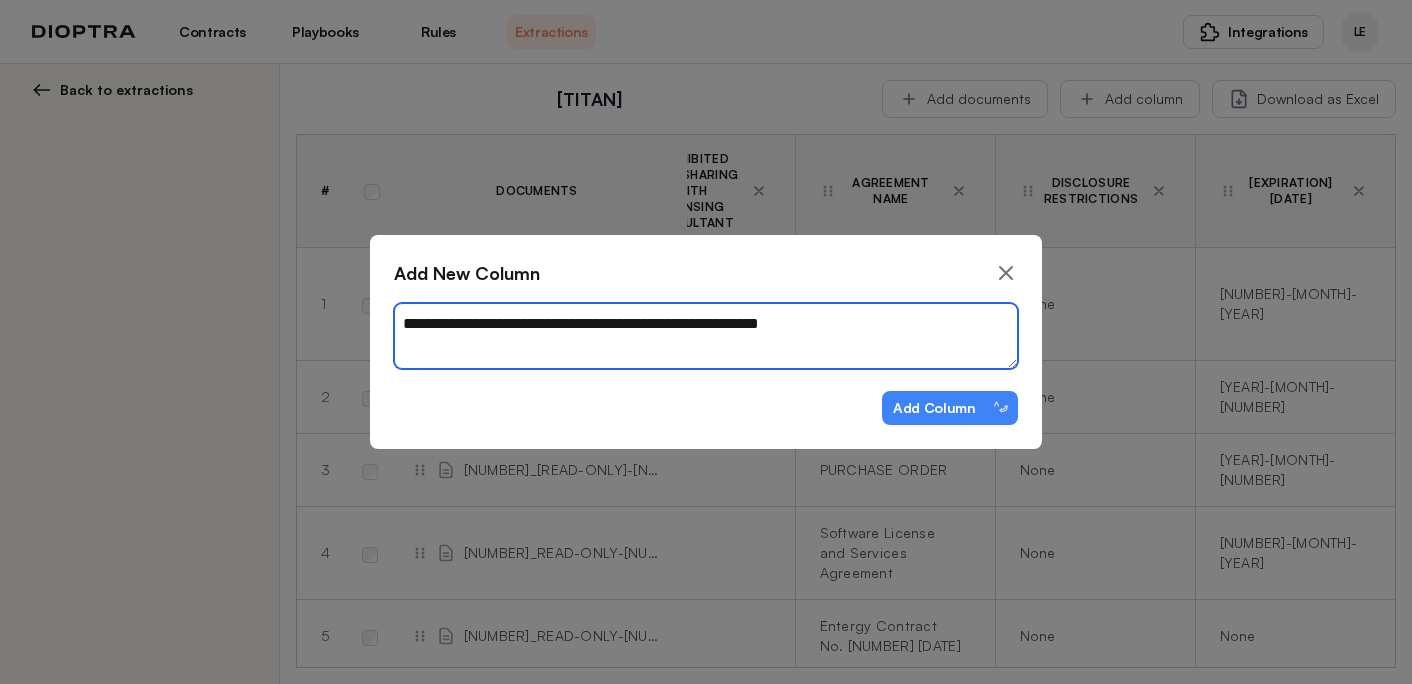 type on "*" 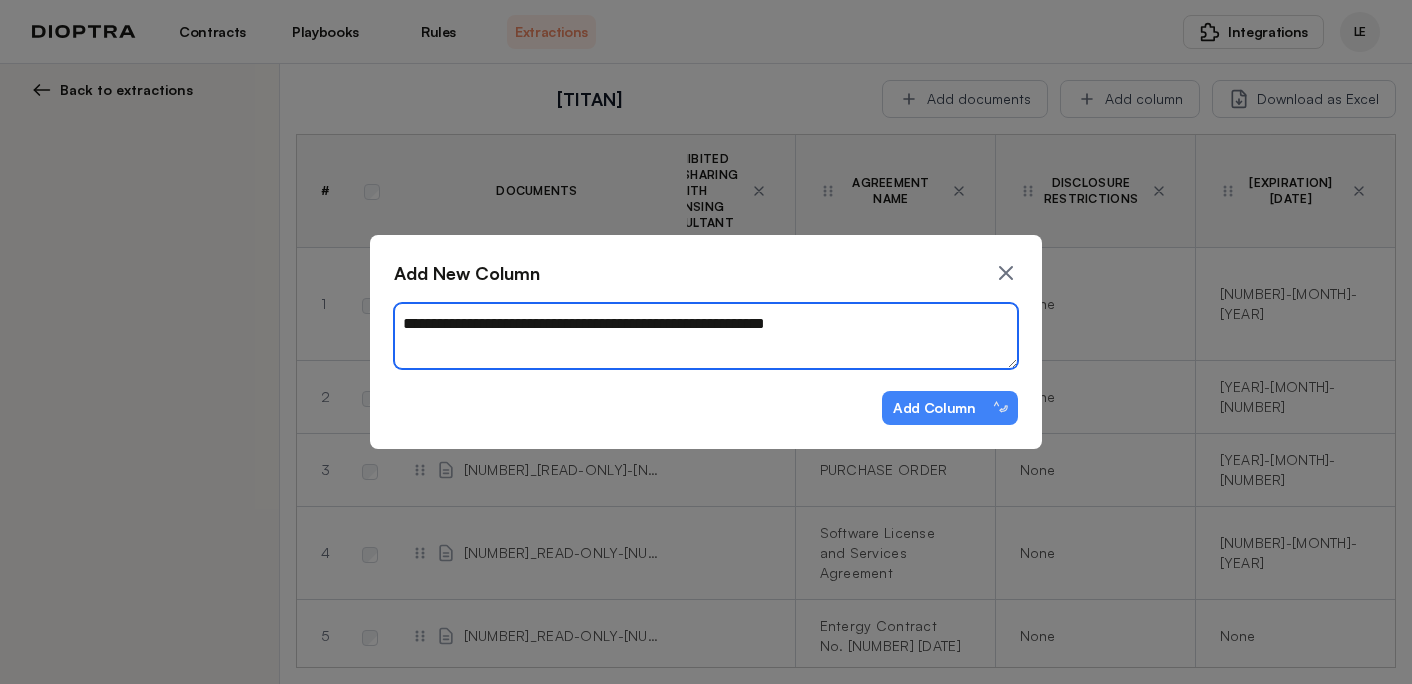 type on "*" 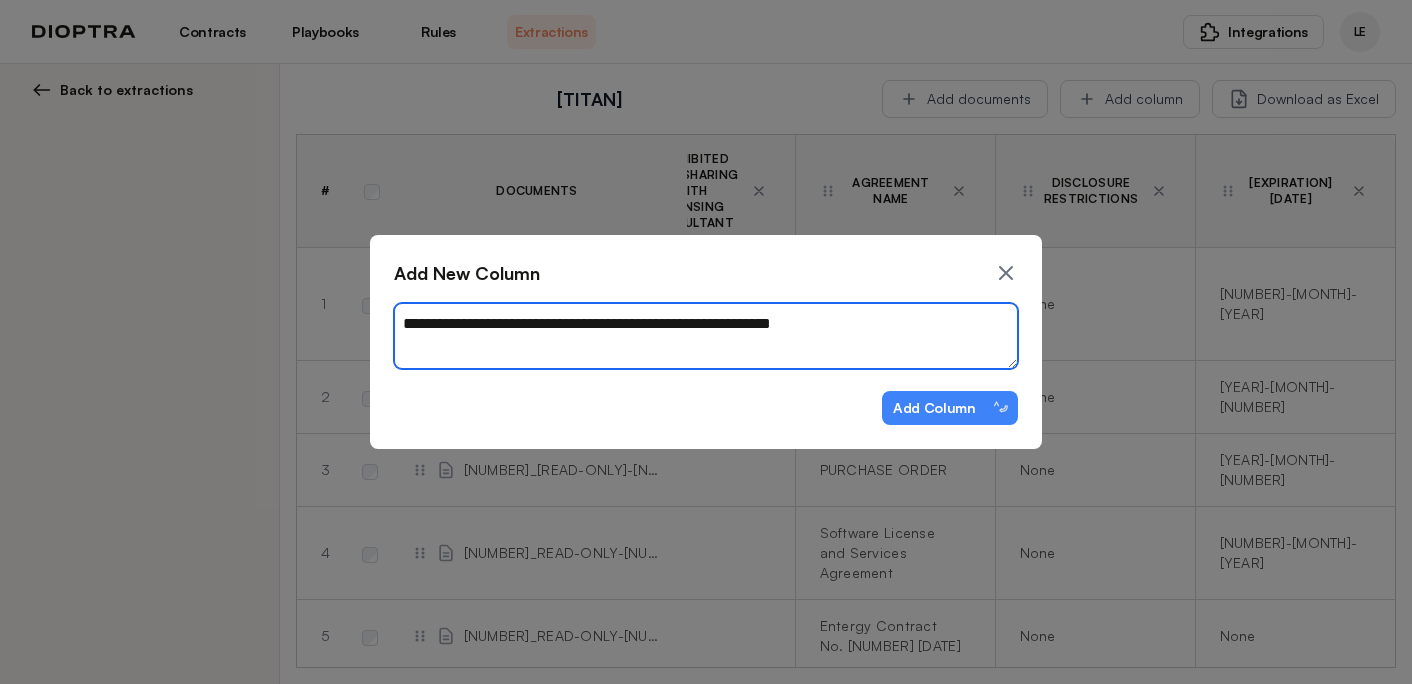type on "*" 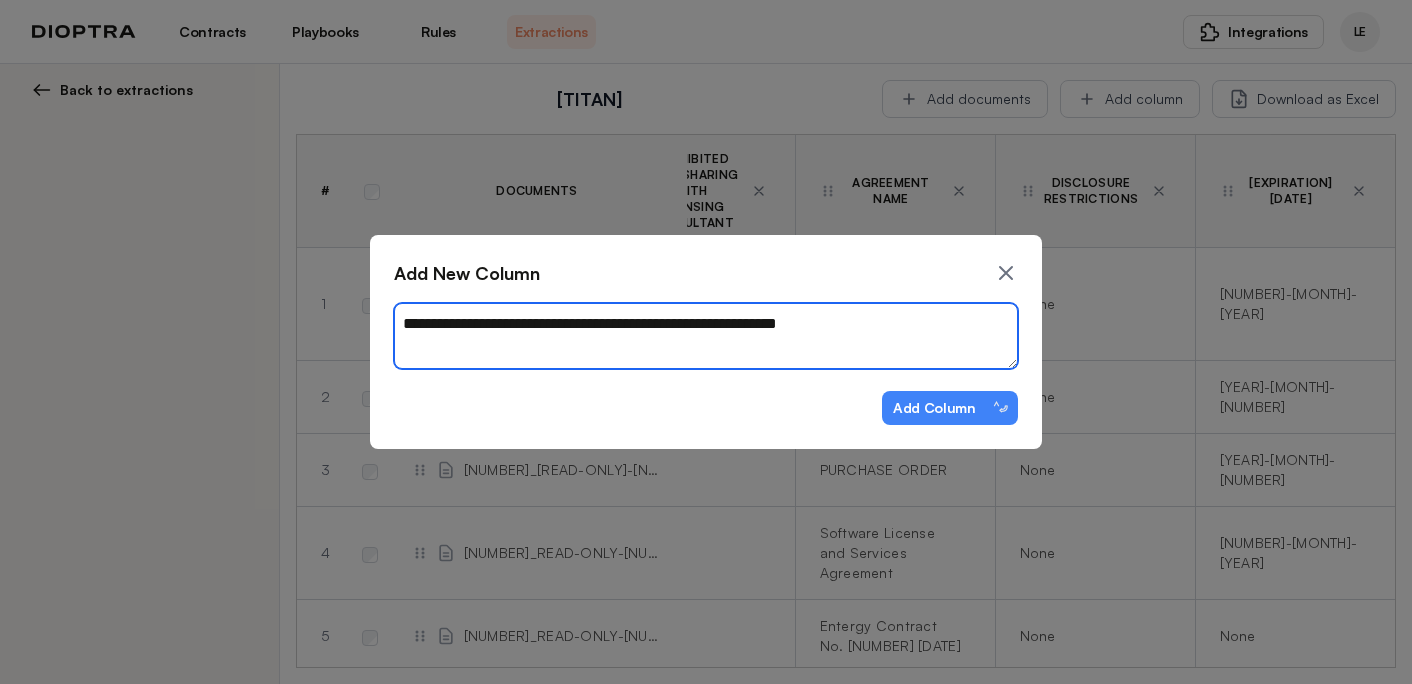 type on "*" 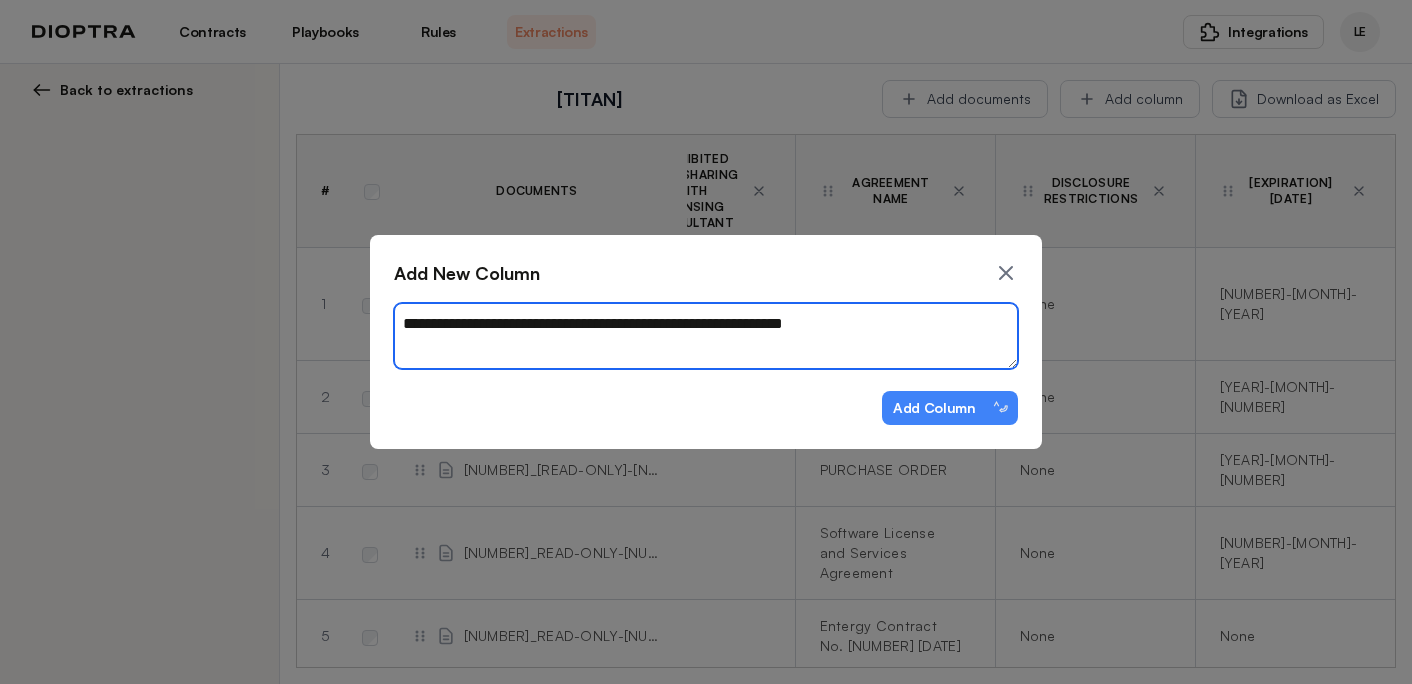 type on "*" 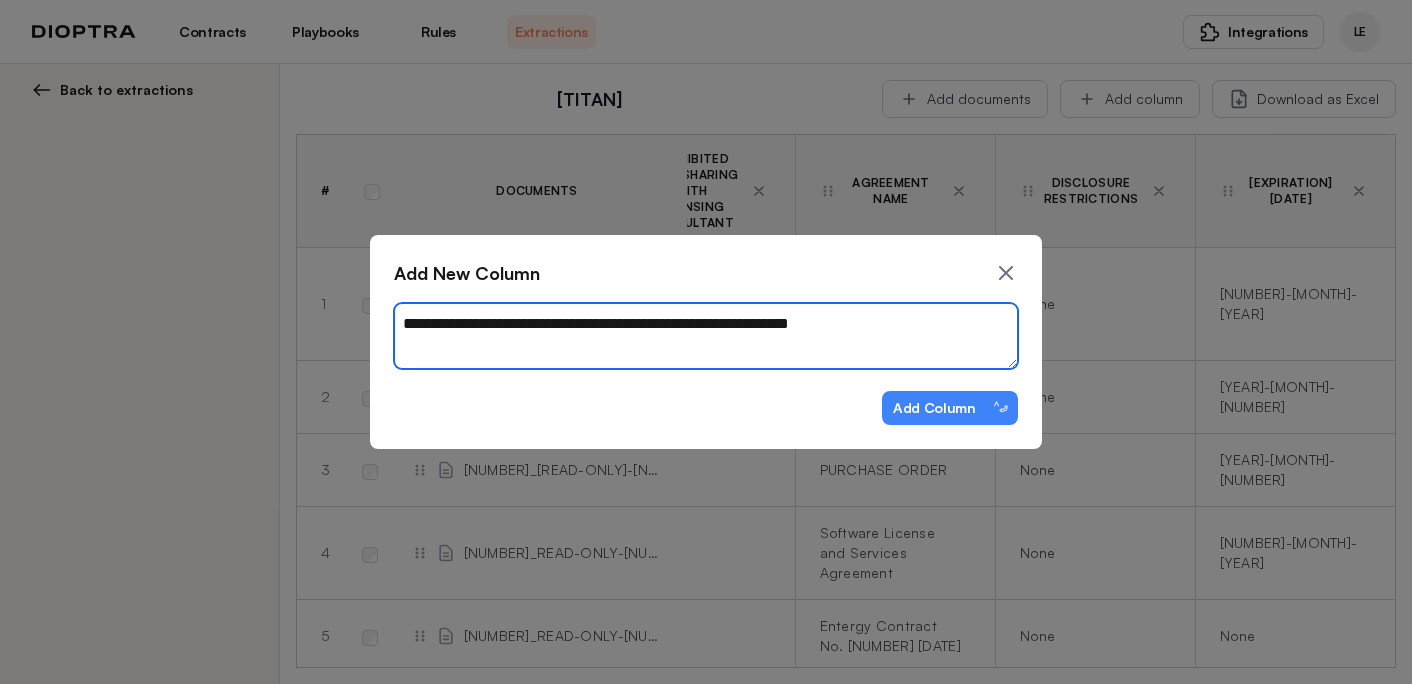 type on "*" 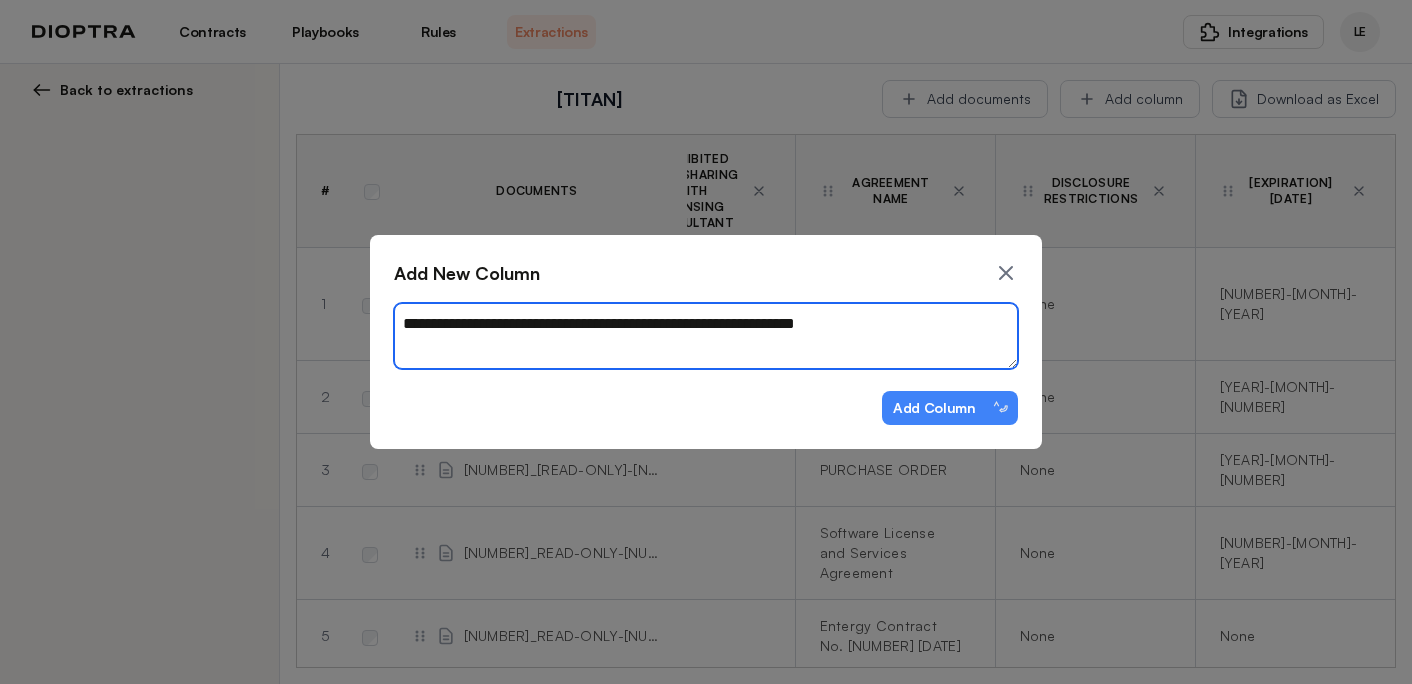 type on "**********" 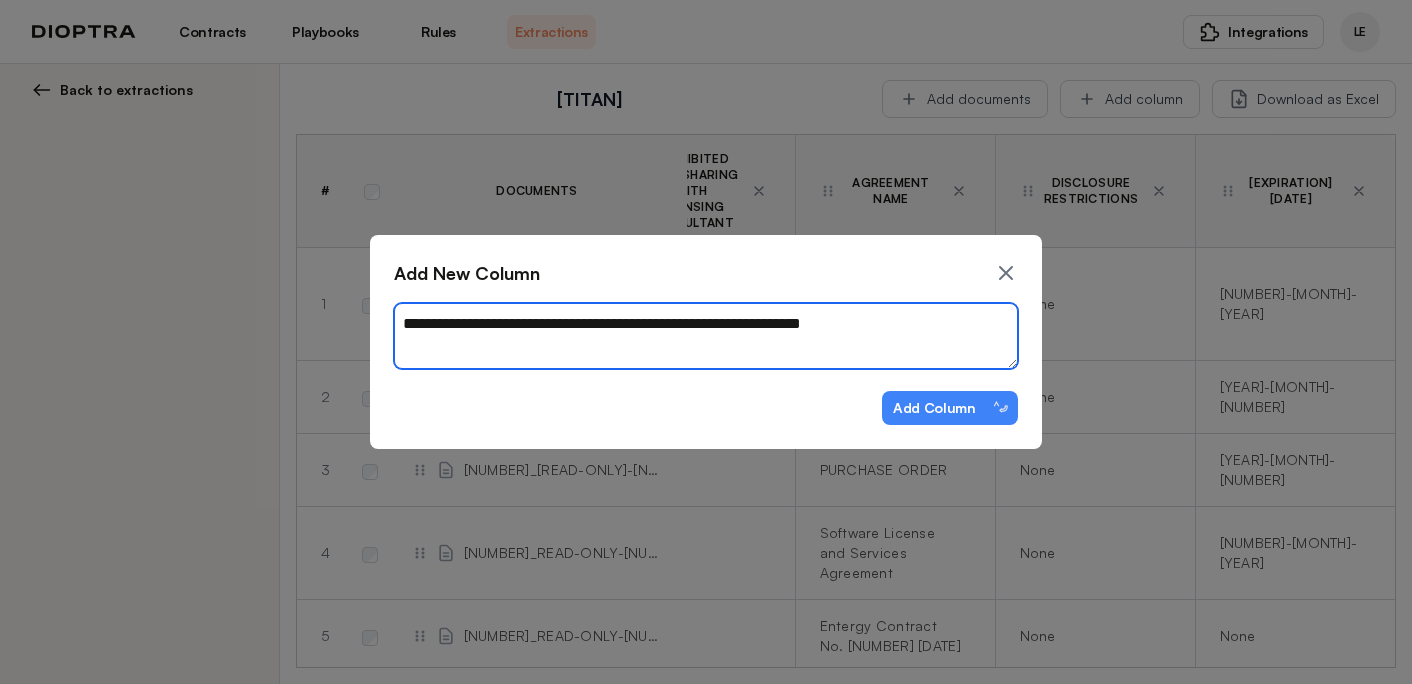 type on "*" 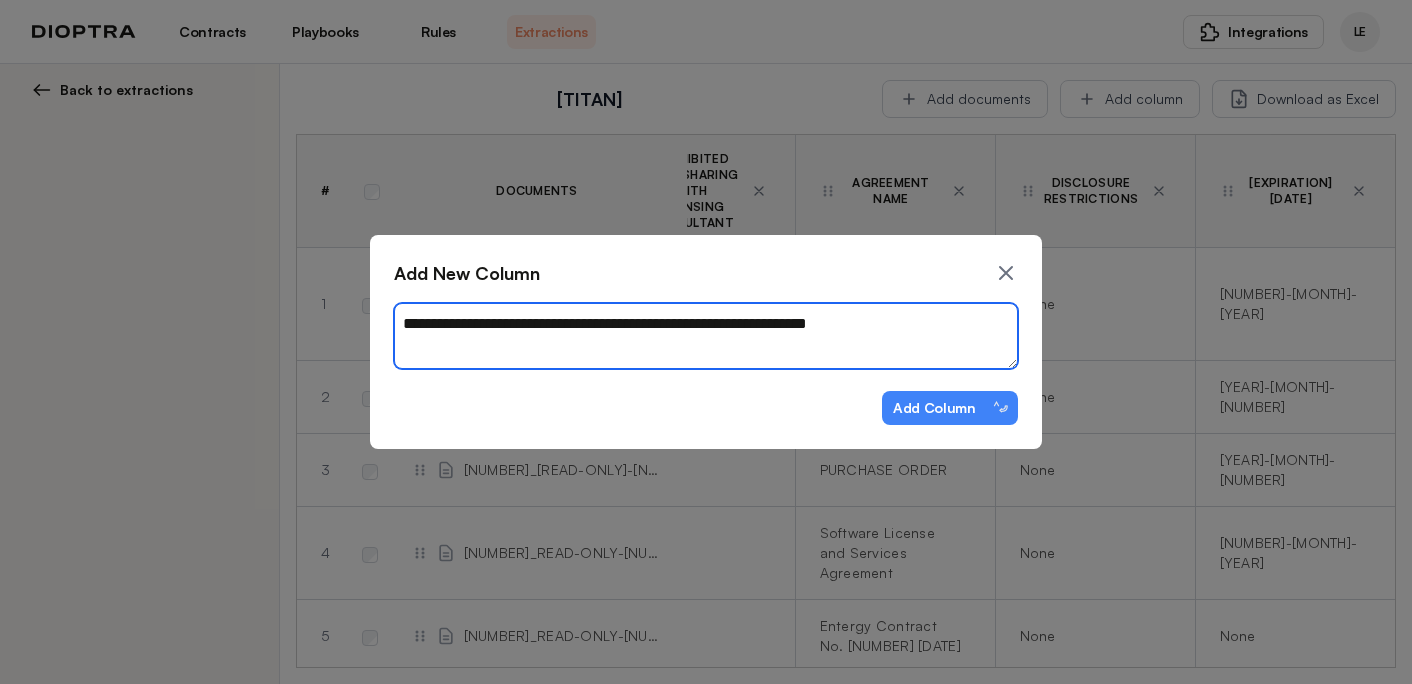 type on "*" 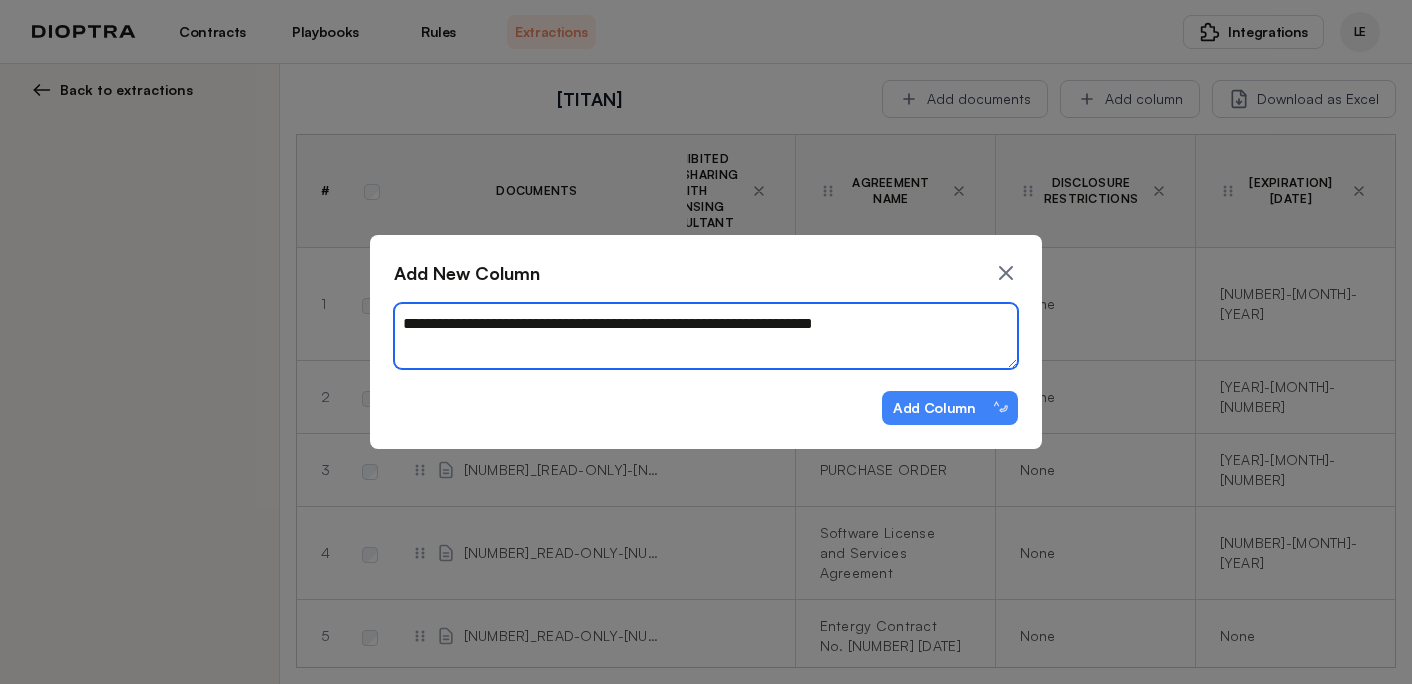 type 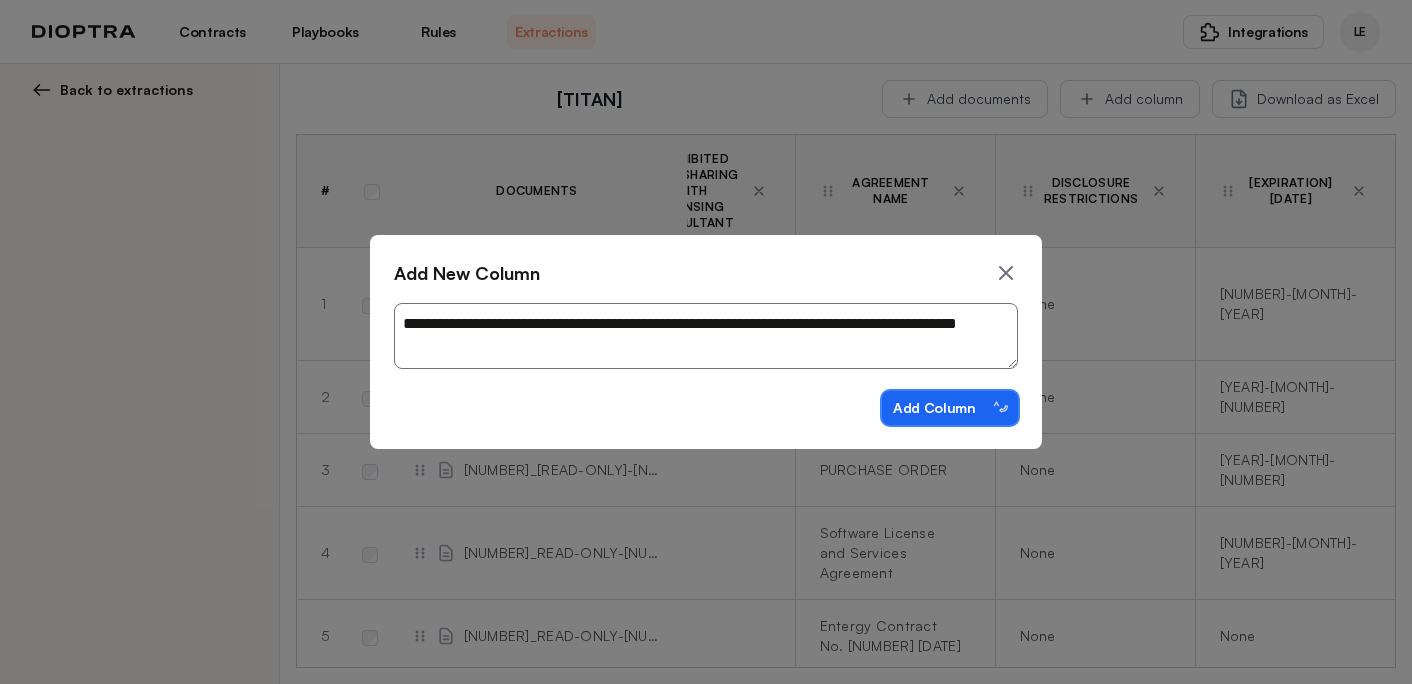 click on "Add Column ⌃⏎" at bounding box center (950, 408) 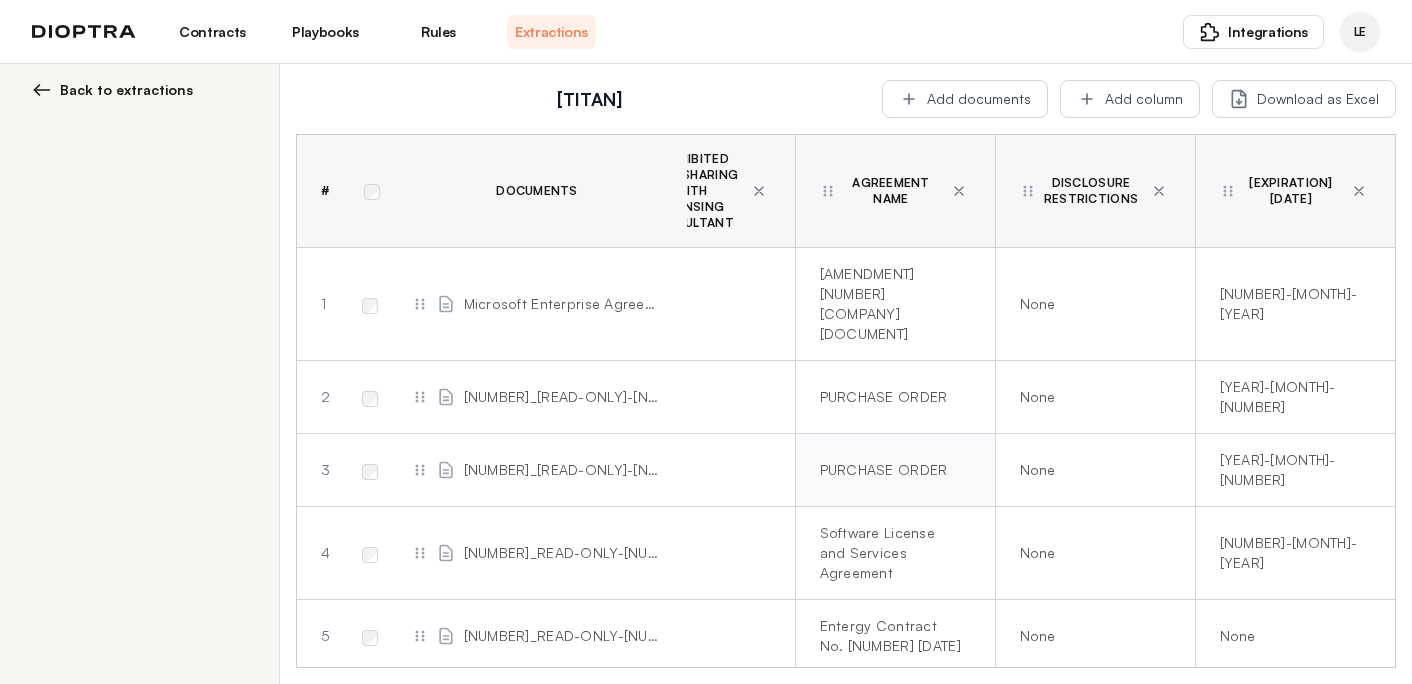 scroll, scrollTop: 0, scrollLeft: 922, axis: horizontal 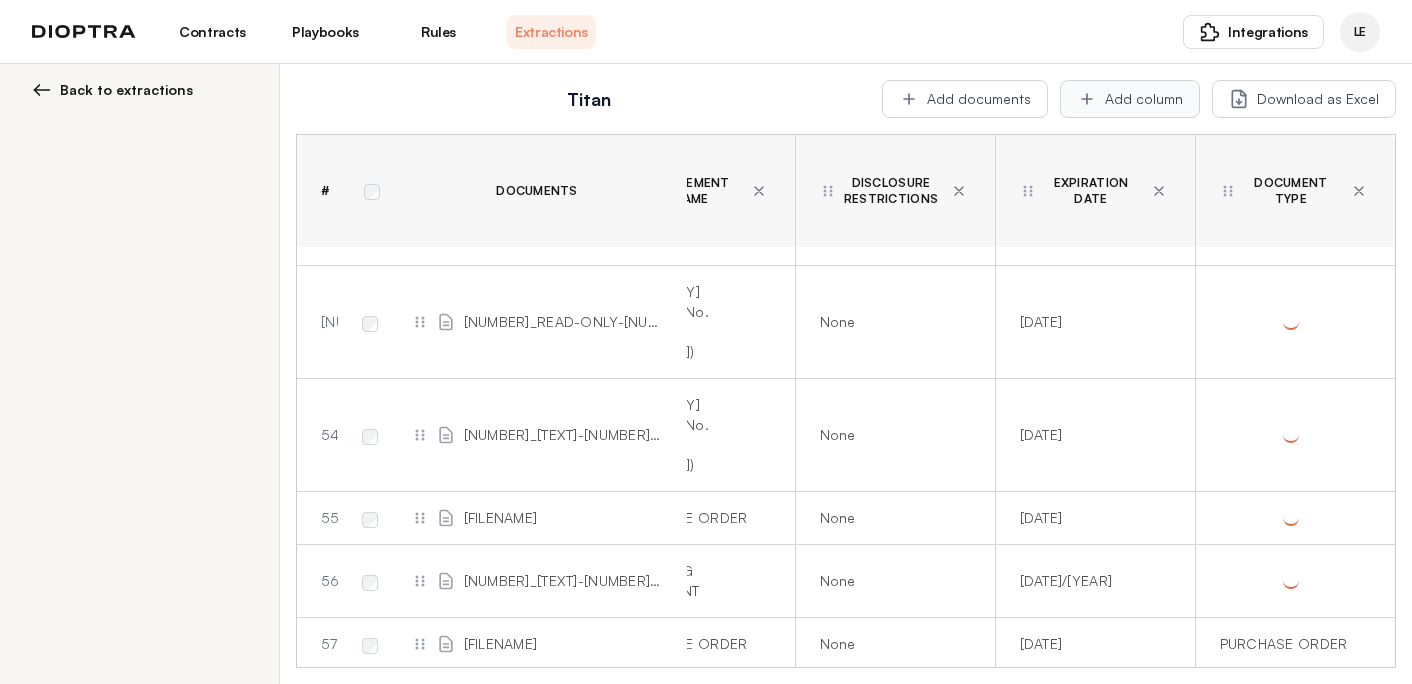 click on "Add column" at bounding box center [1130, 99] 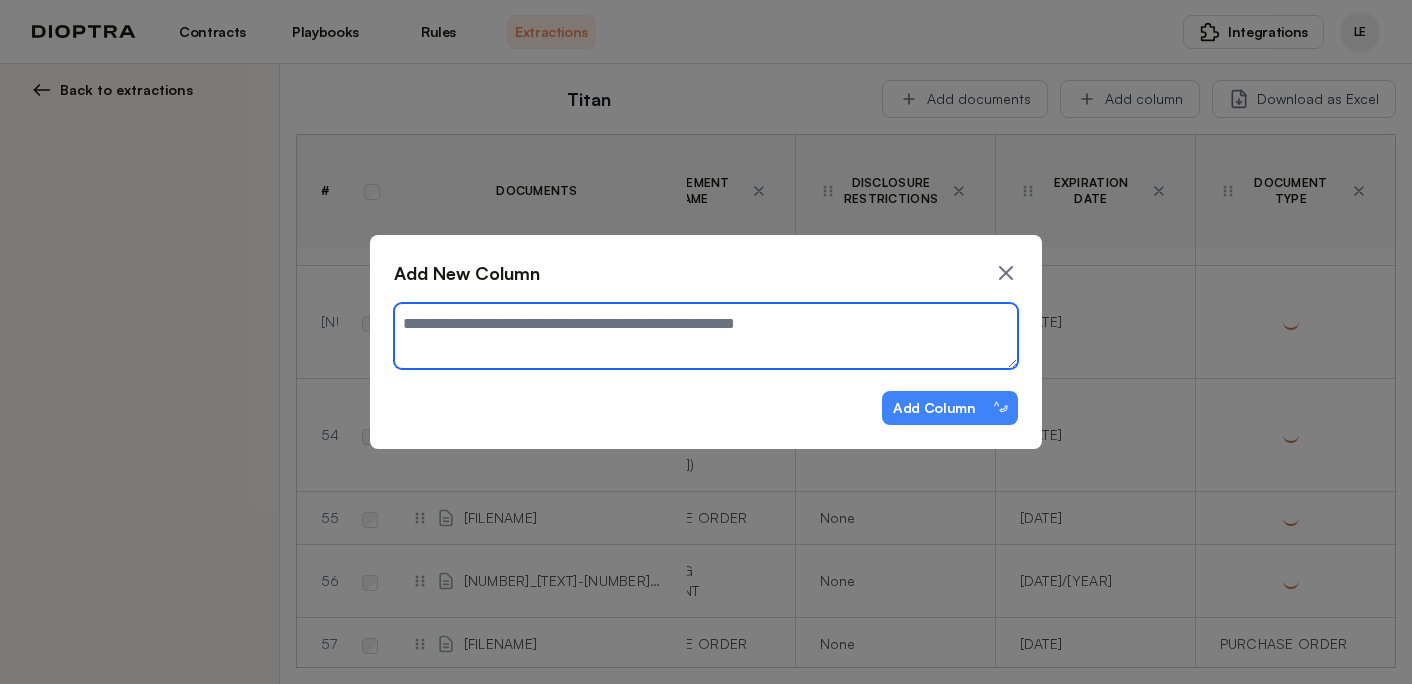 click at bounding box center [706, 336] 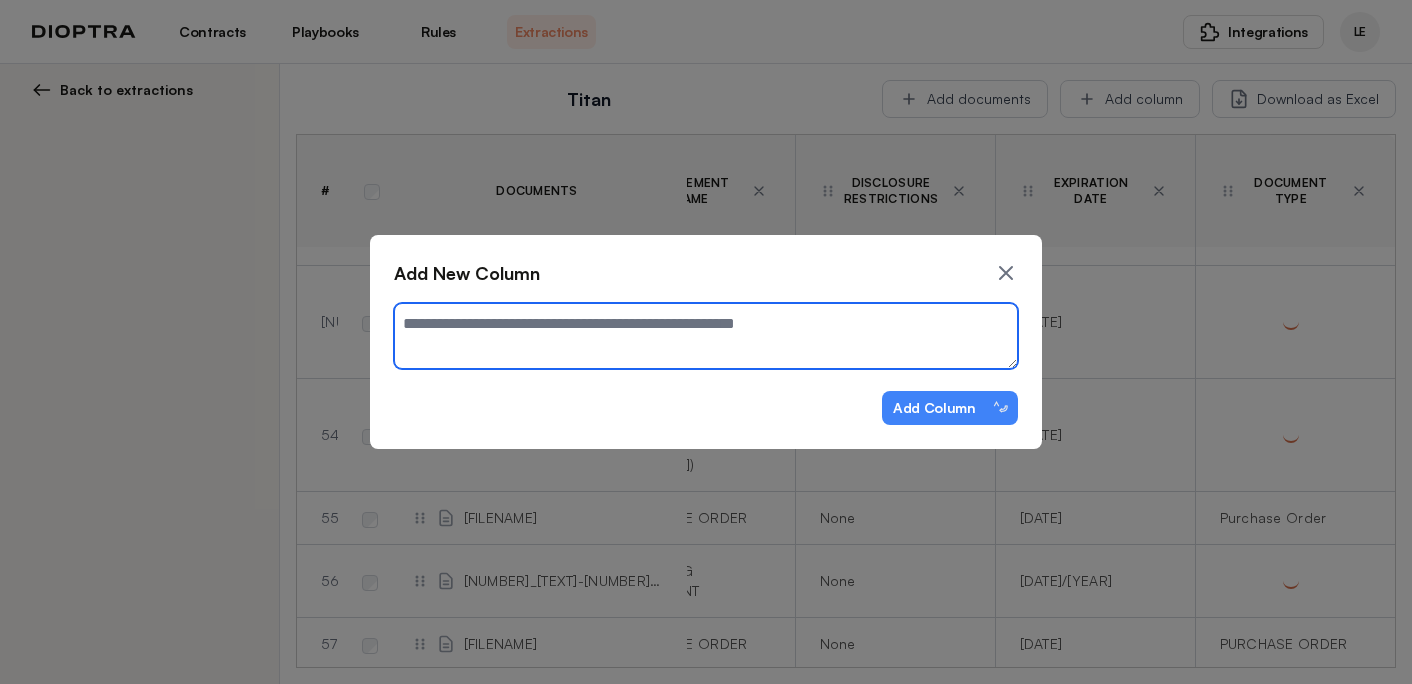type on "*" 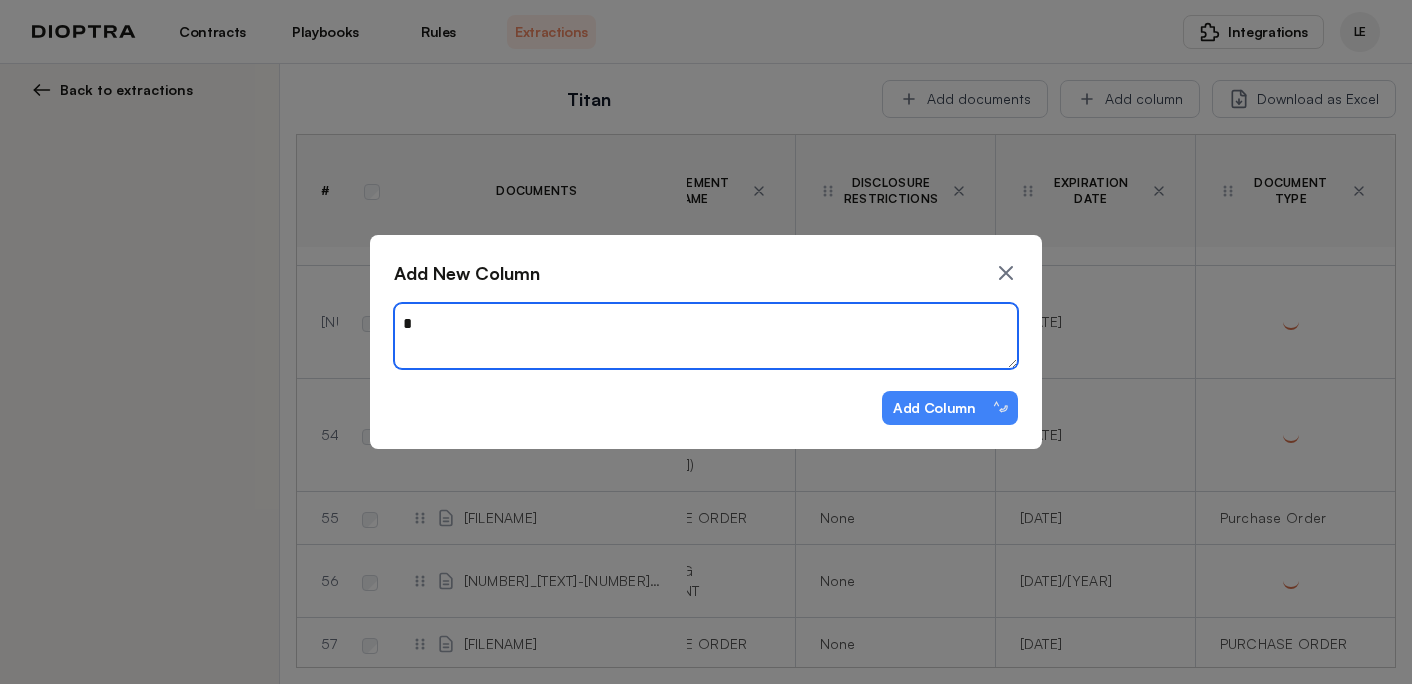 type on "*" 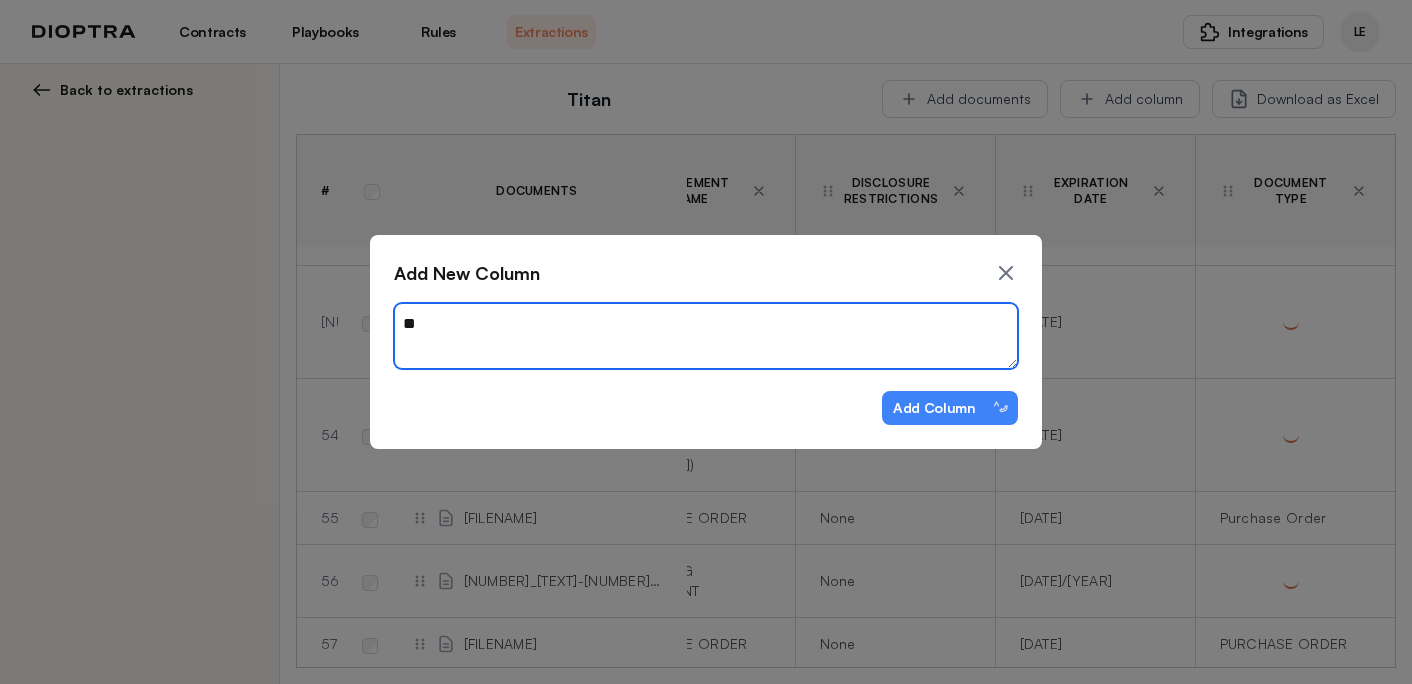 type on "*" 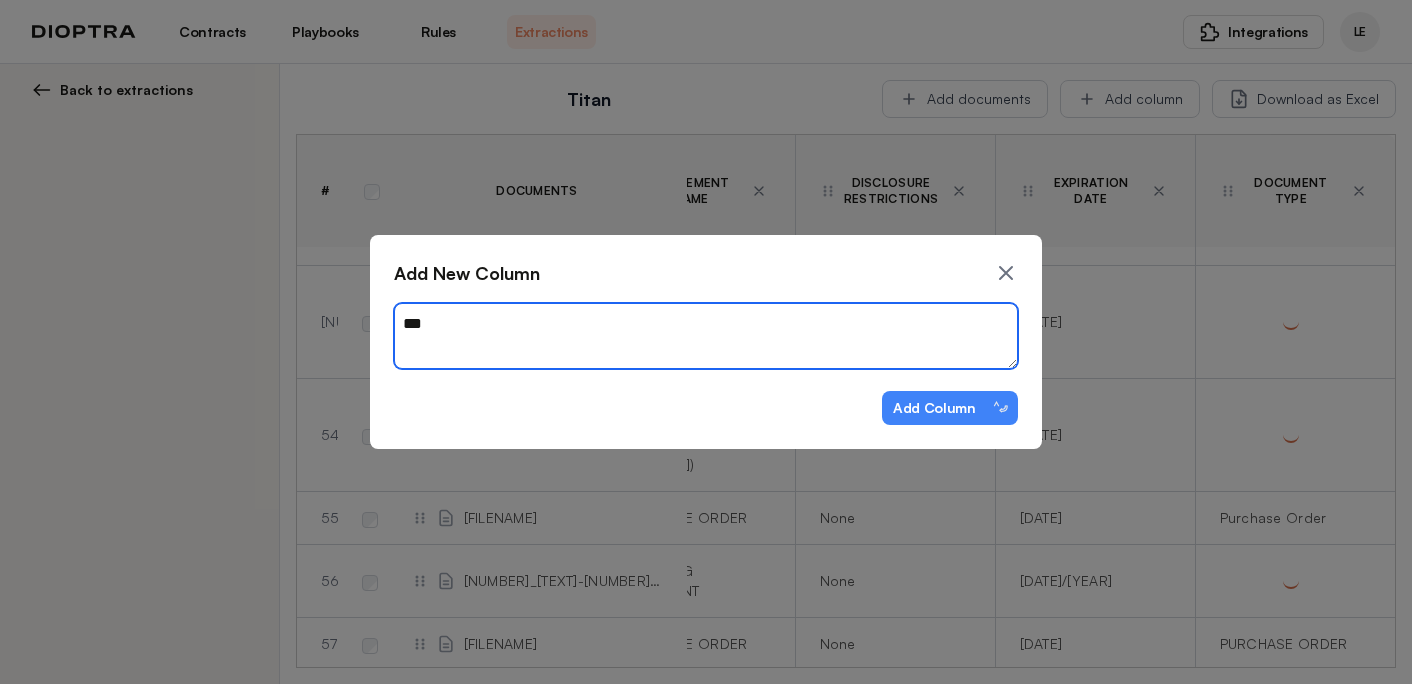 type on "*" 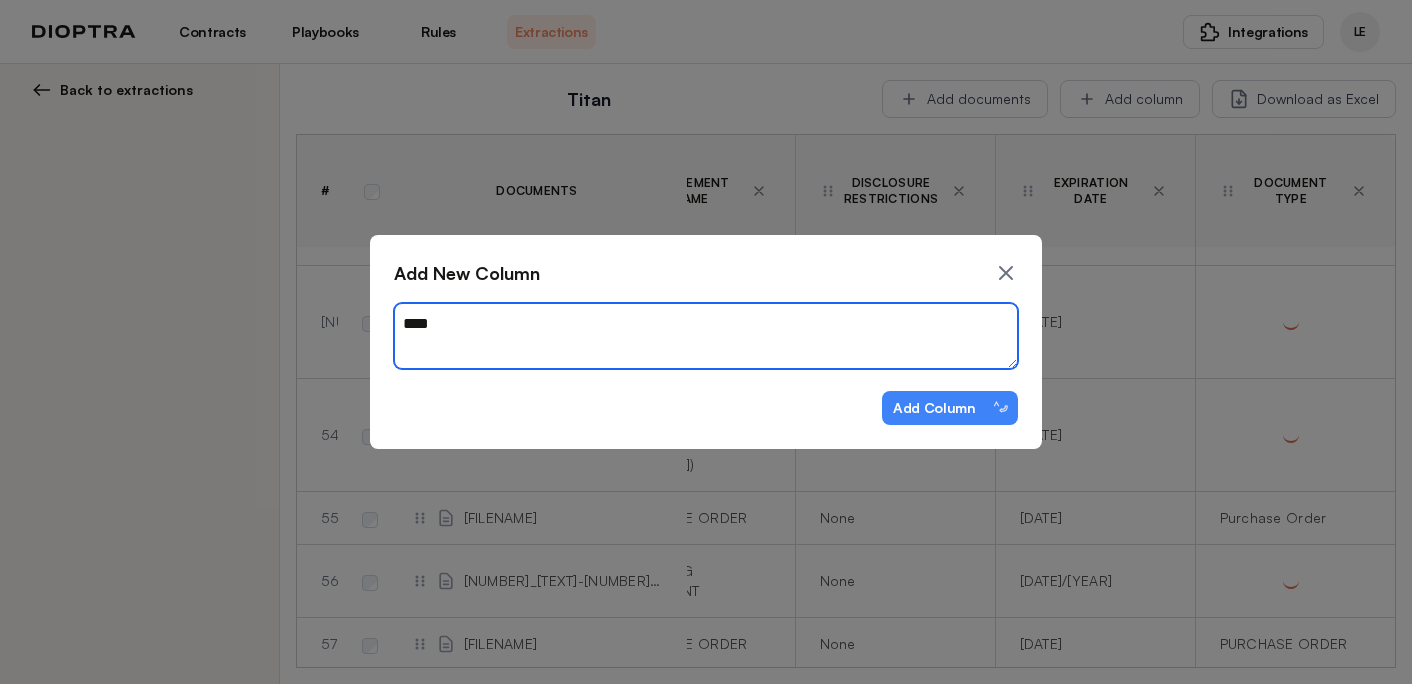 type on "*" 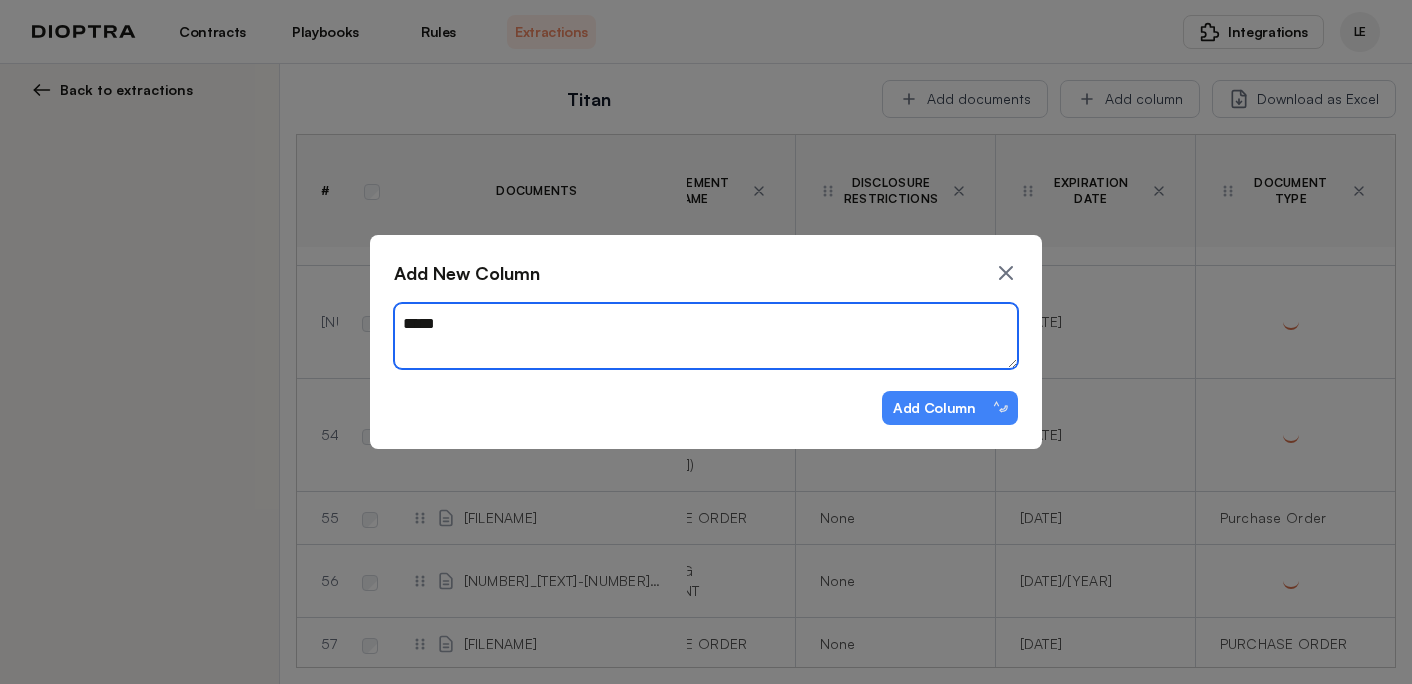 type on "*" 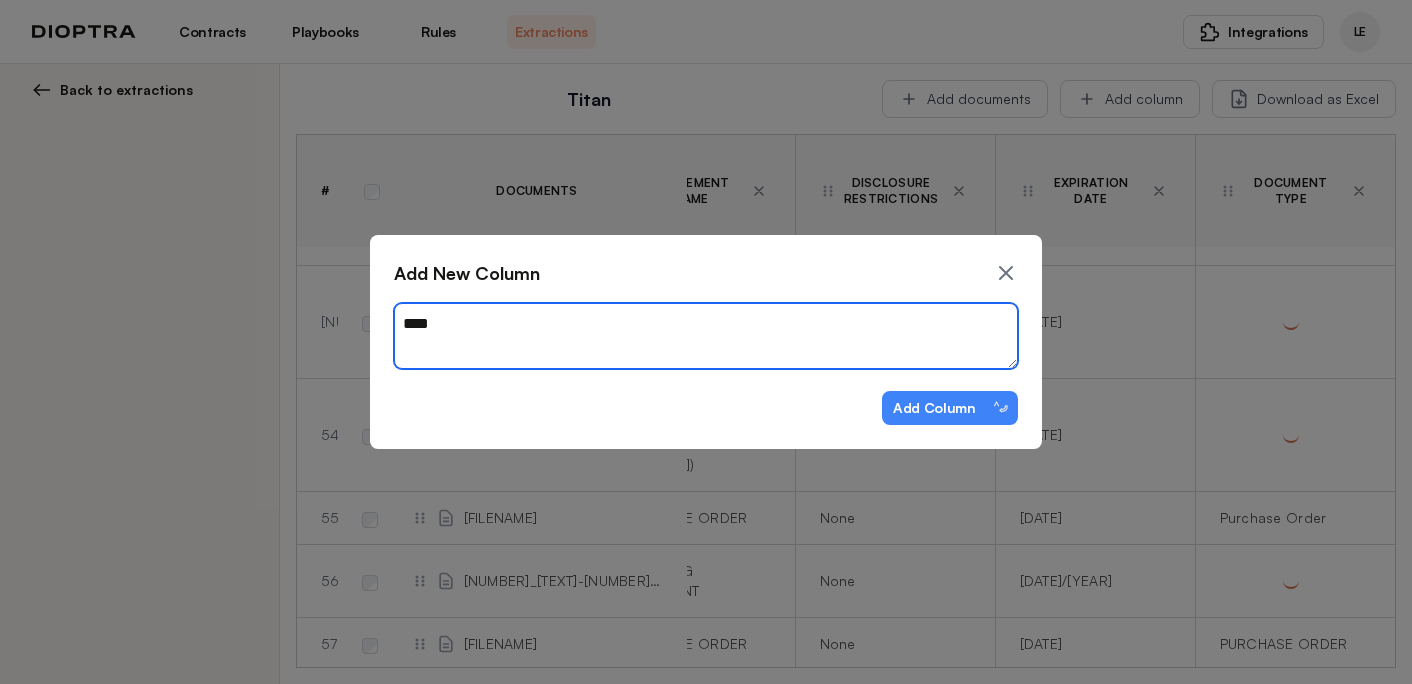 type on "*" 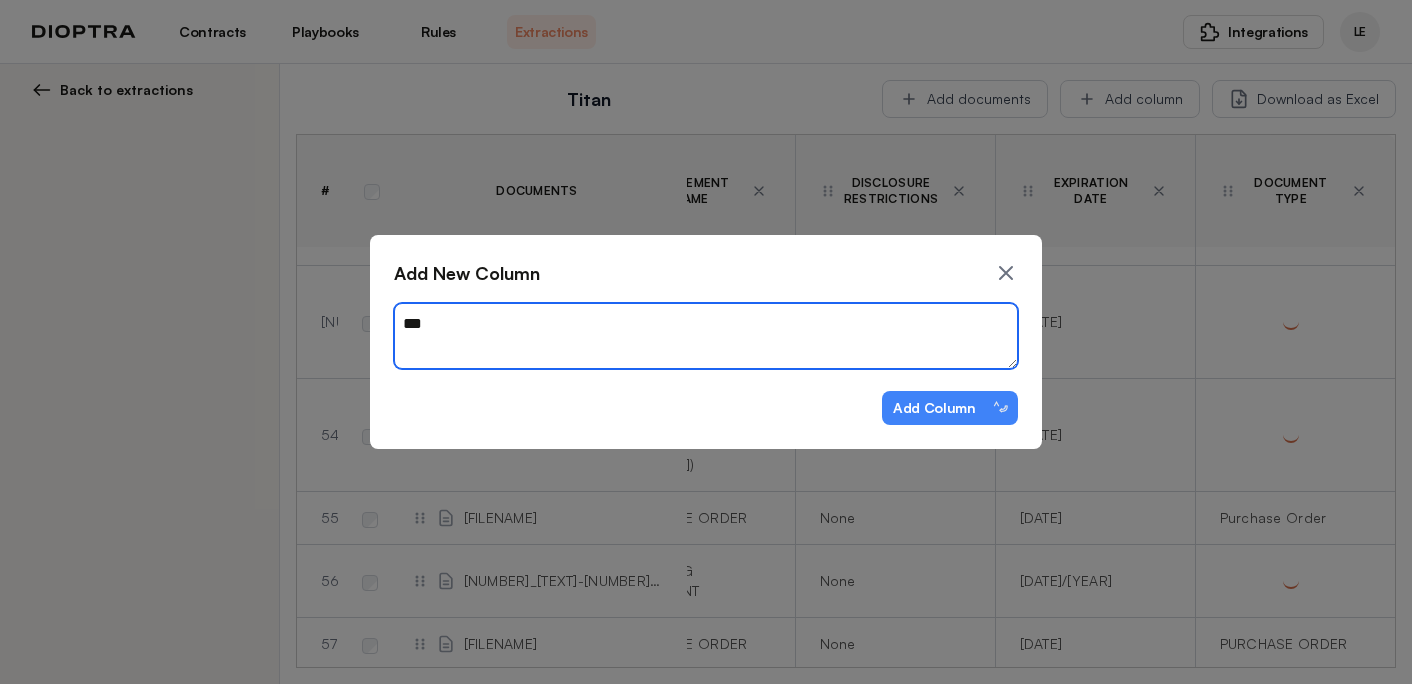 type on "*" 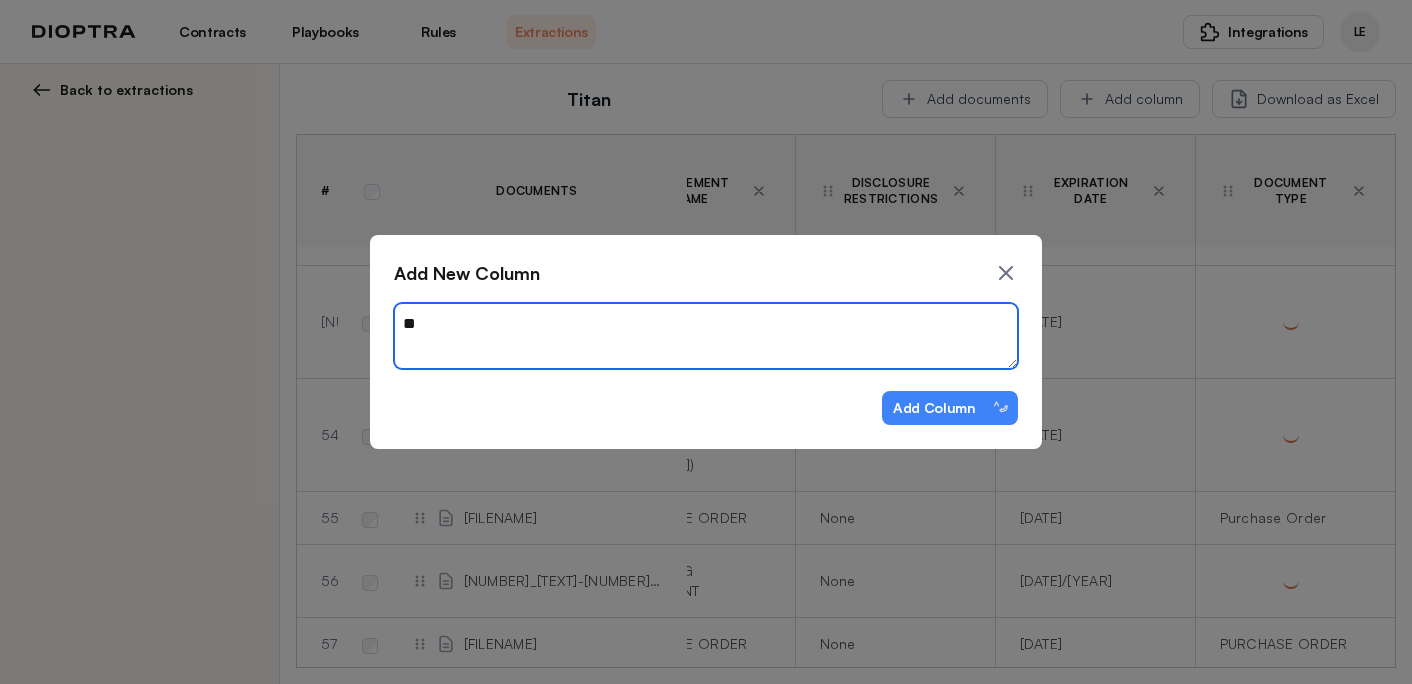 type on "*" 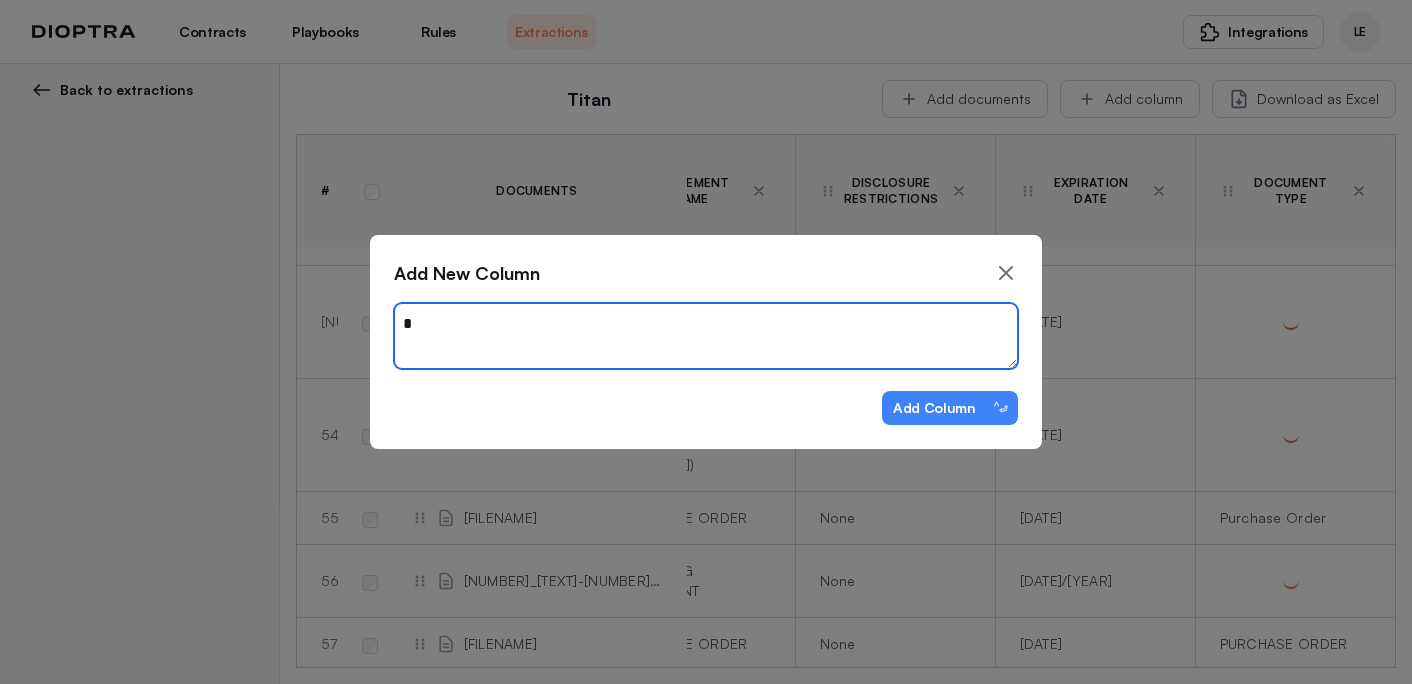 type on "*" 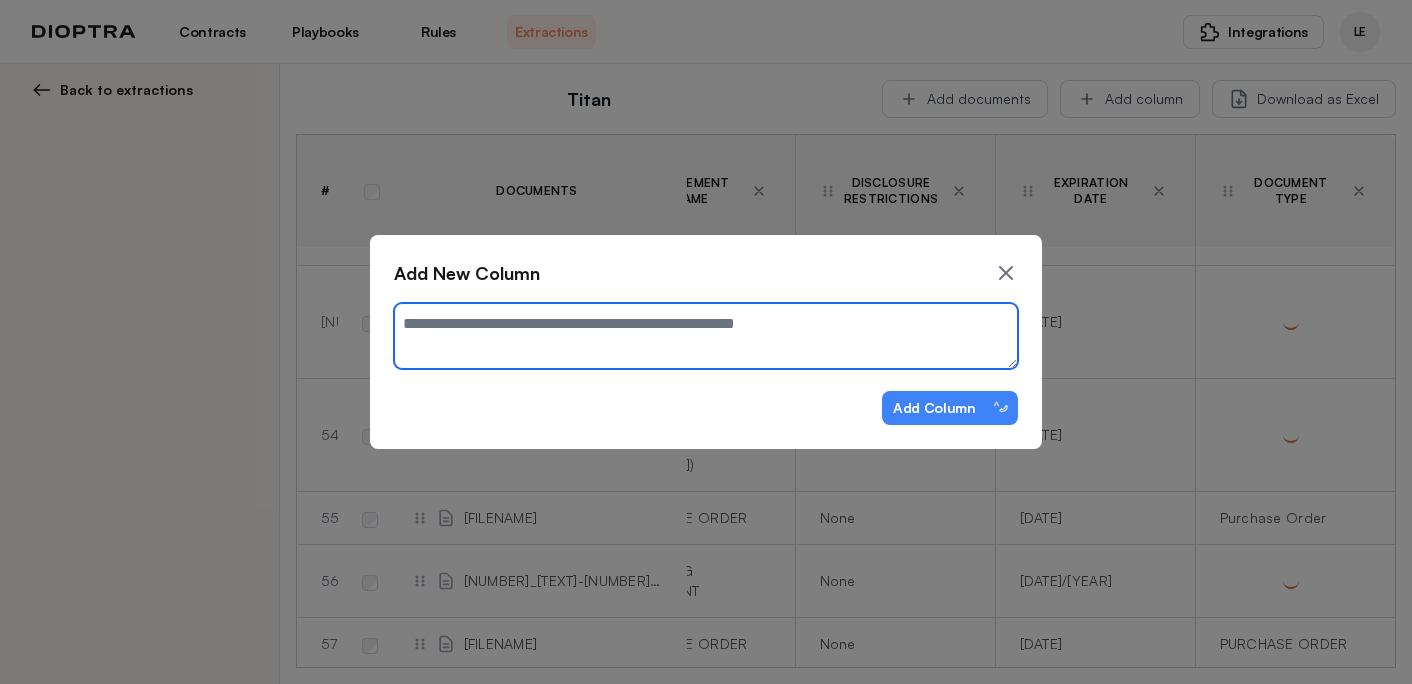 type on "*" 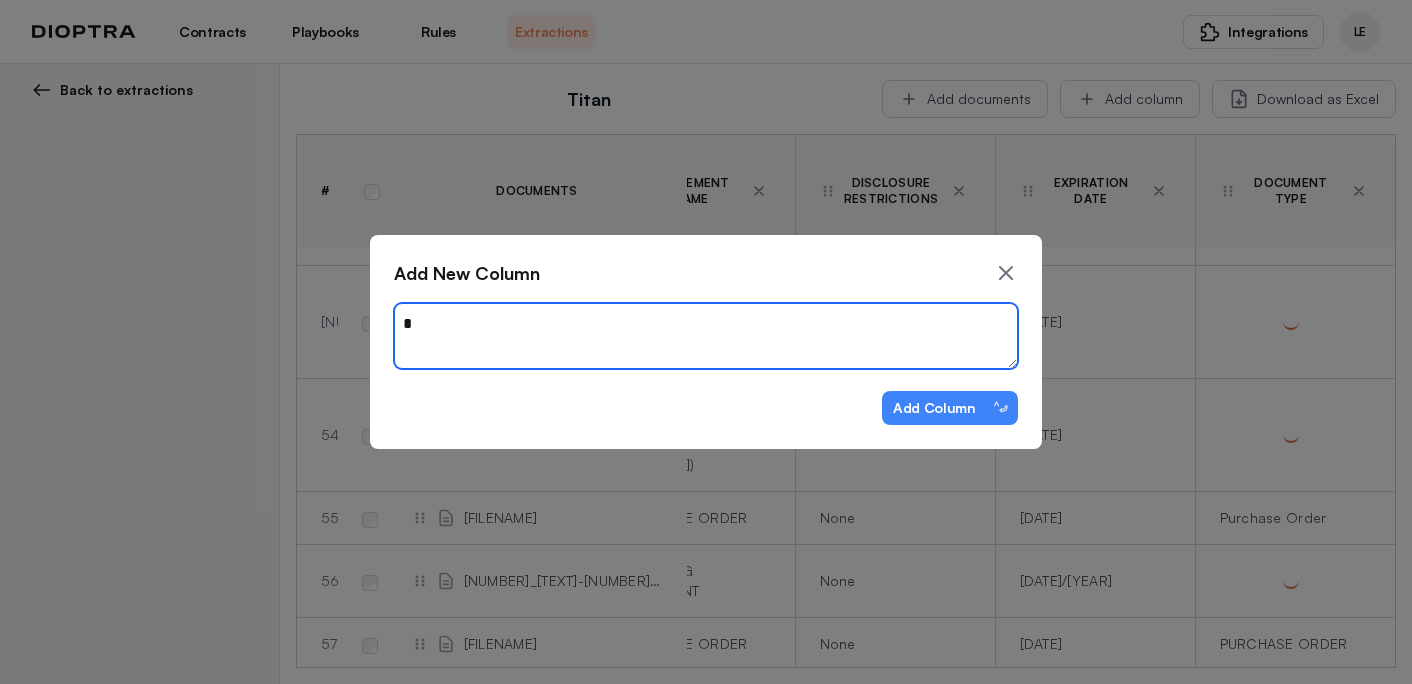 type on "*" 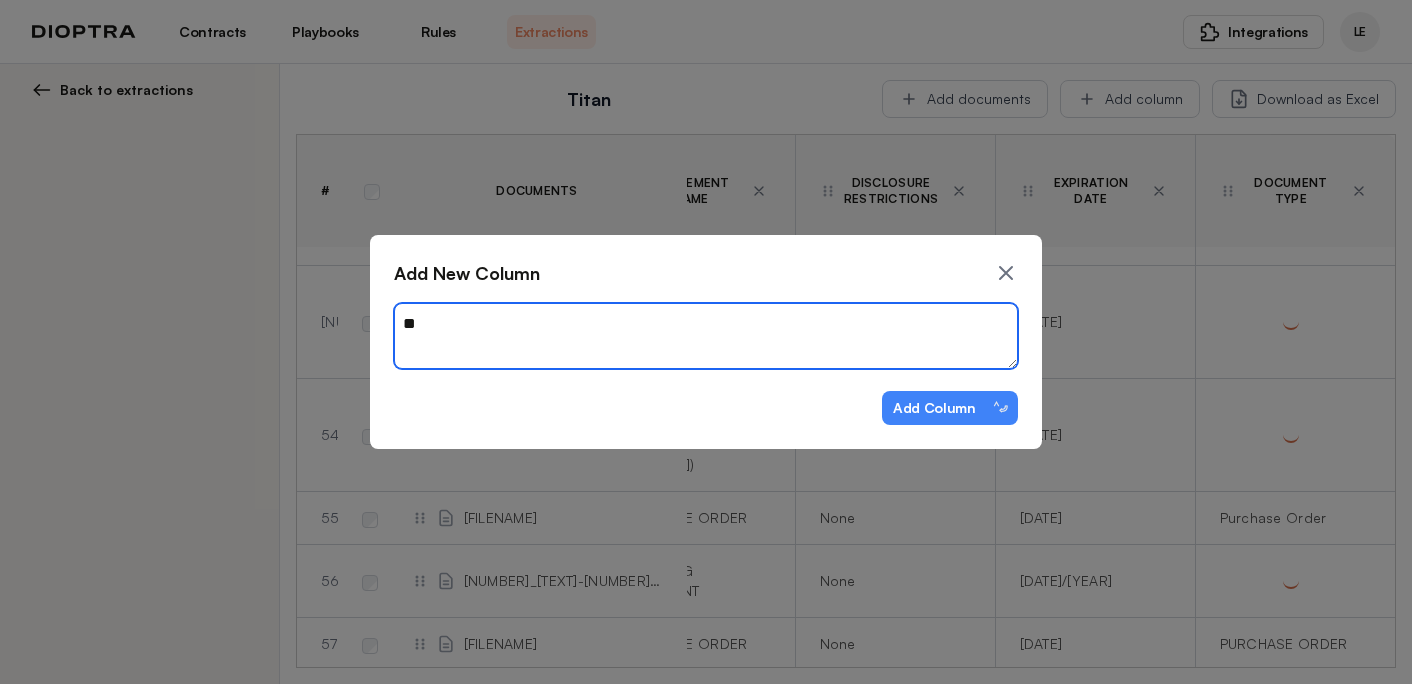 type on "***" 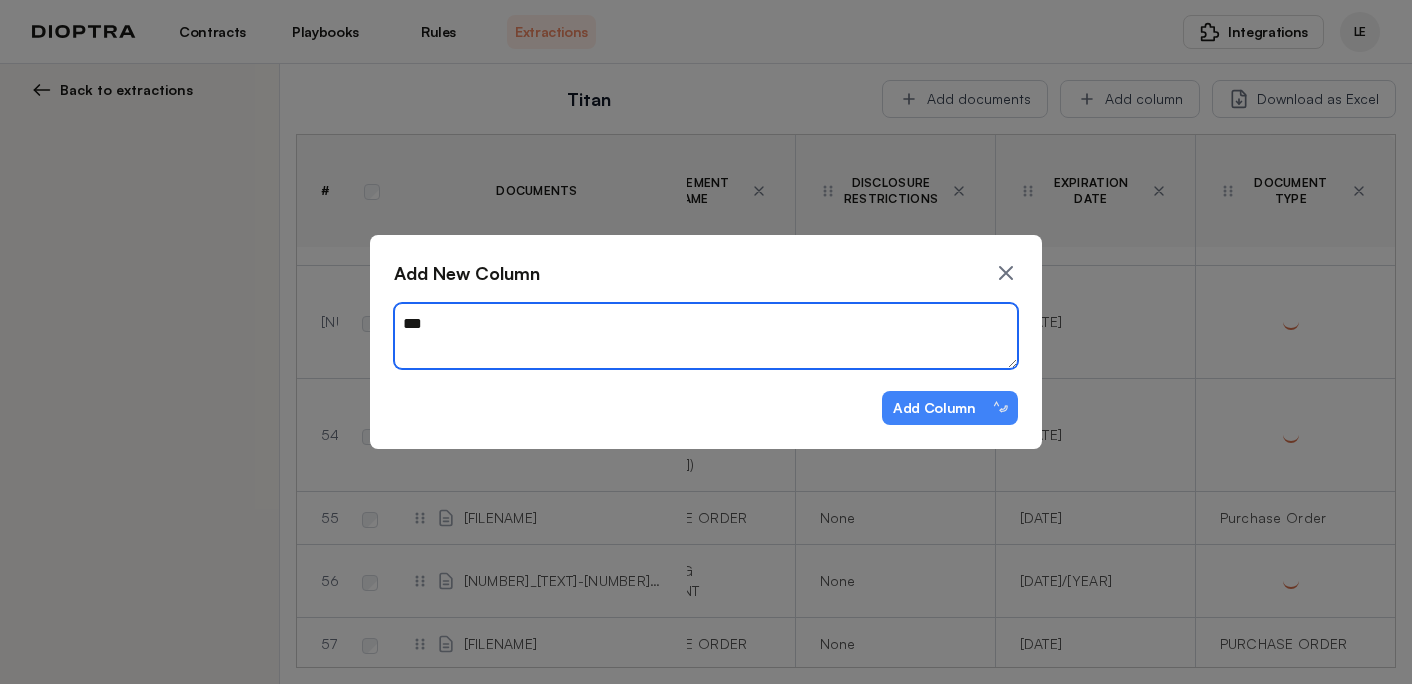 type on "*" 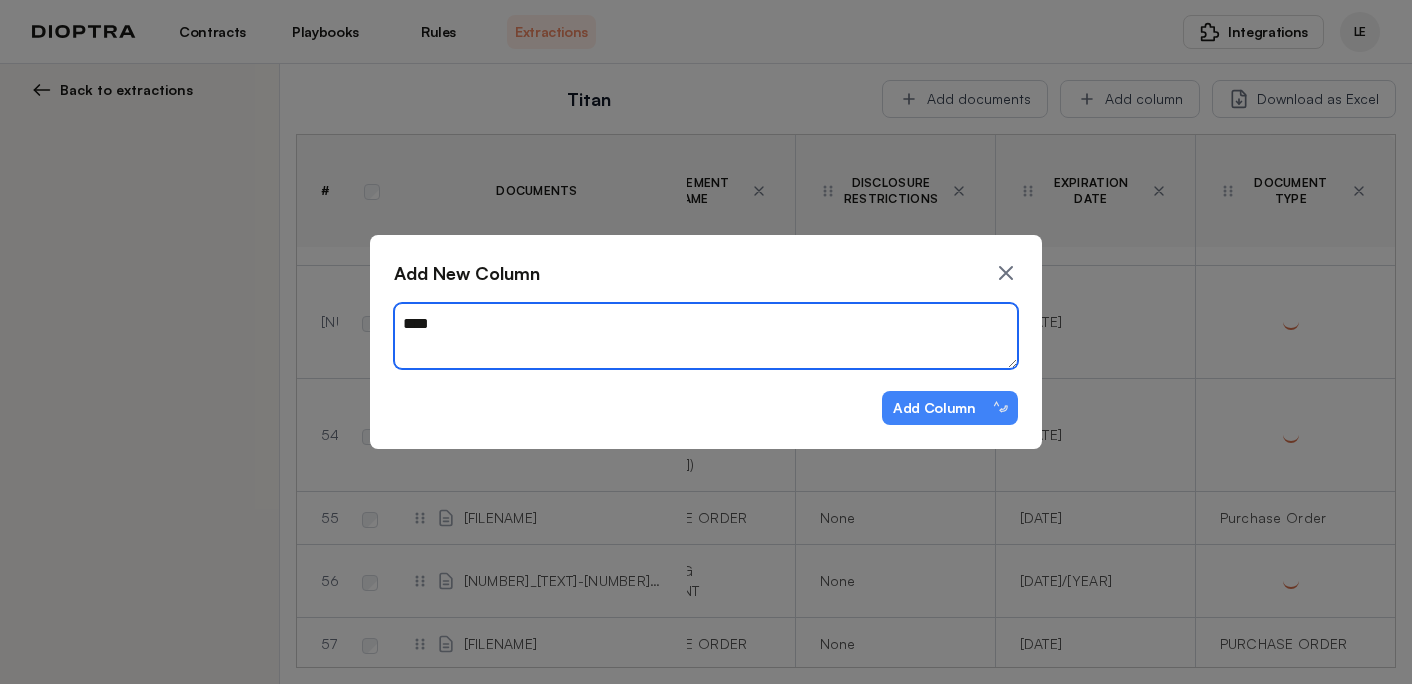 type on "*" 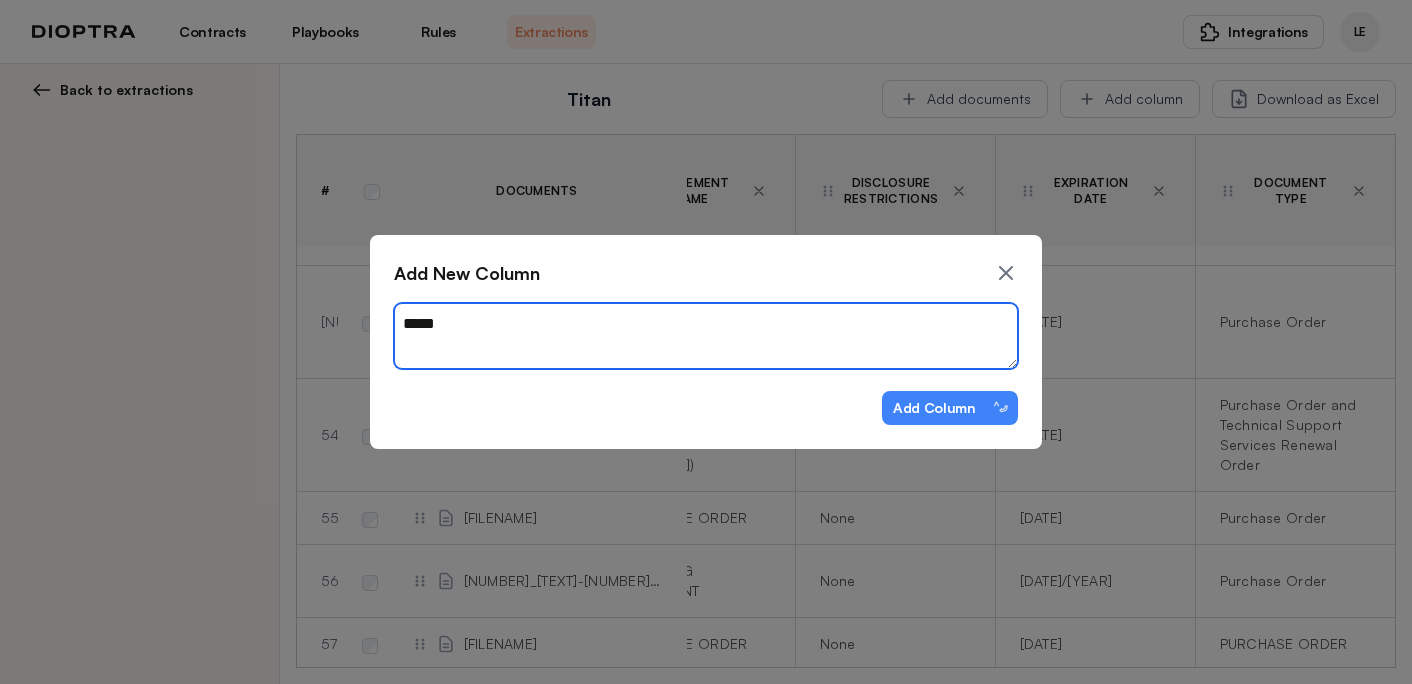 type on "*" 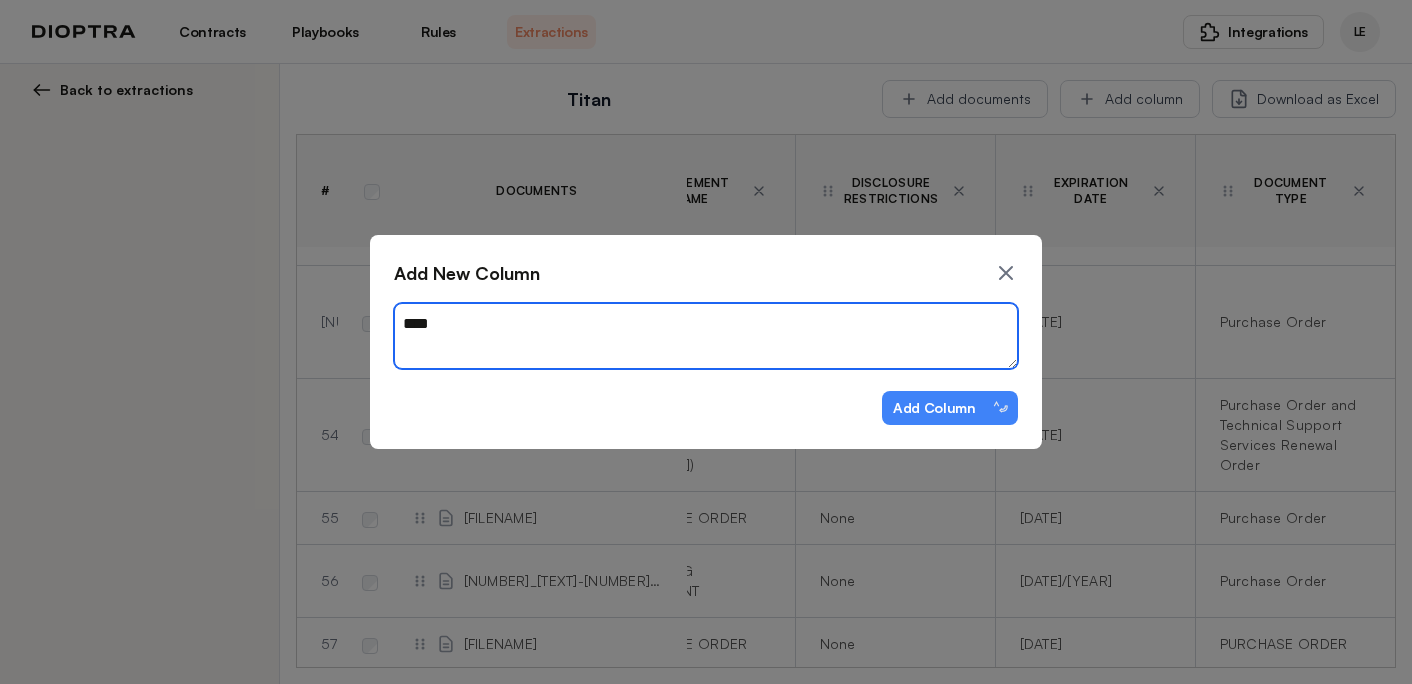 type on "*" 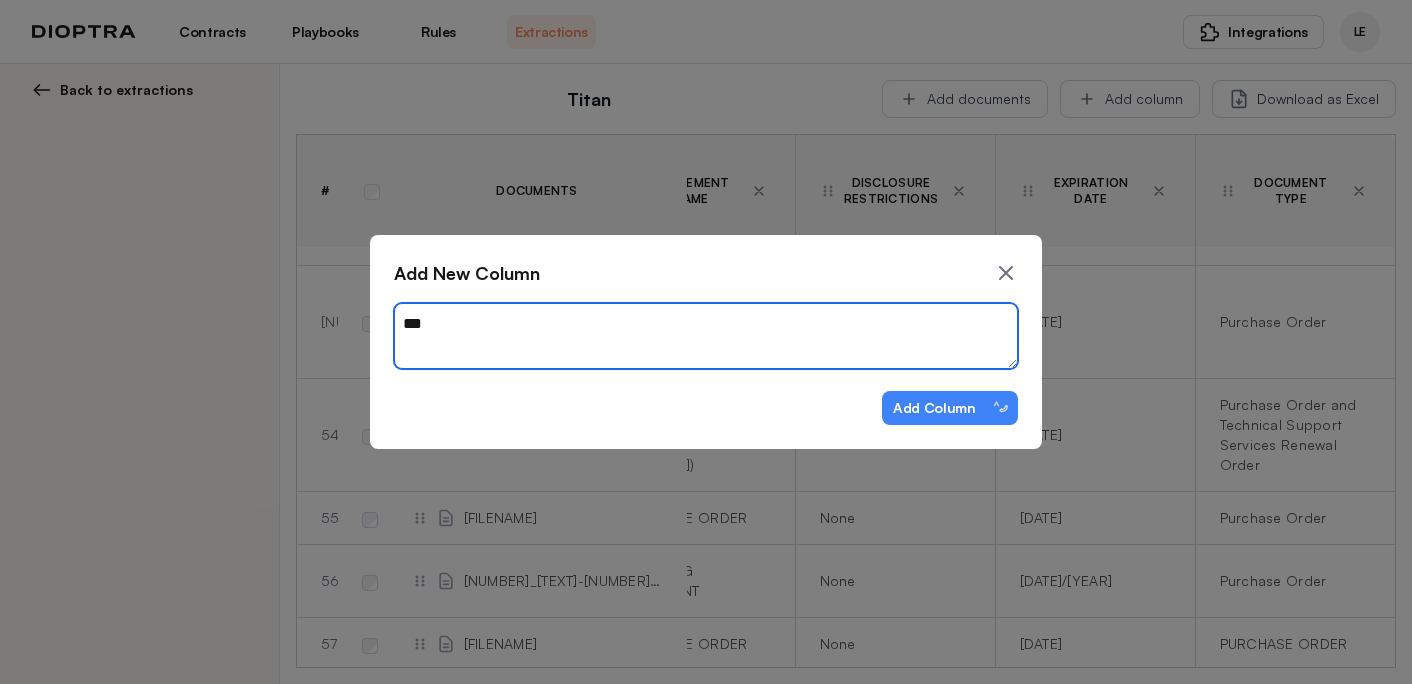 type on "*" 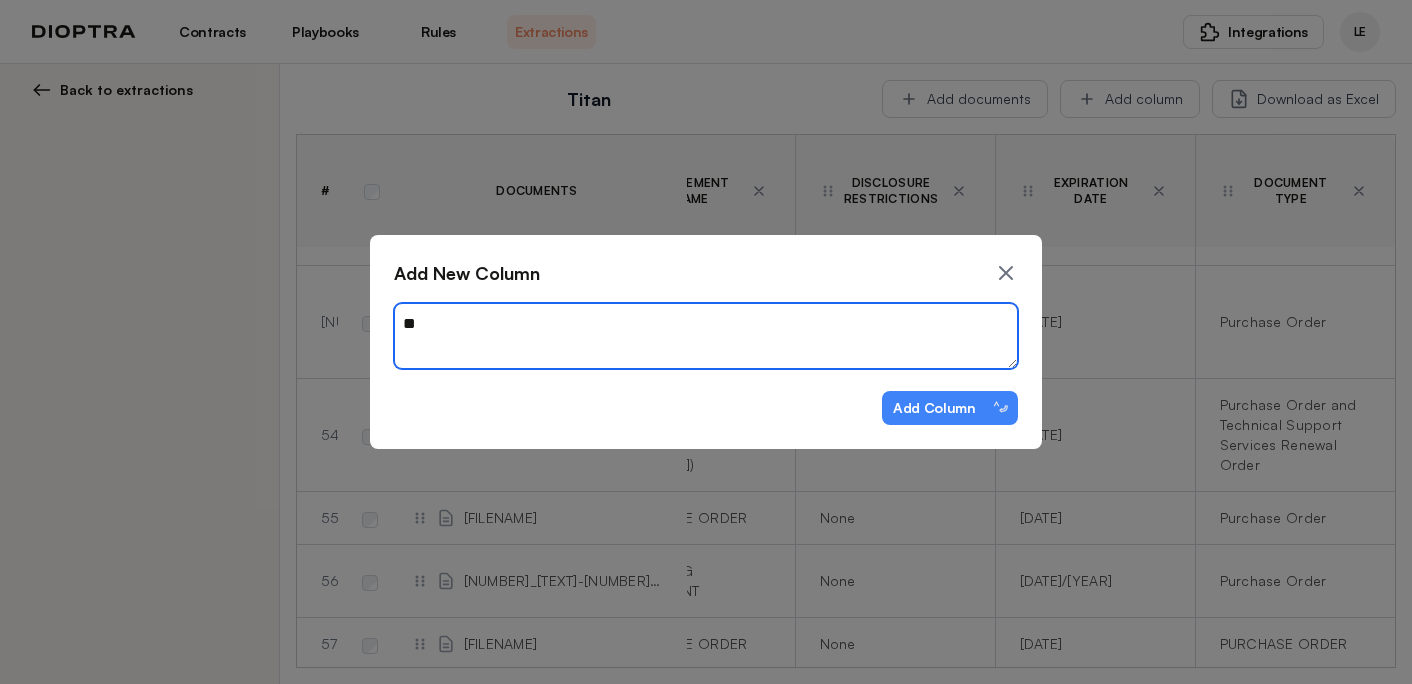 type on "*" 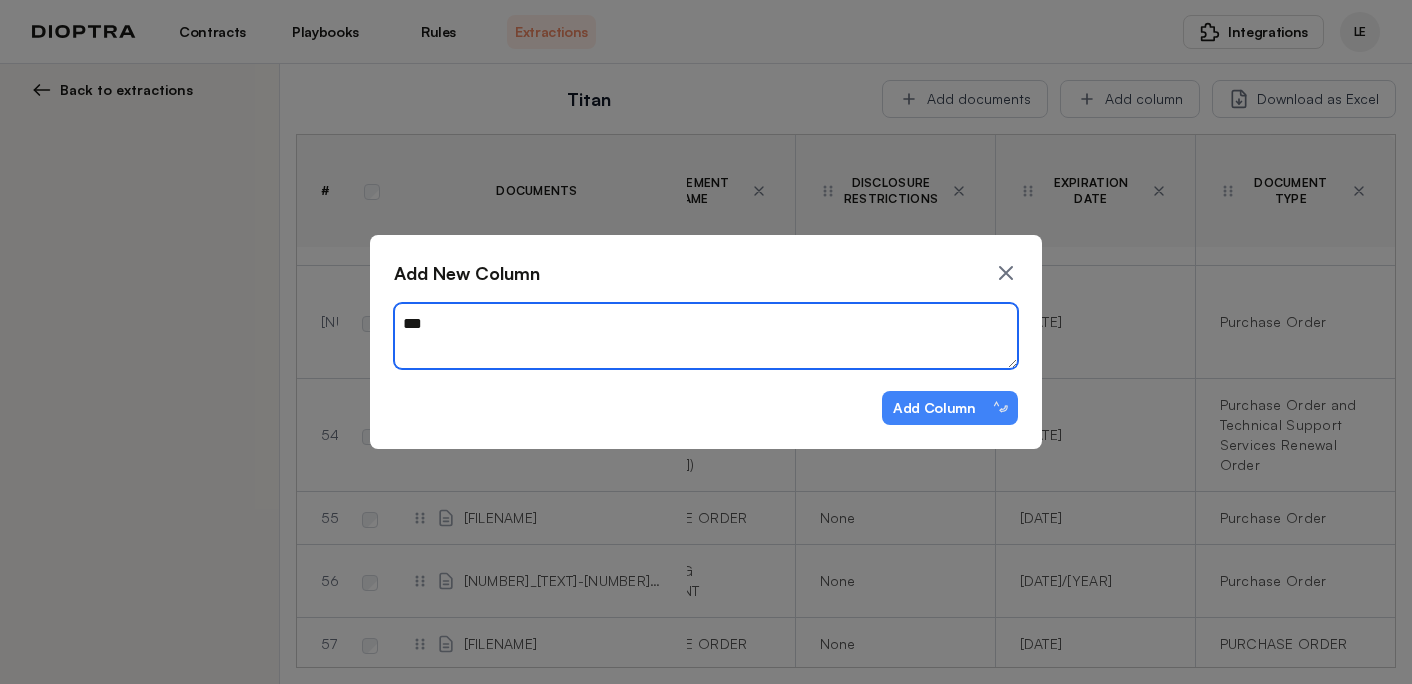 type on "*" 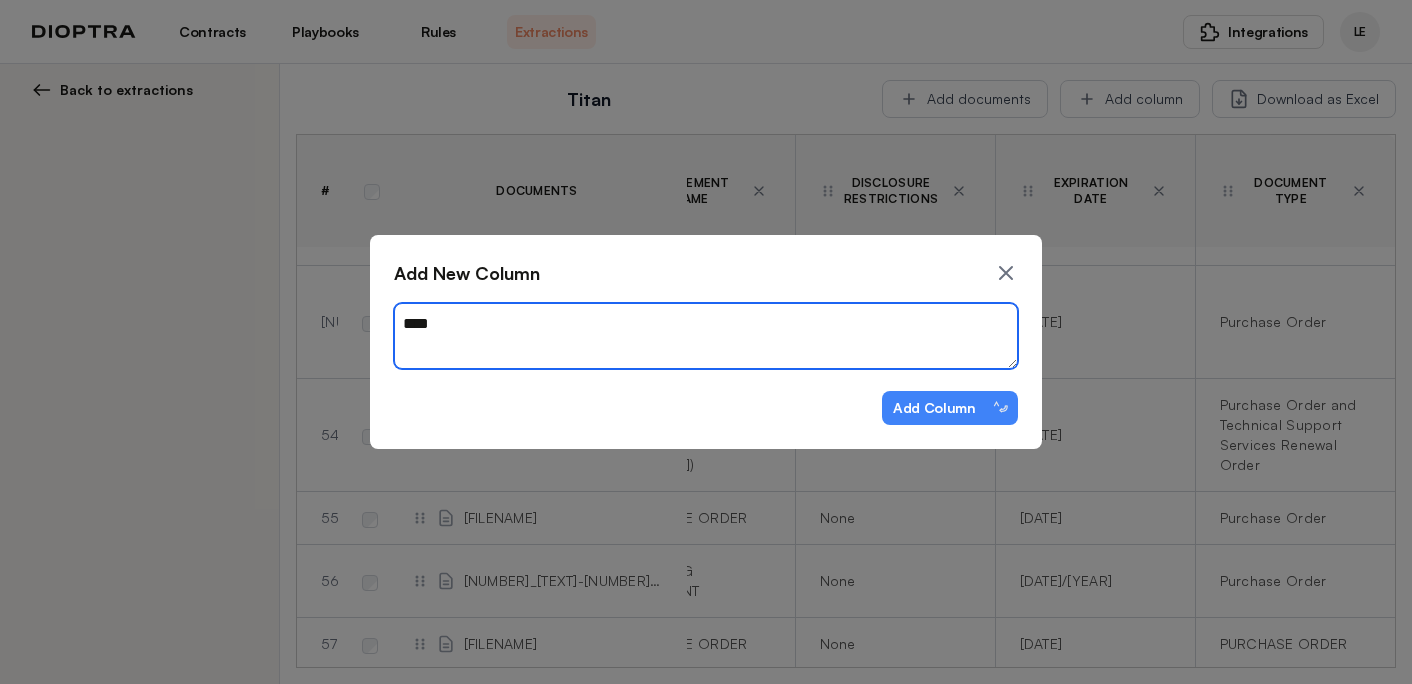 type on "*" 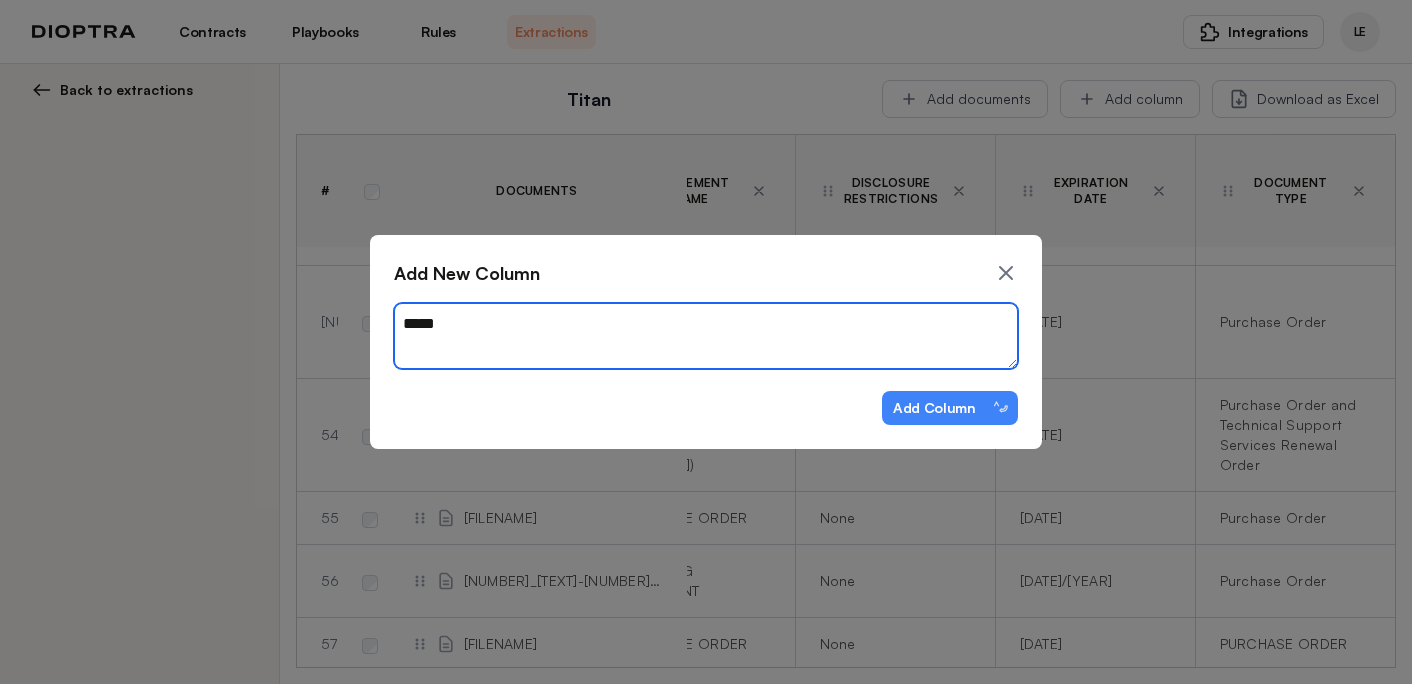 type on "*" 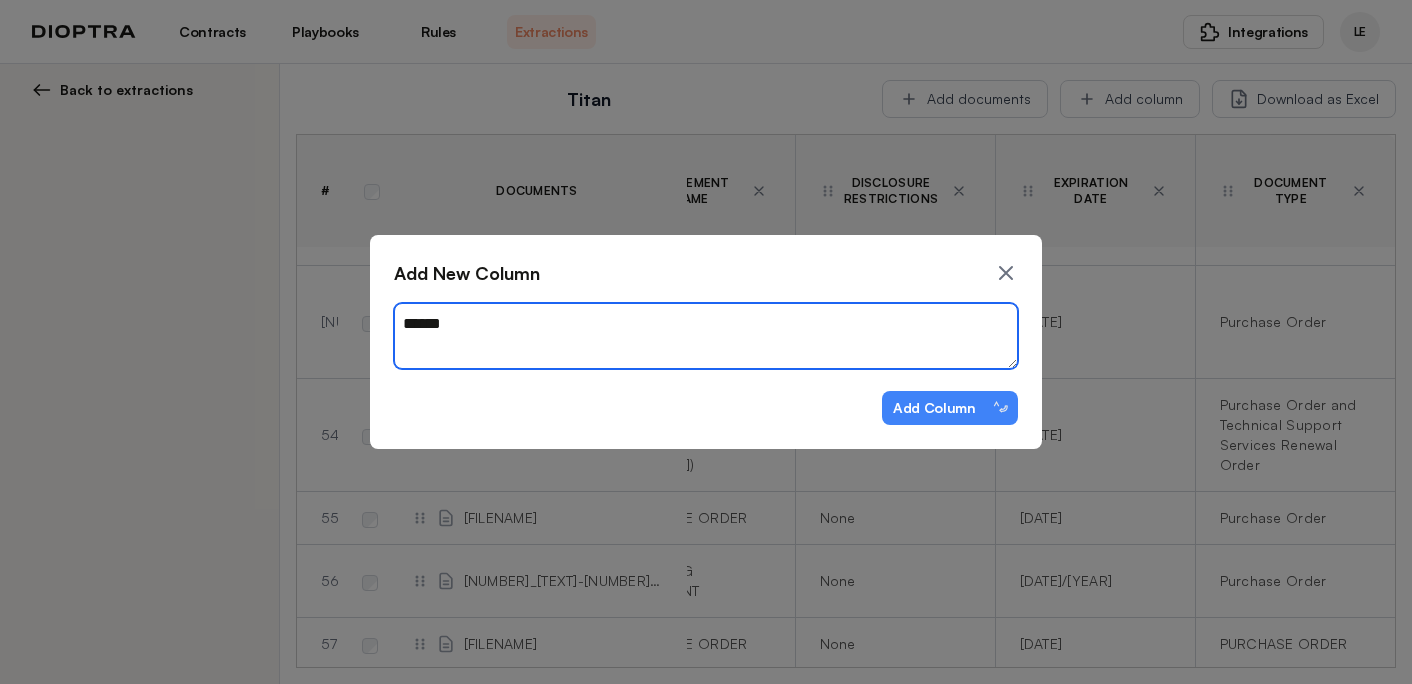 type on "*******" 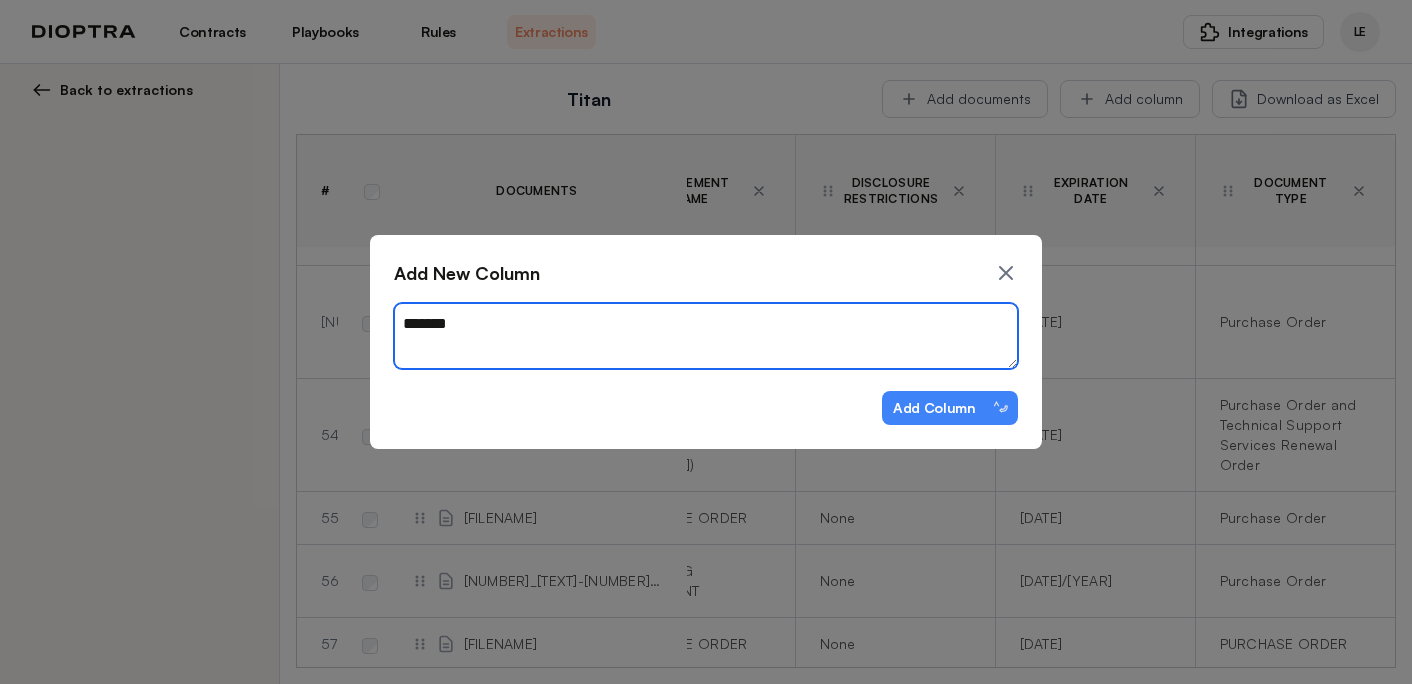 type on "*" 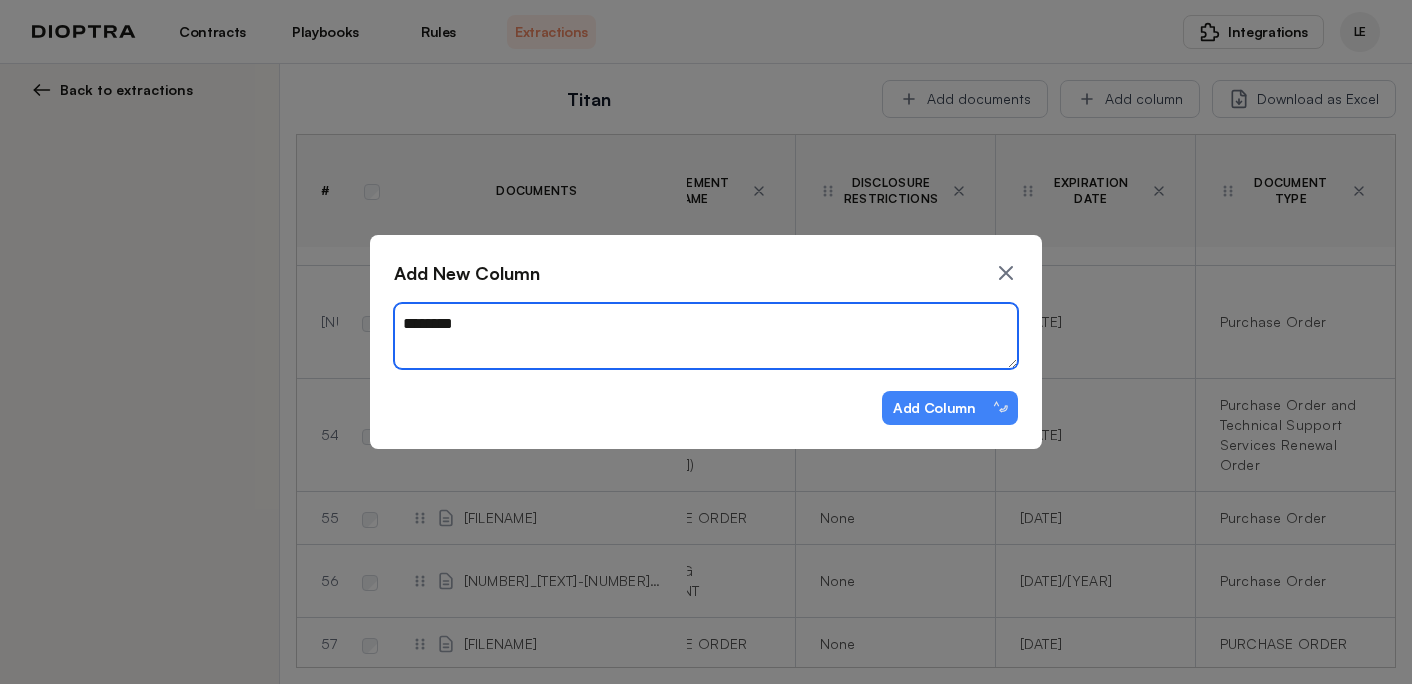 type on "*" 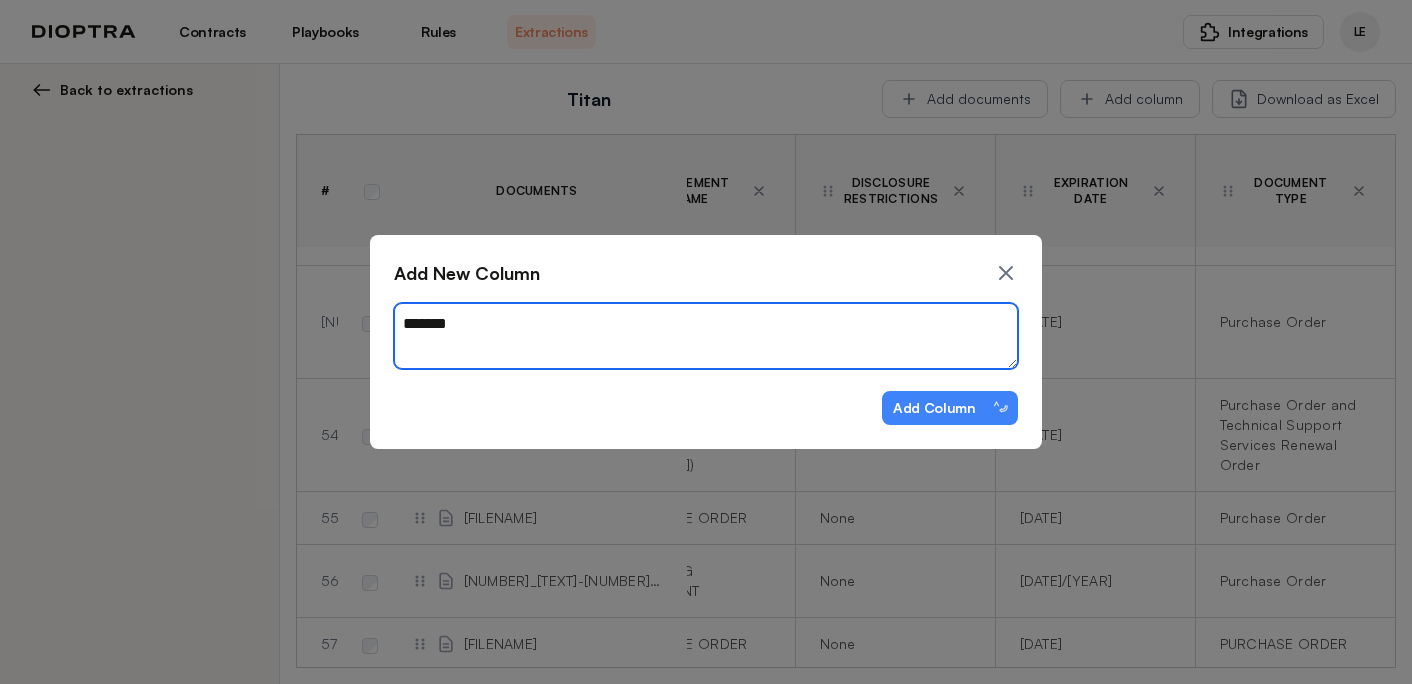 type on "********" 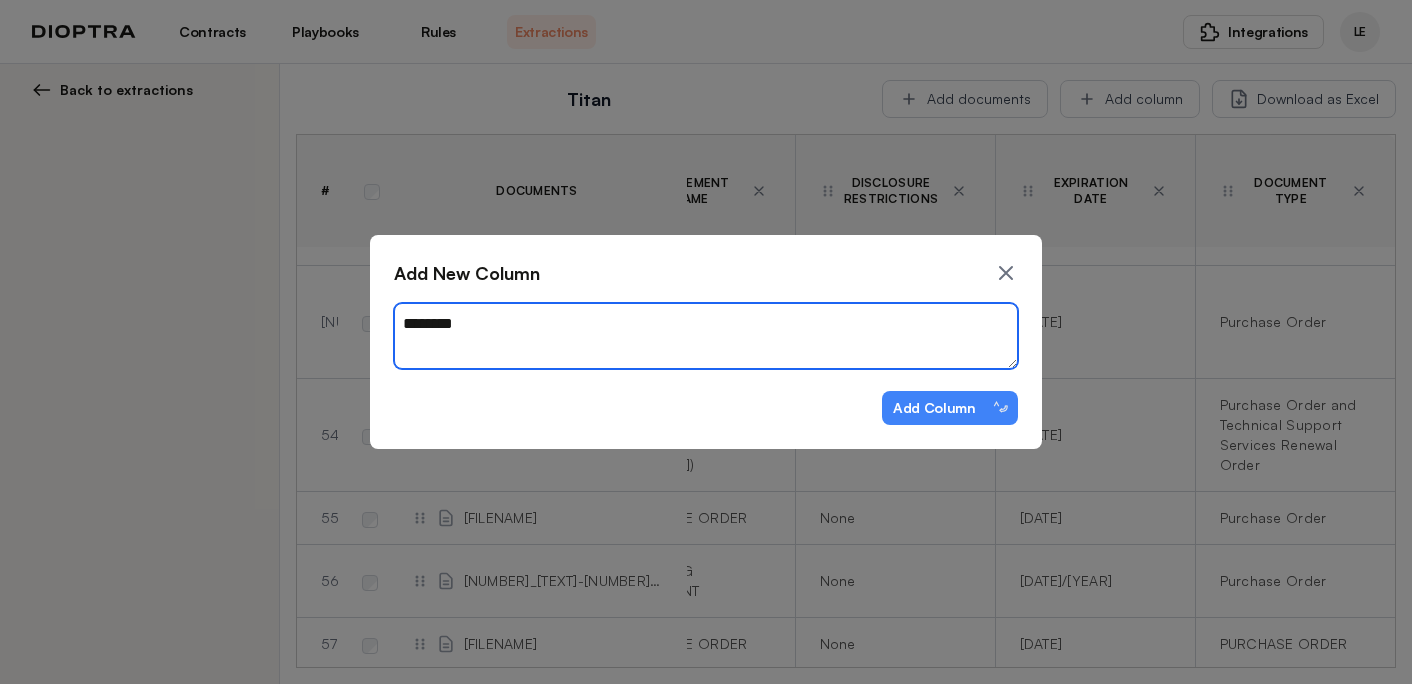 type on "*" 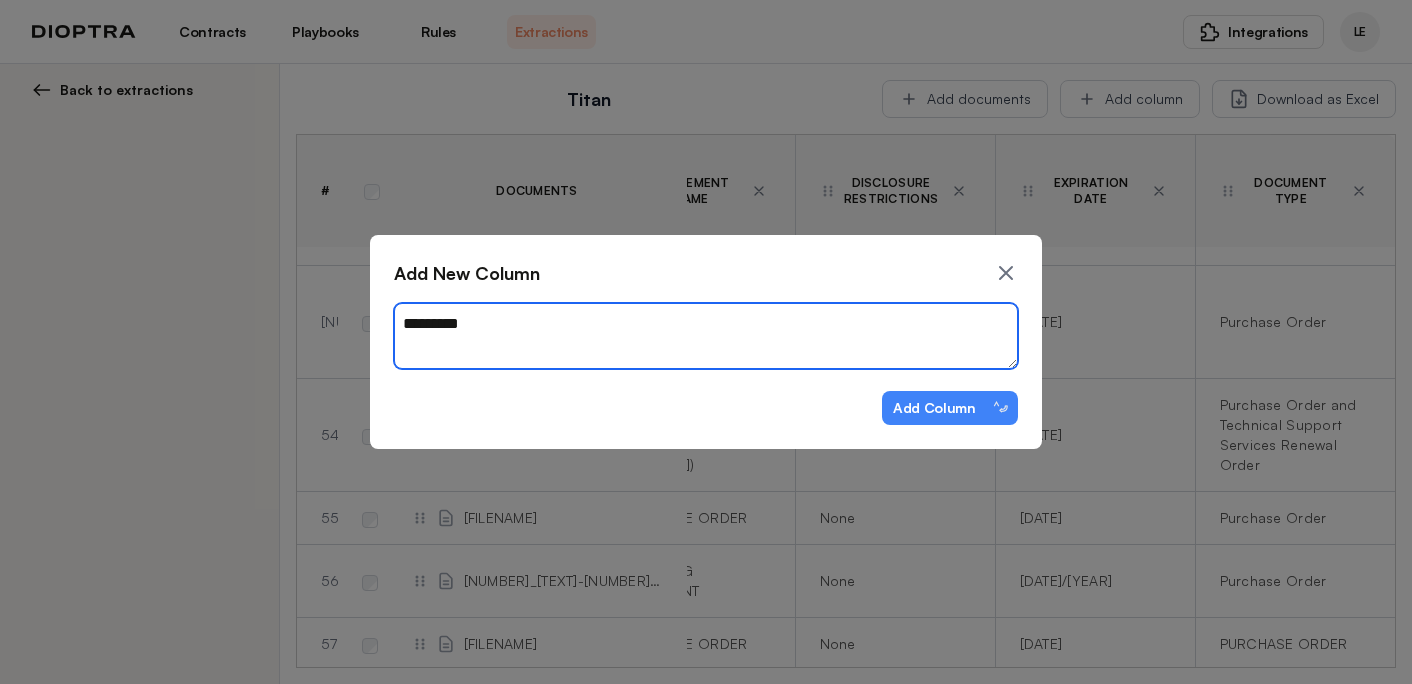 type on "*" 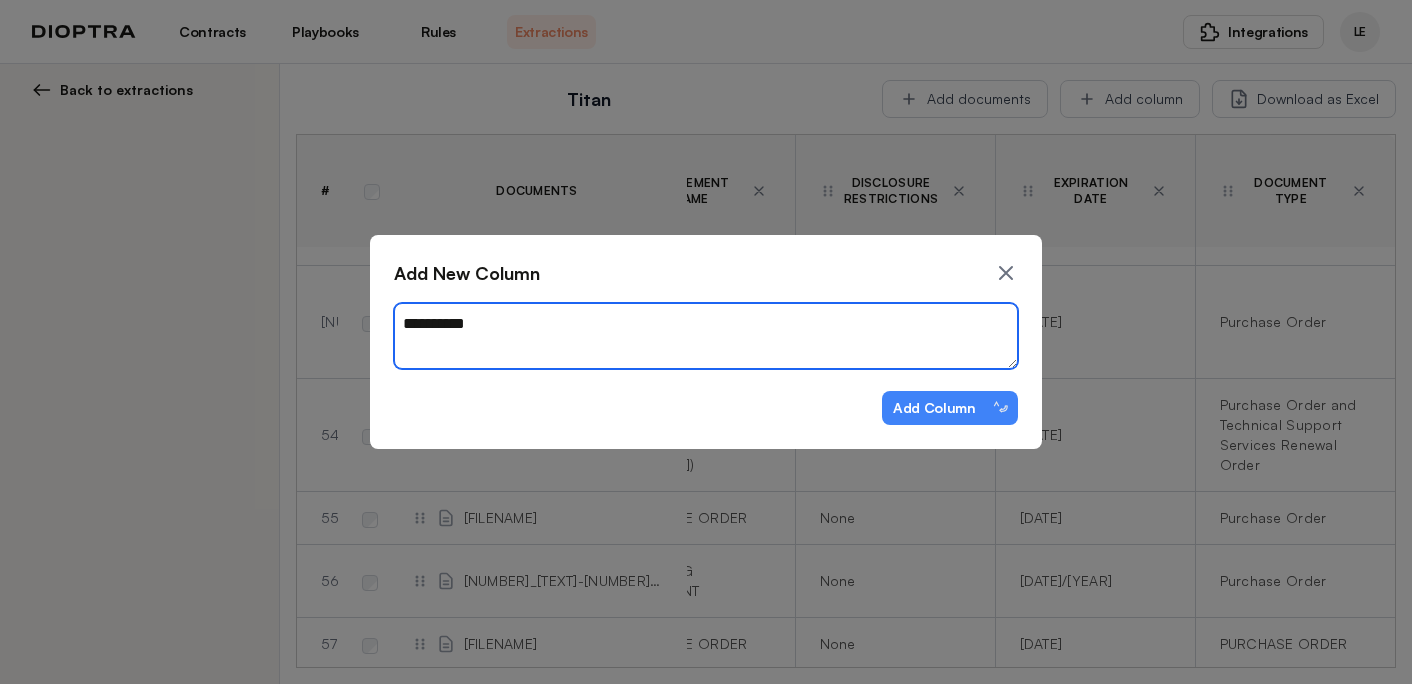 type on "*" 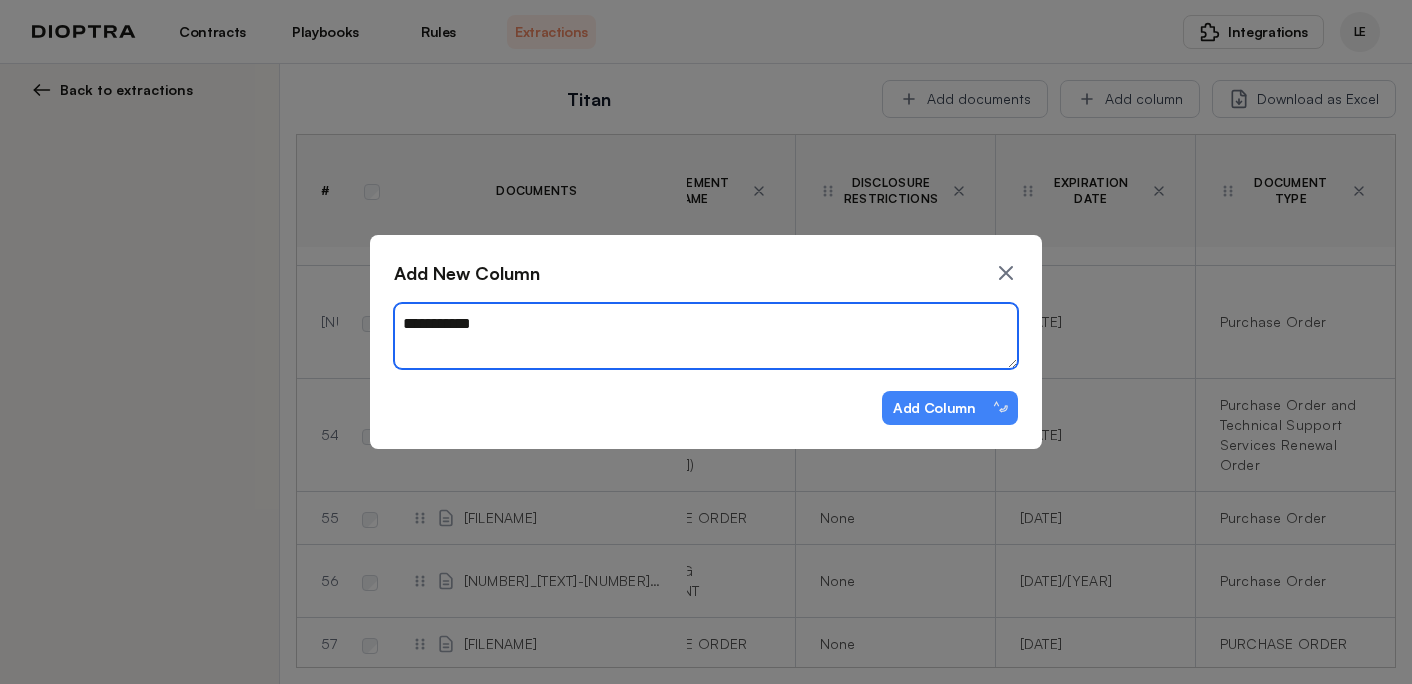 type on "*" 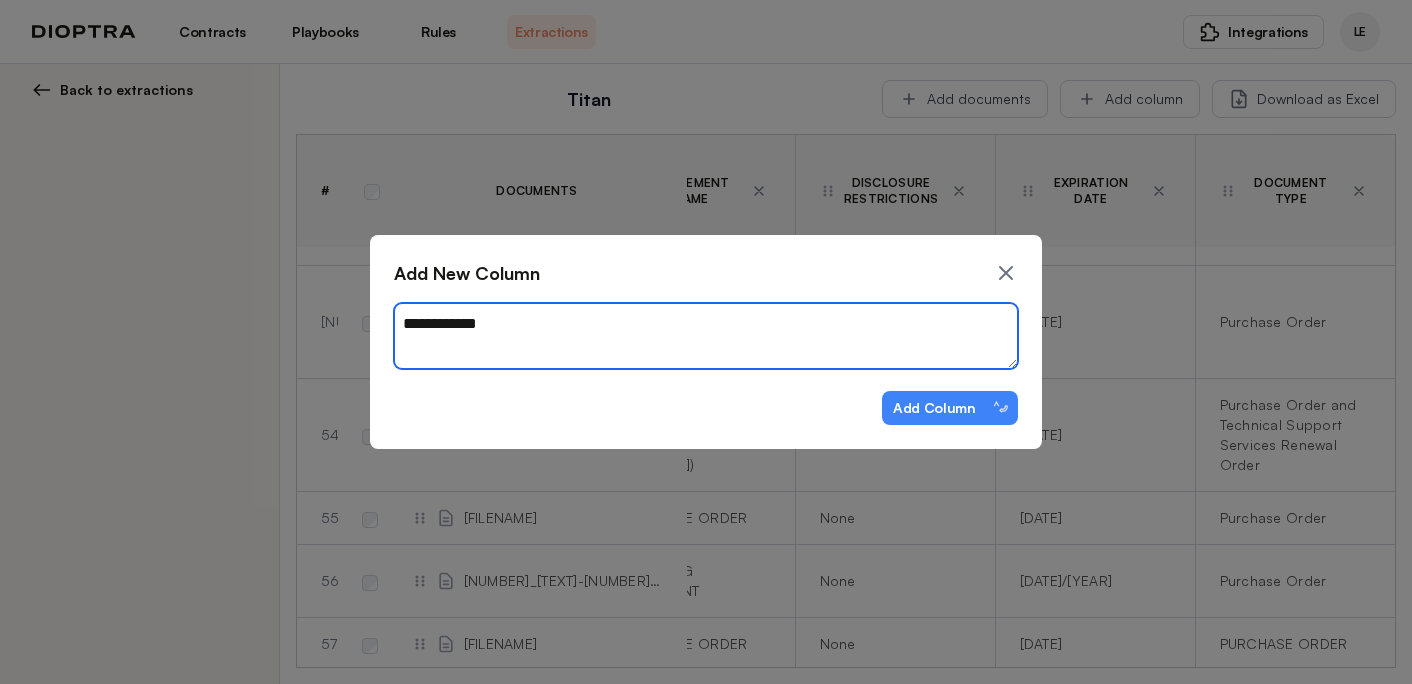type on "*" 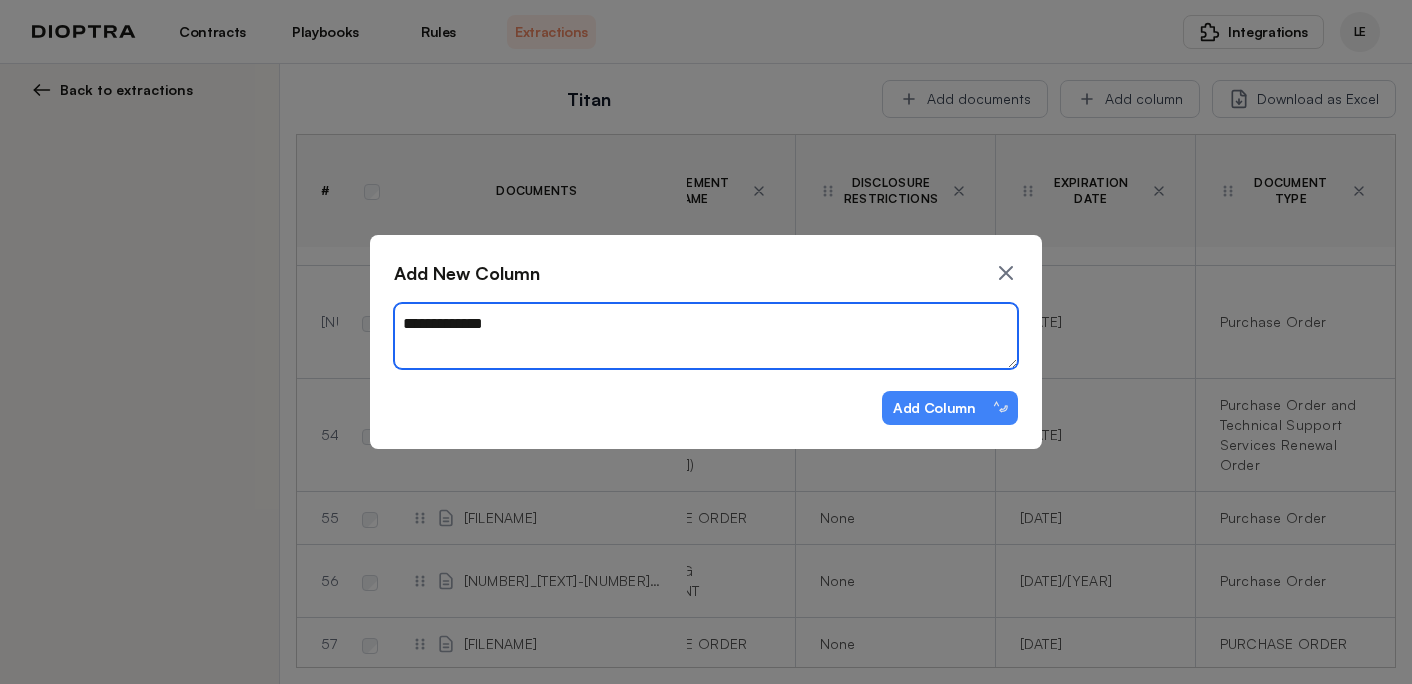type on "*" 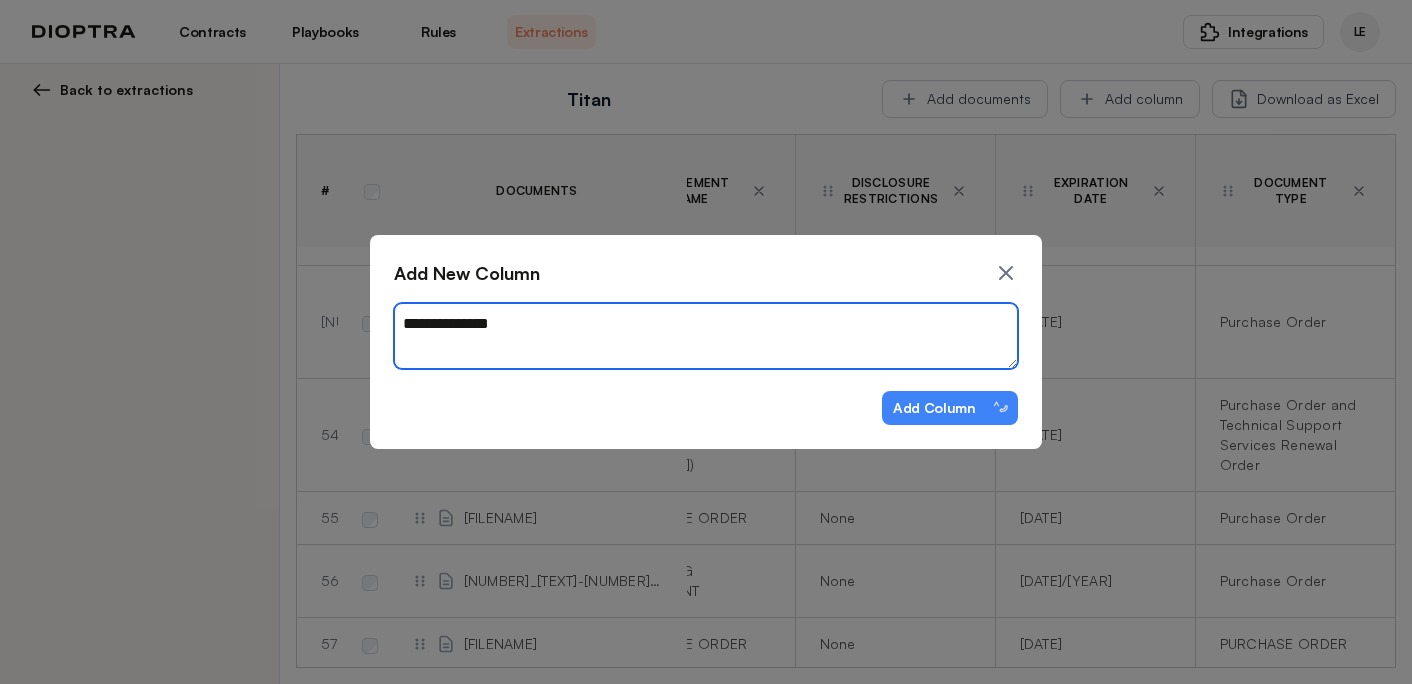 type on "**********" 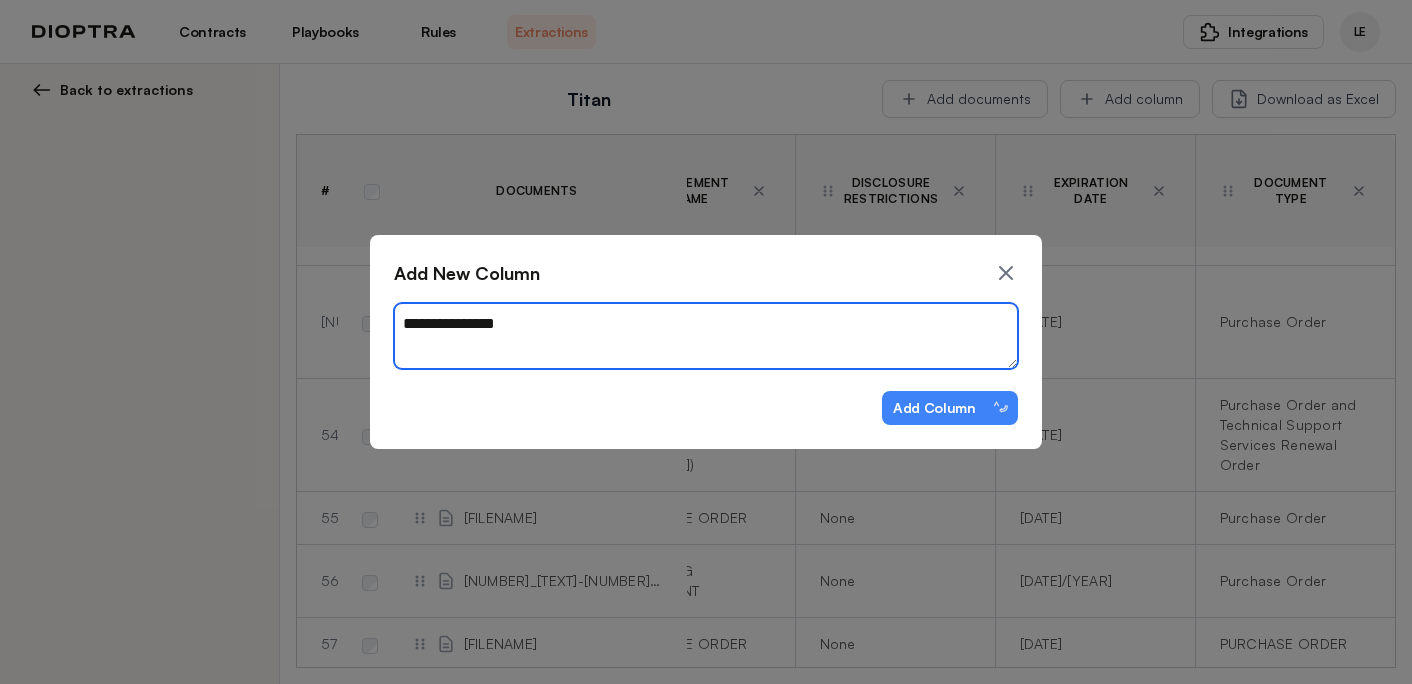 type on "*" 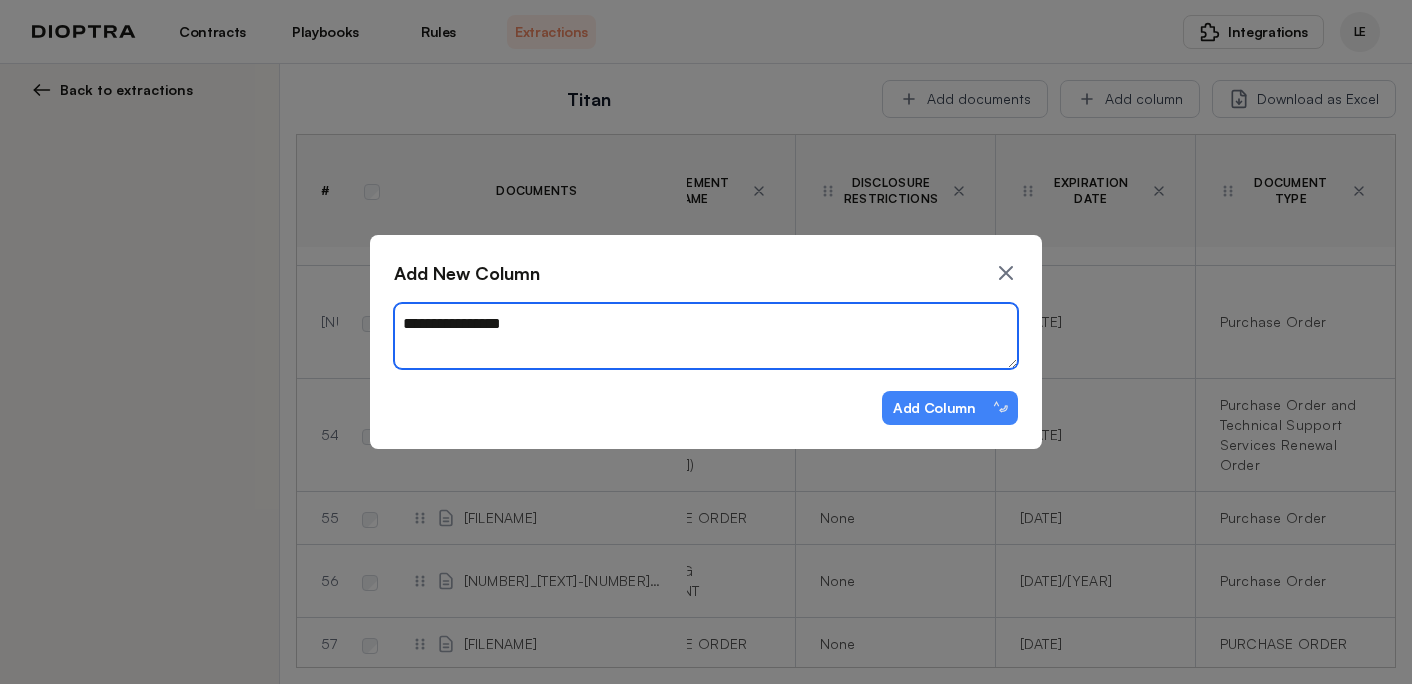 type on "*" 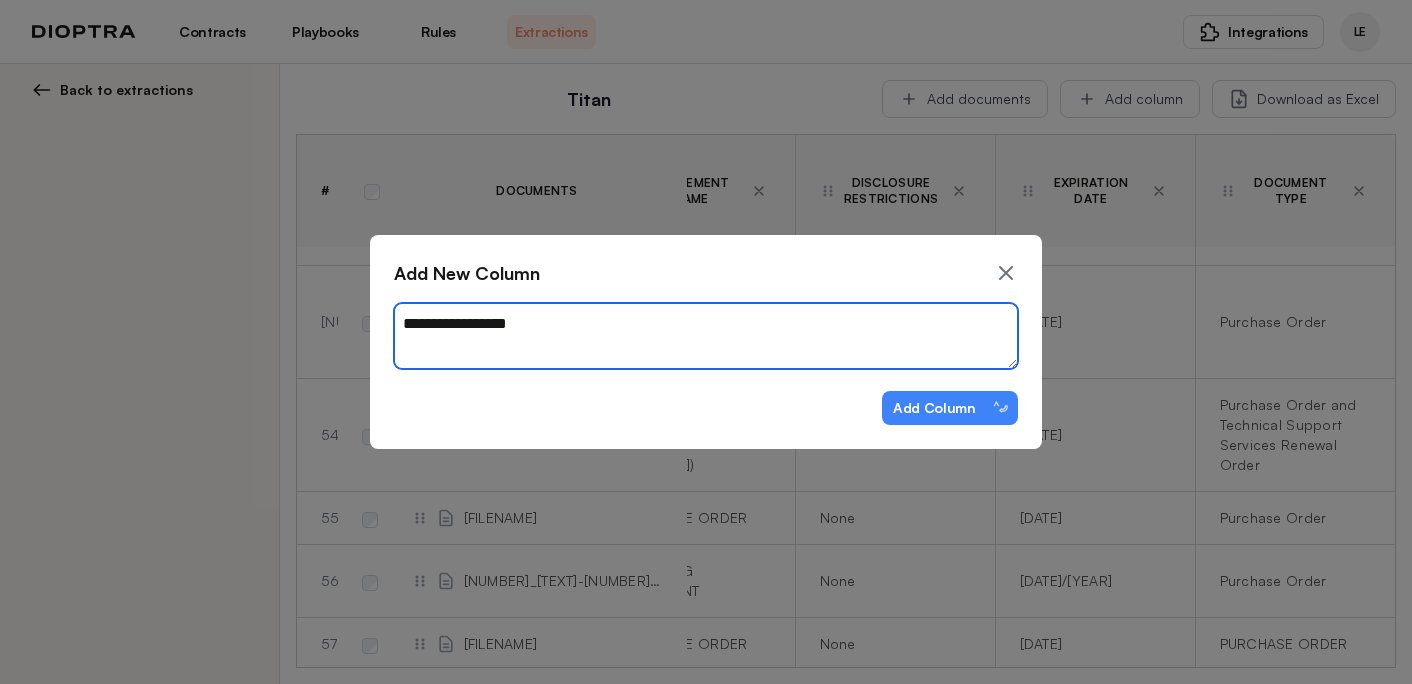 type on "*" 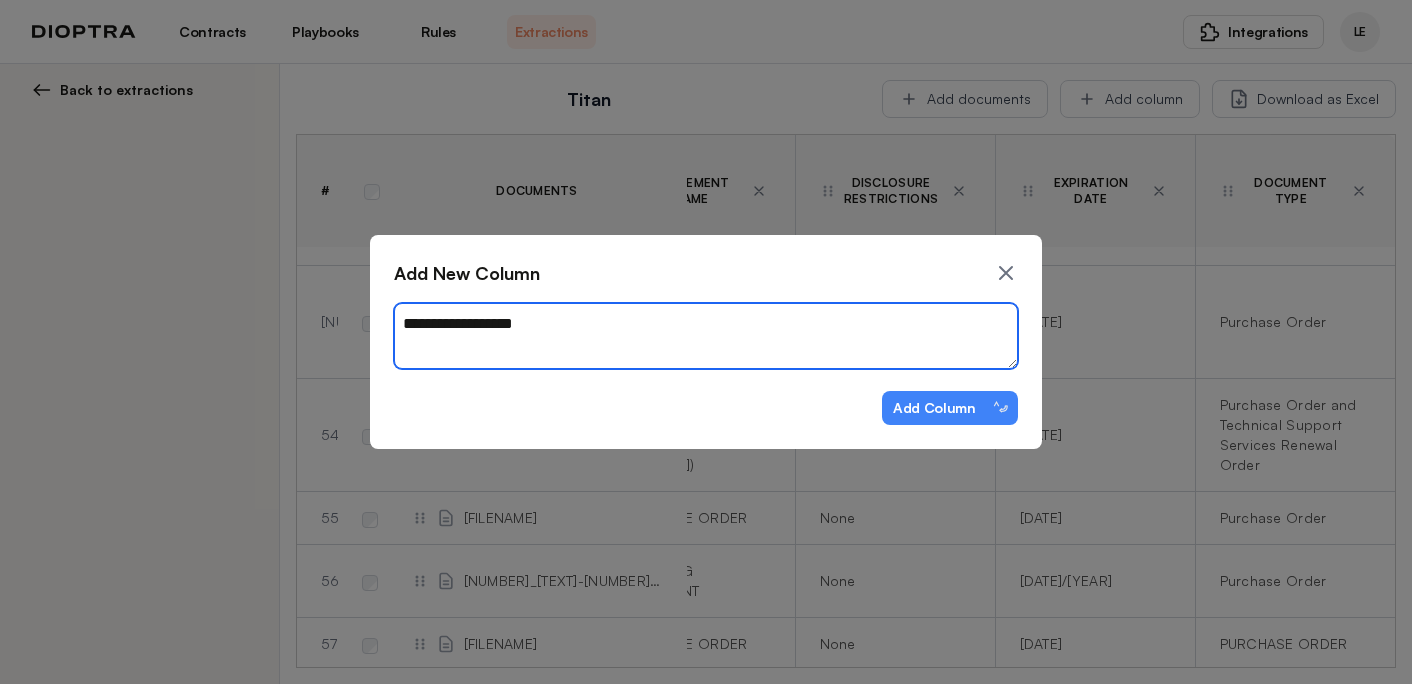 type on "*" 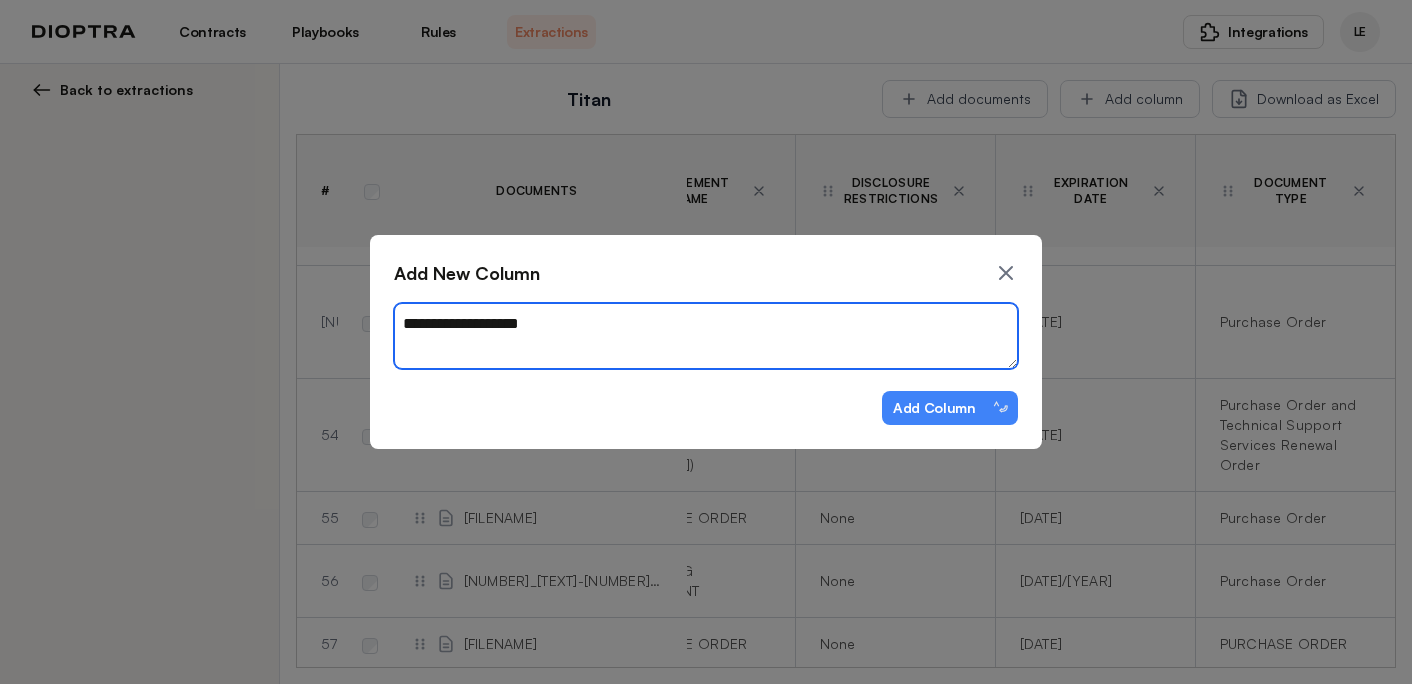 type on "*" 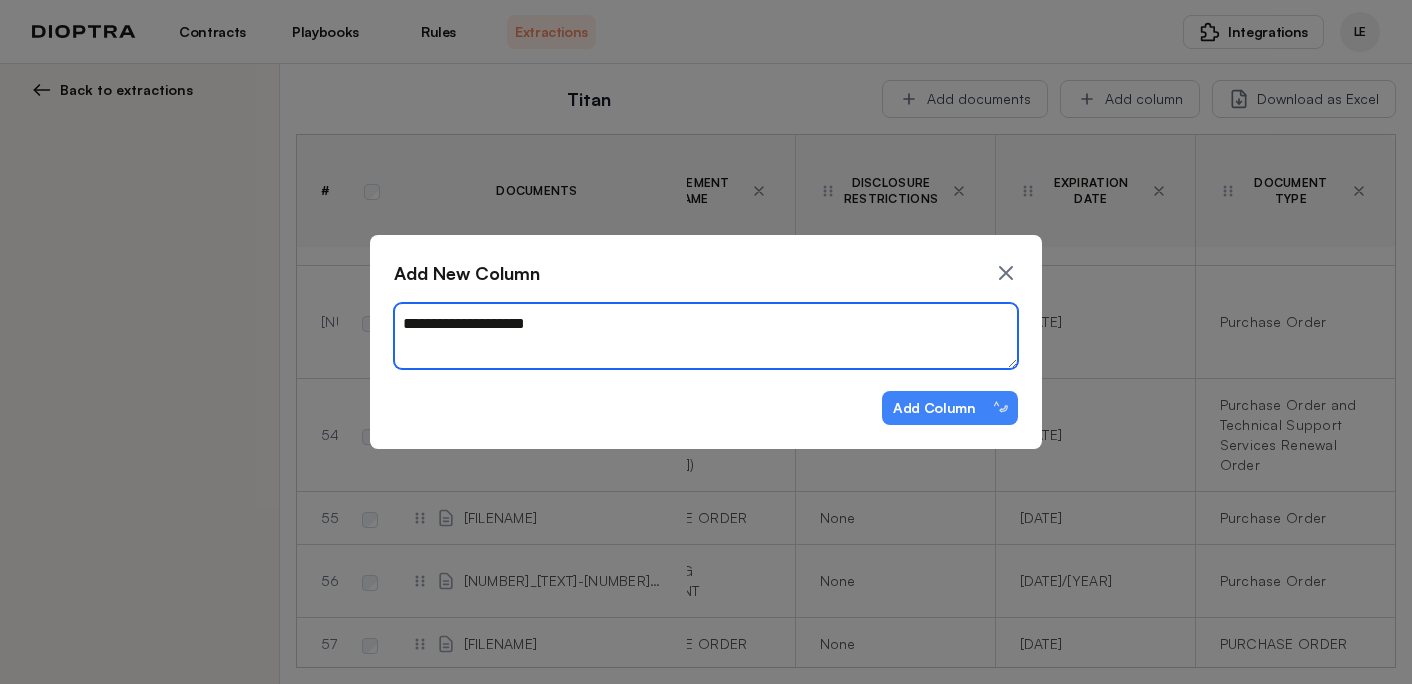type on "*" 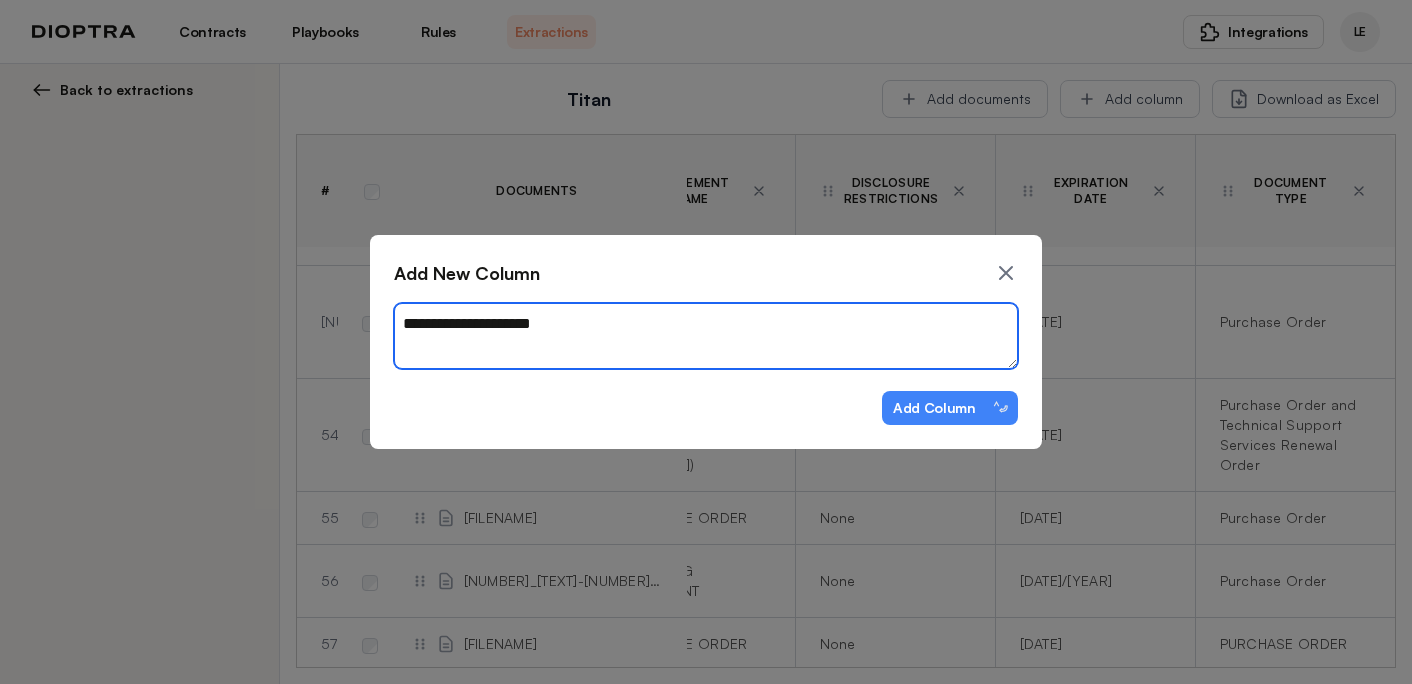 type on "*" 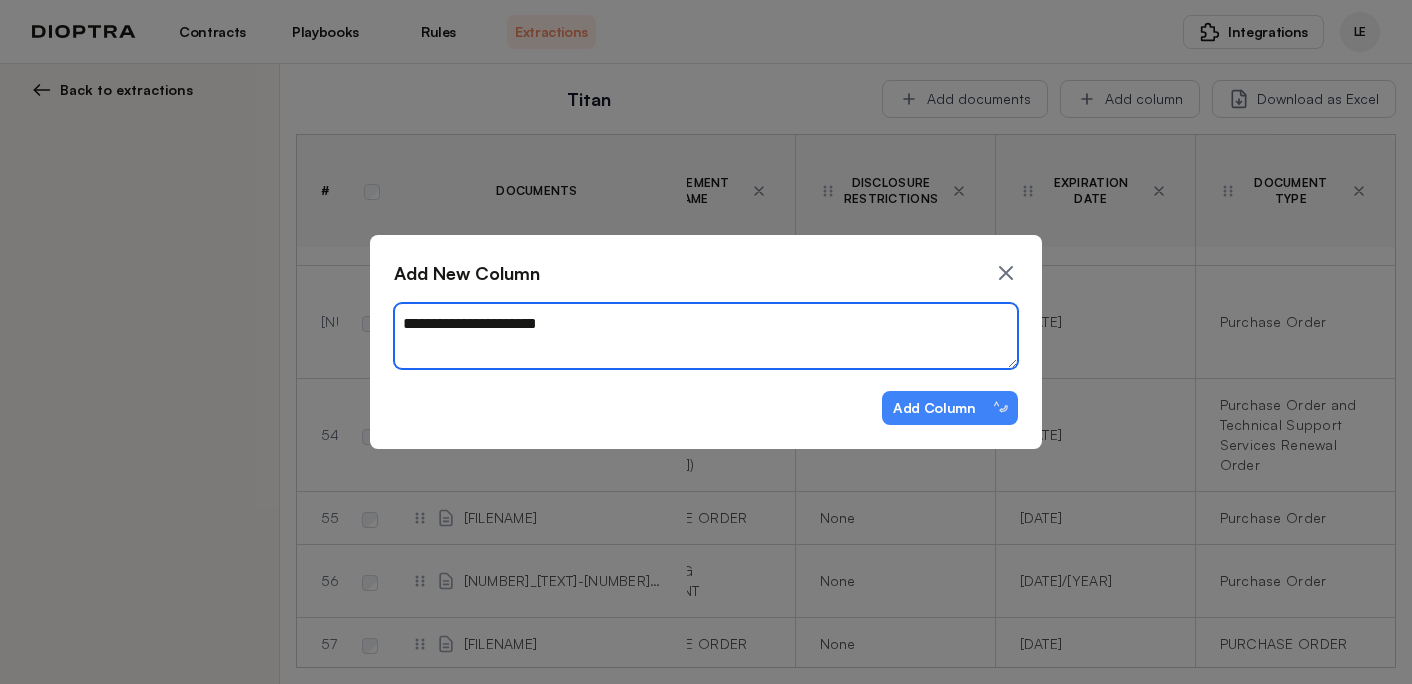 type on "*" 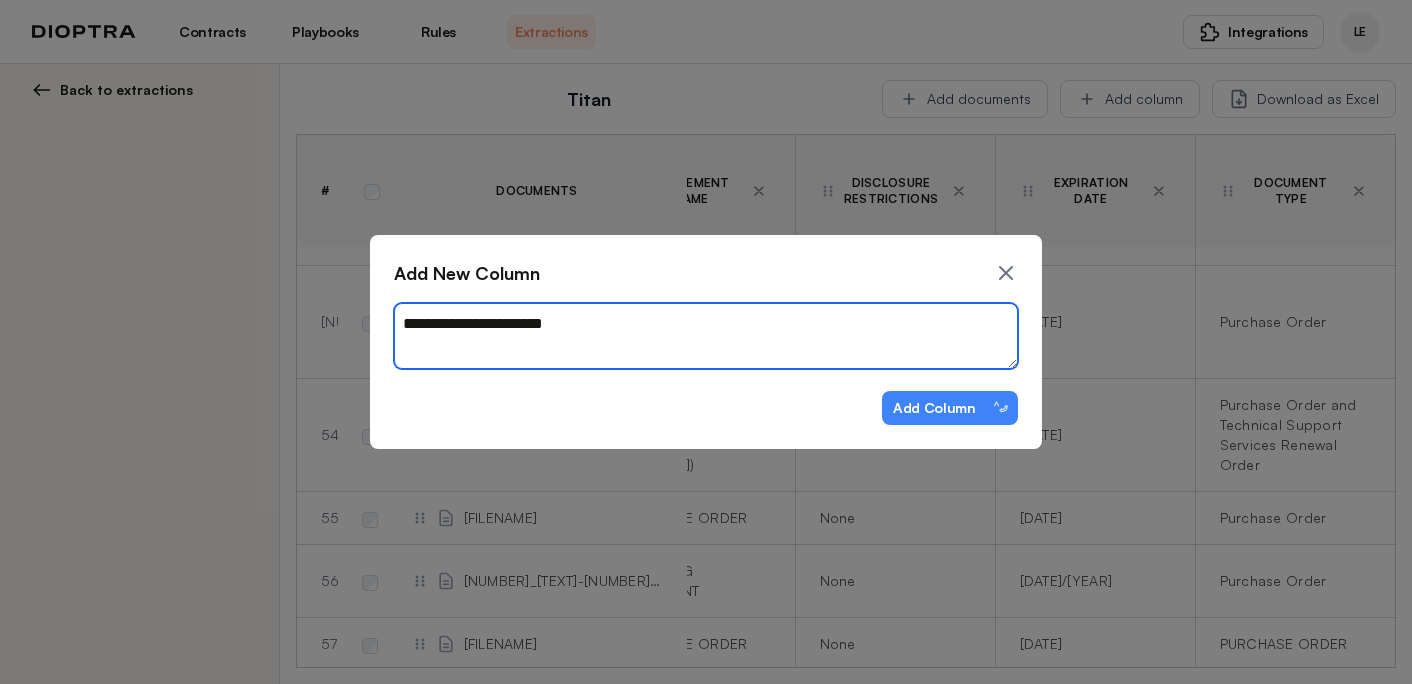 type on "**********" 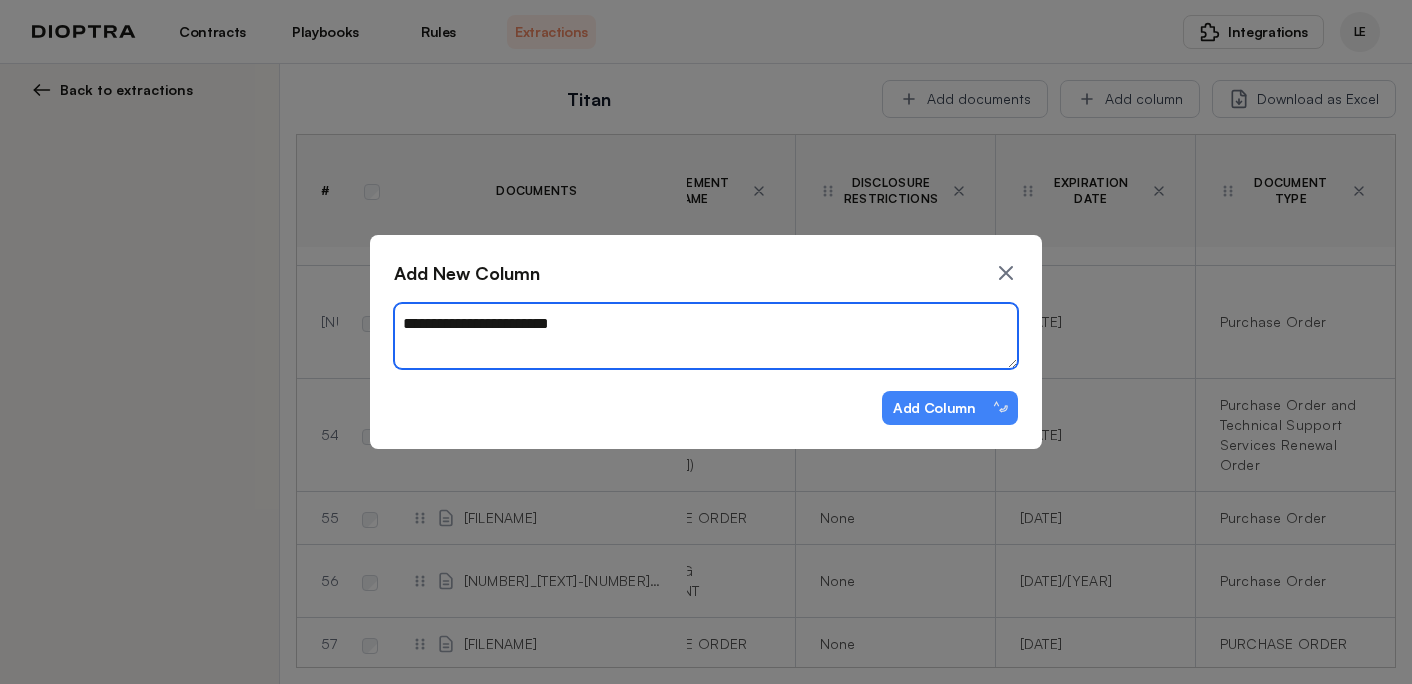 type on "*" 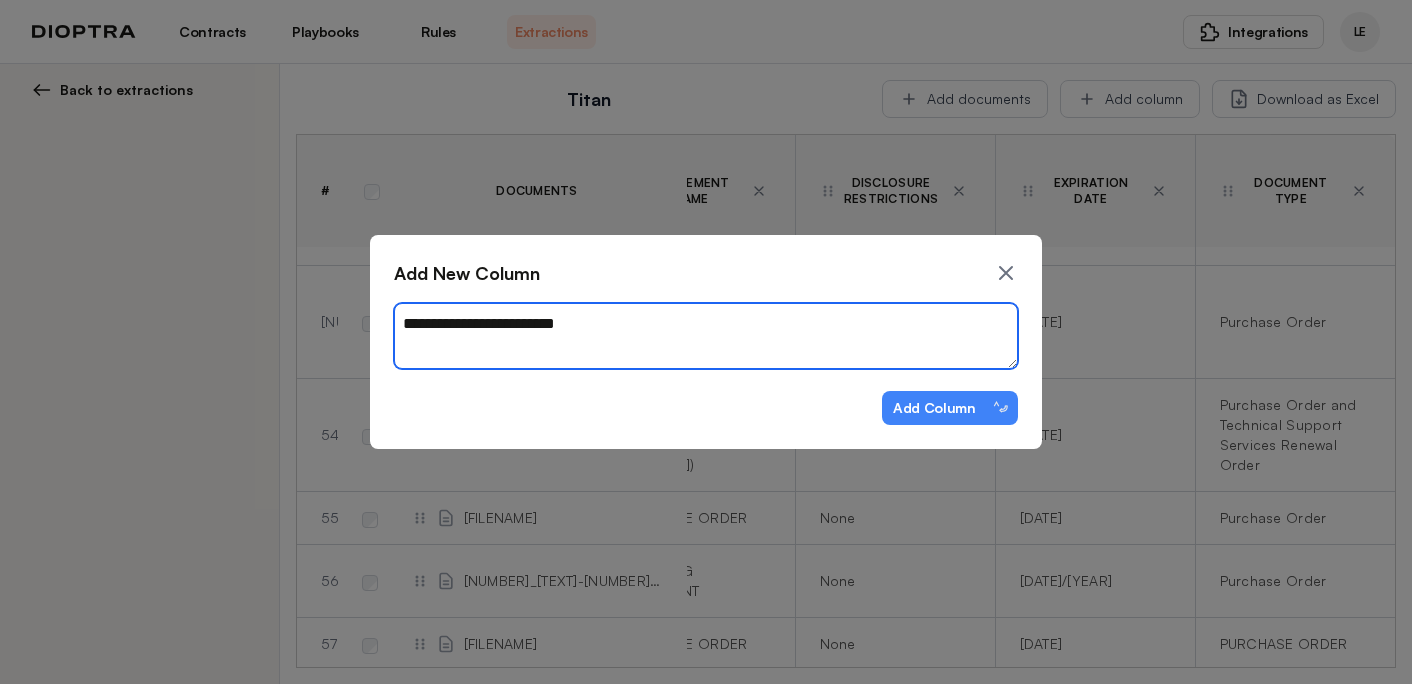 type on "*" 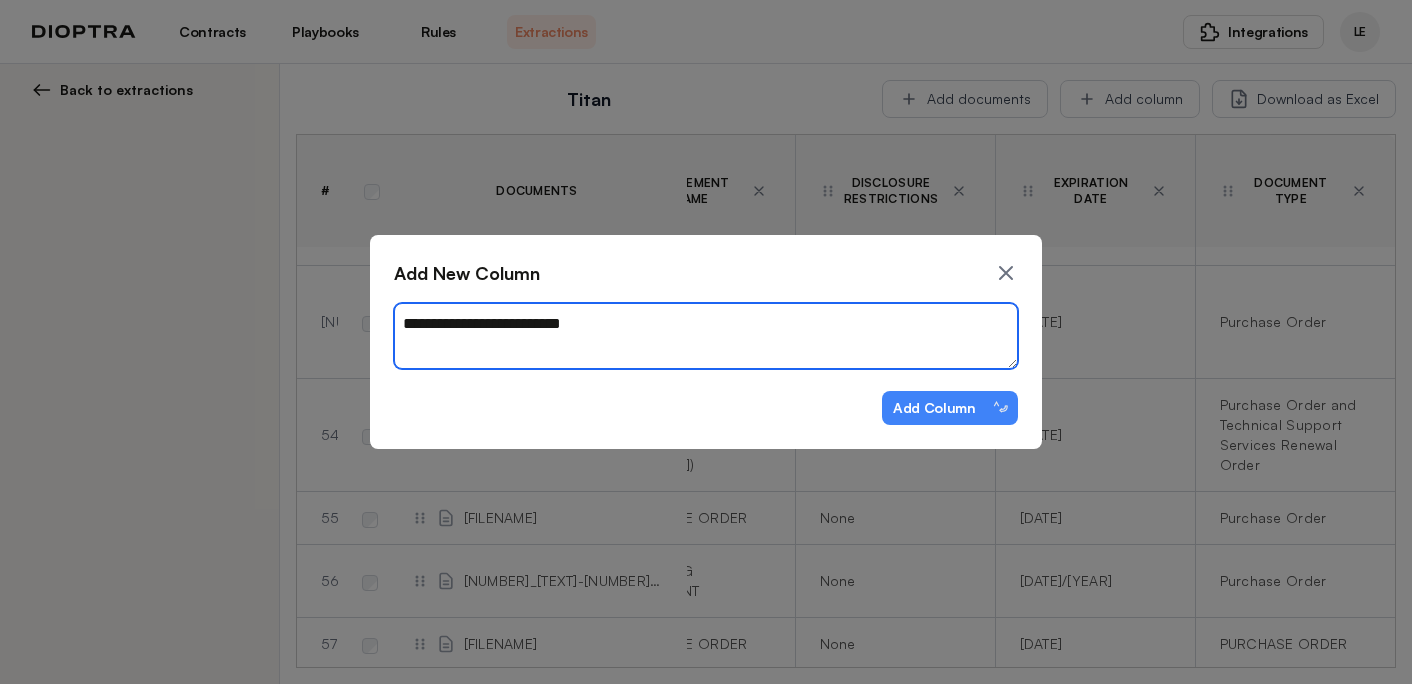 type on "*" 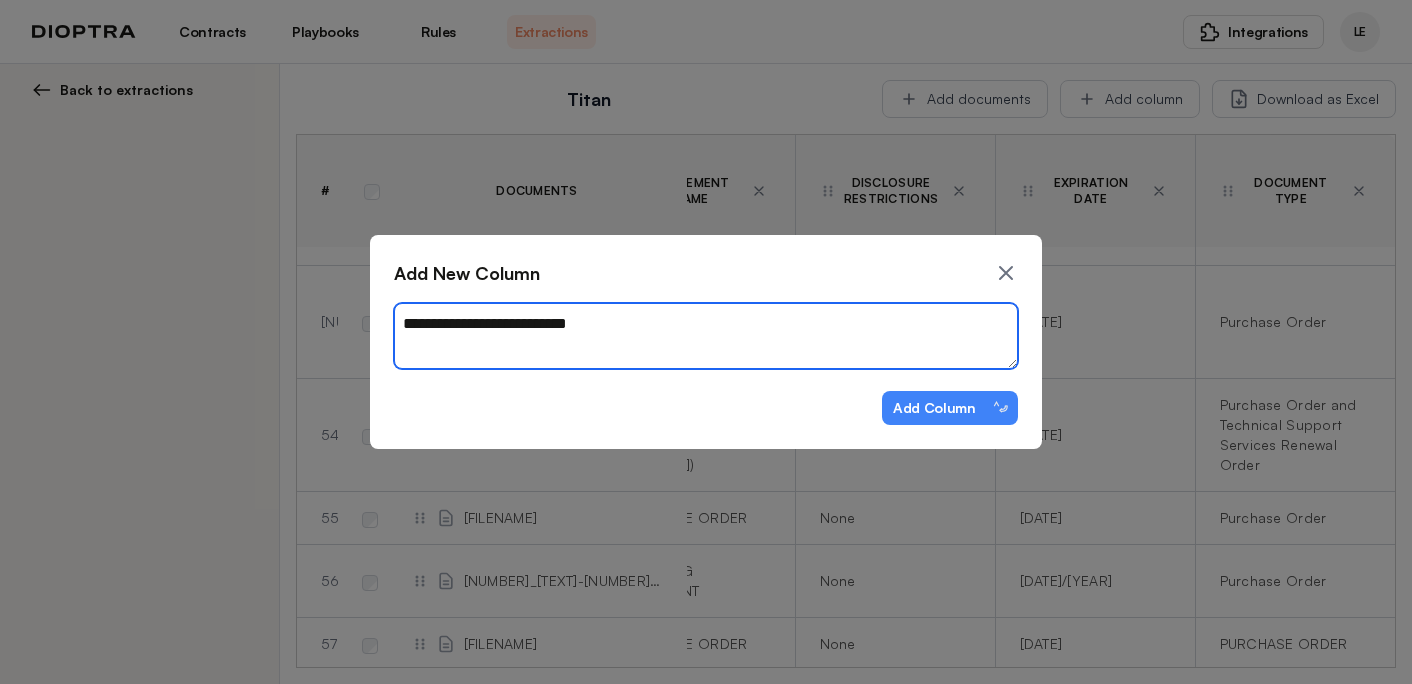 type on "**********" 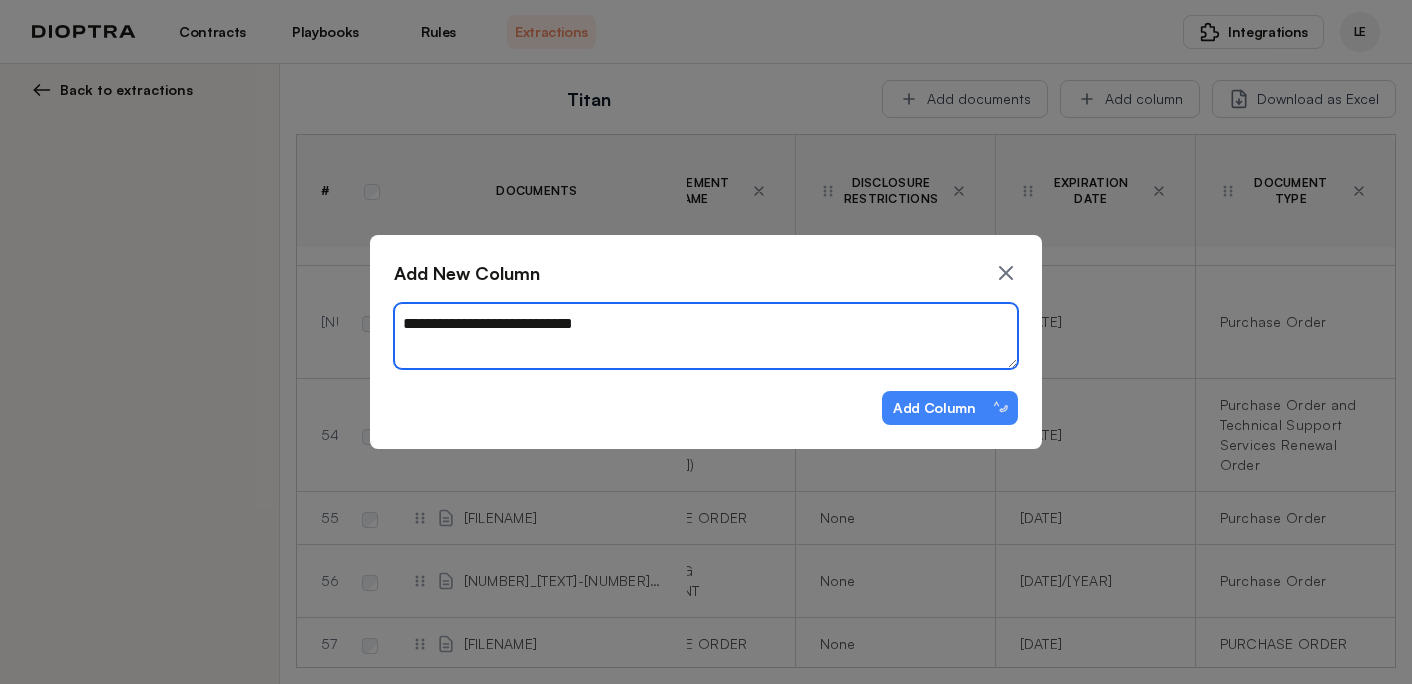 type on "*" 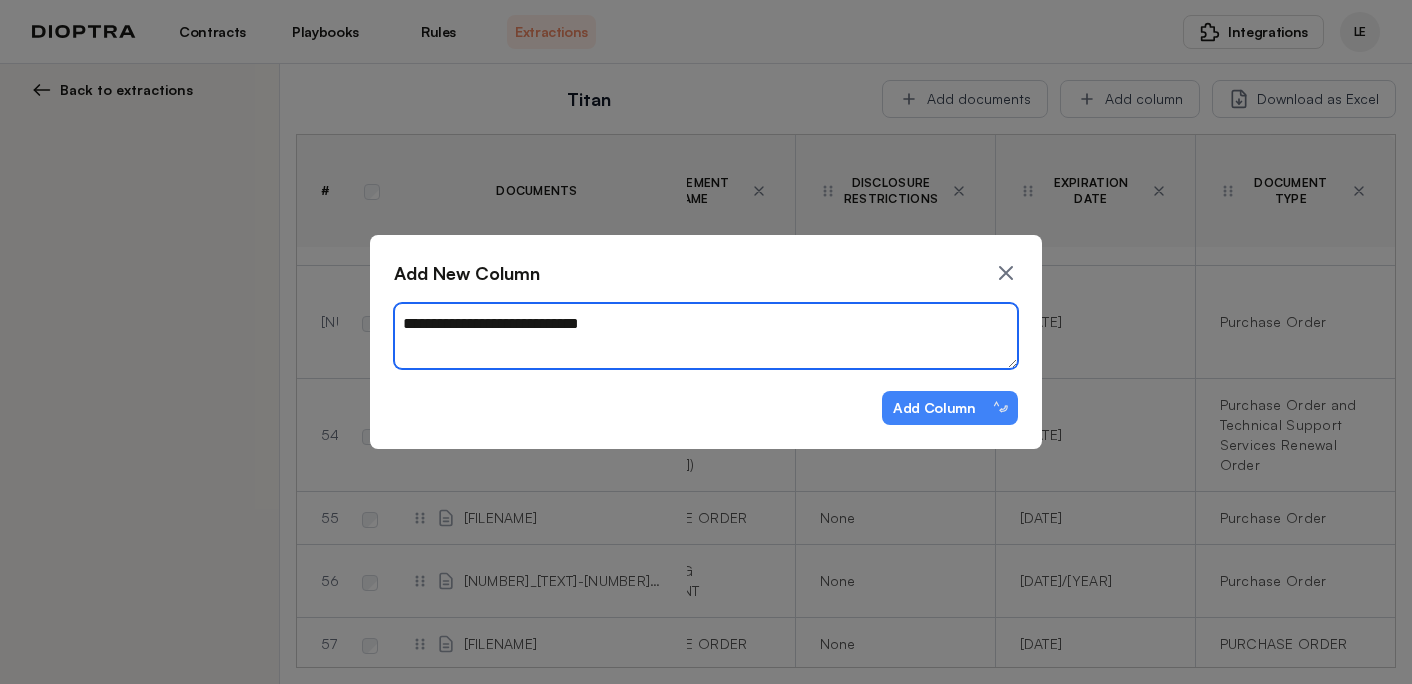 type on "*" 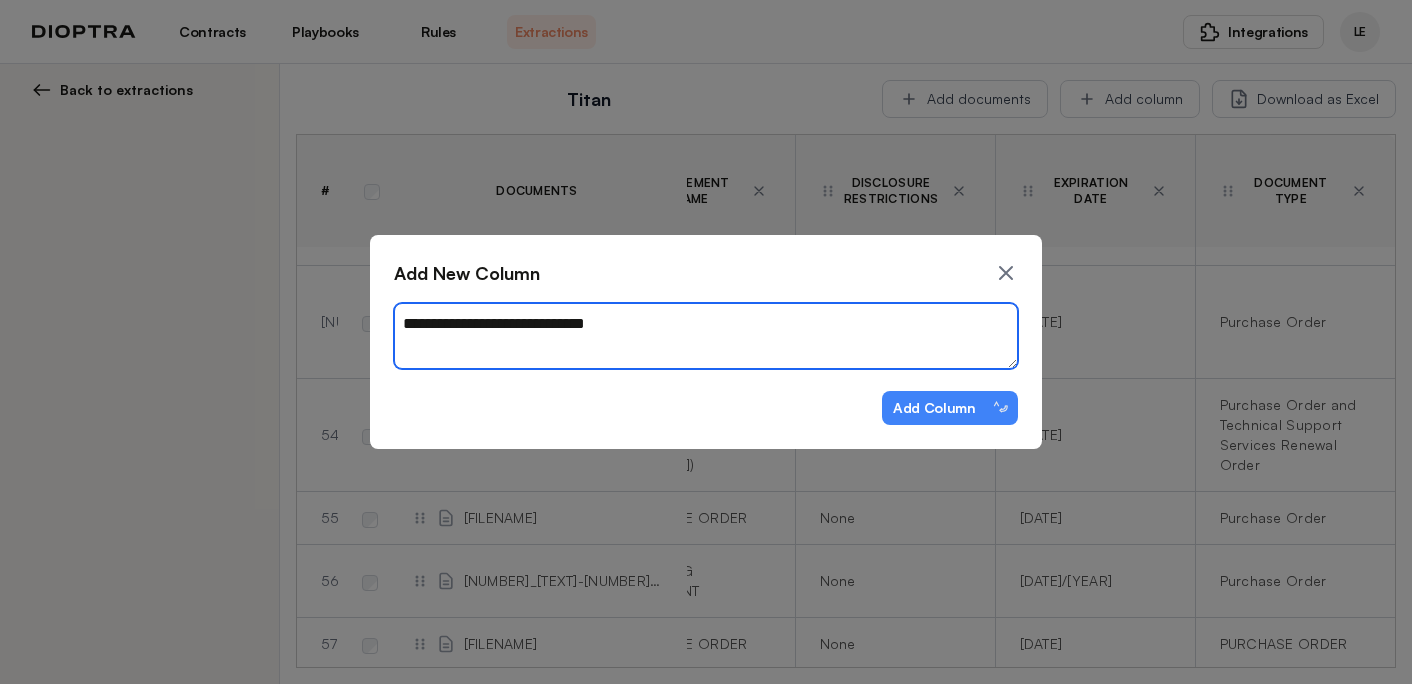 type on "*" 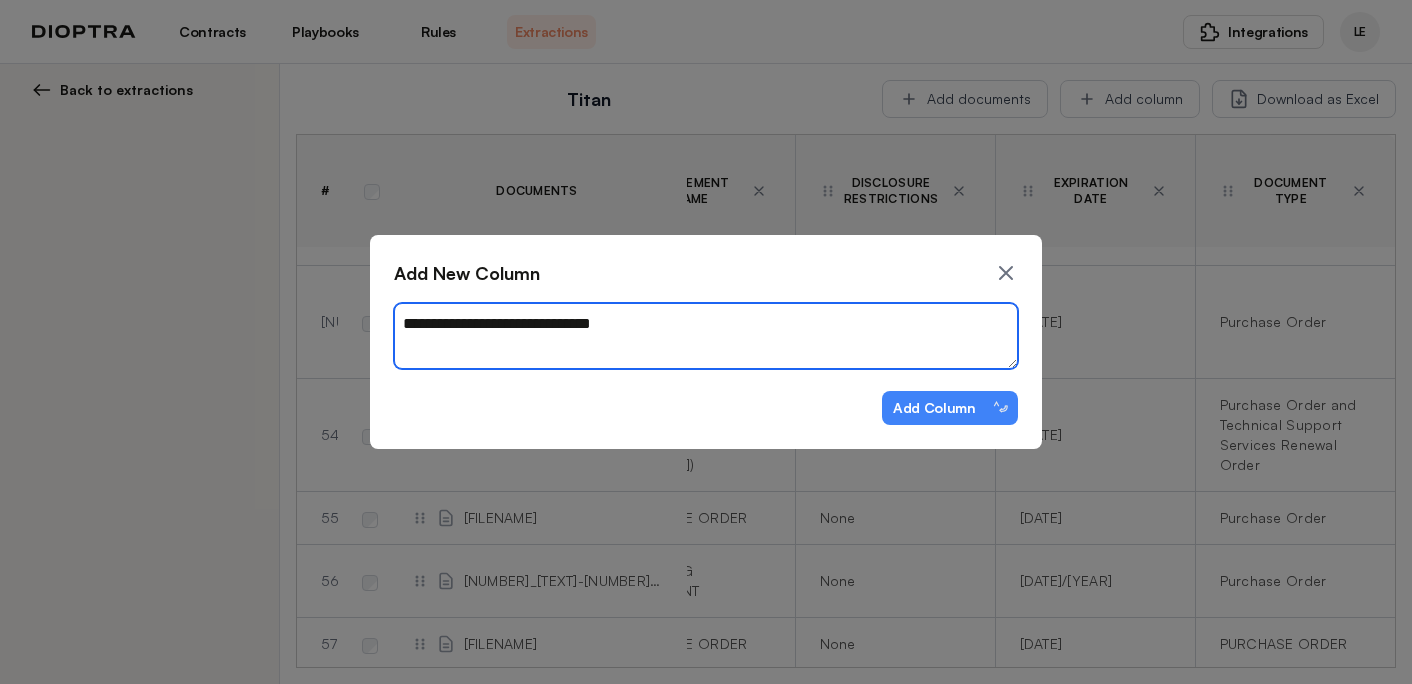 type on "*" 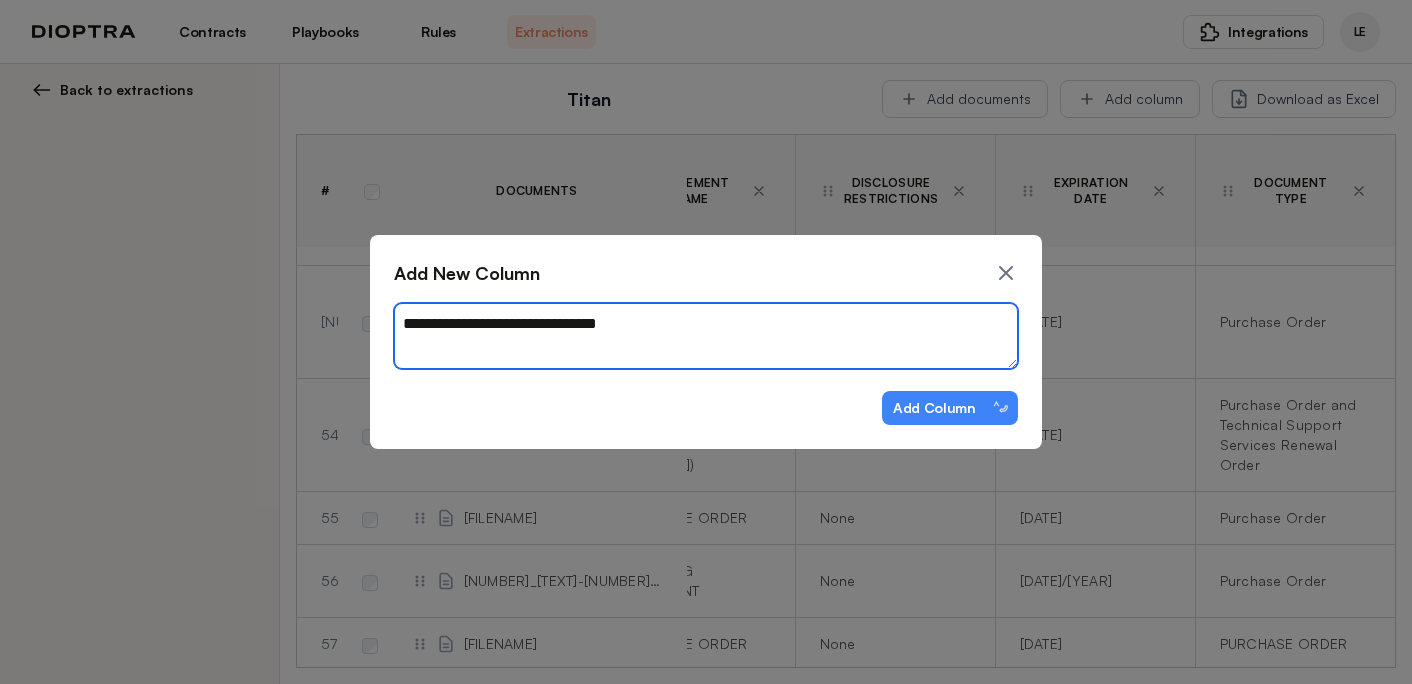 type on "*" 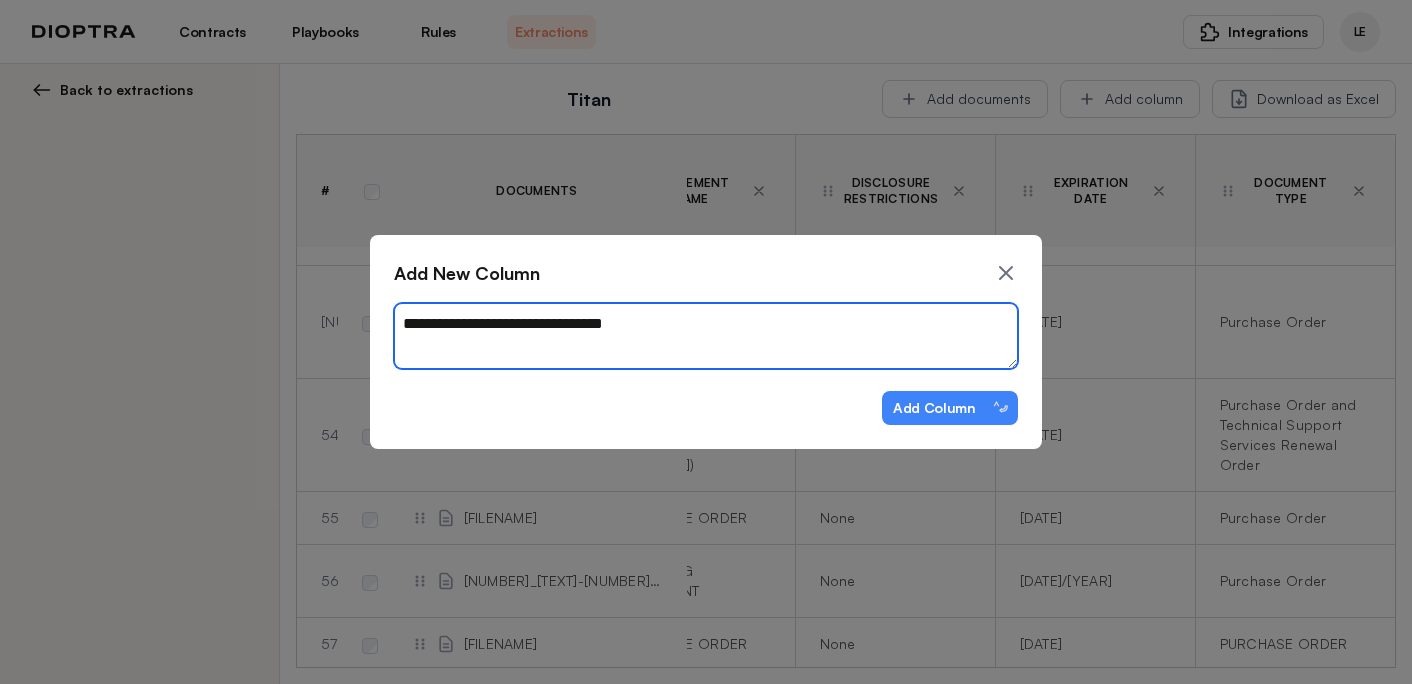 type on "*" 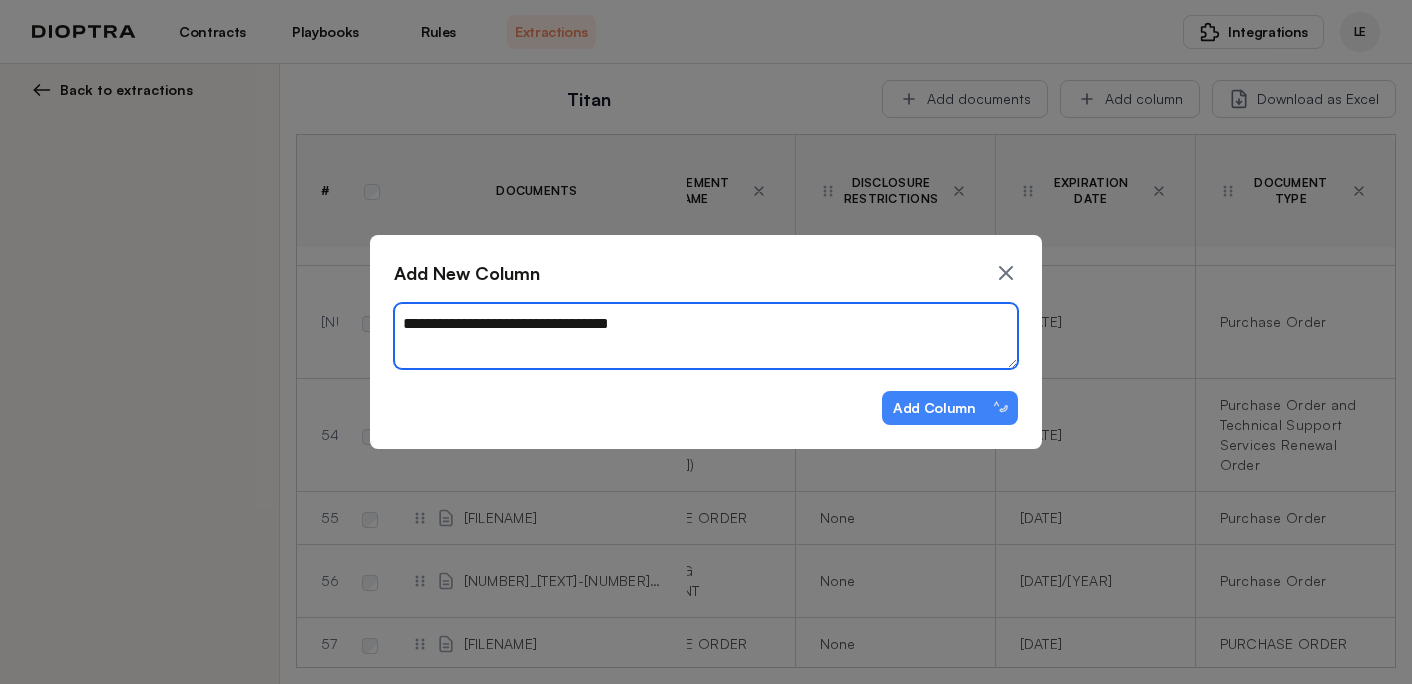 type on "*" 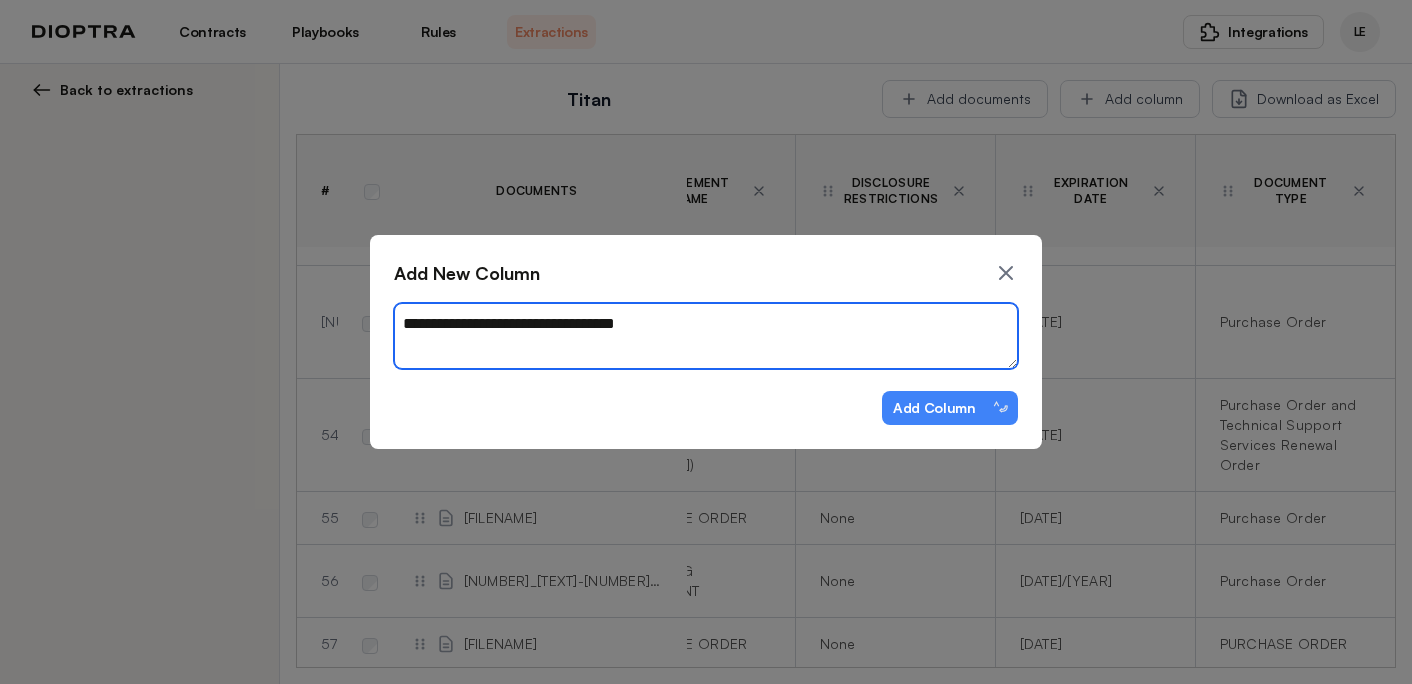 type on "*" 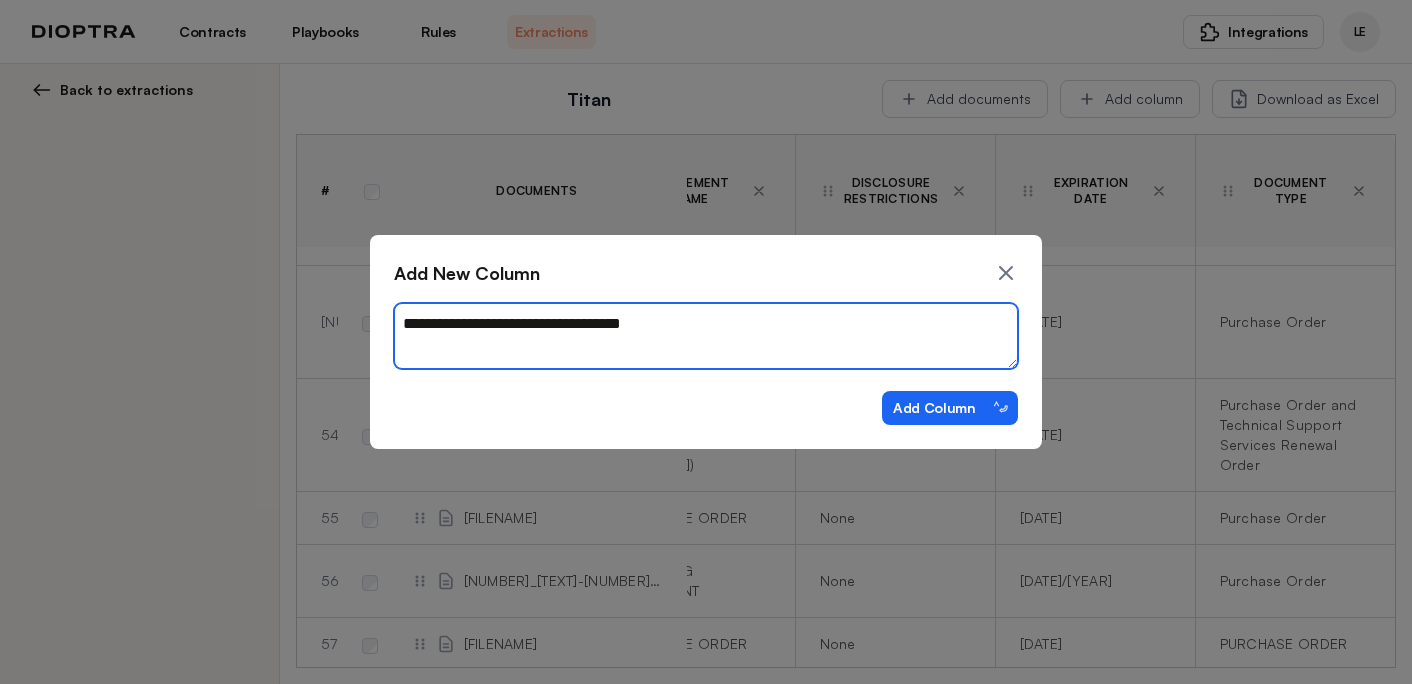 type on "*" 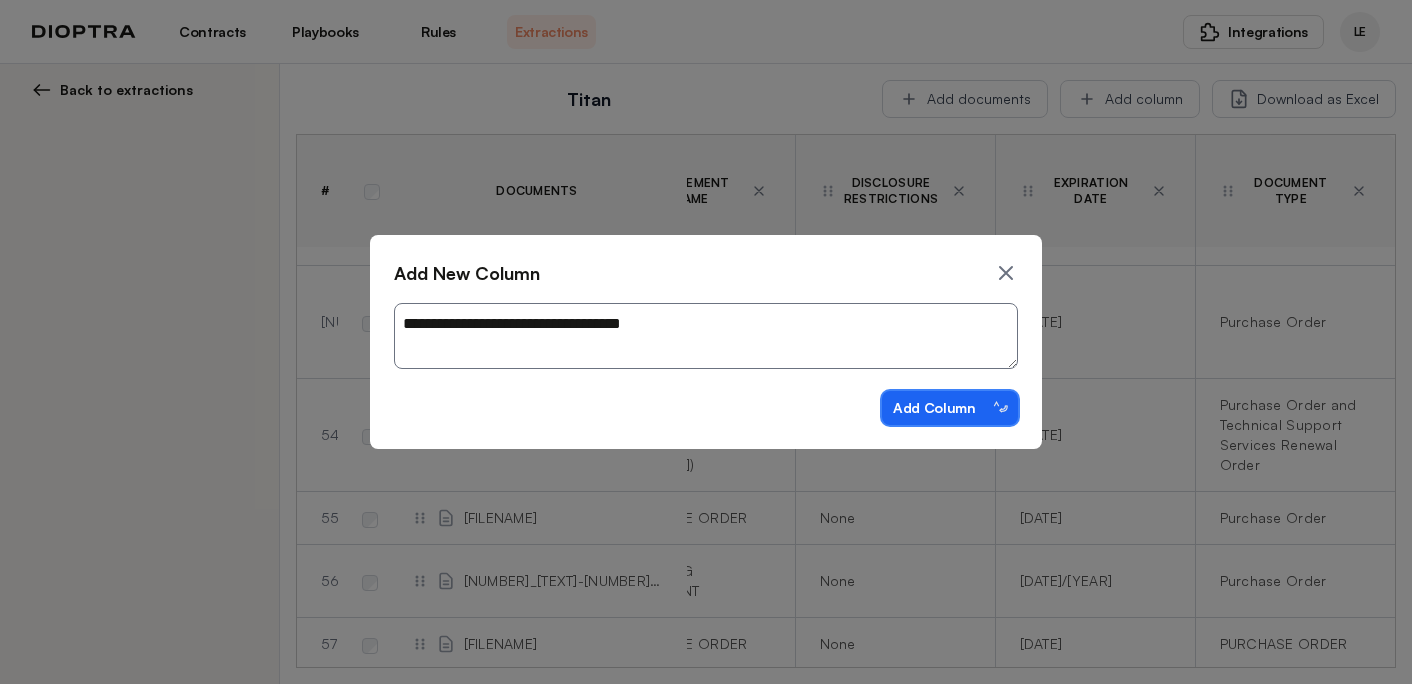 click on "Add Column ⌃⏎" at bounding box center (950, 408) 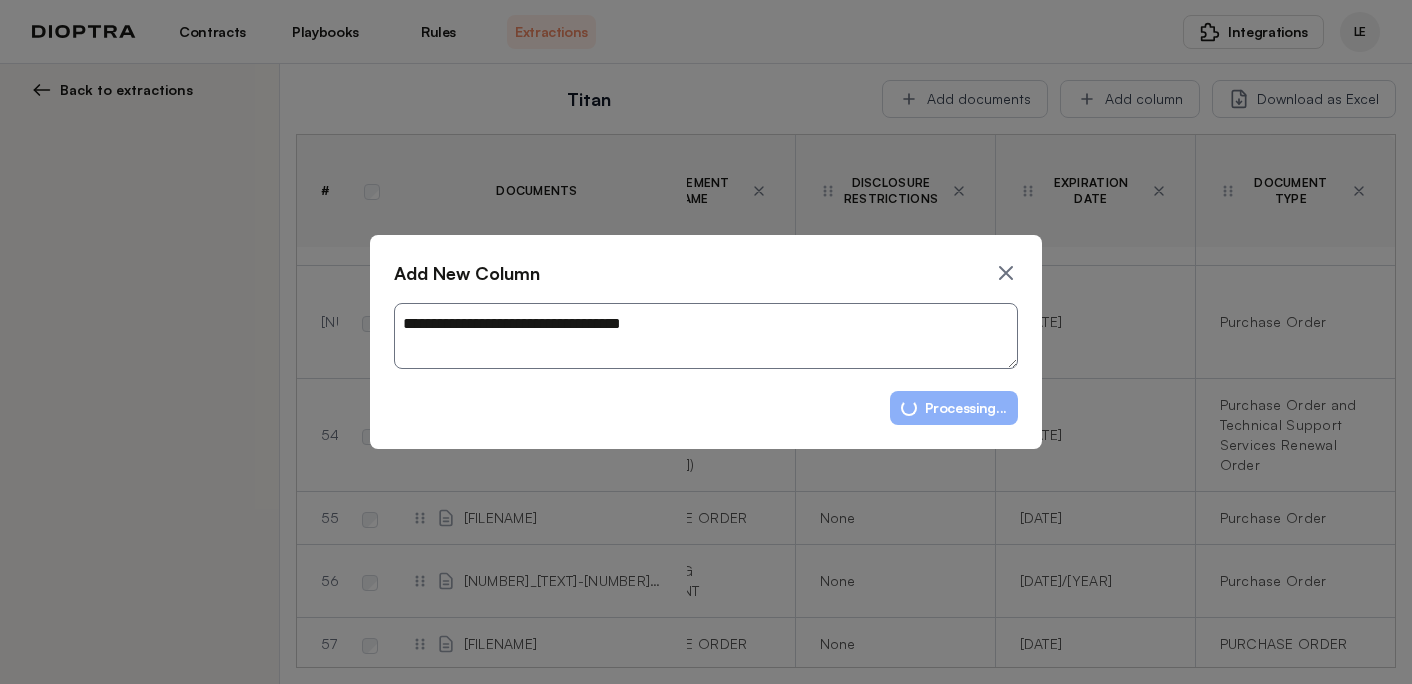 type on "*" 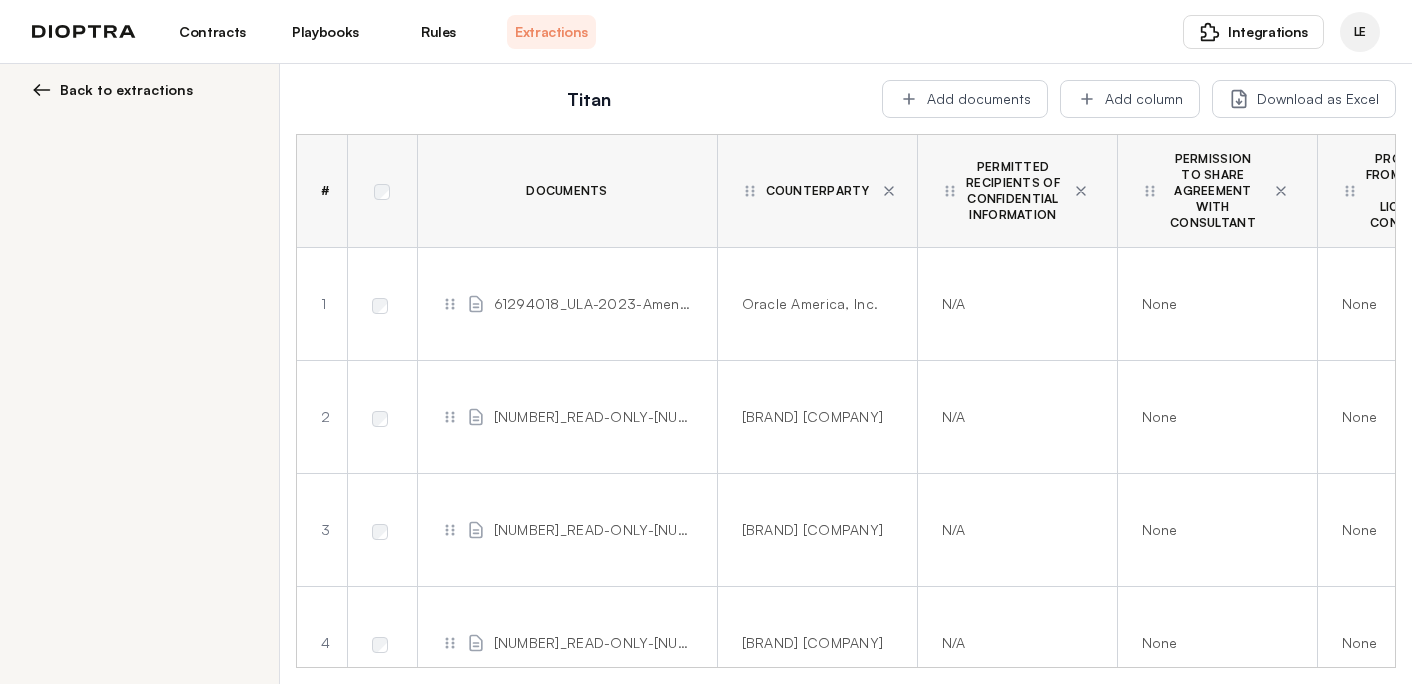 scroll, scrollTop: 0, scrollLeft: 0, axis: both 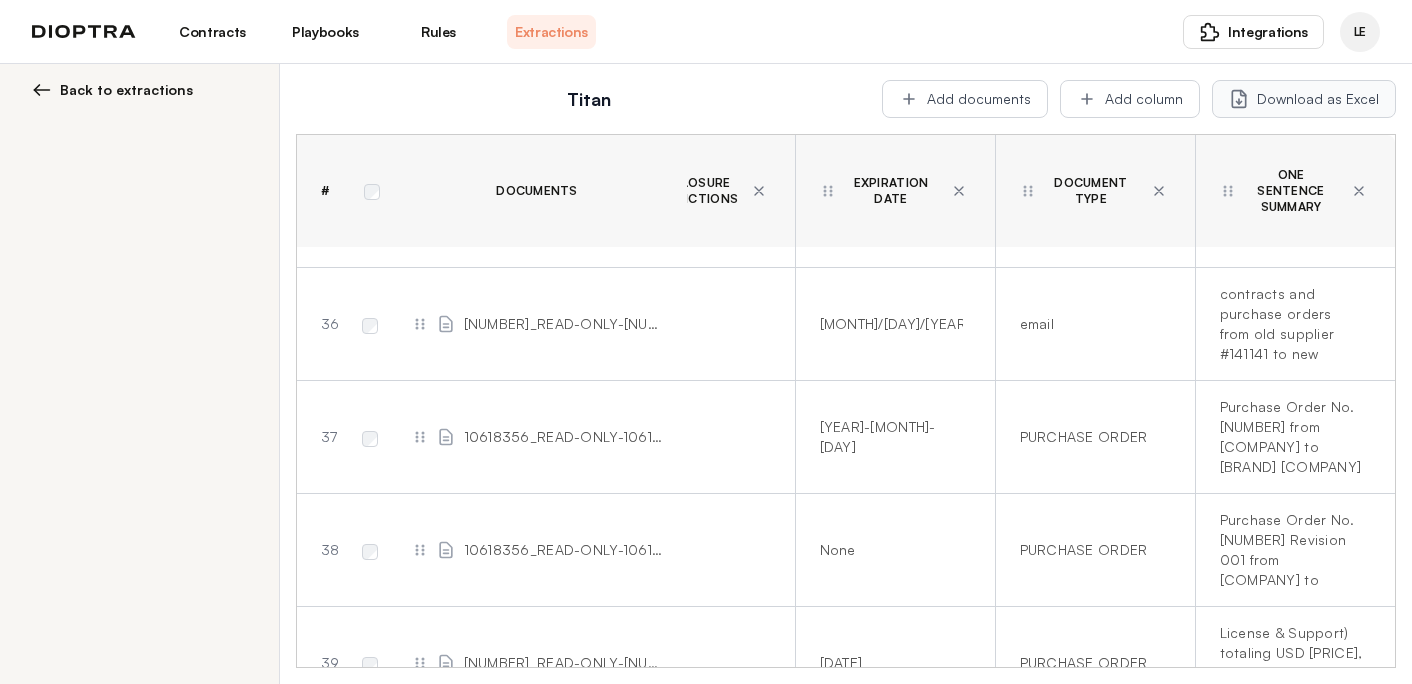 click on "Download as Excel" at bounding box center (1304, 99) 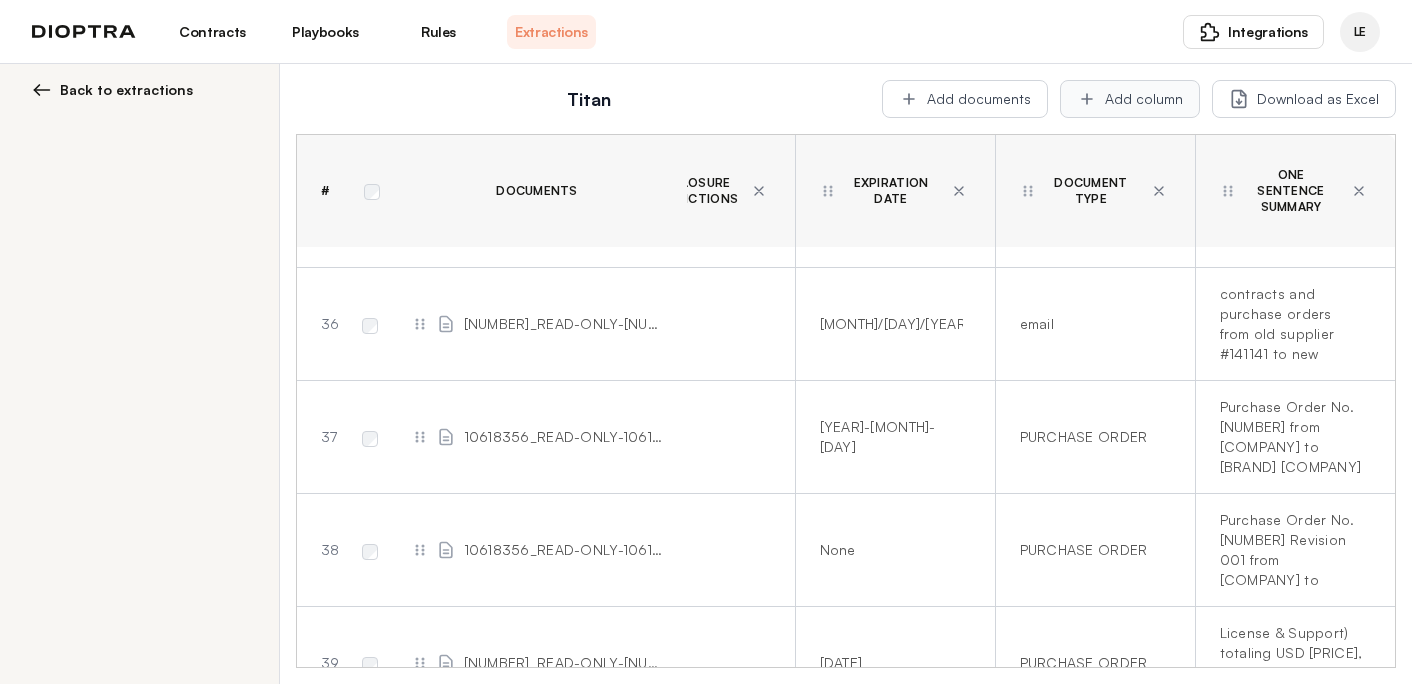 click 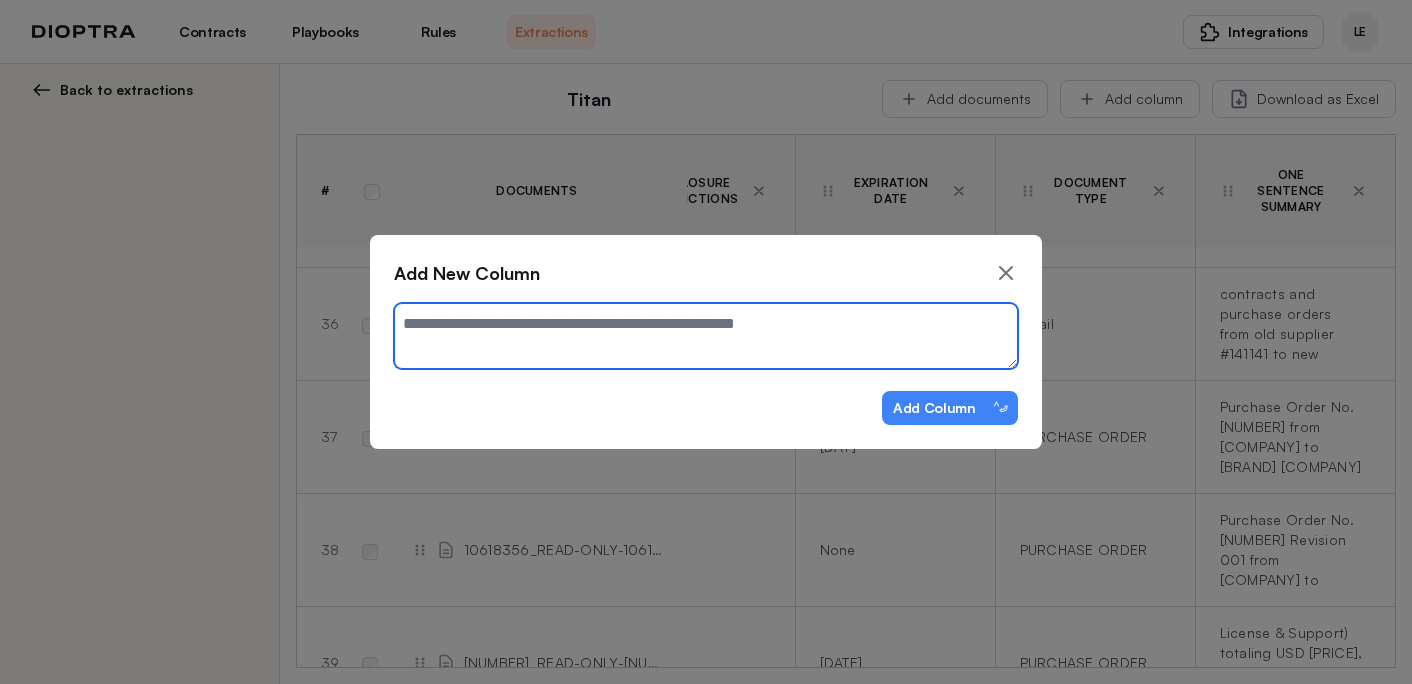 click at bounding box center [706, 336] 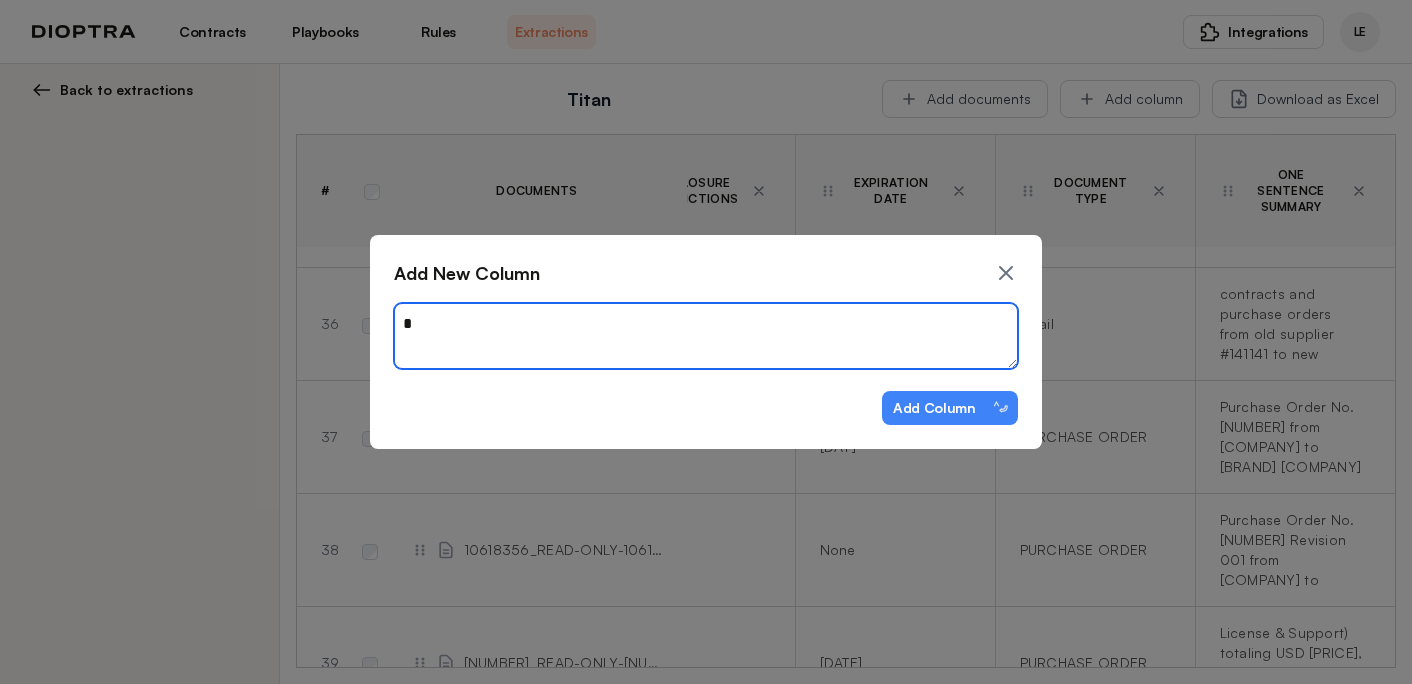 type on "*" 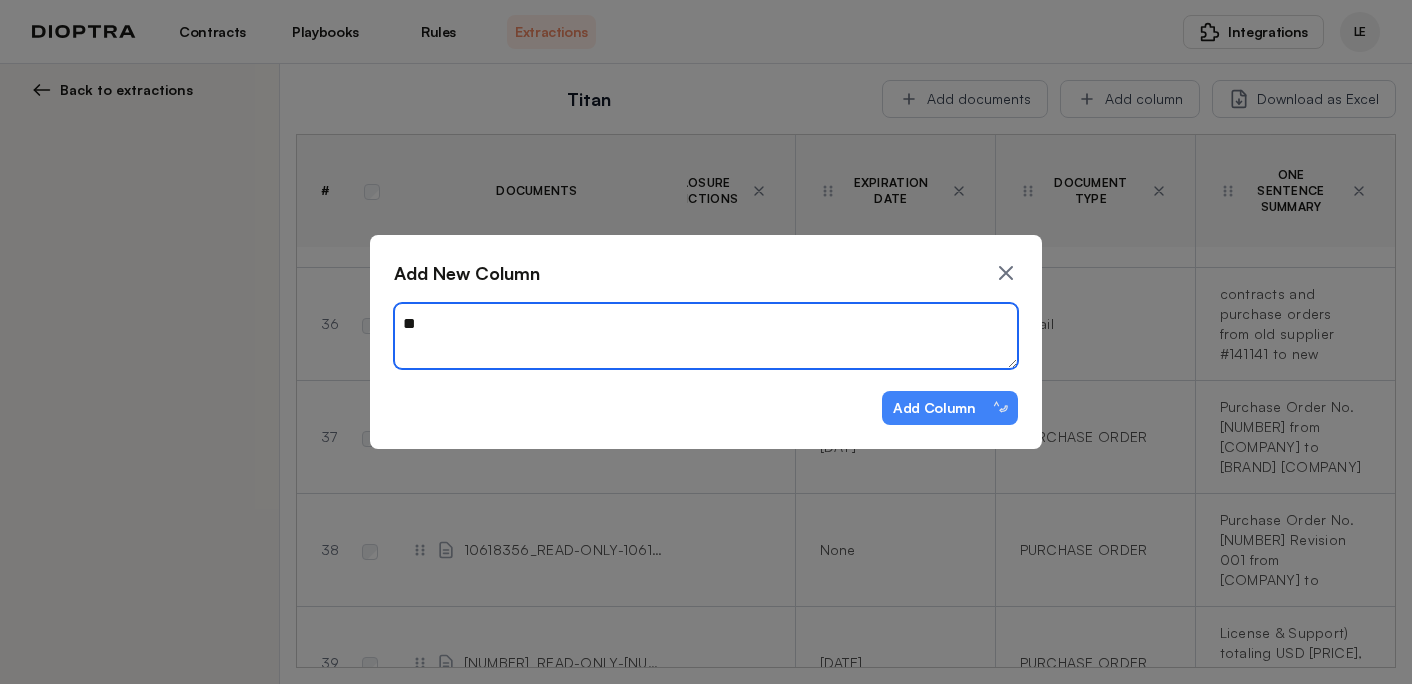type on "*" 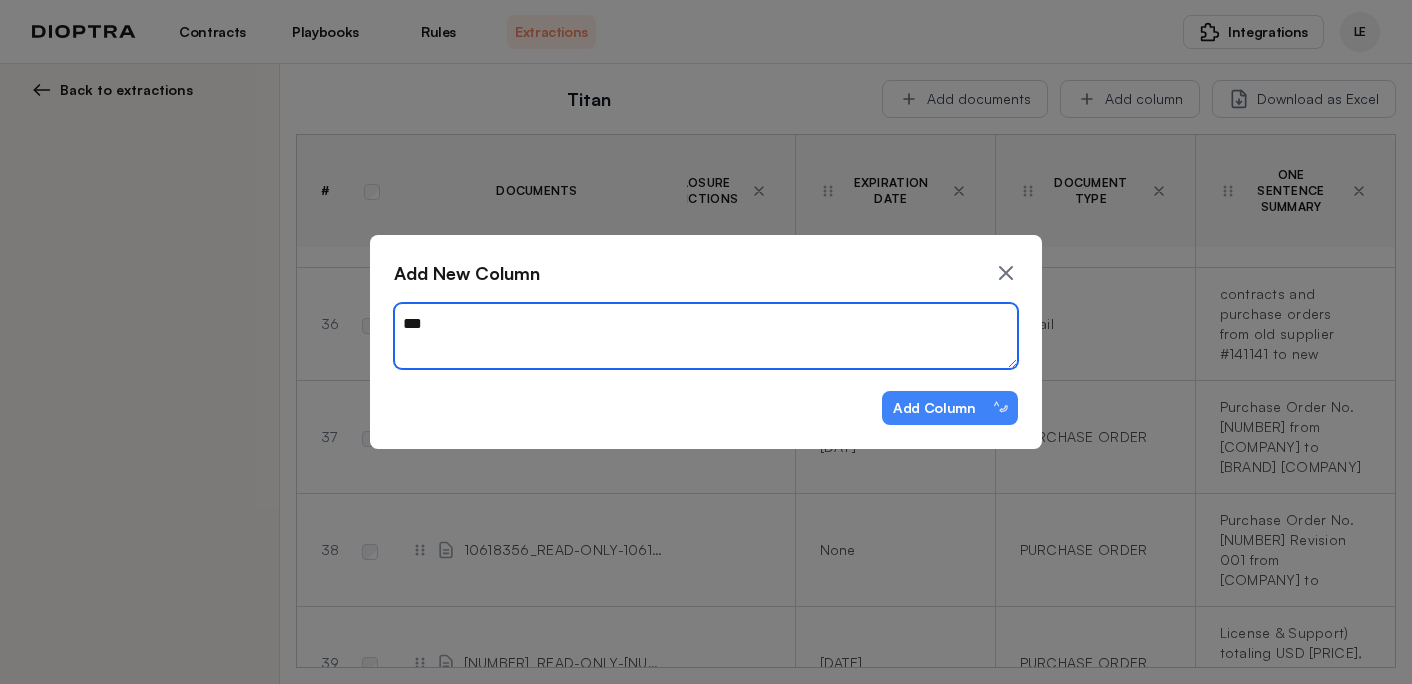 type on "*" 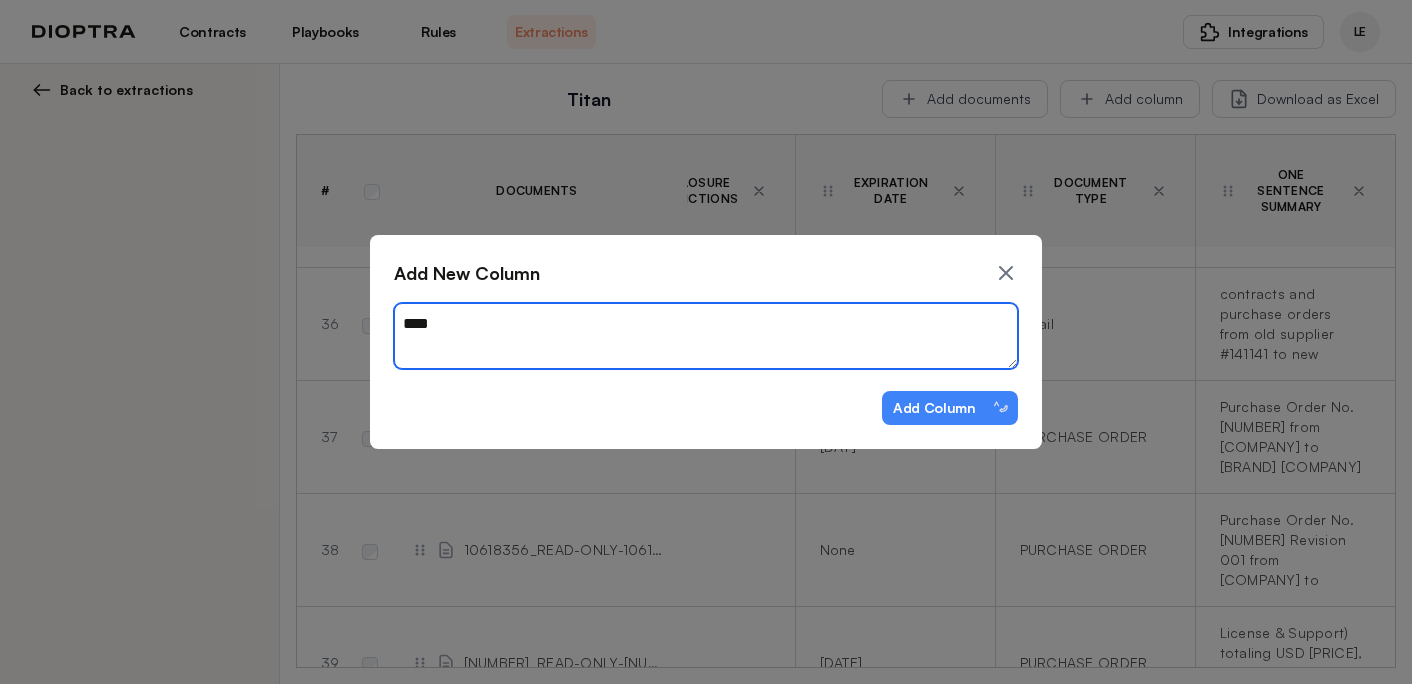 type on "*" 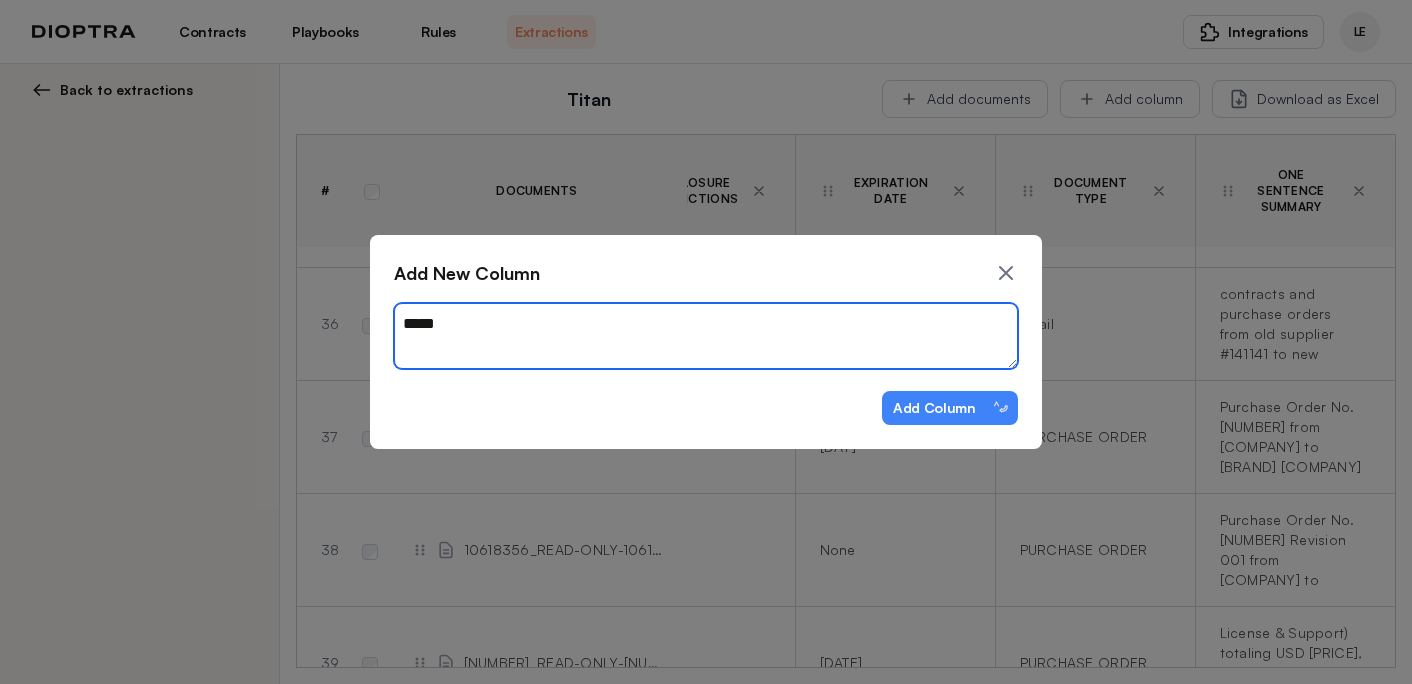 type on "*" 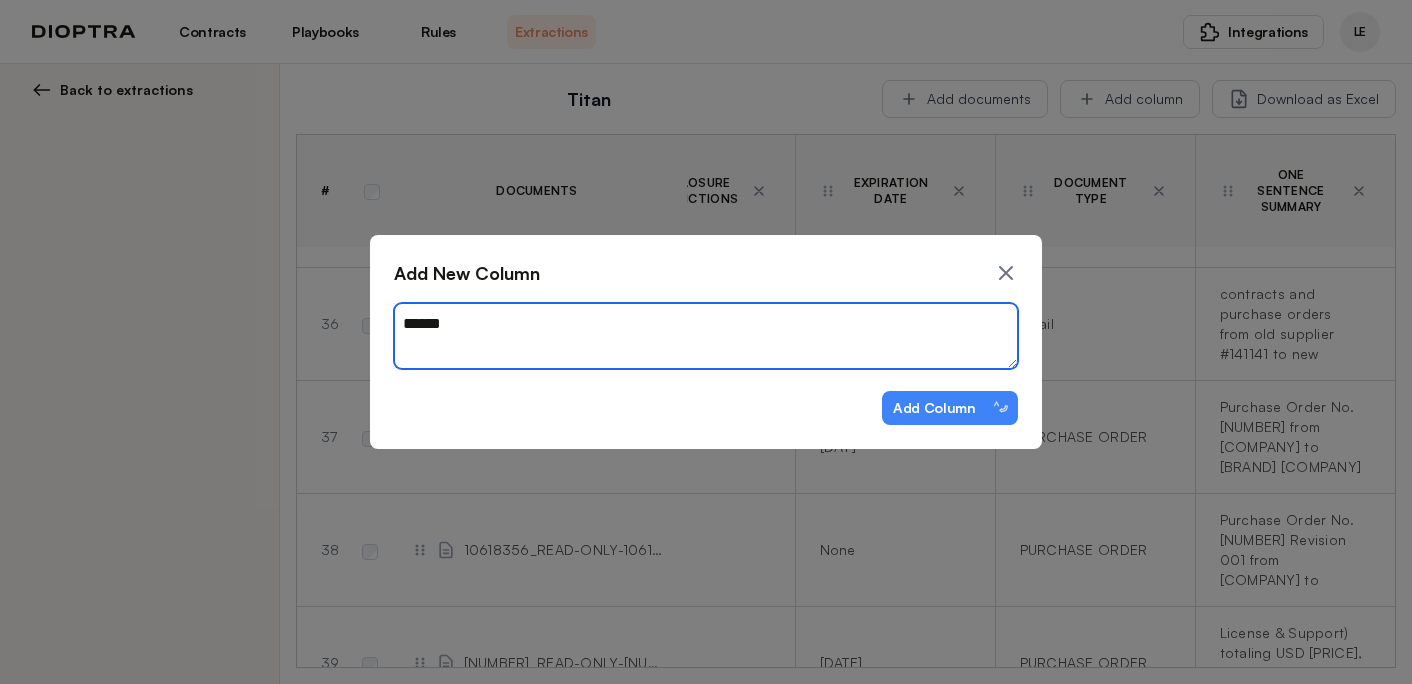 type on "*" 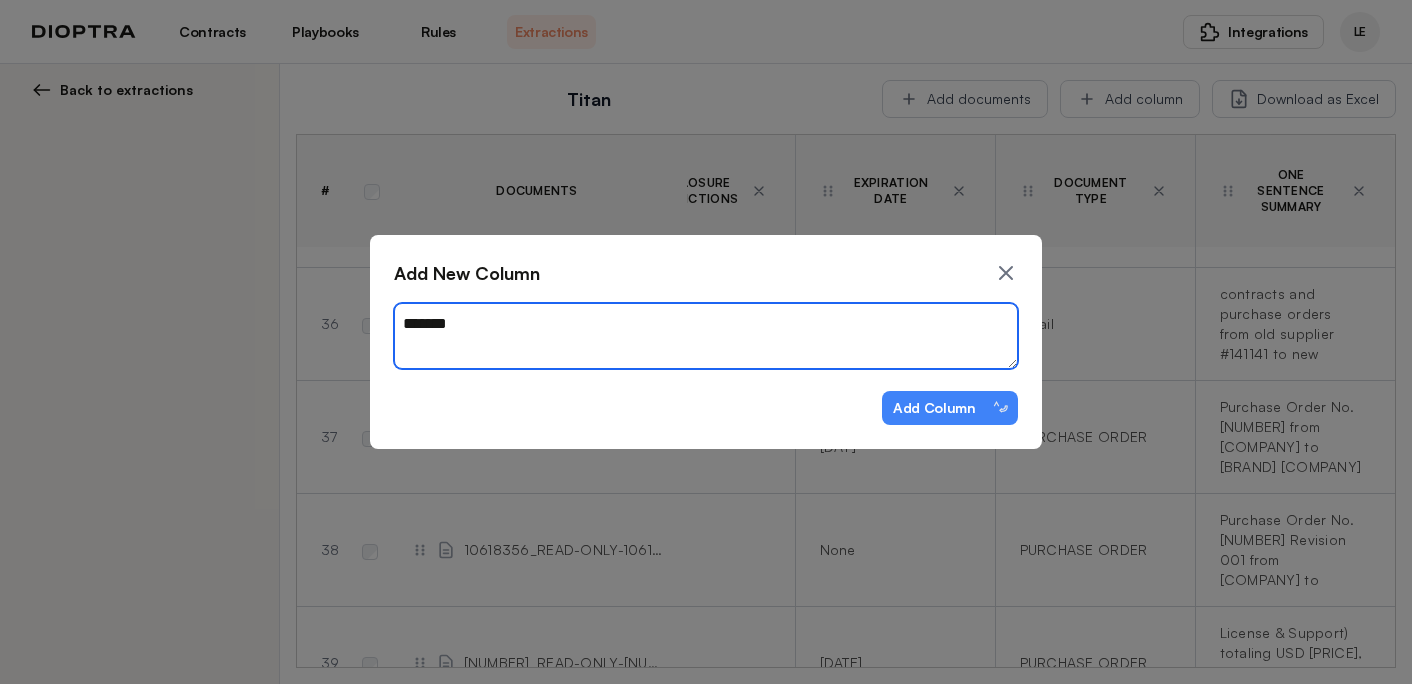 type on "*" 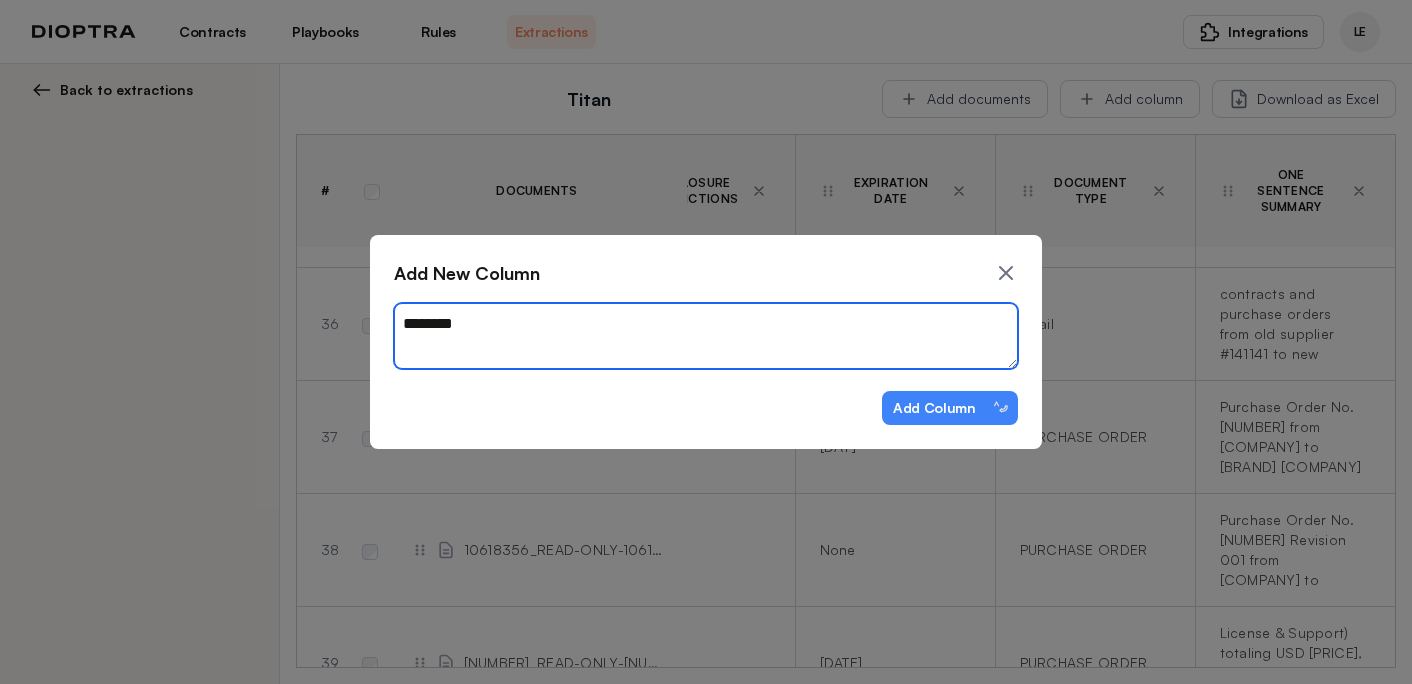 type on "*" 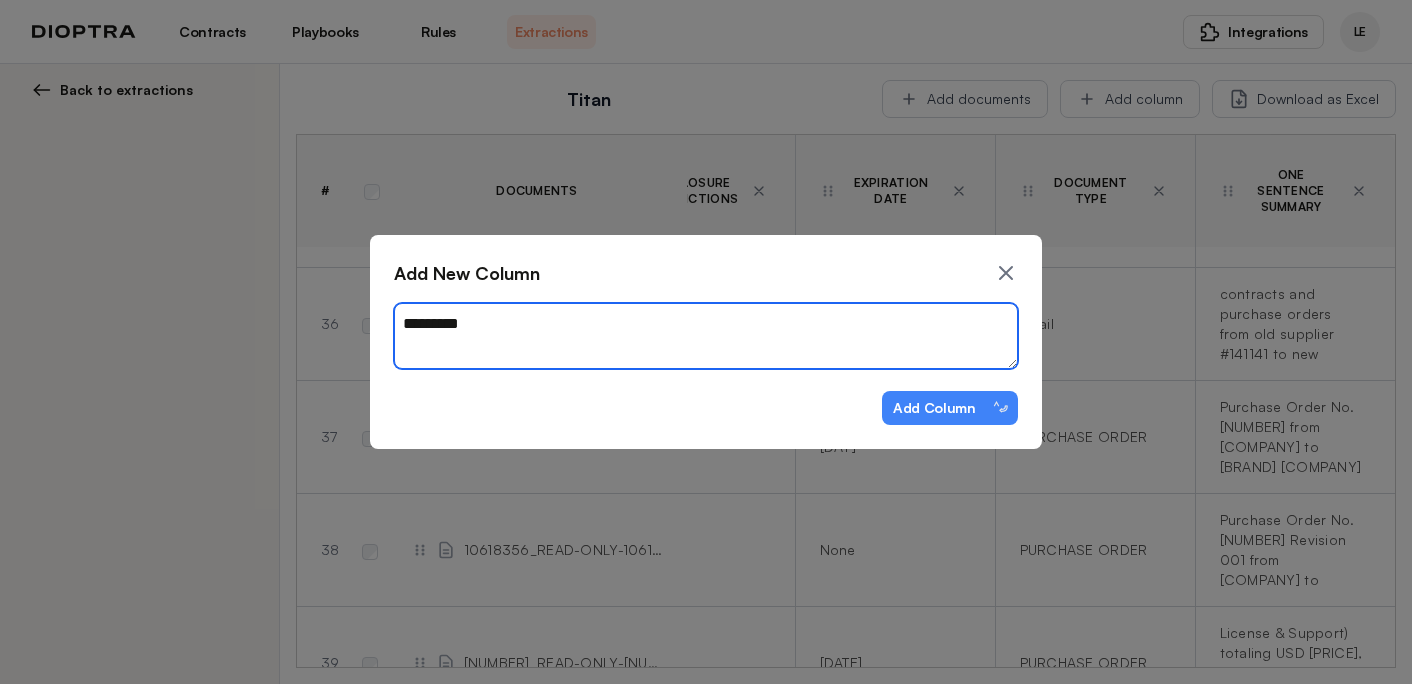 type on "*********" 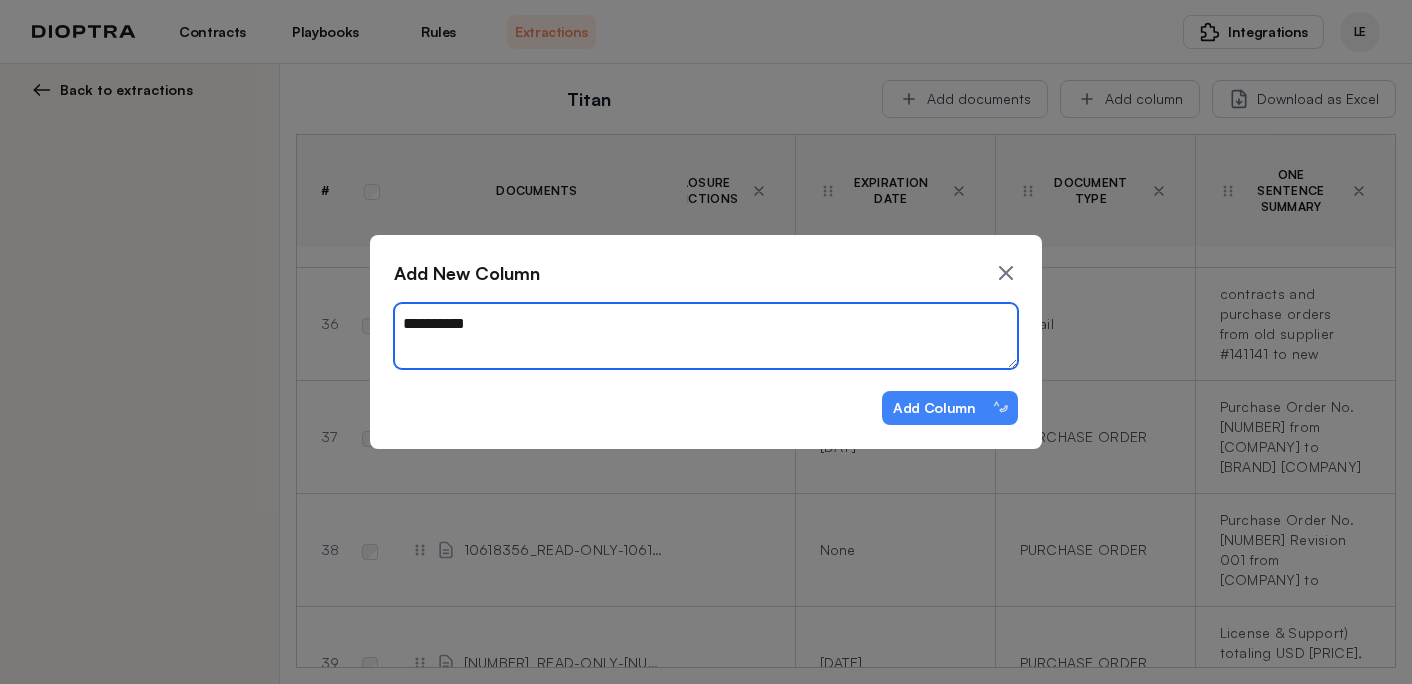 type on "*" 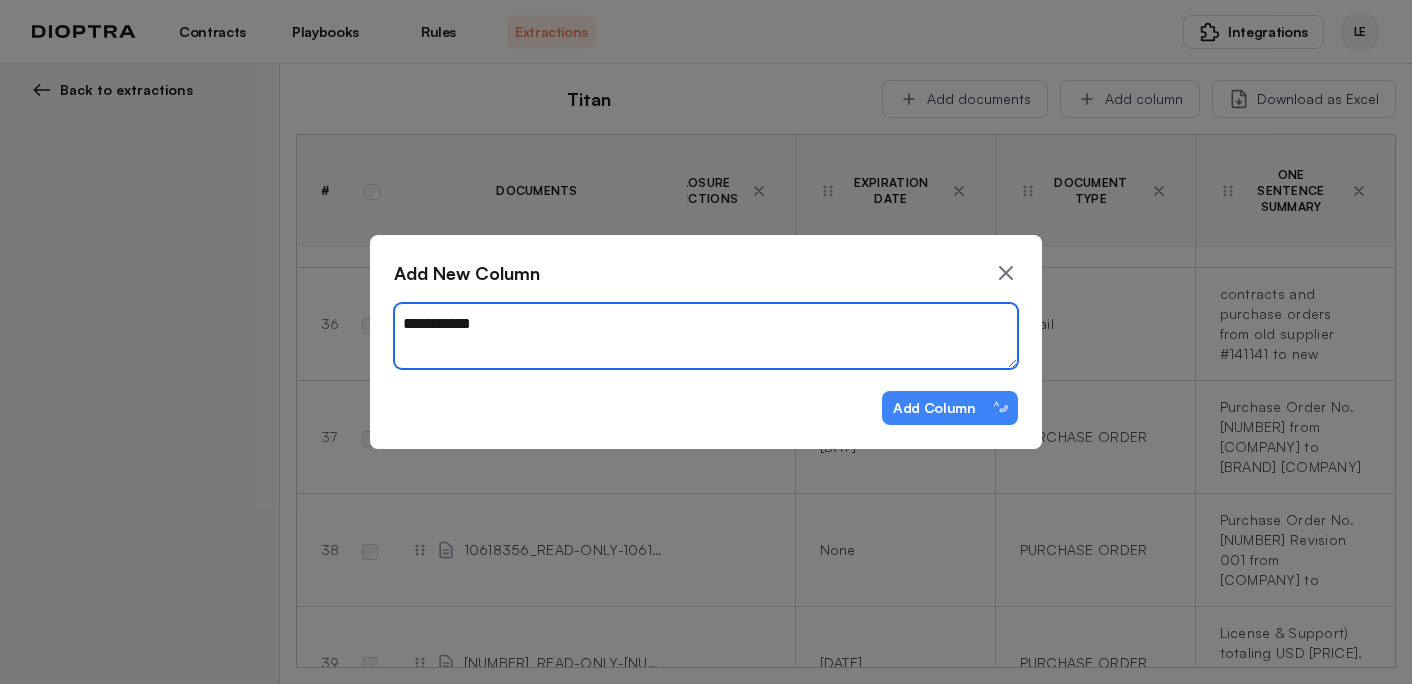 type on "*" 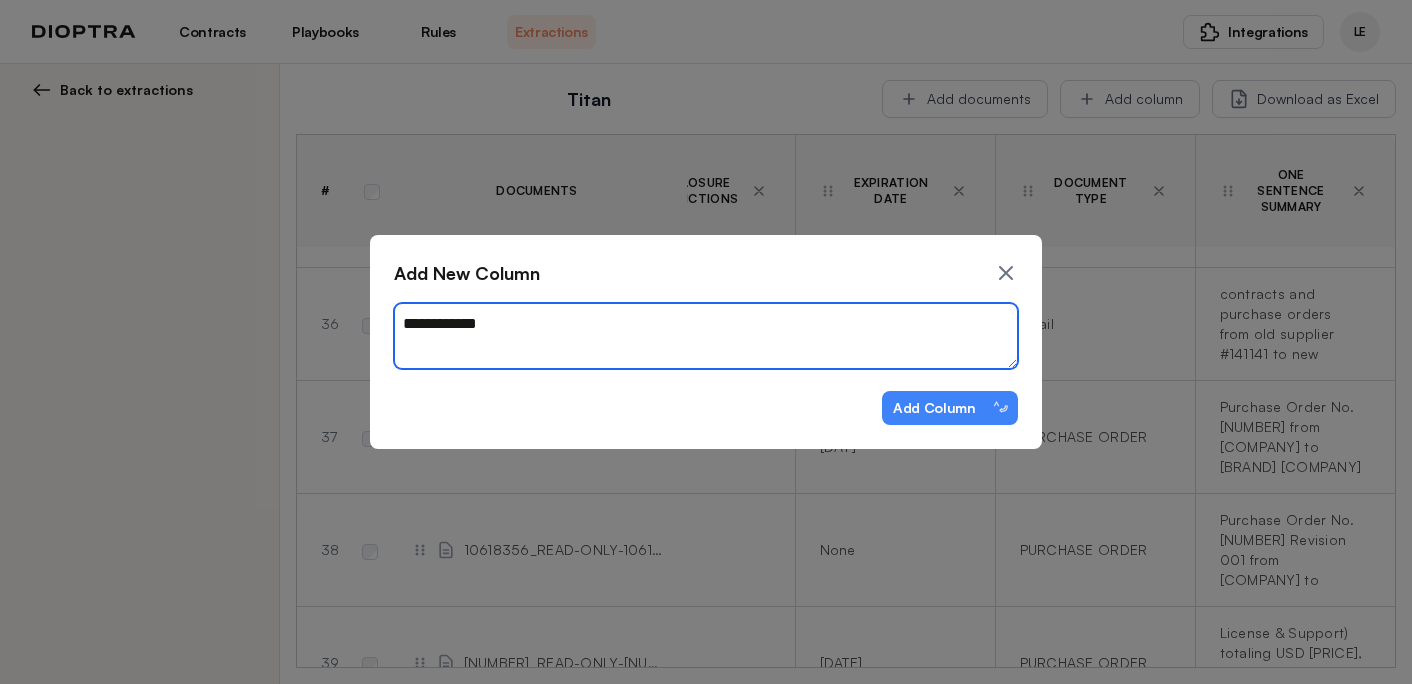 type on "**********" 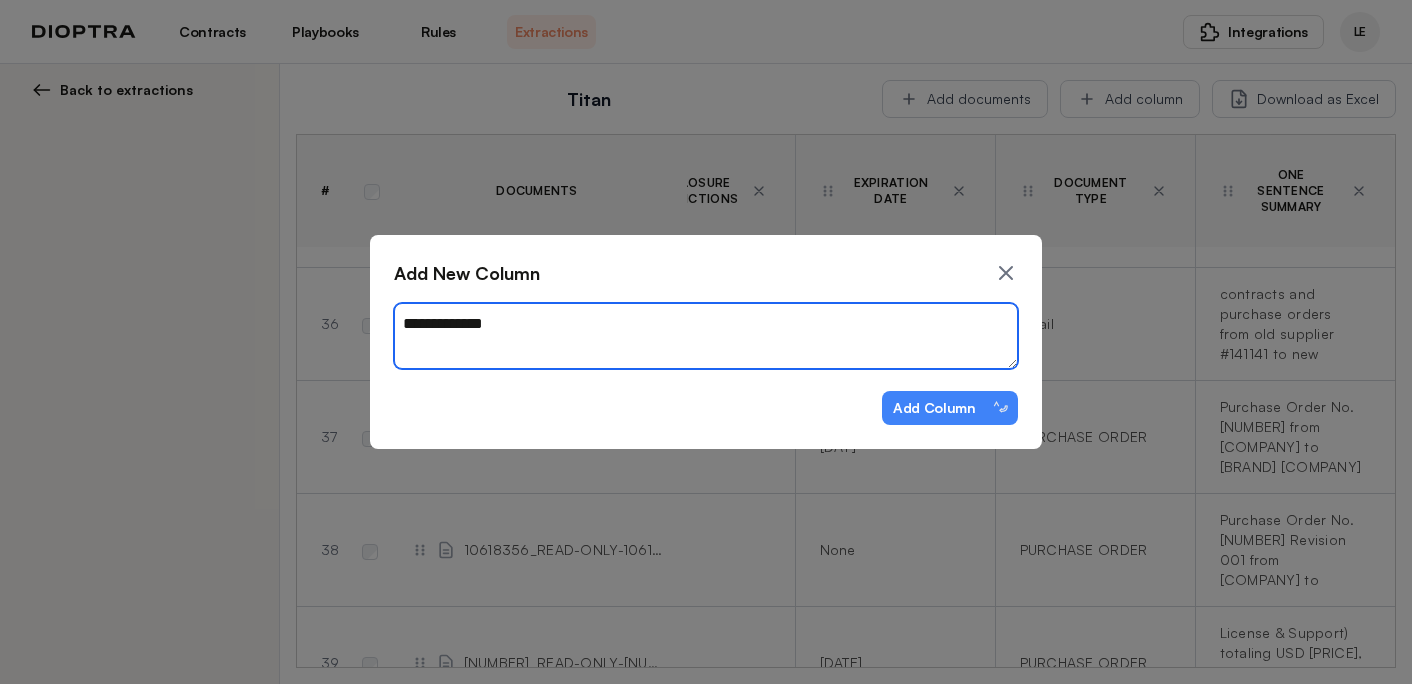 type on "**********" 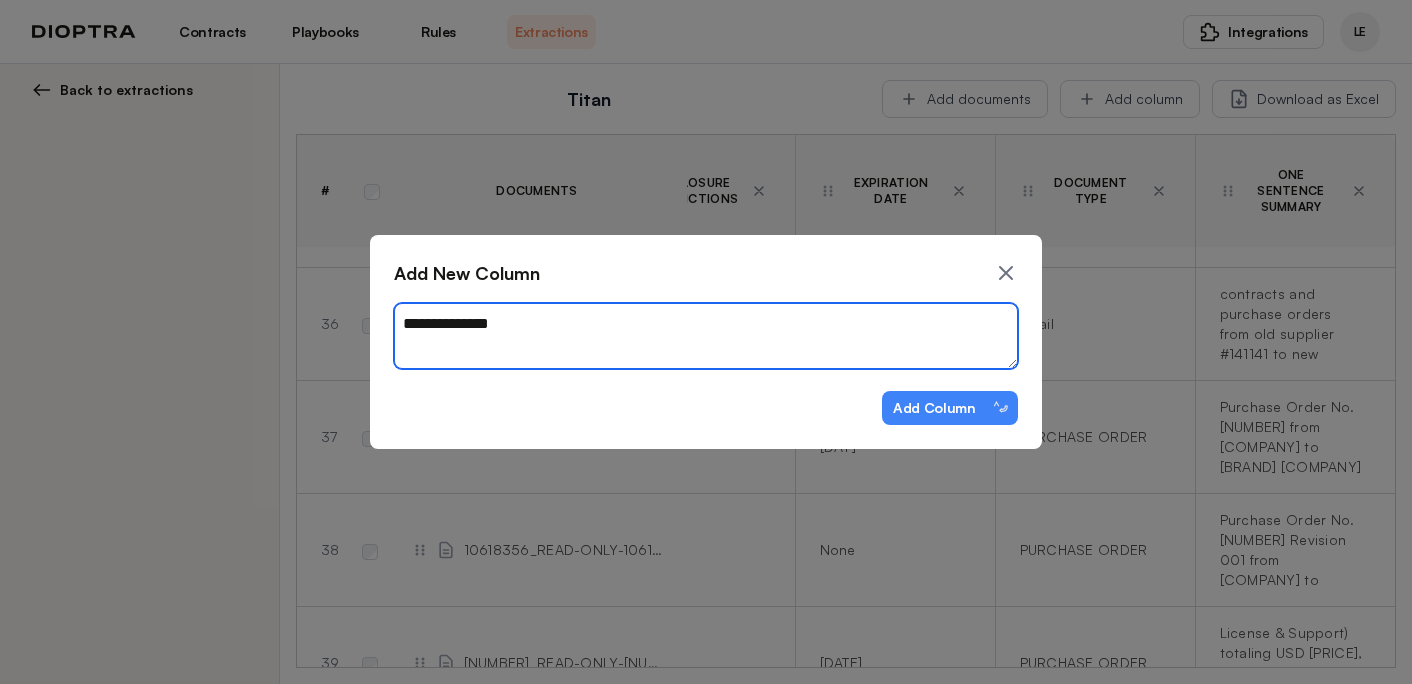 type on "*" 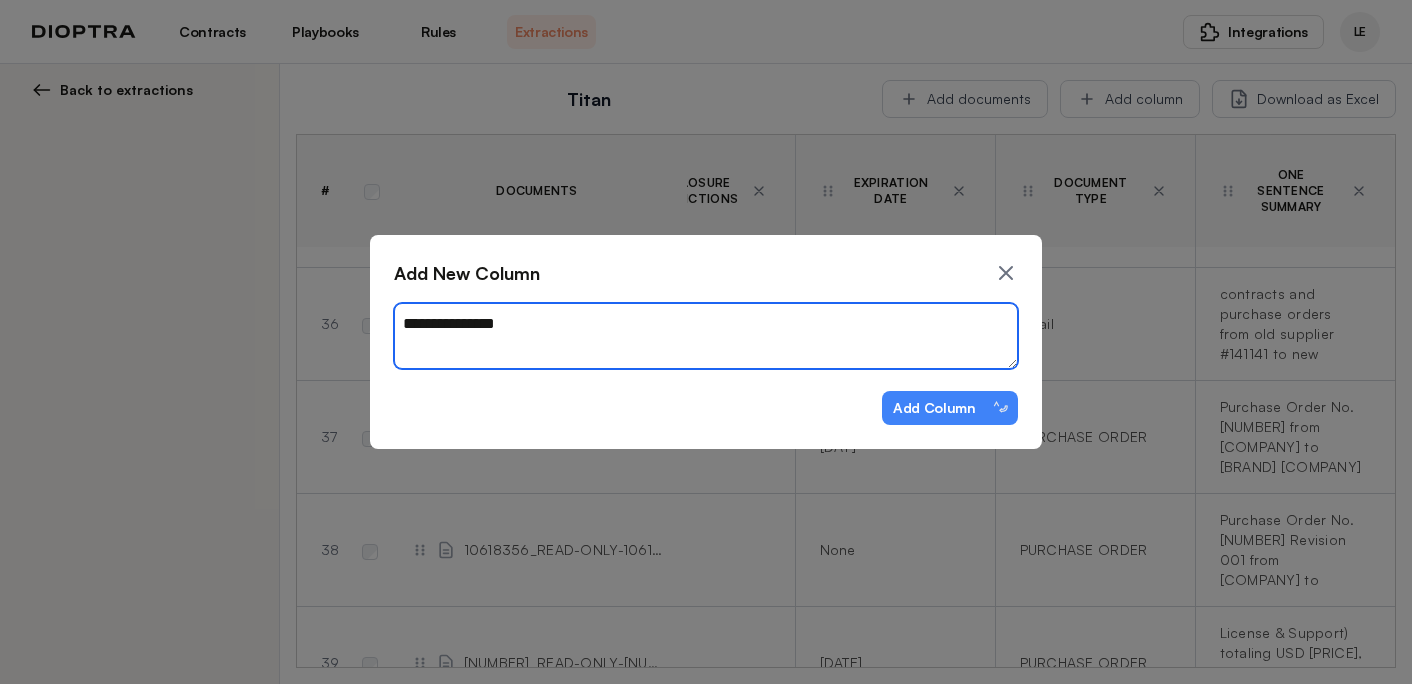 type on "*" 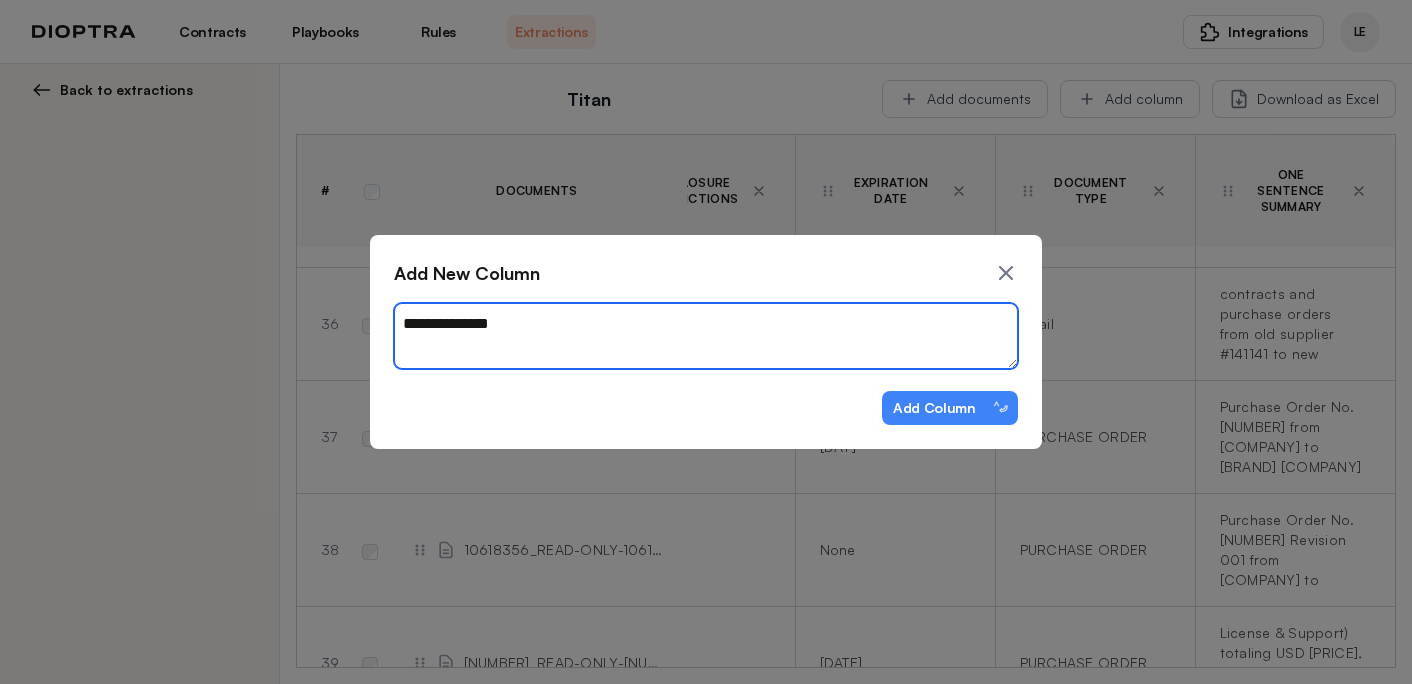 type on "**********" 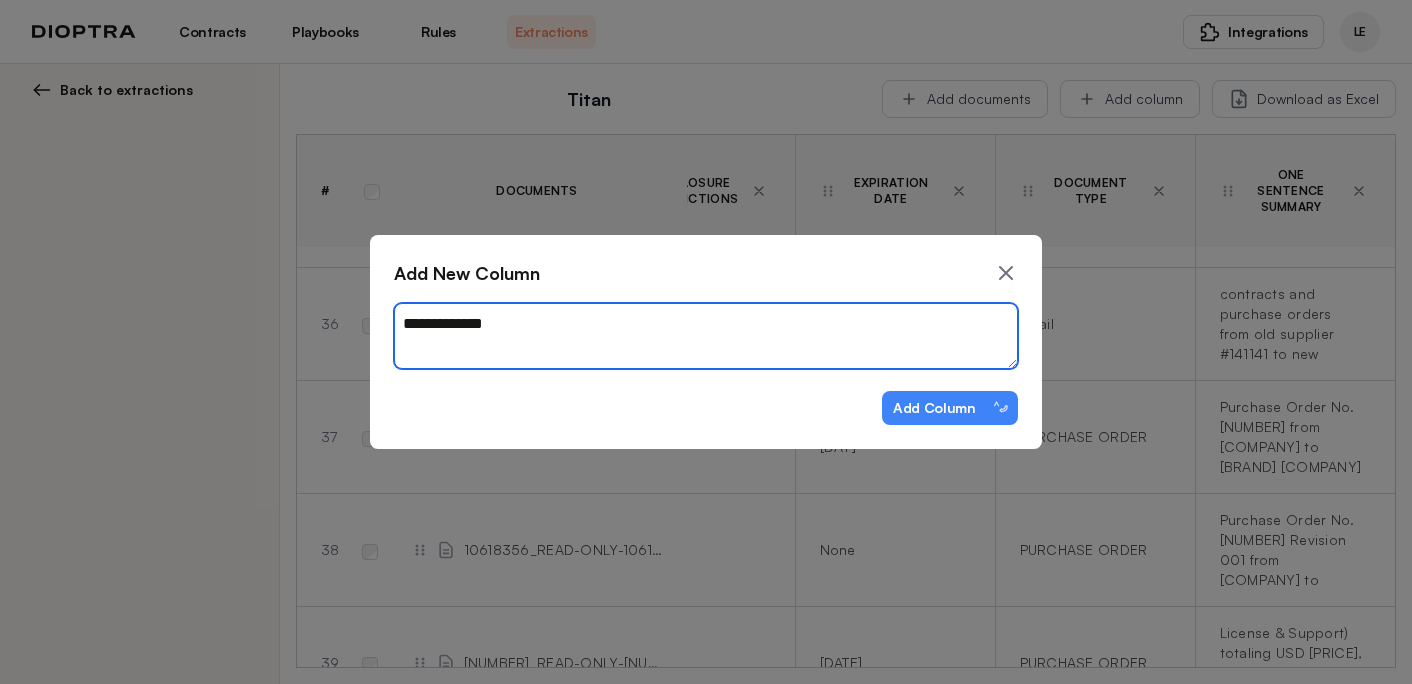 type on "*" 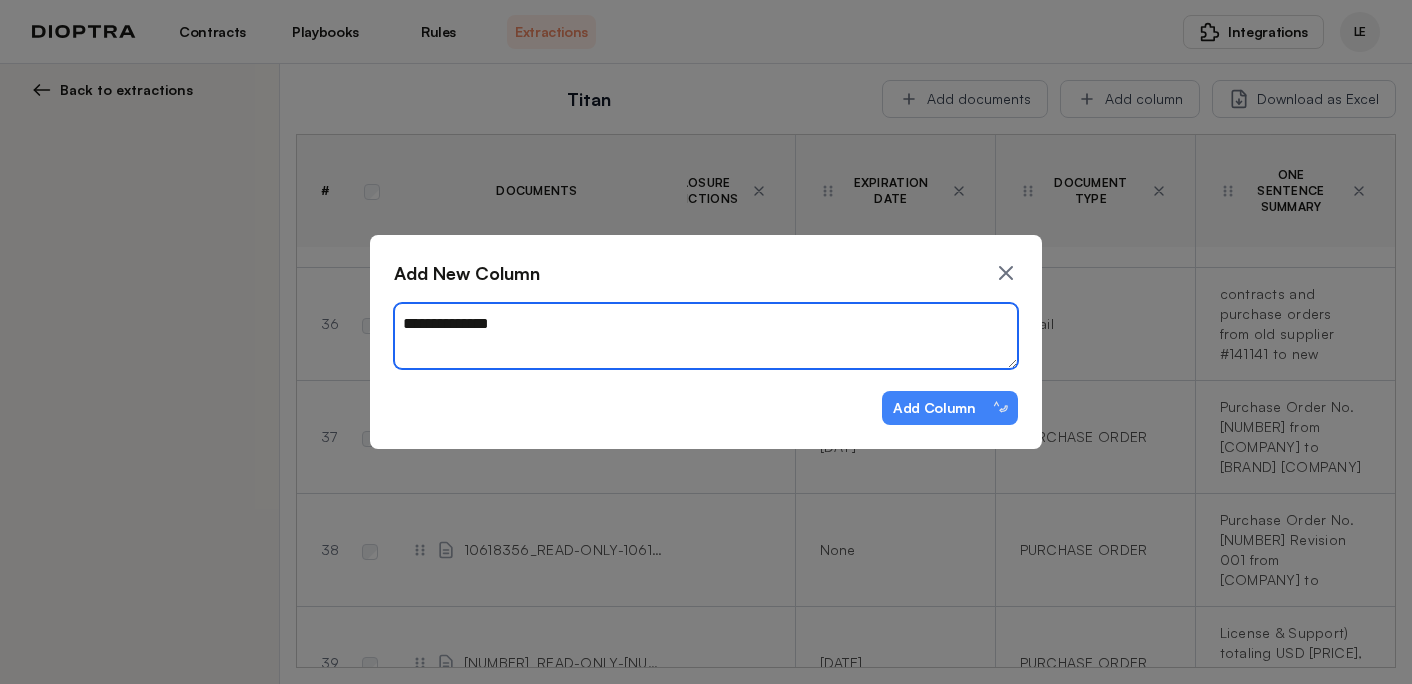 type on "*" 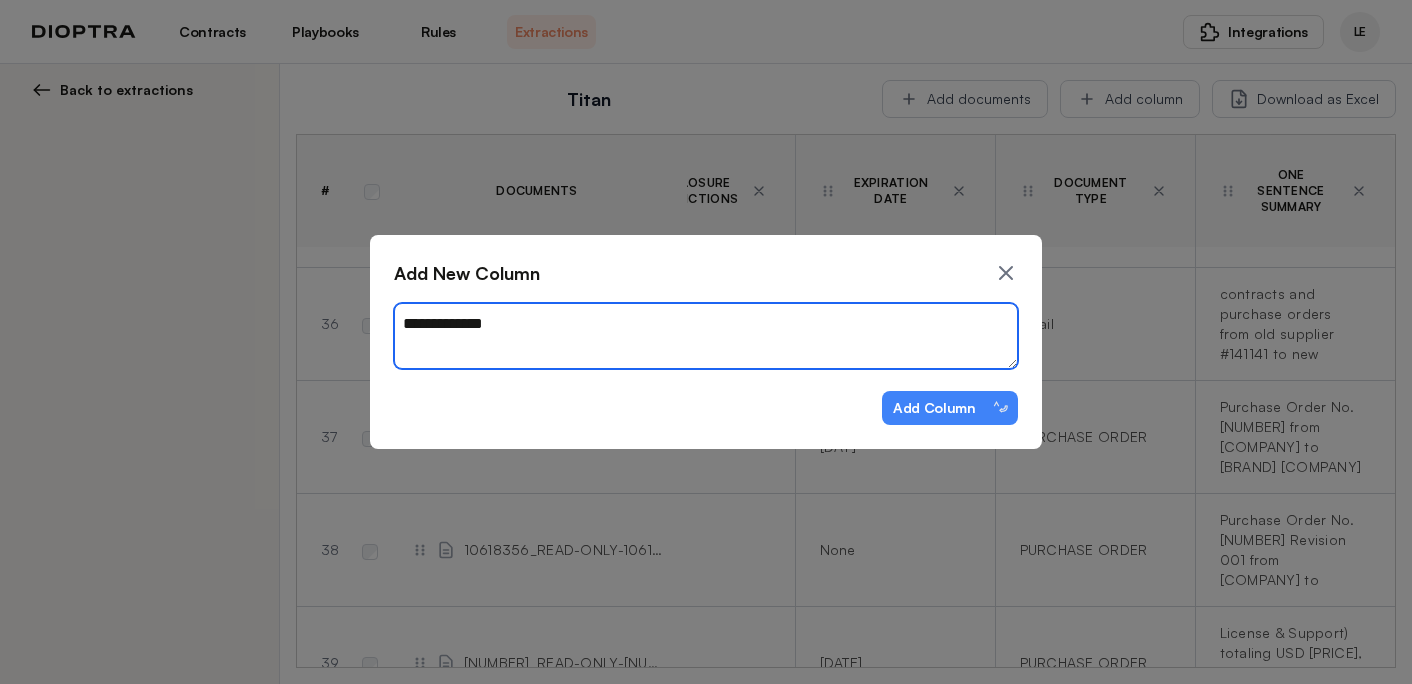 type on "*" 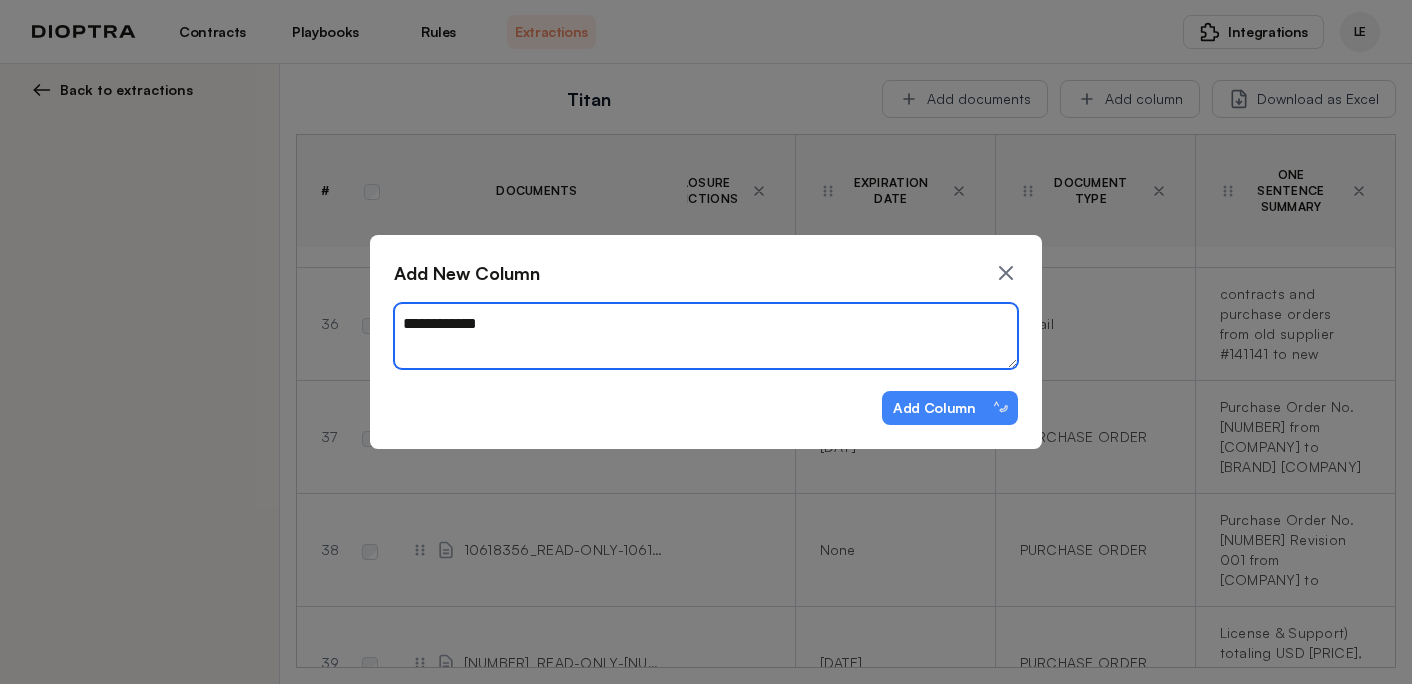 type on "*" 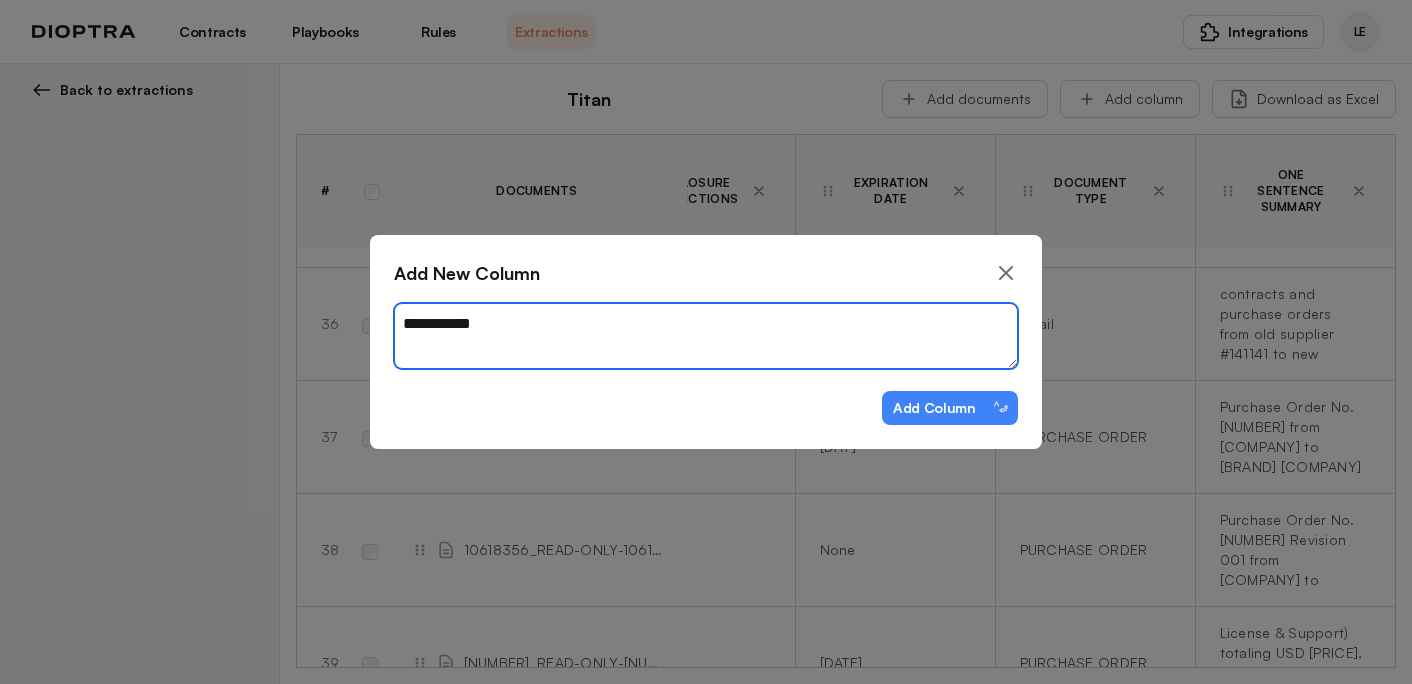 type on "*" 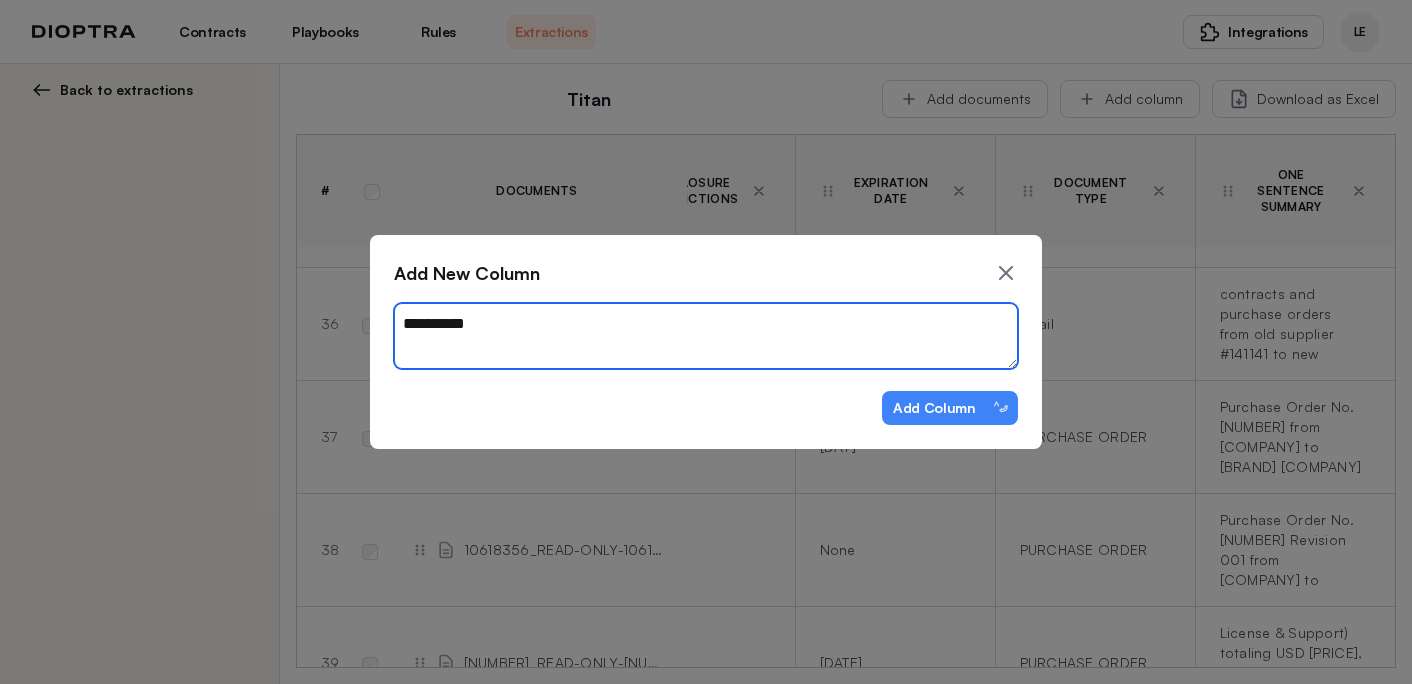 type on "*" 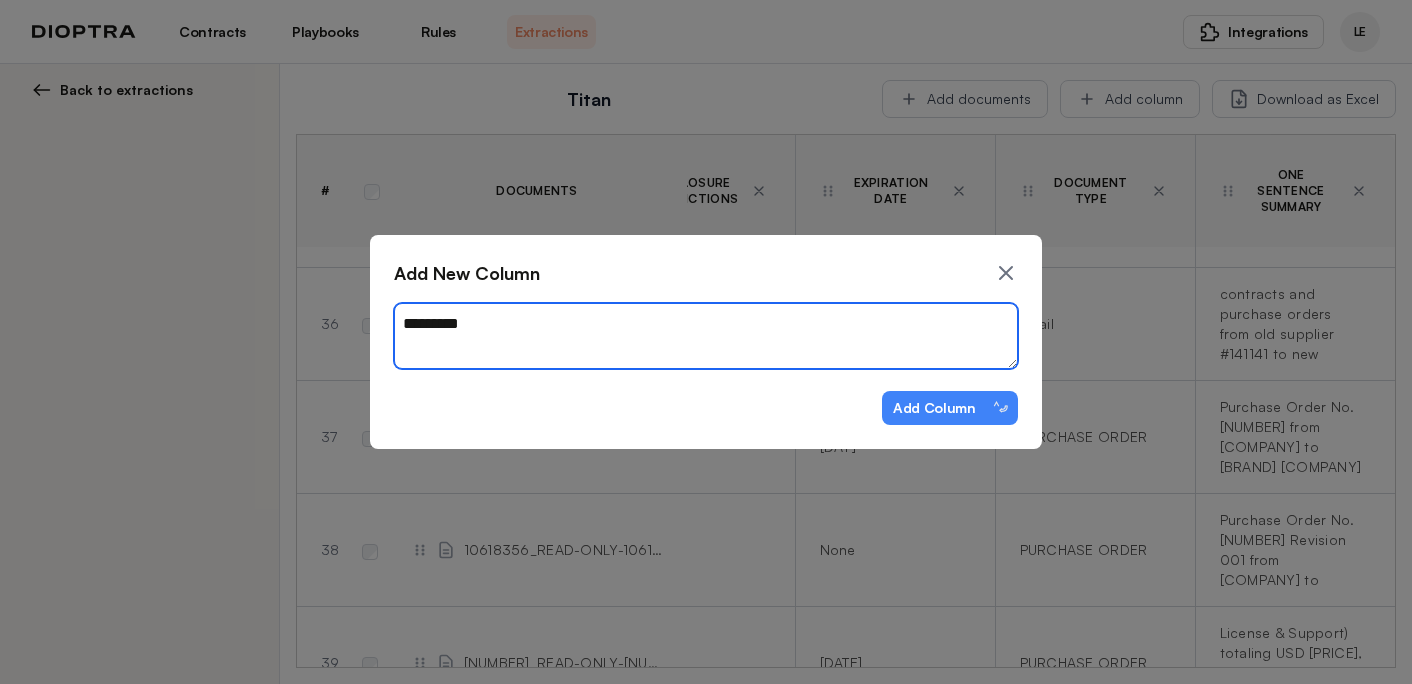 type on "*" 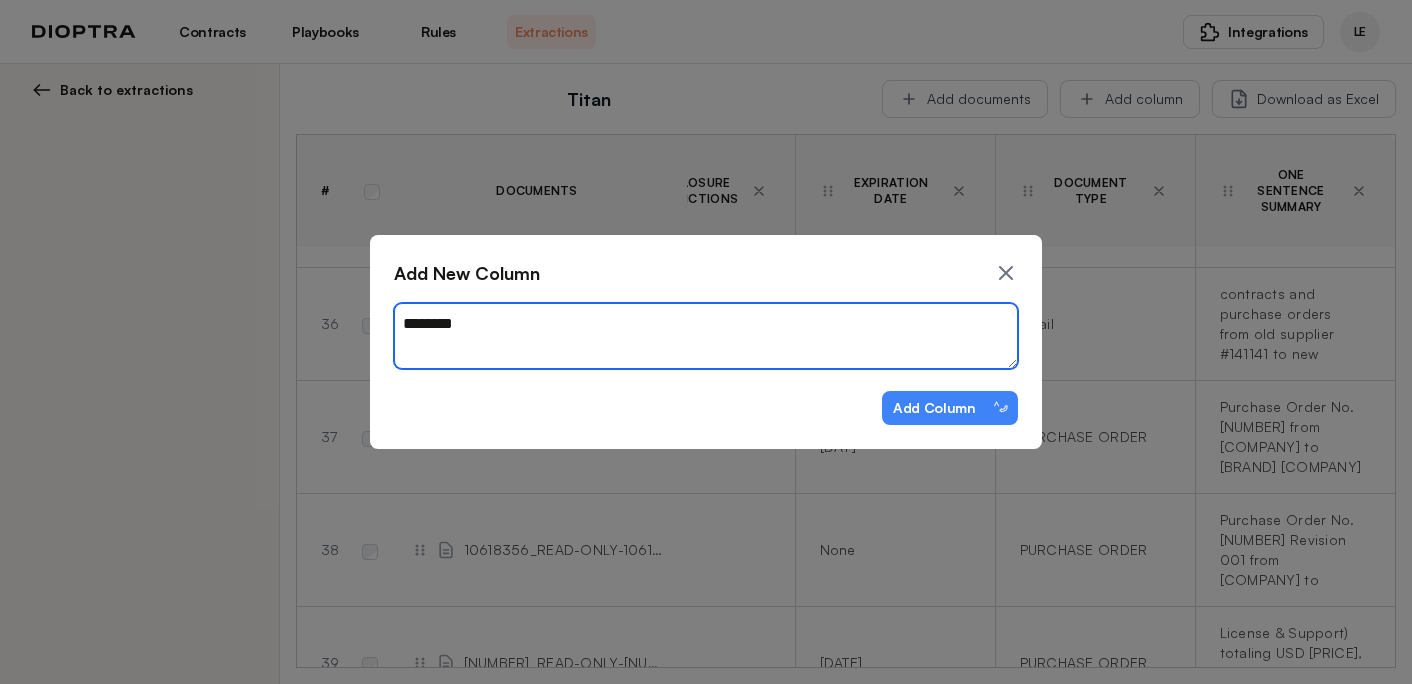 type on "*" 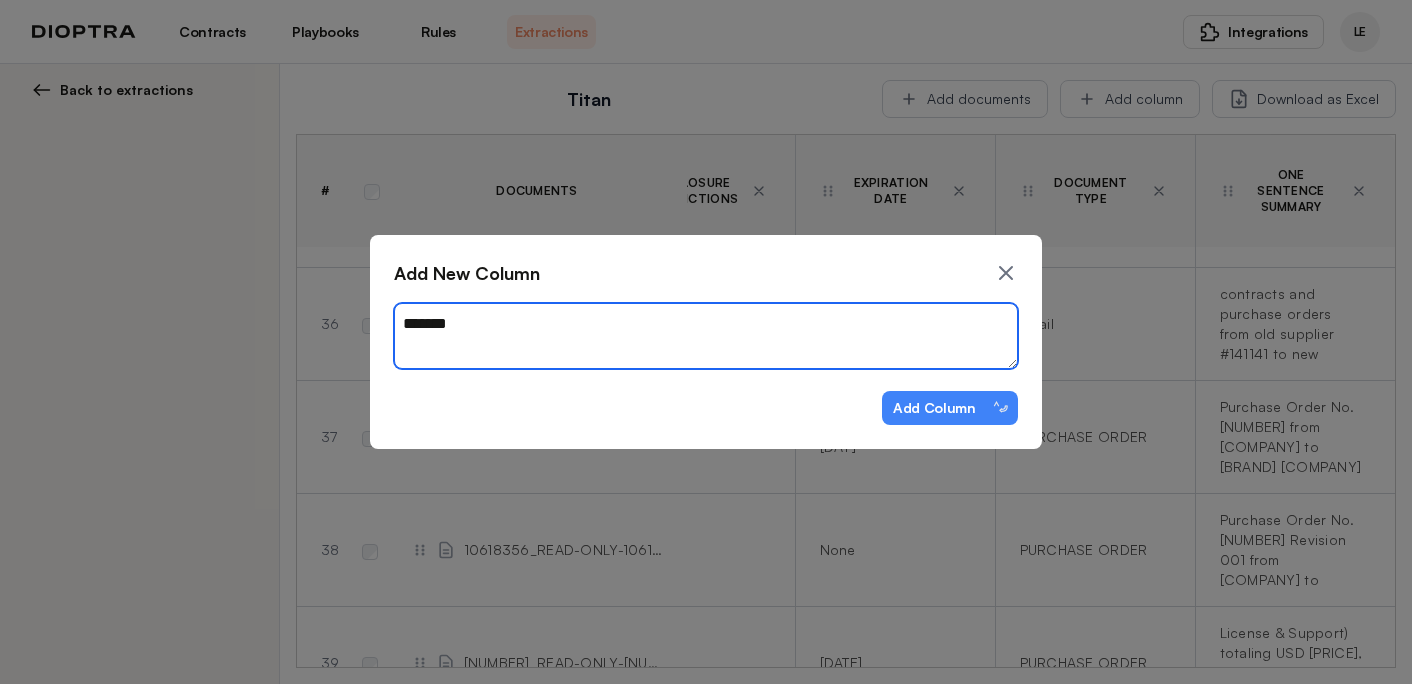 type on "*" 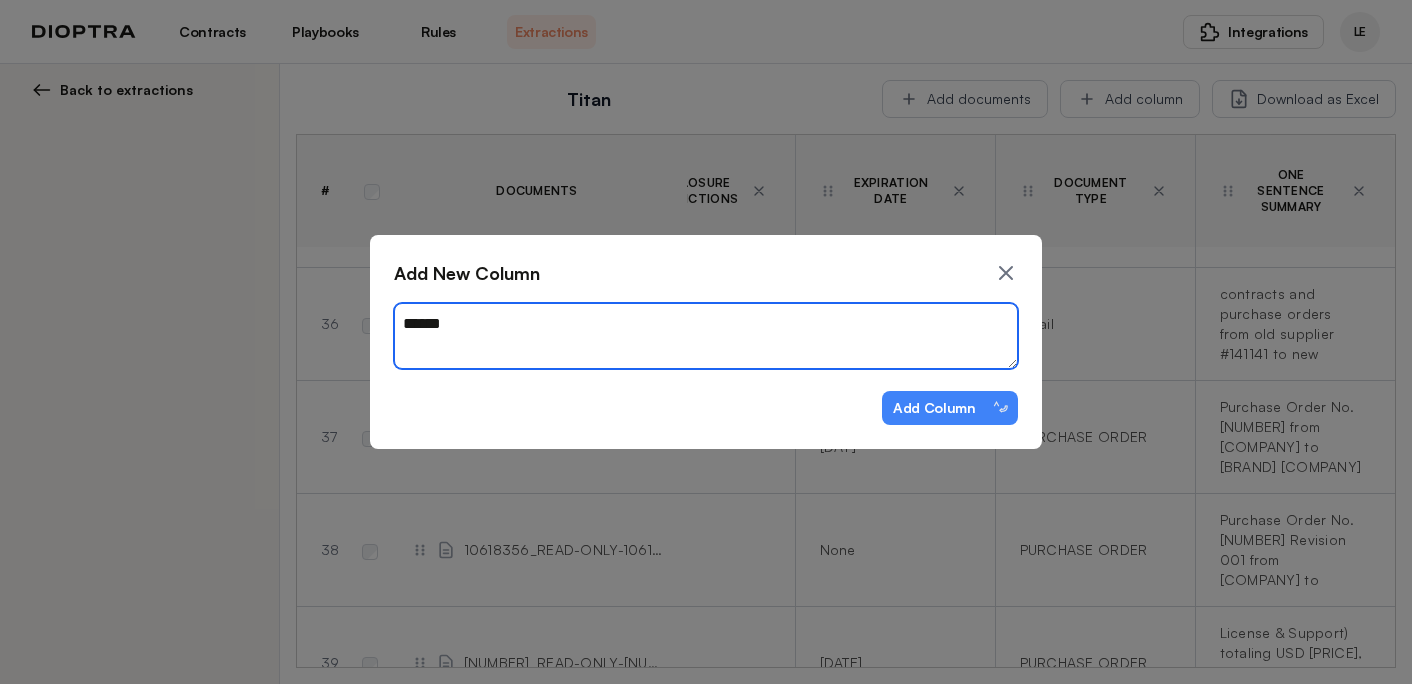 type on "*" 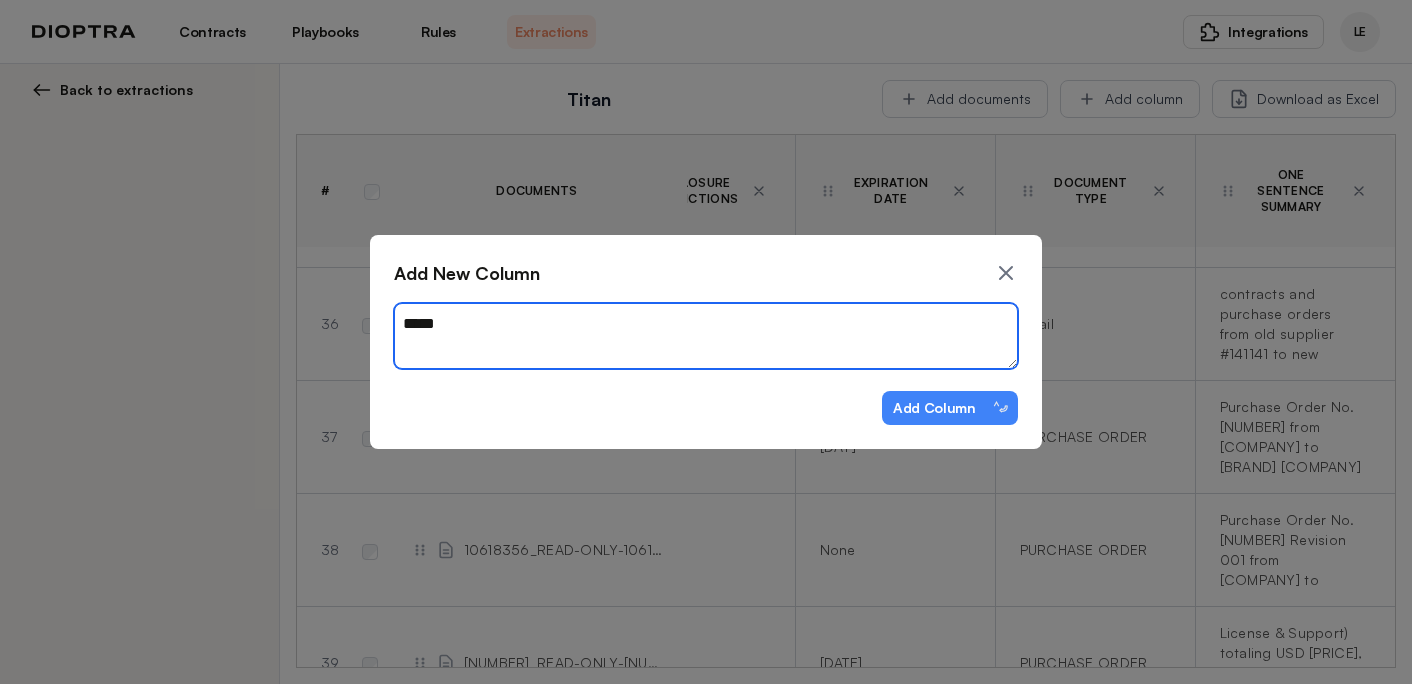 type on "*" 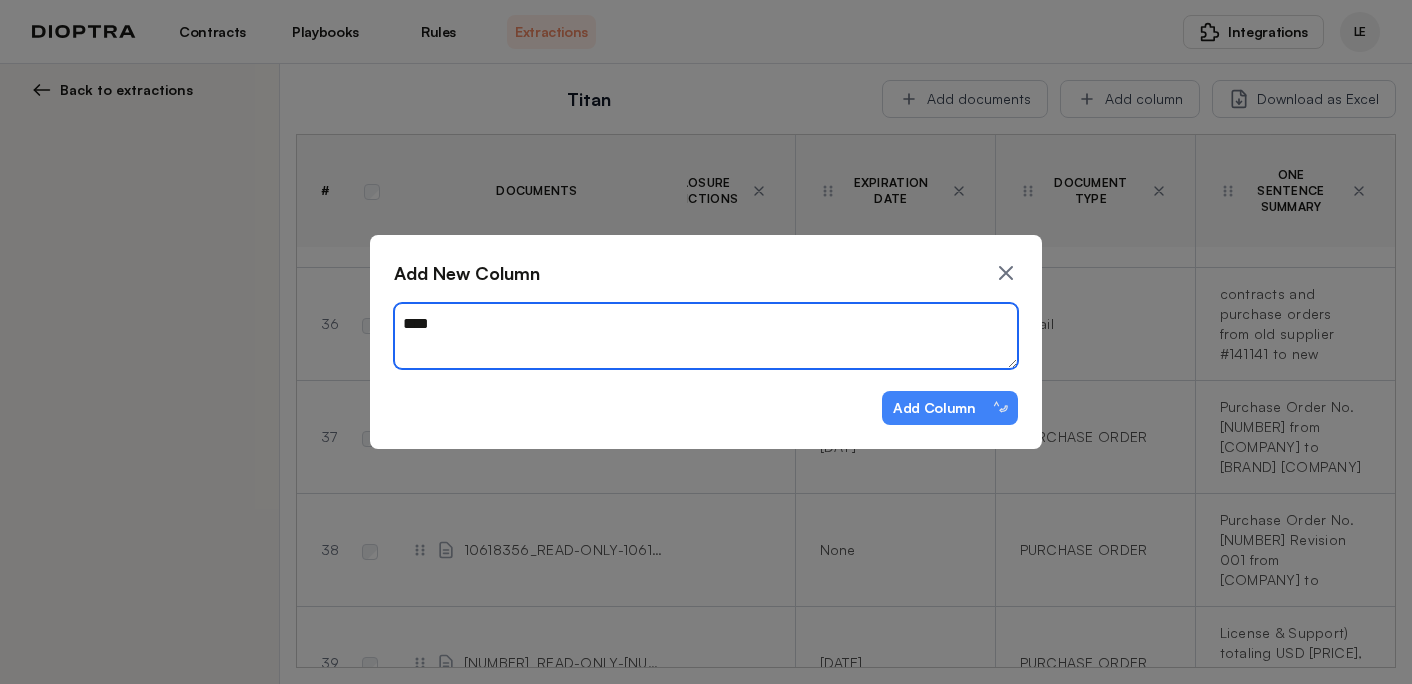 type on "*" 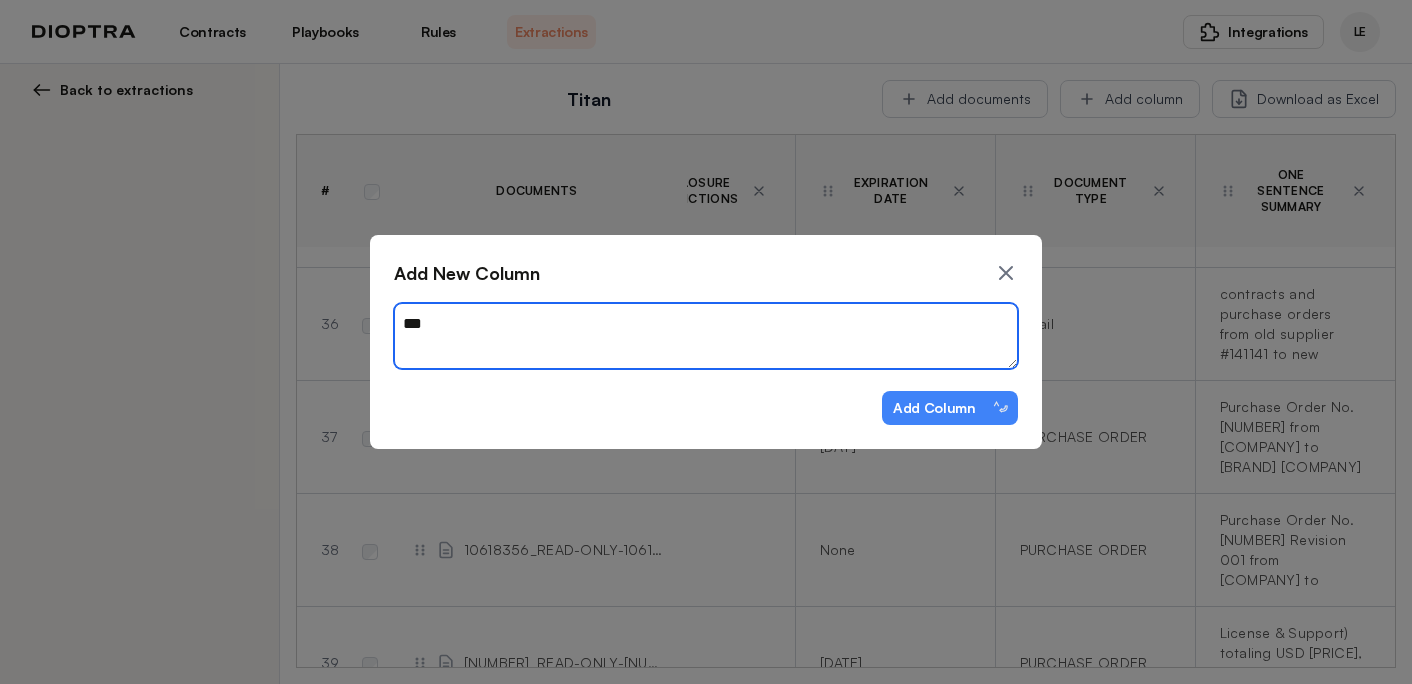 type on "*" 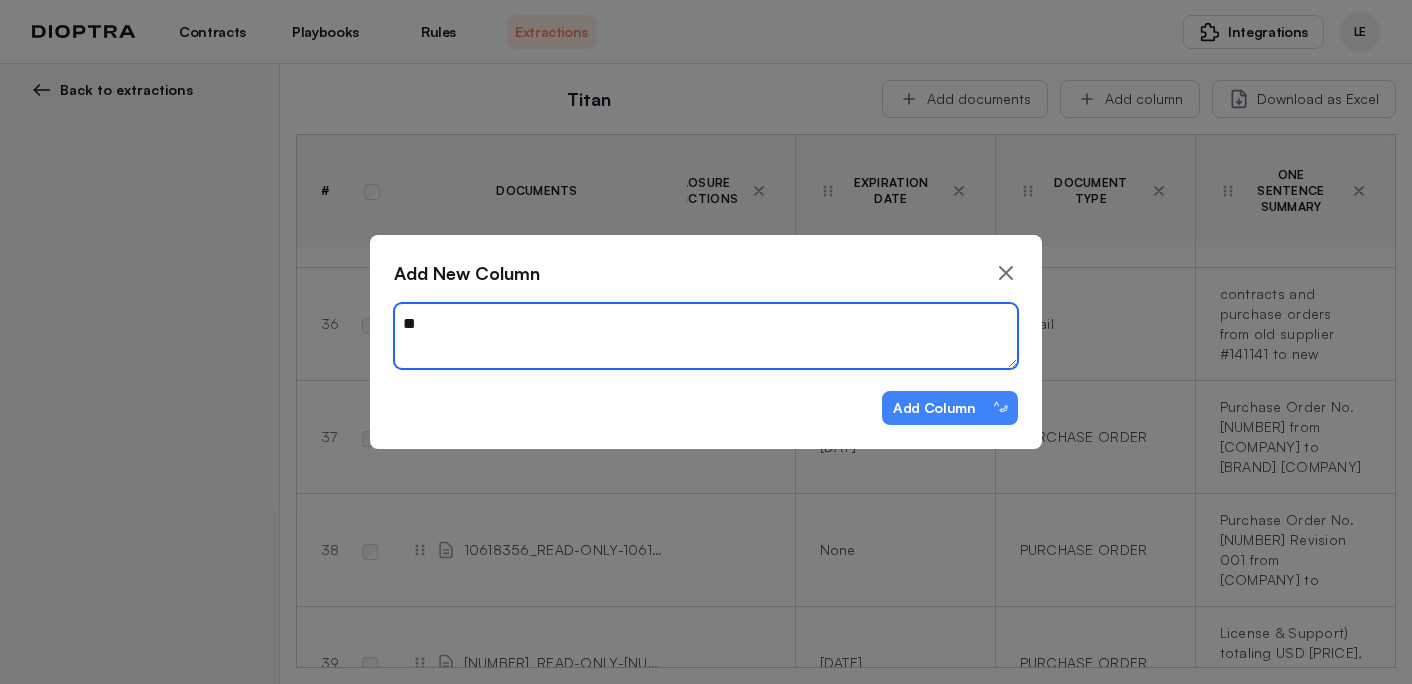 type on "*" 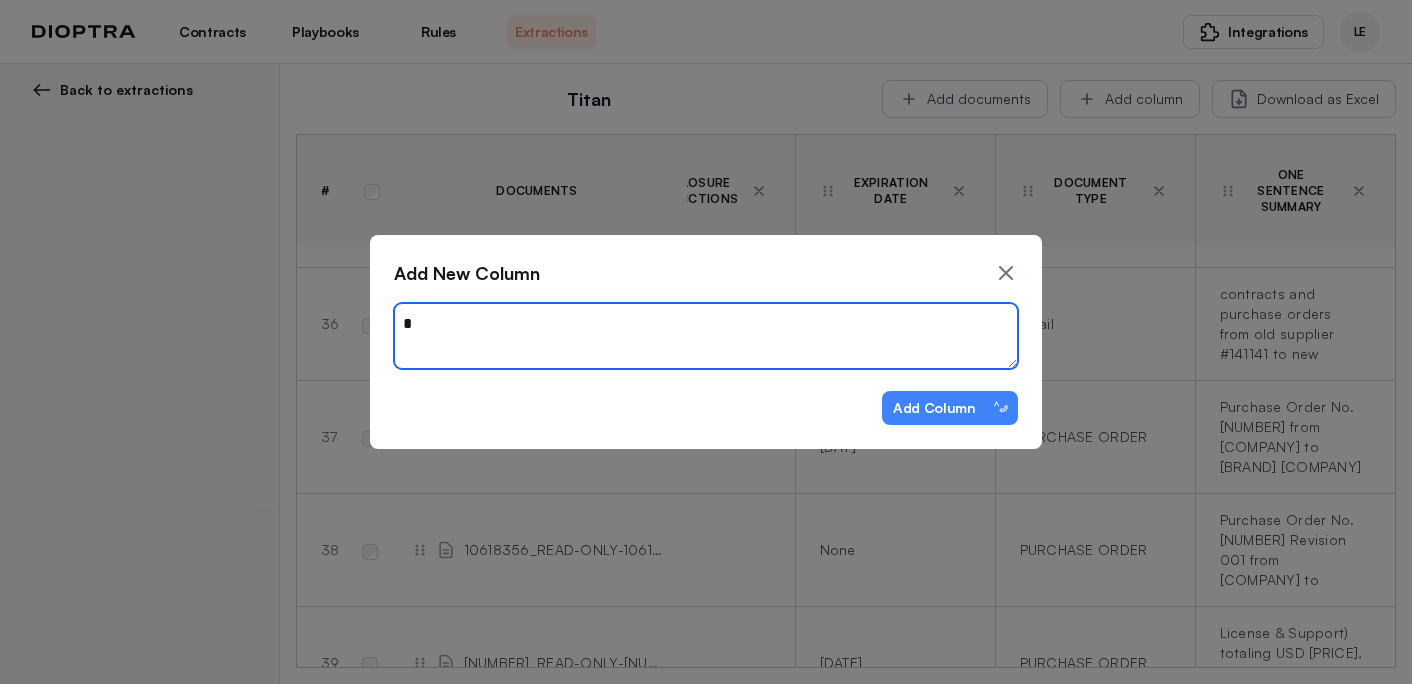 type on "*" 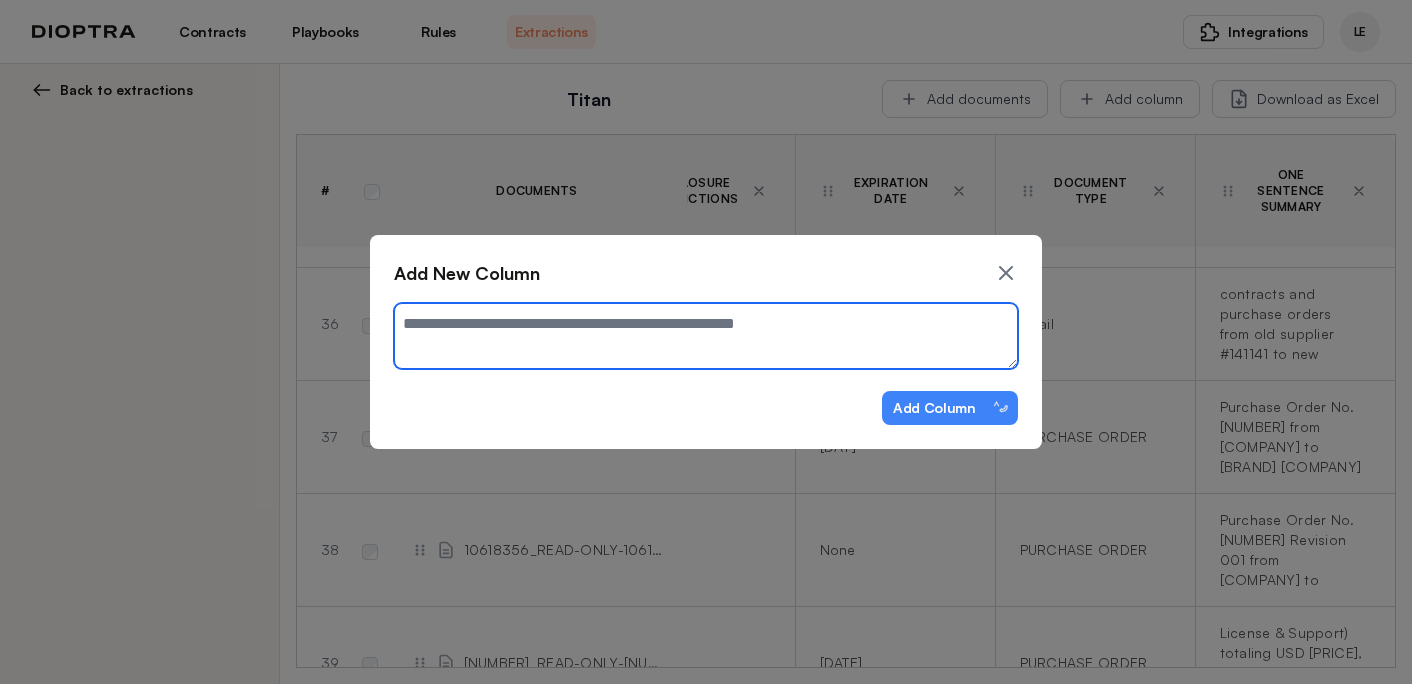 type on "*" 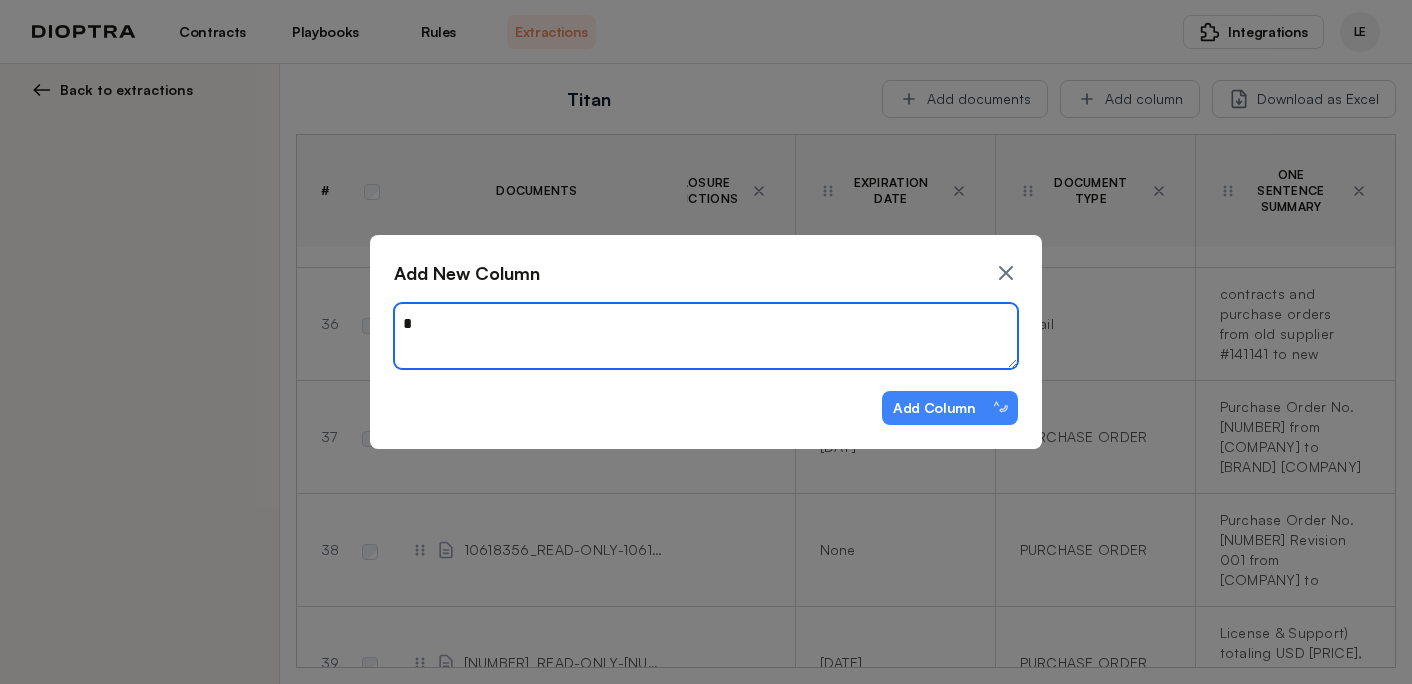 type on "*" 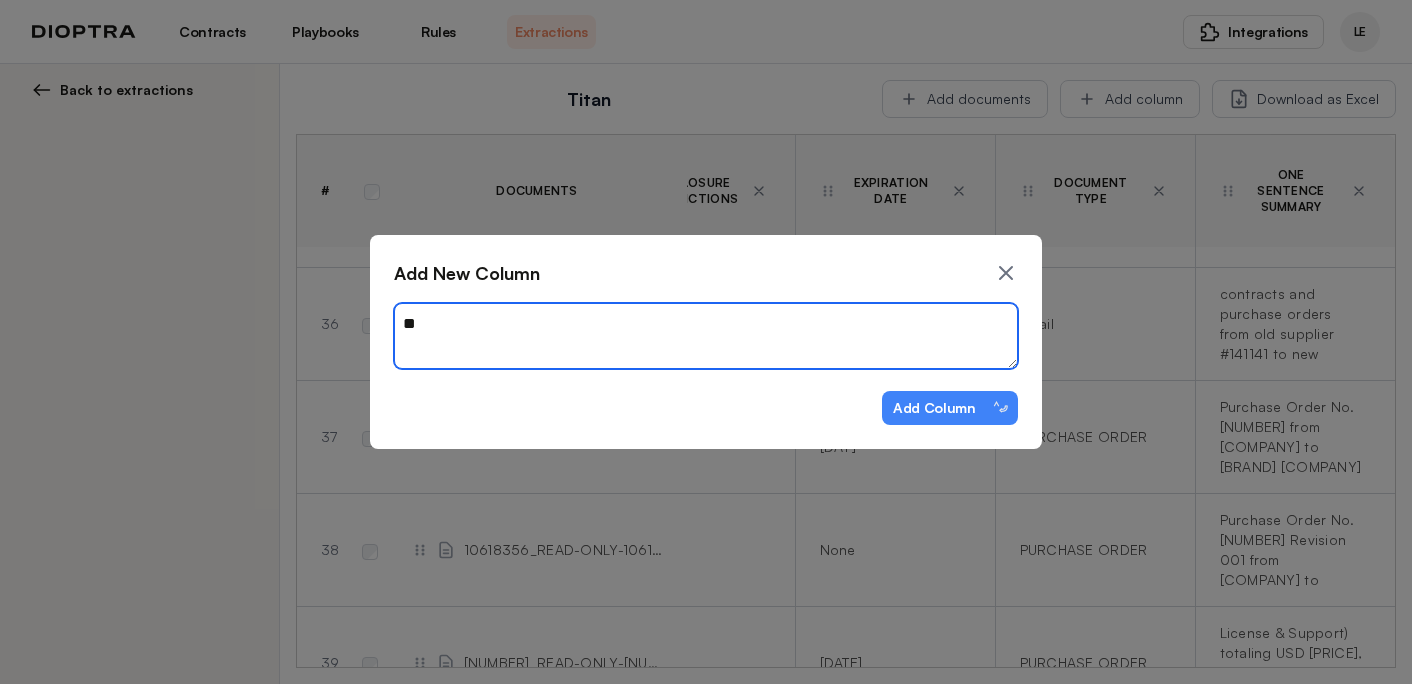 type on "***" 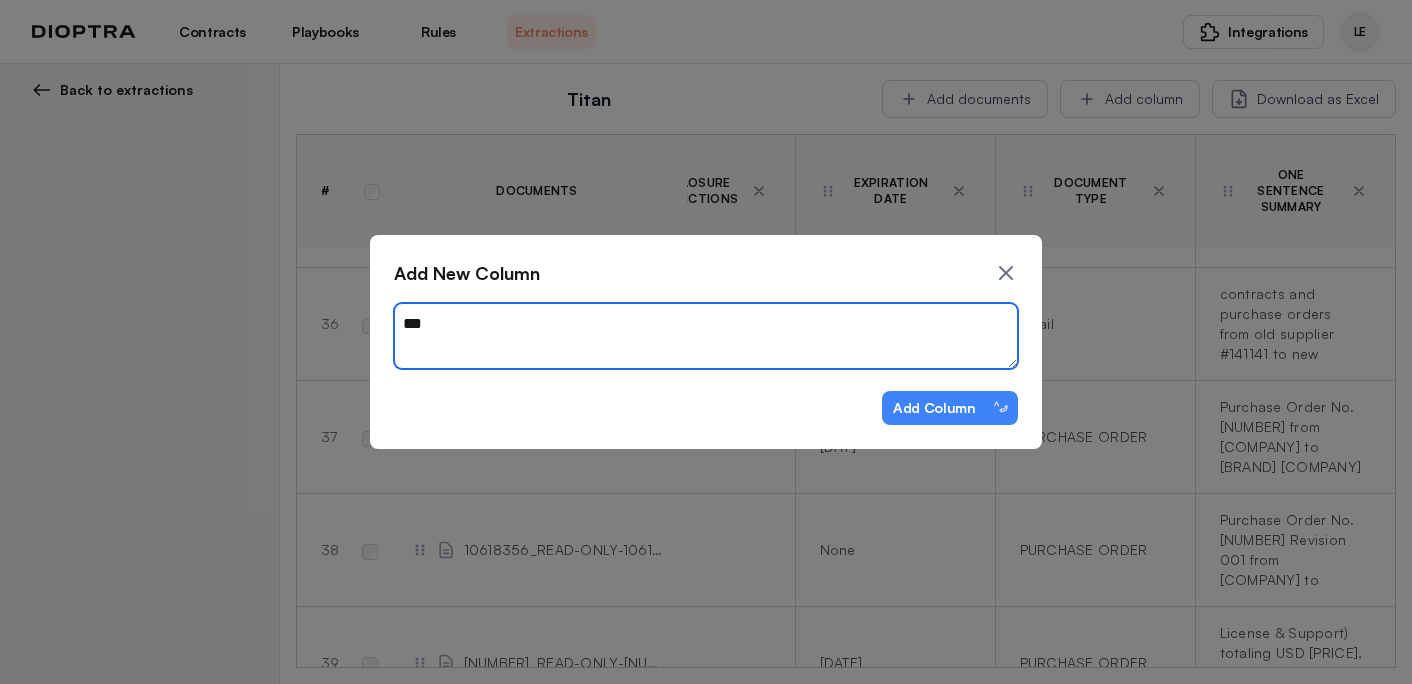 type on "*" 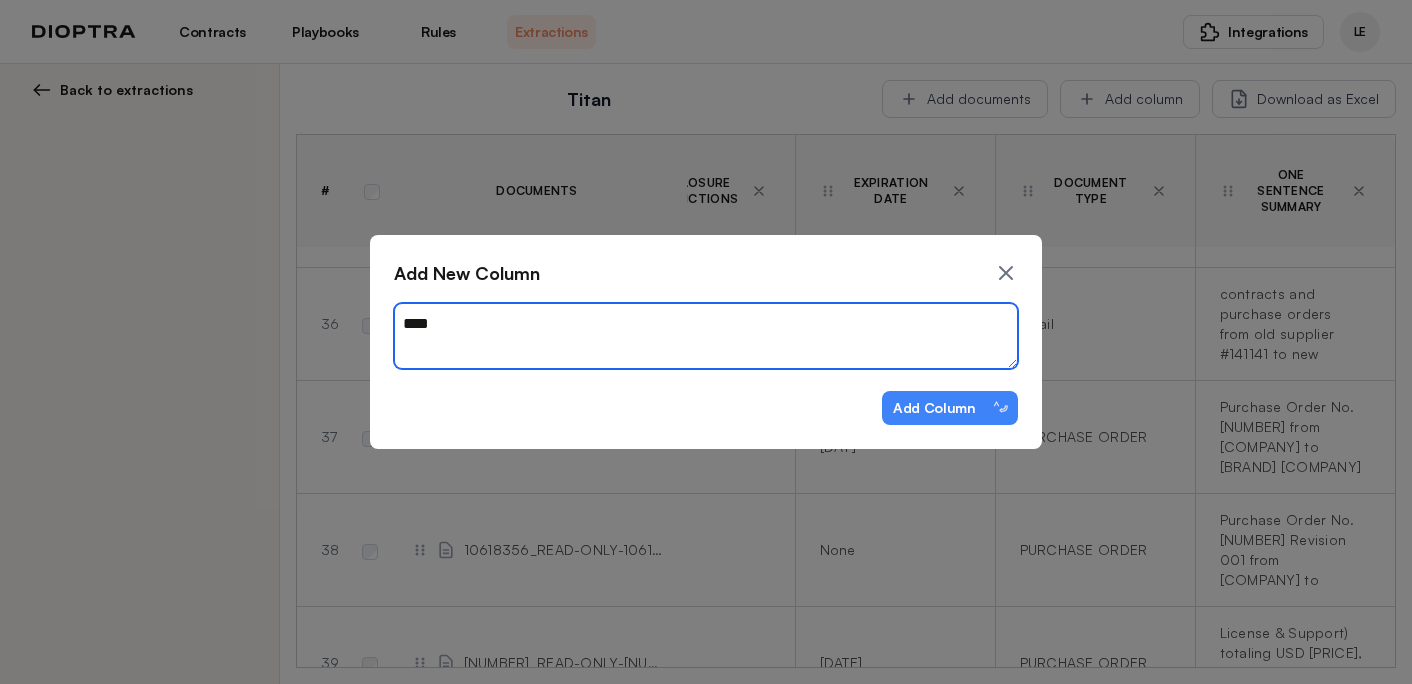 type on "*" 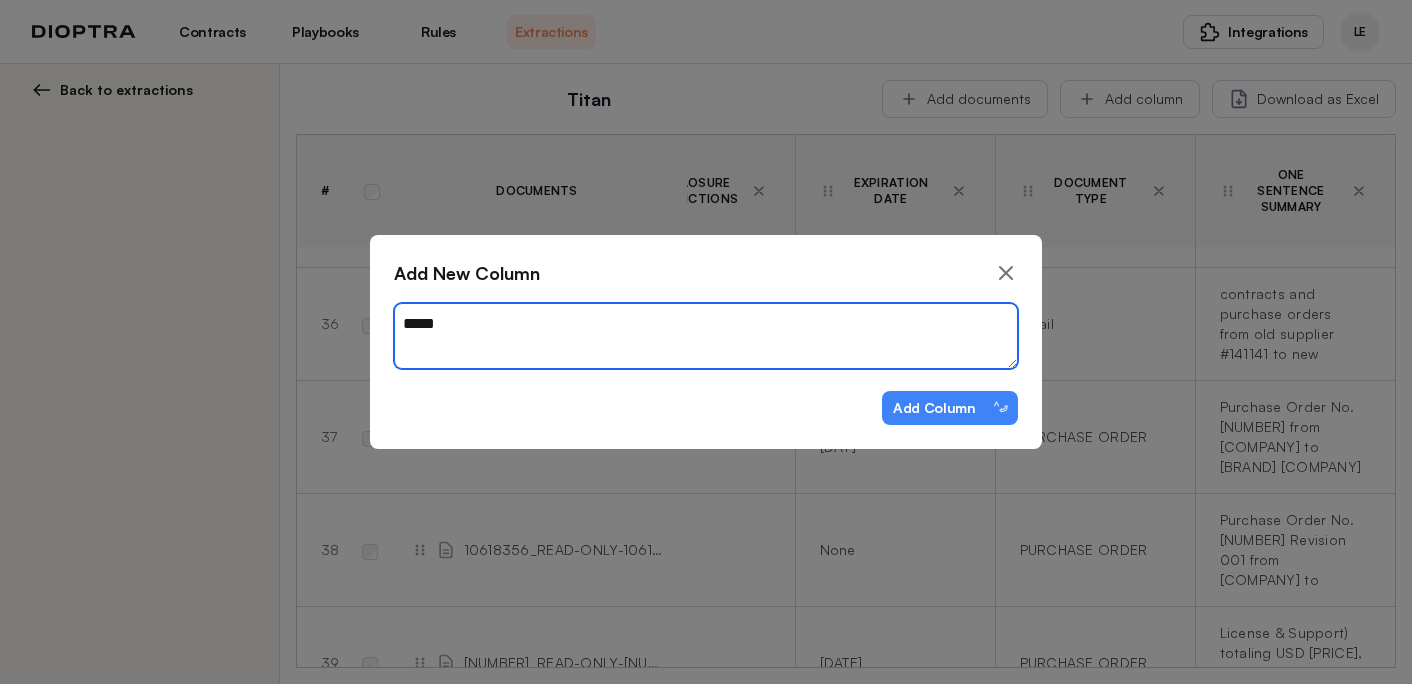 type on "*" 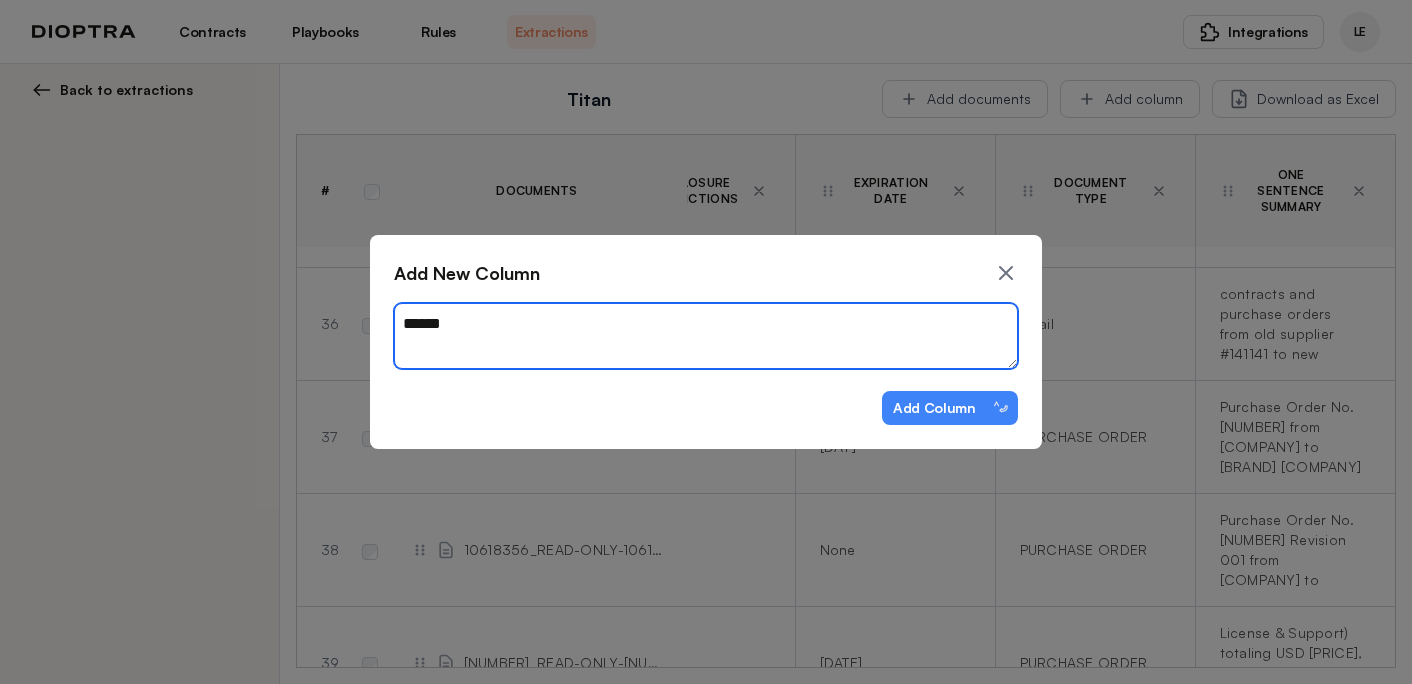 type on "*" 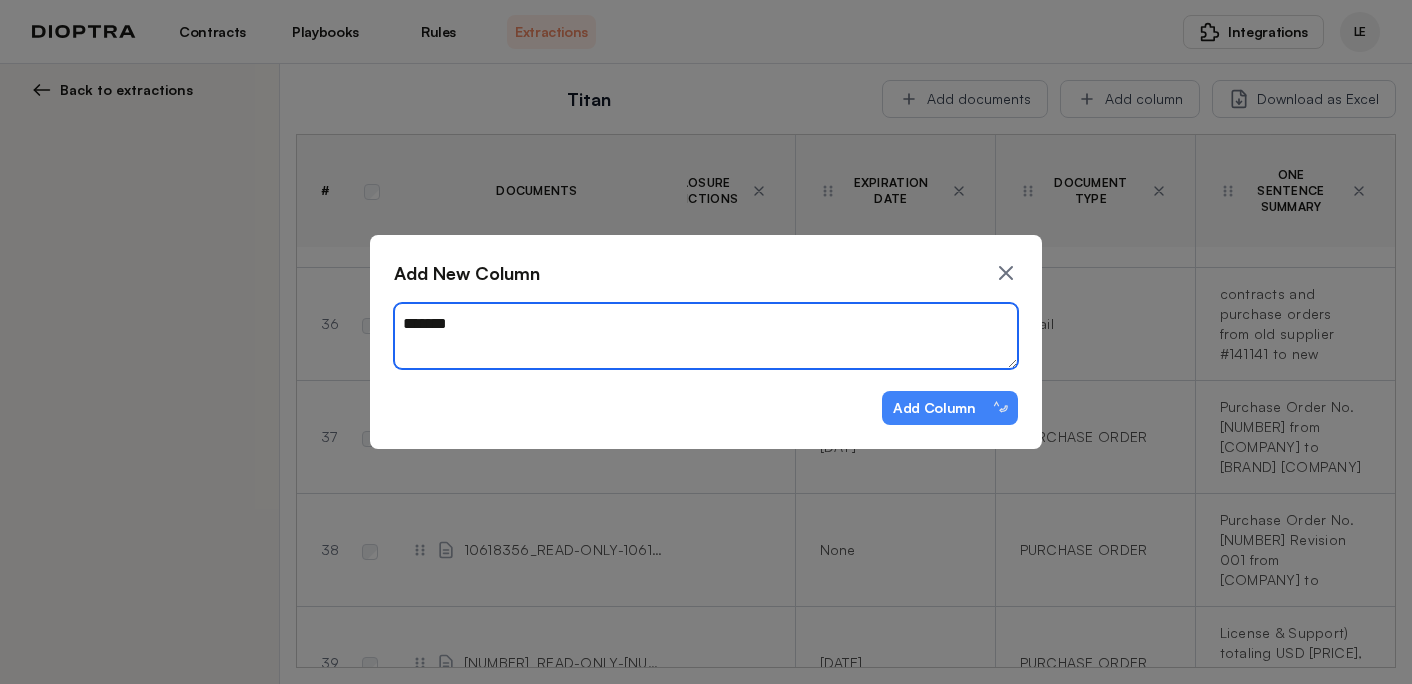 type on "*" 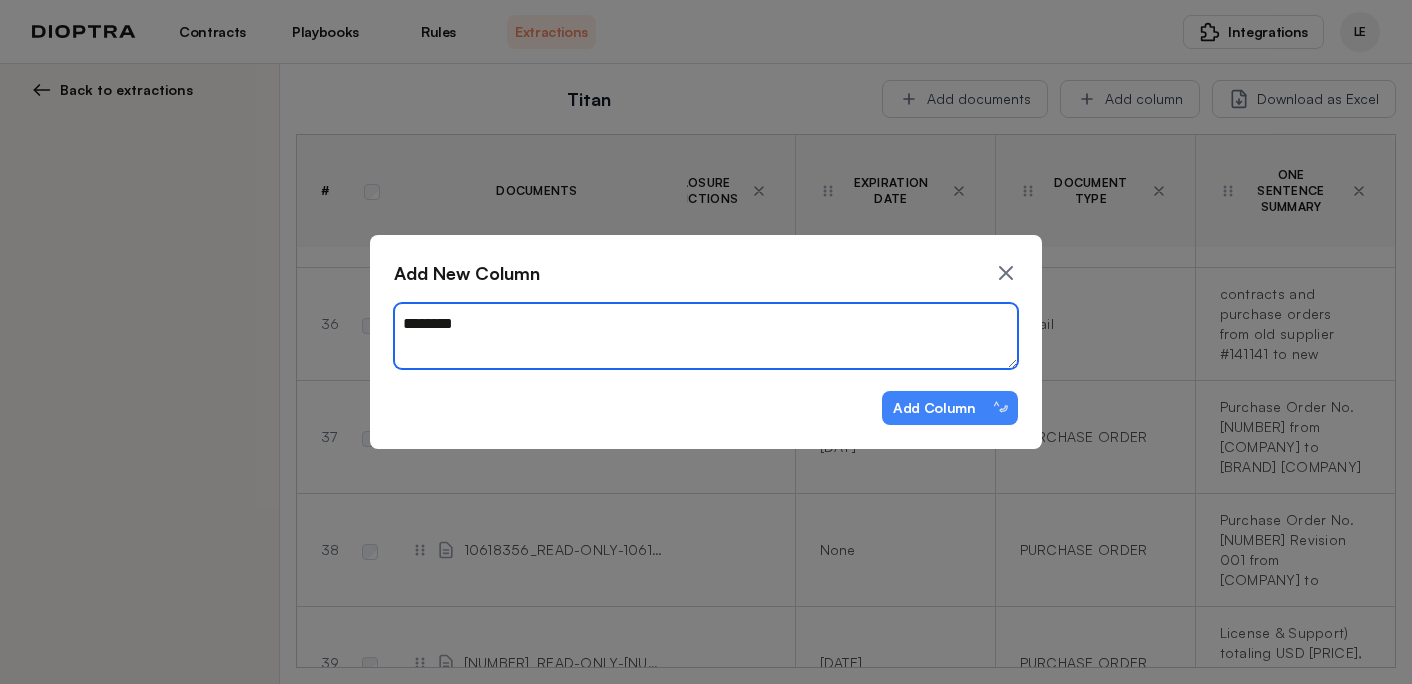 type on "*" 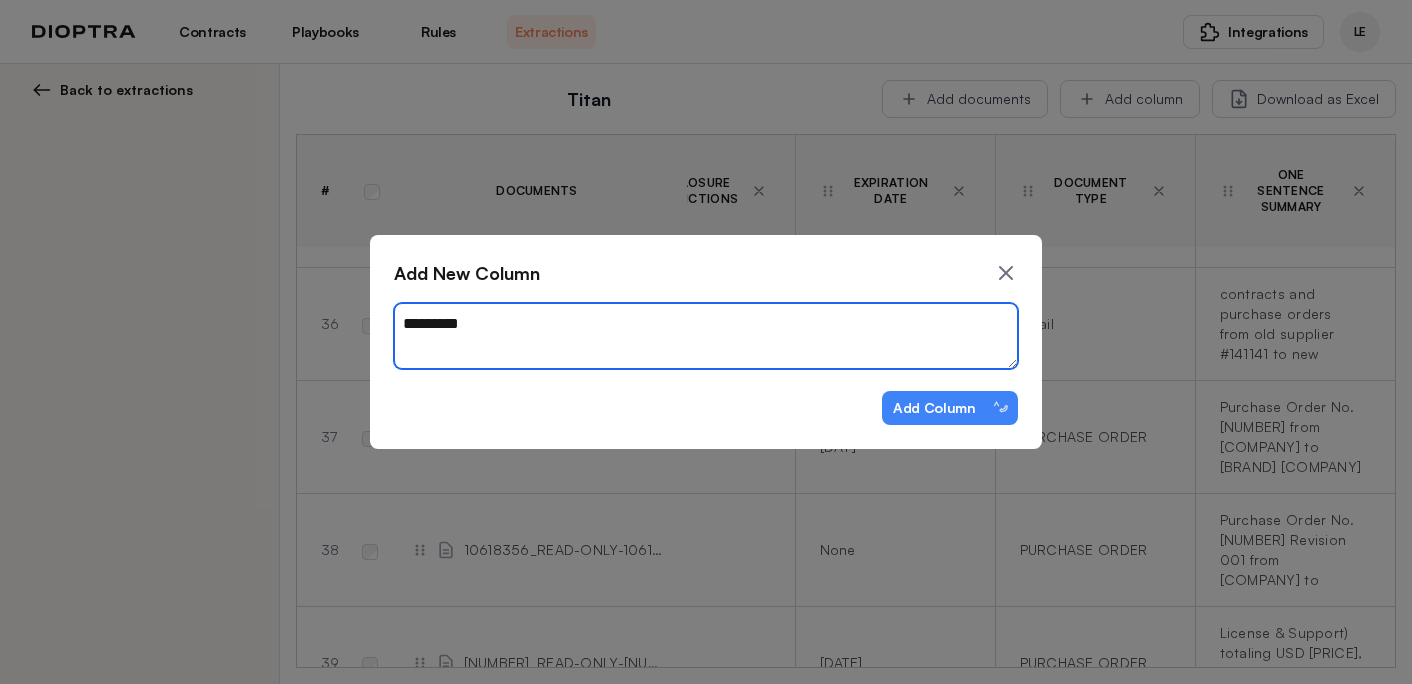 type on "*" 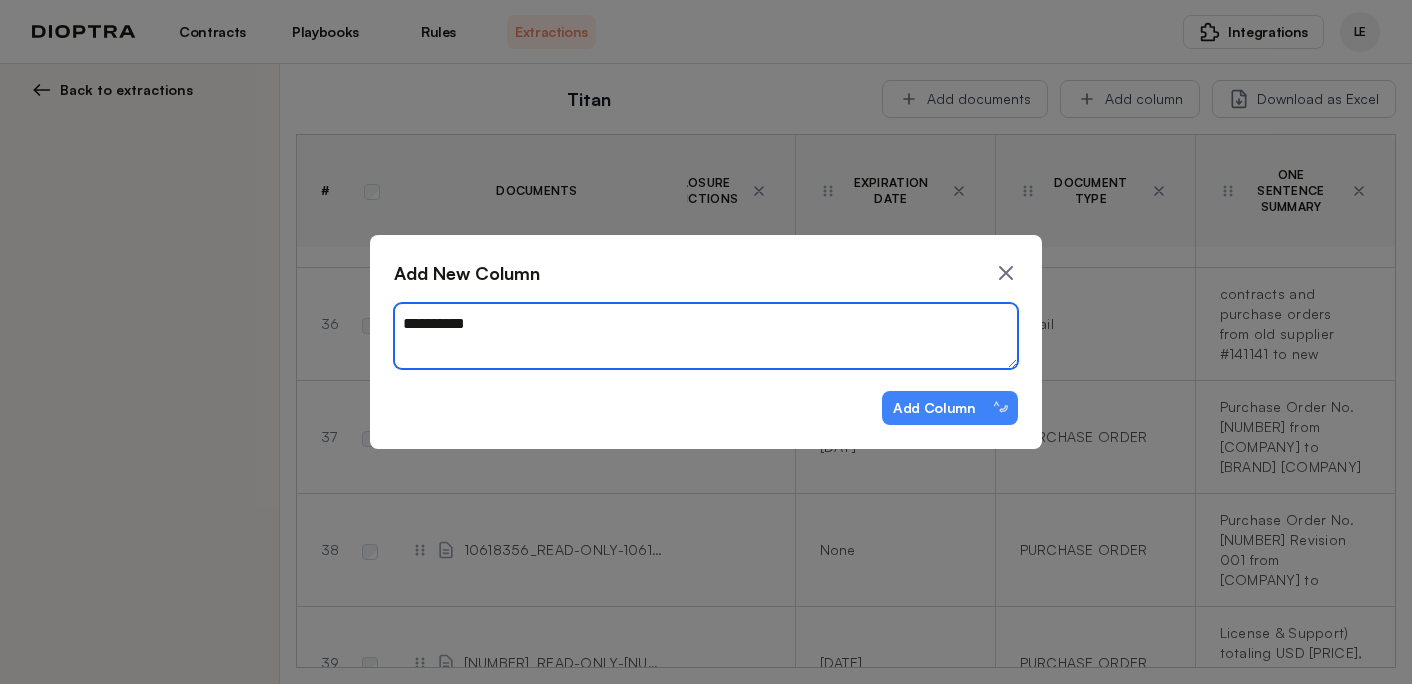 type on "**********" 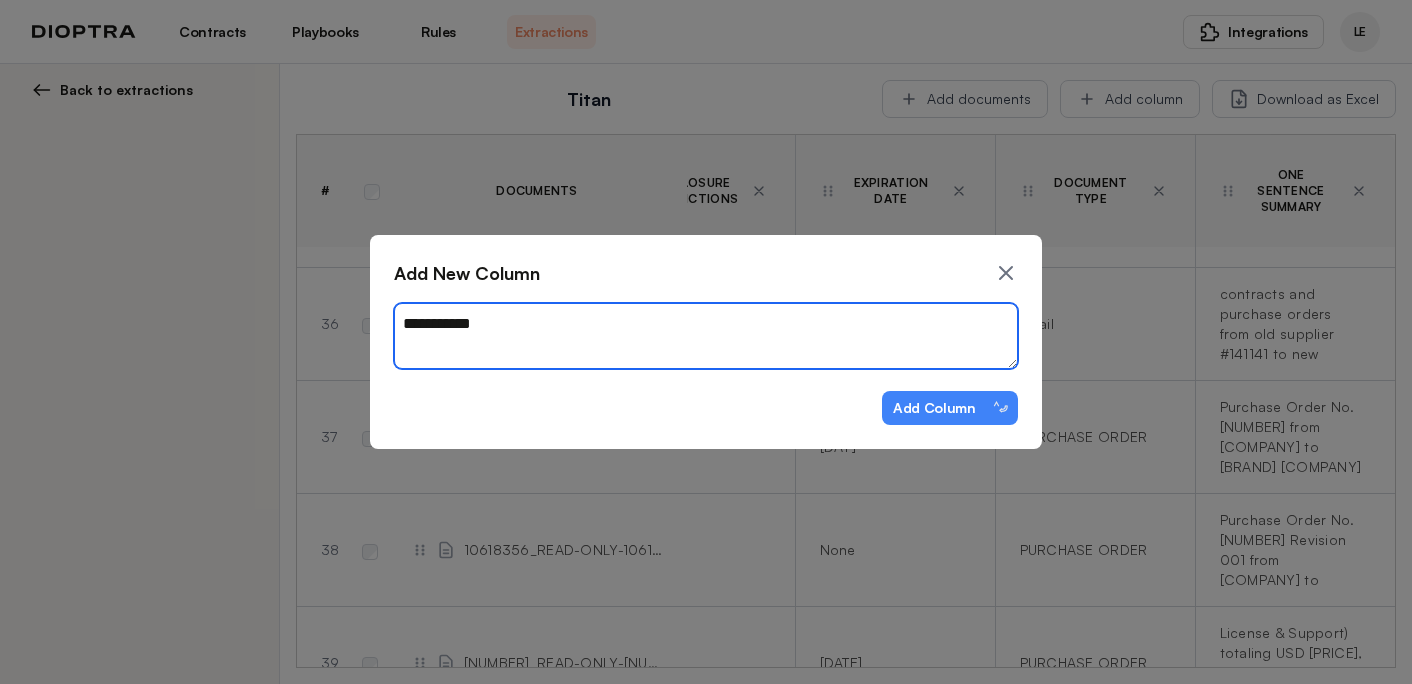 type on "*" 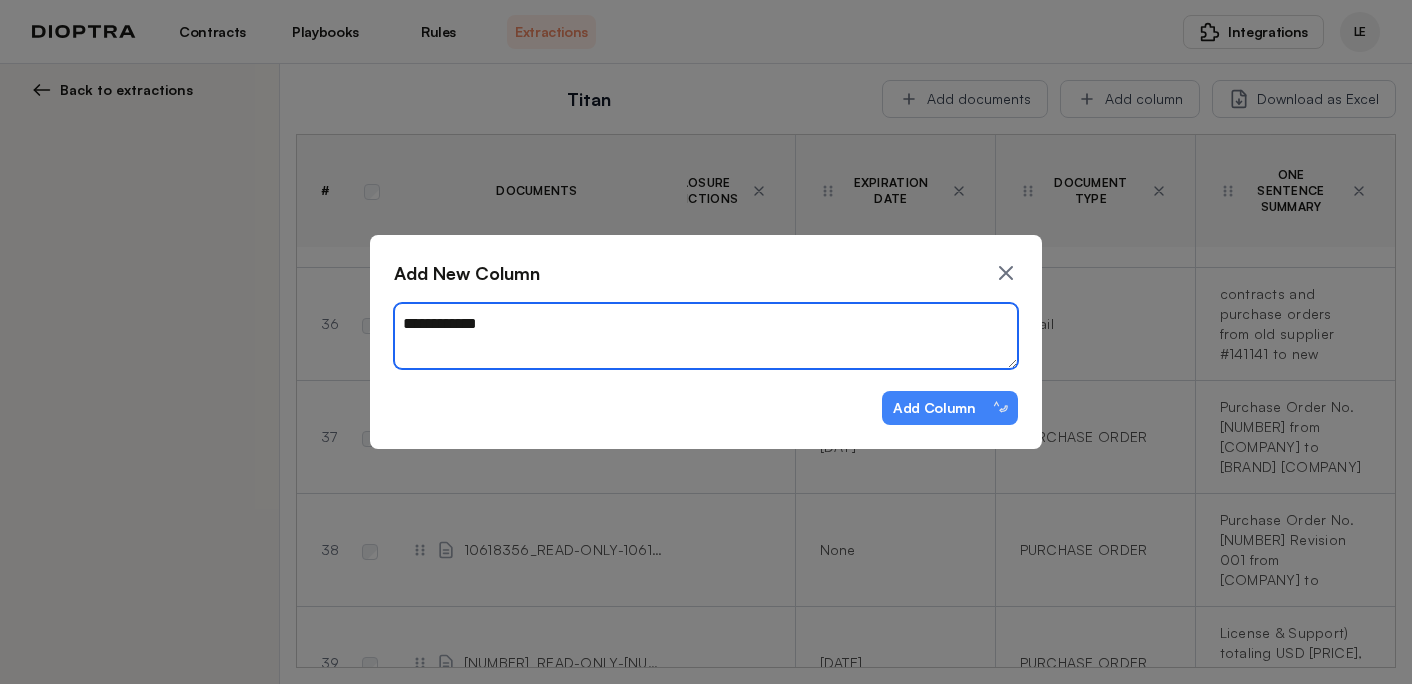 type on "*" 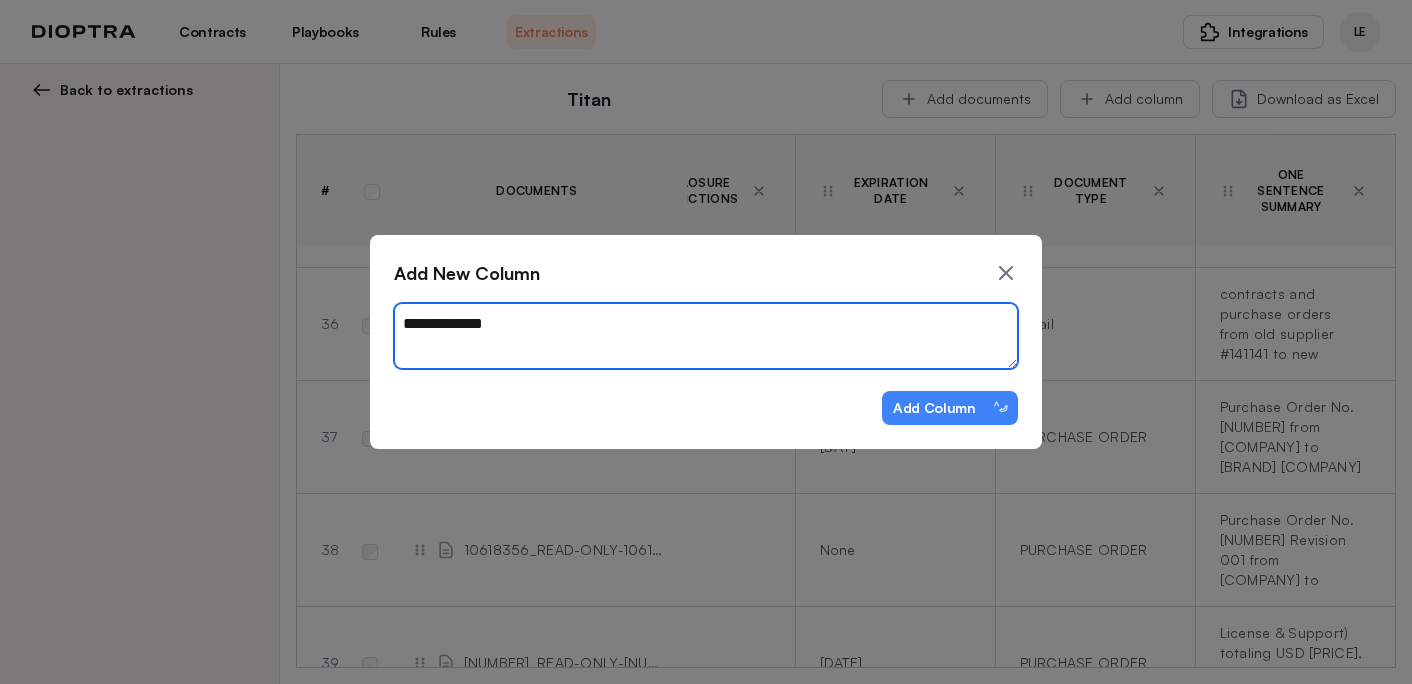 type on "*" 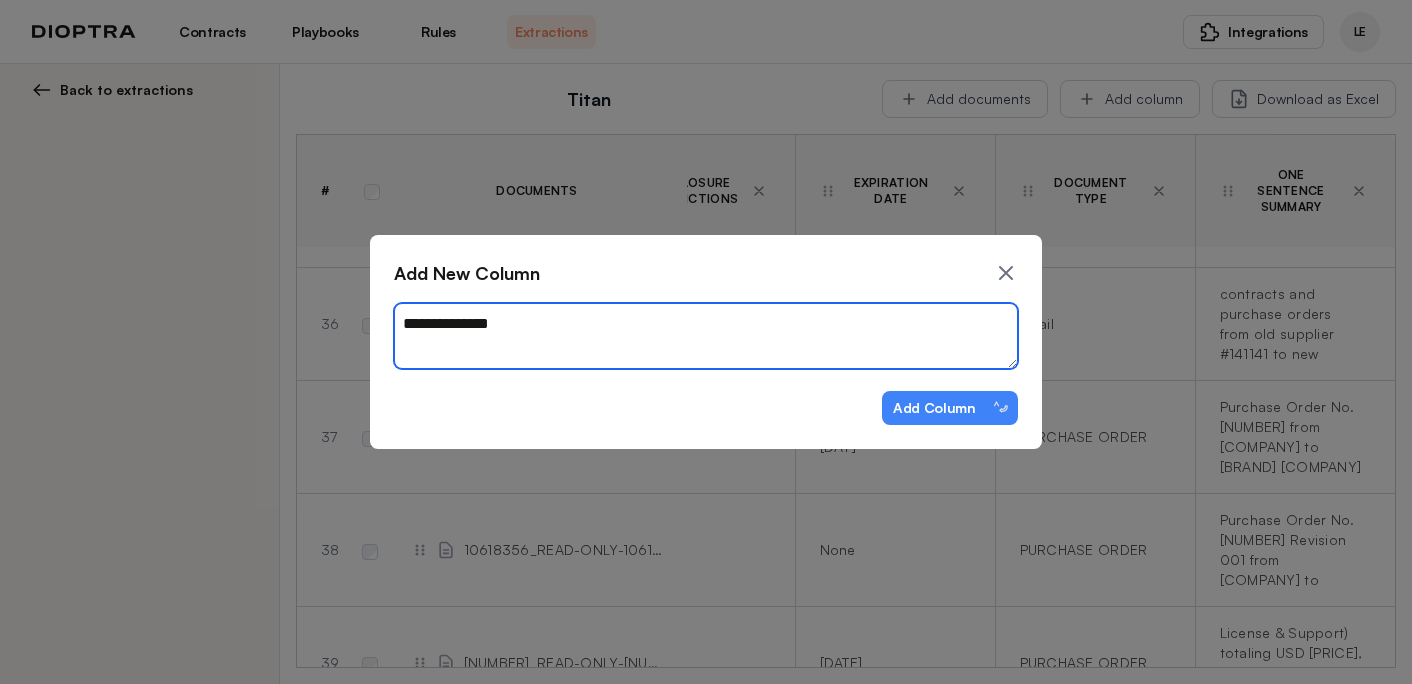 type on "*" 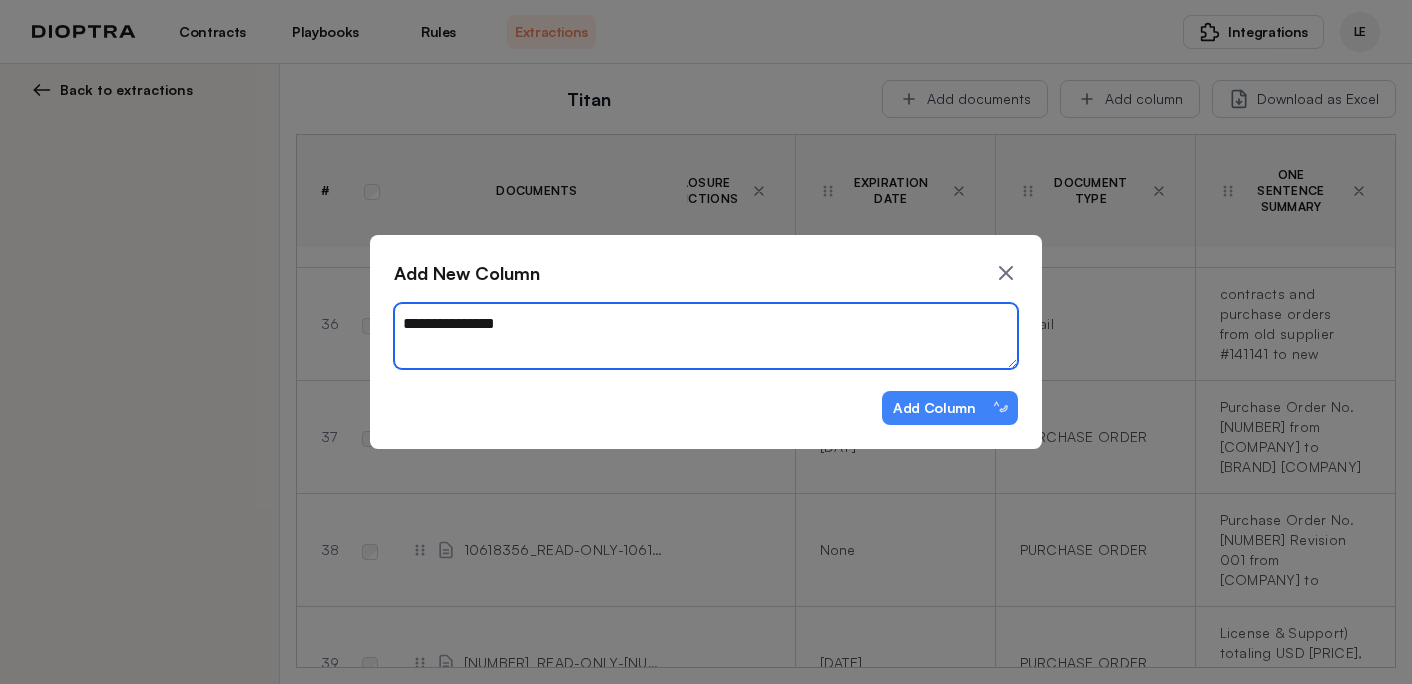 type on "*" 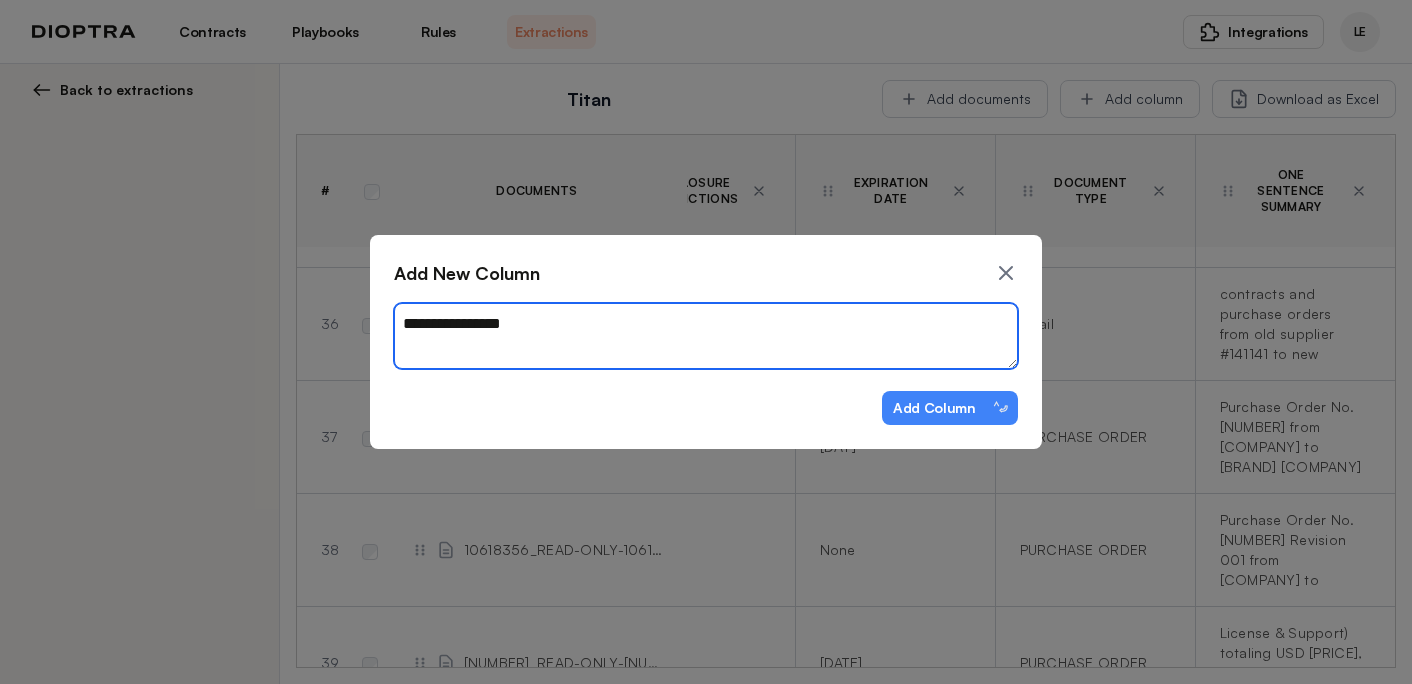 type on "*" 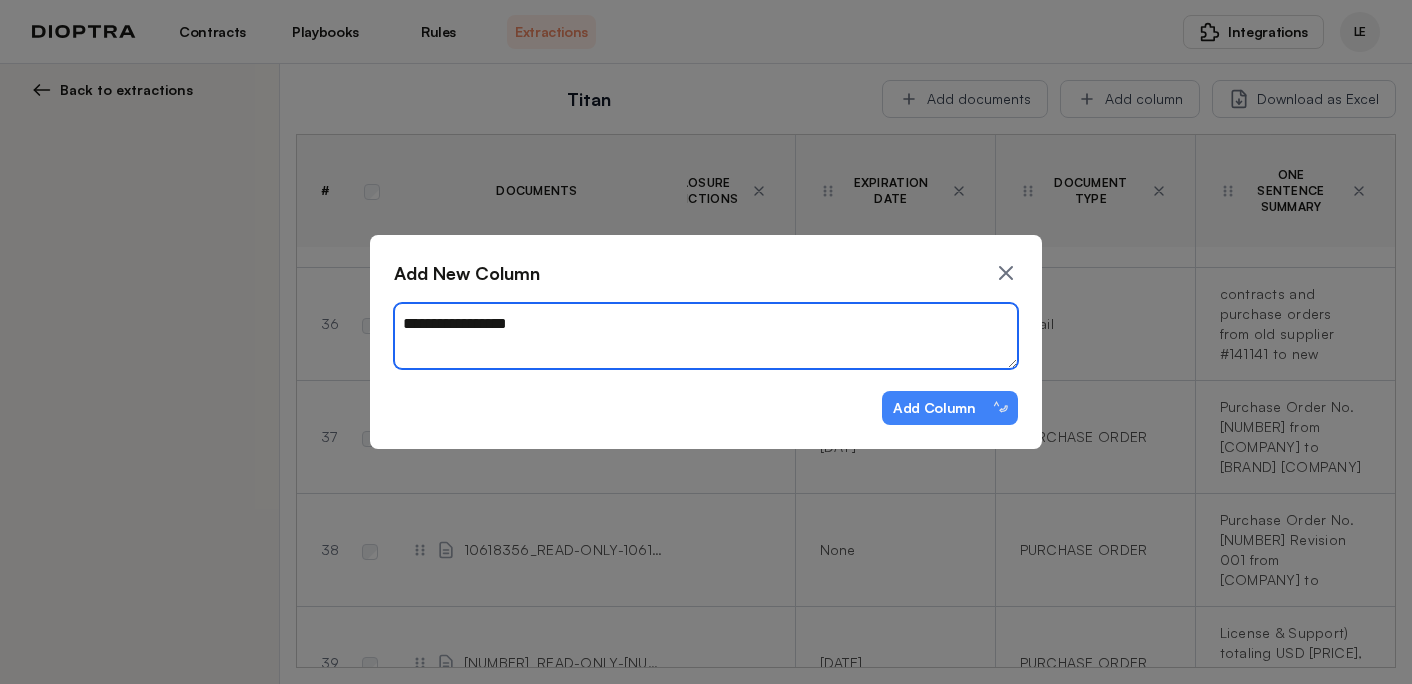 type on "*" 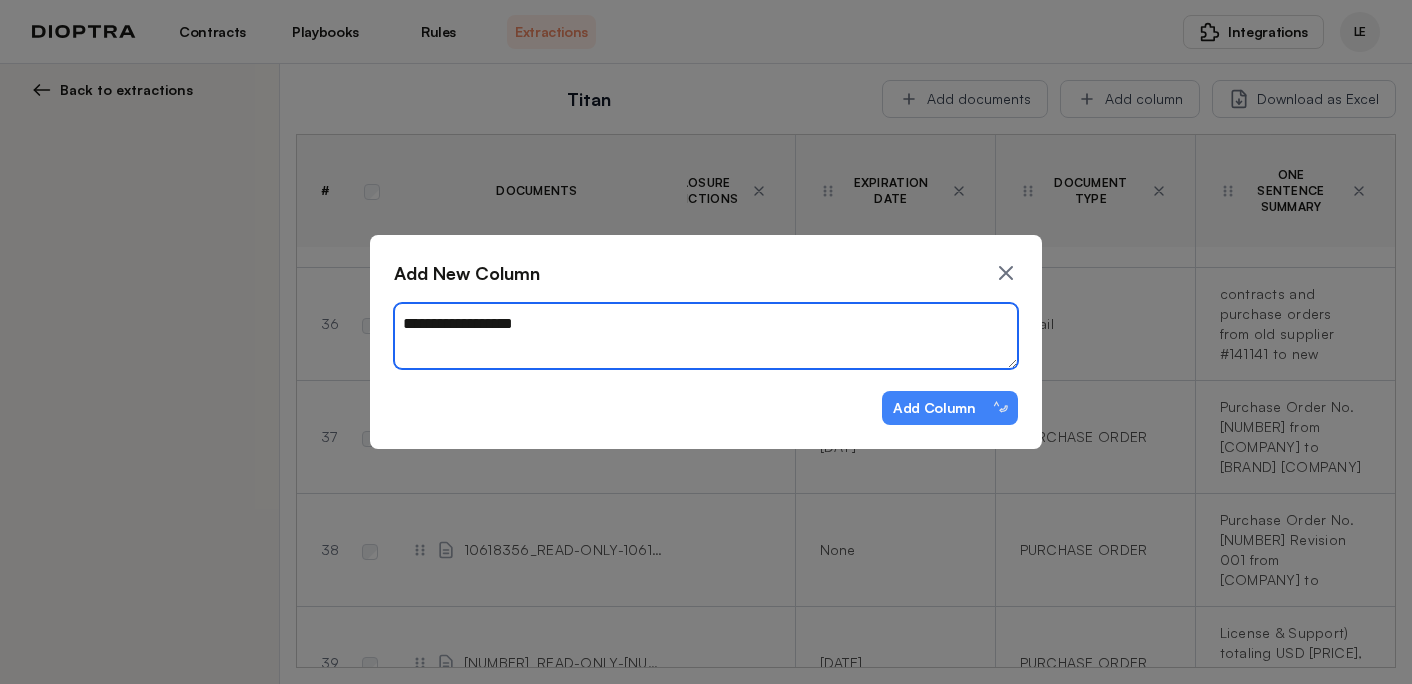 type on "*" 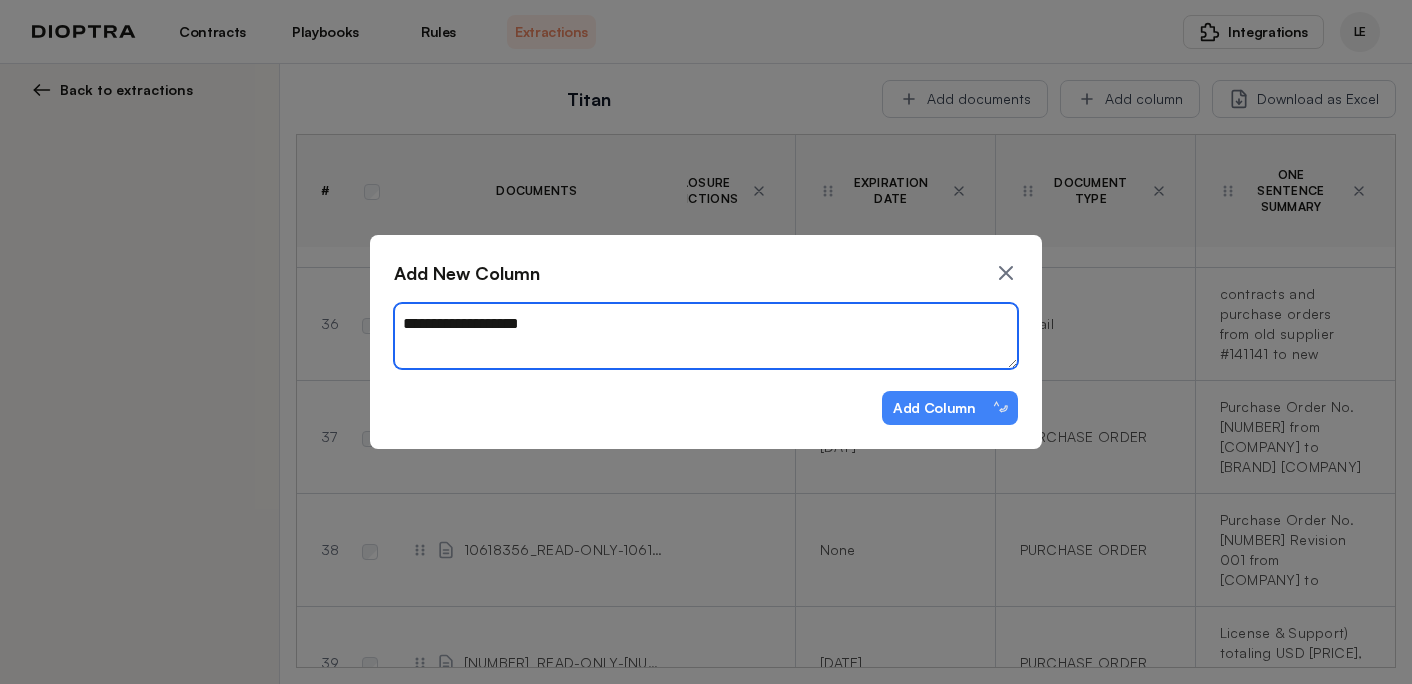 type on "*" 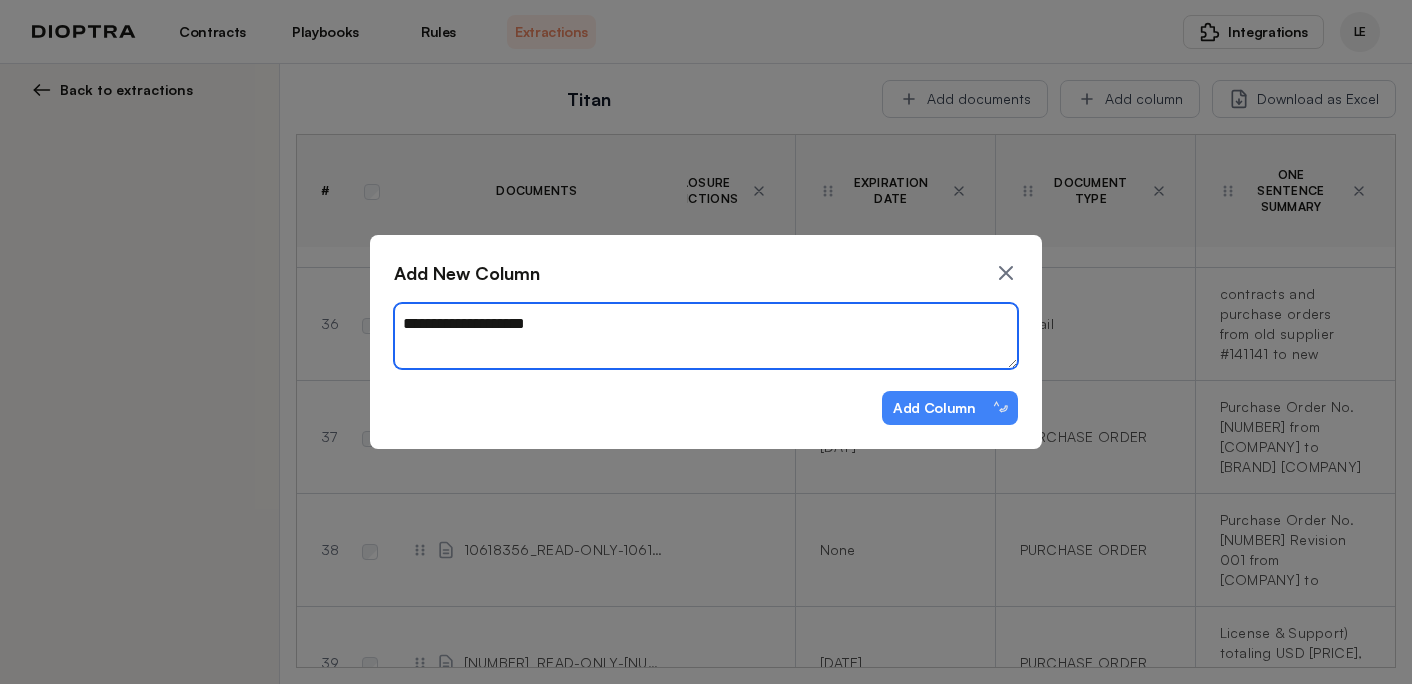 type on "**********" 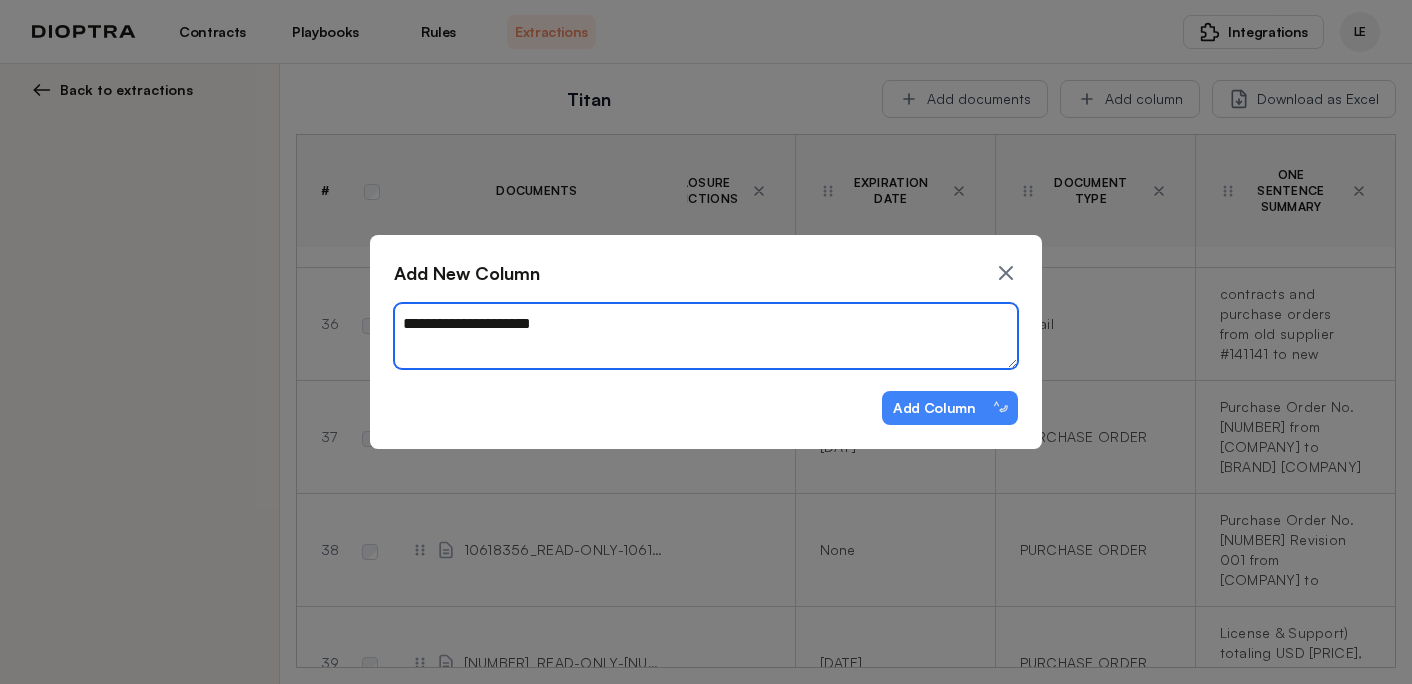 type on "*" 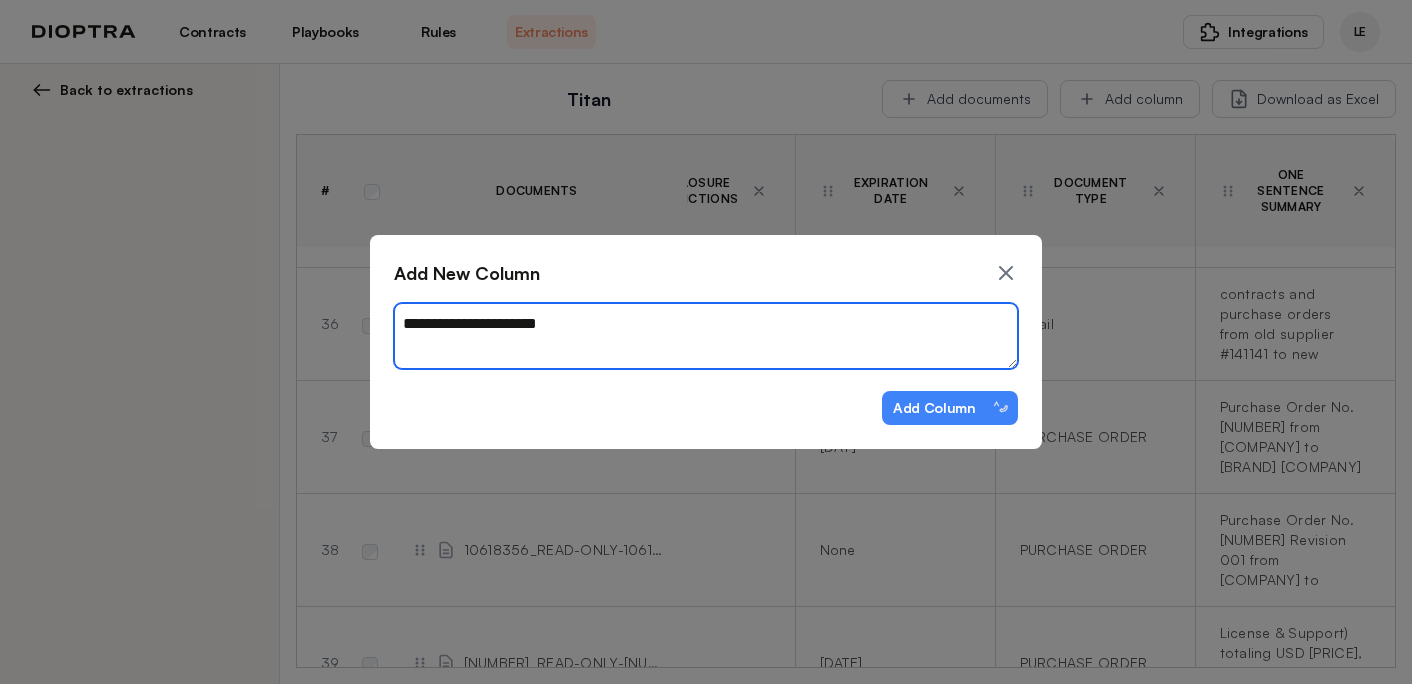 type on "*" 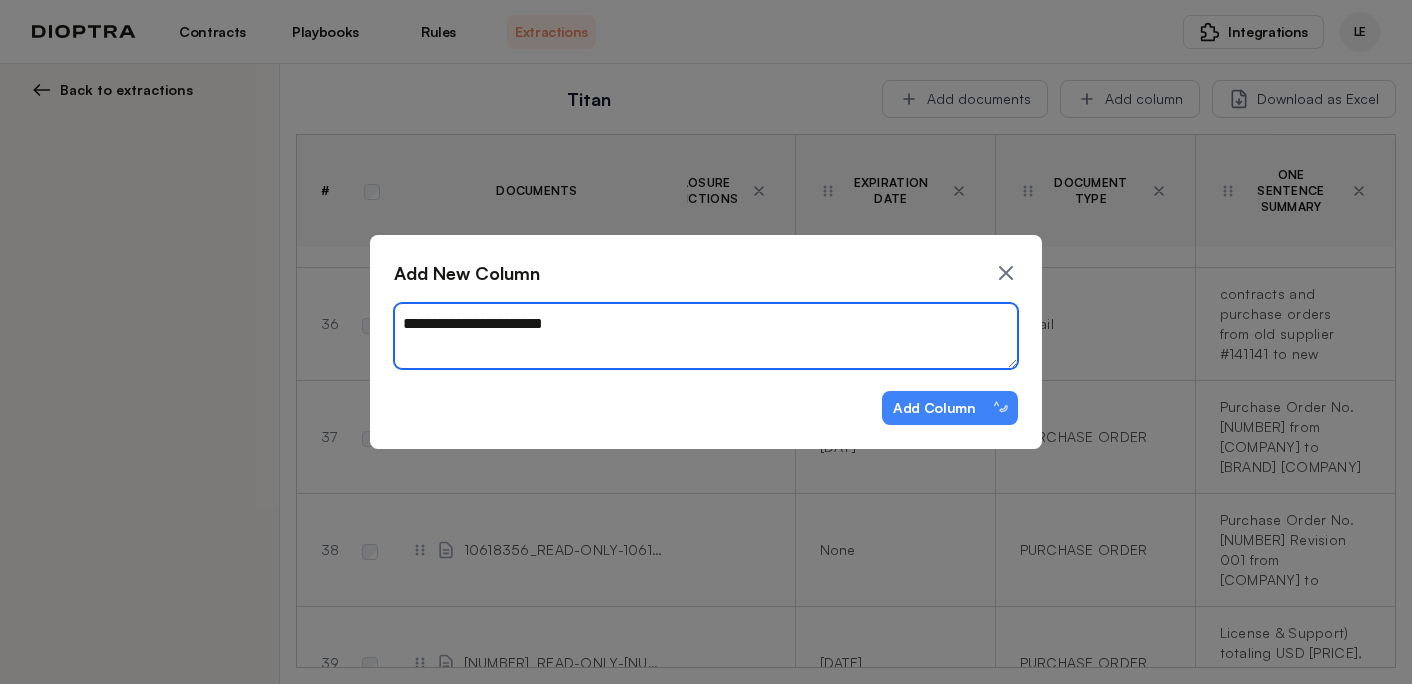 type on "**********" 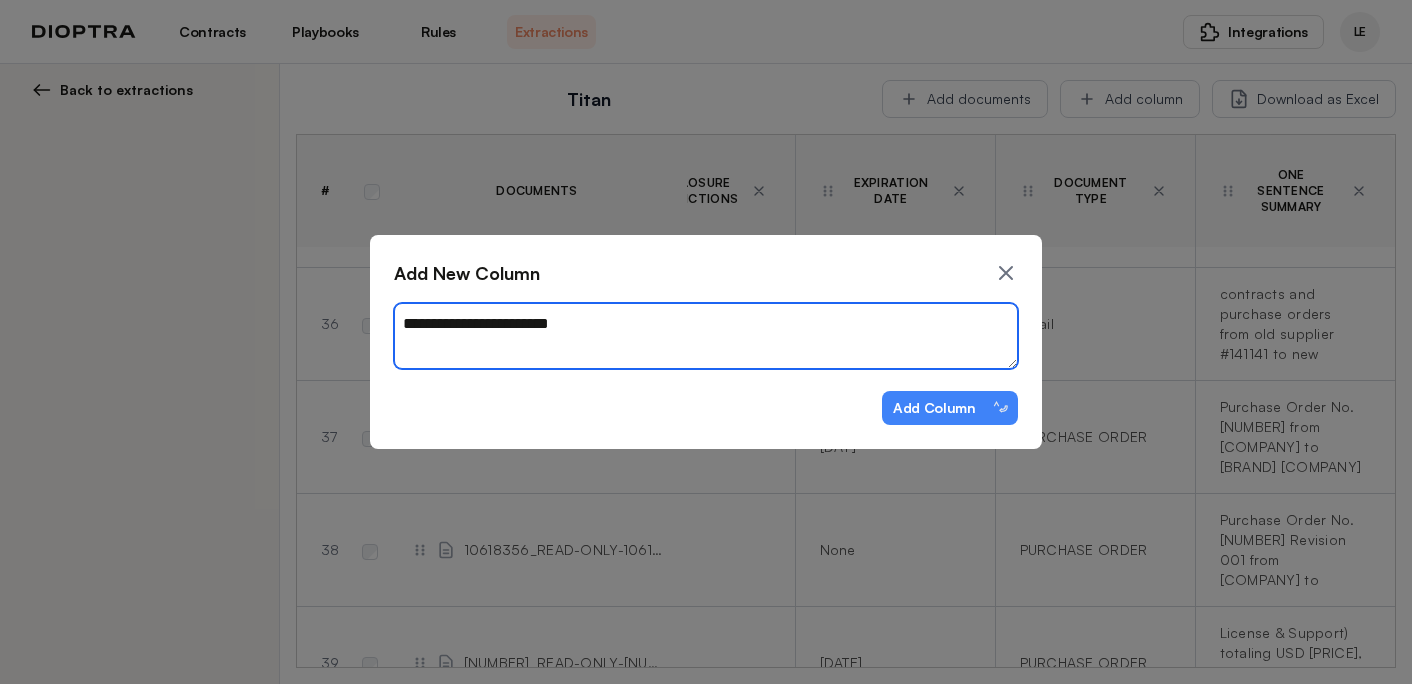 type on "*" 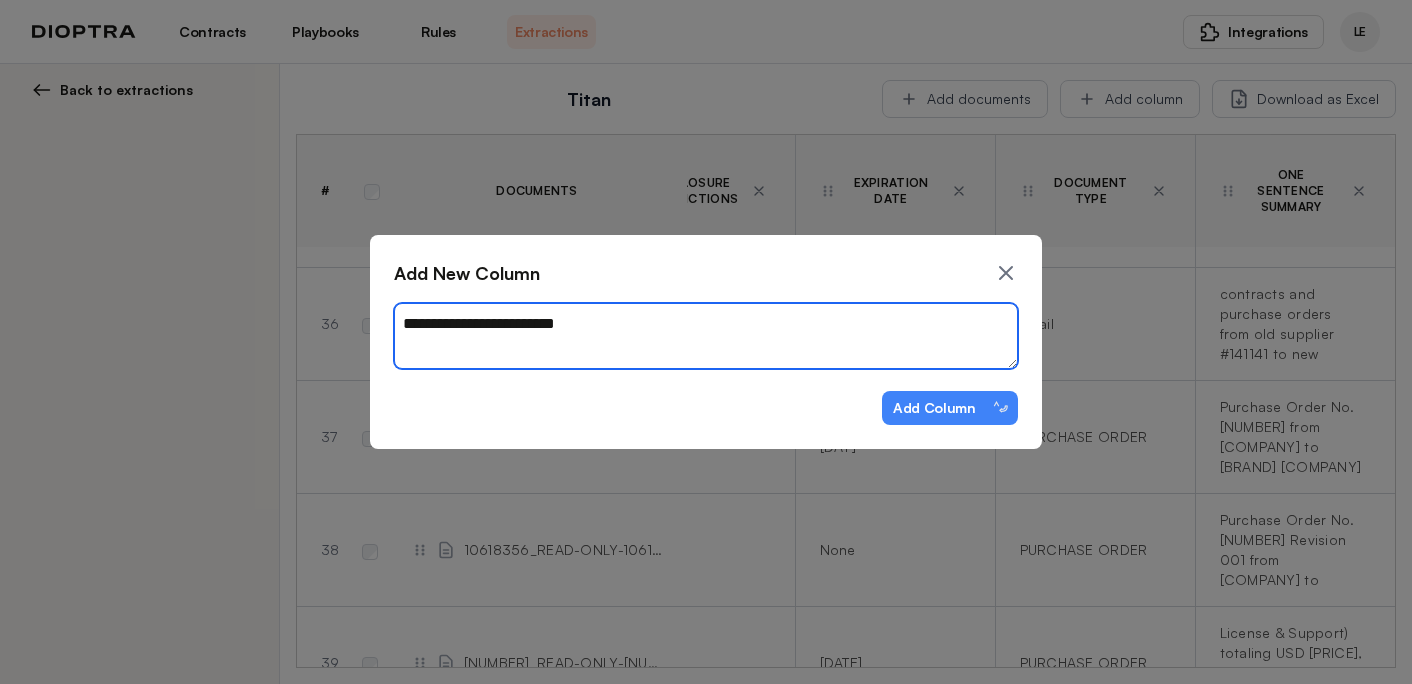 type on "*" 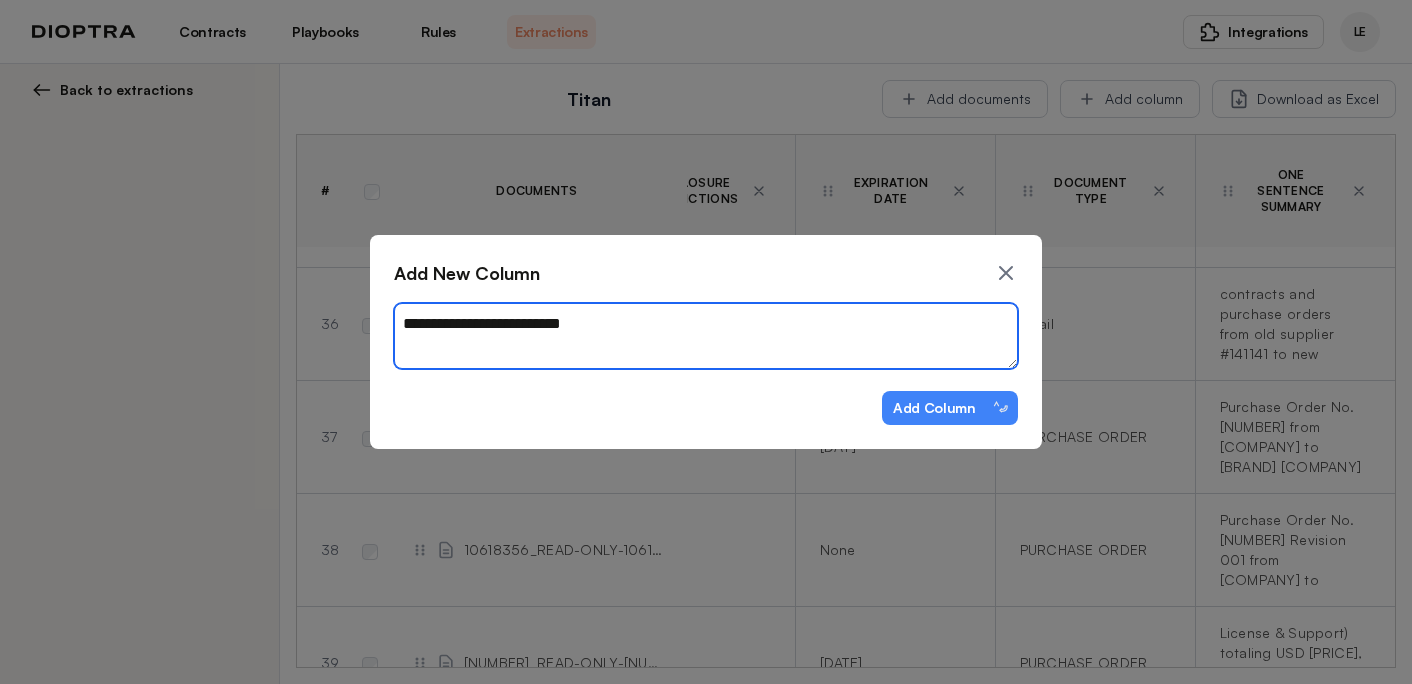 type on "*" 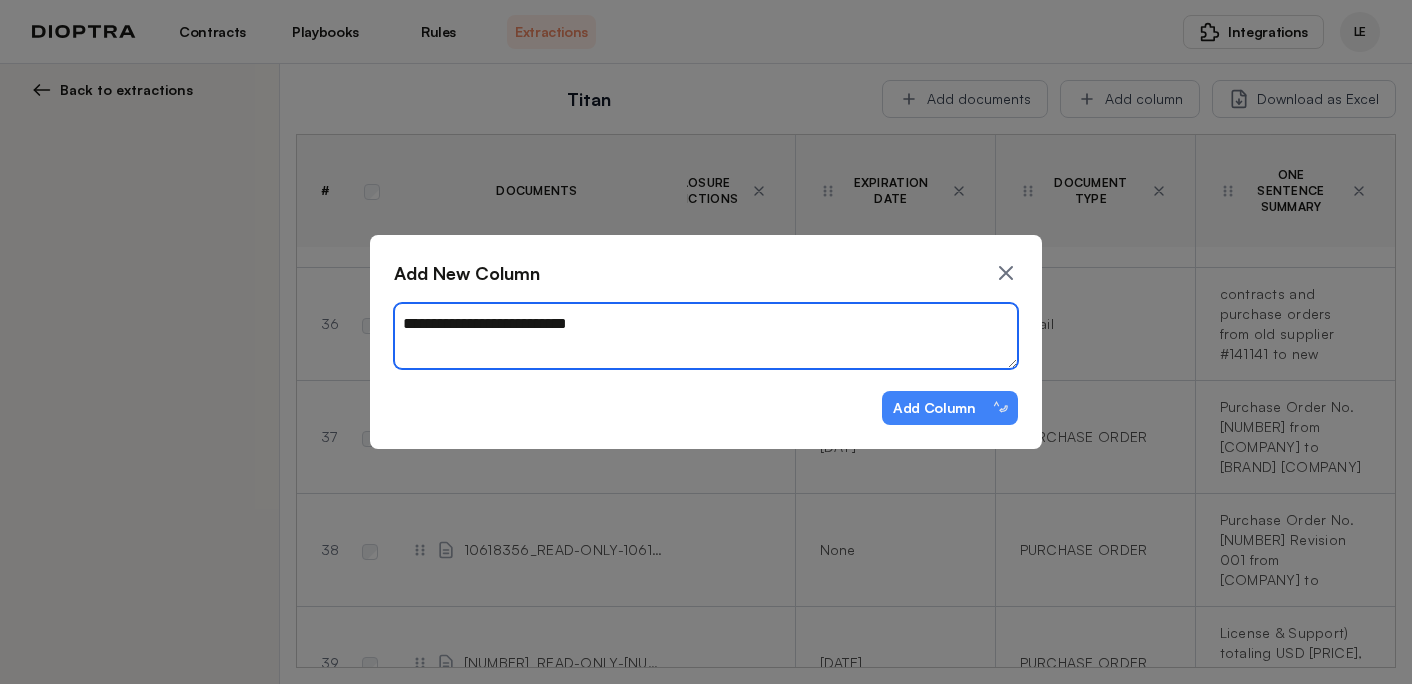 type on "*" 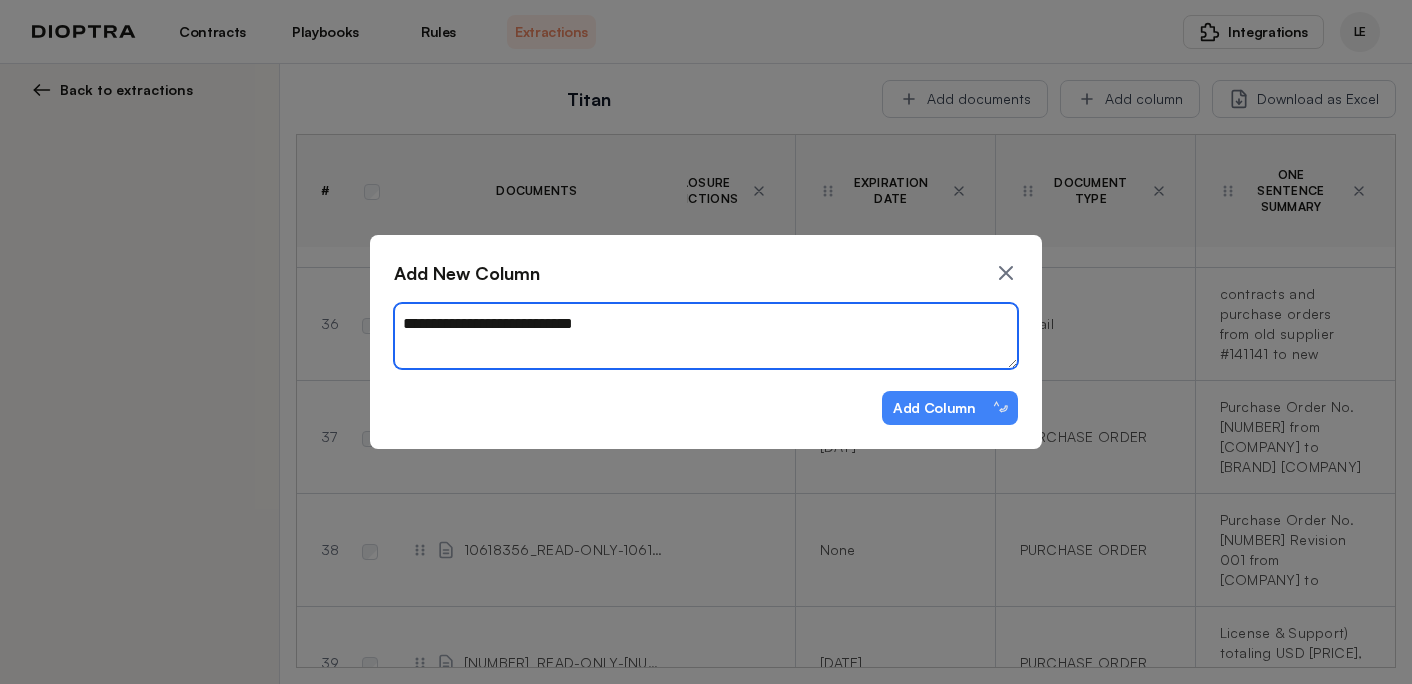 type on "*" 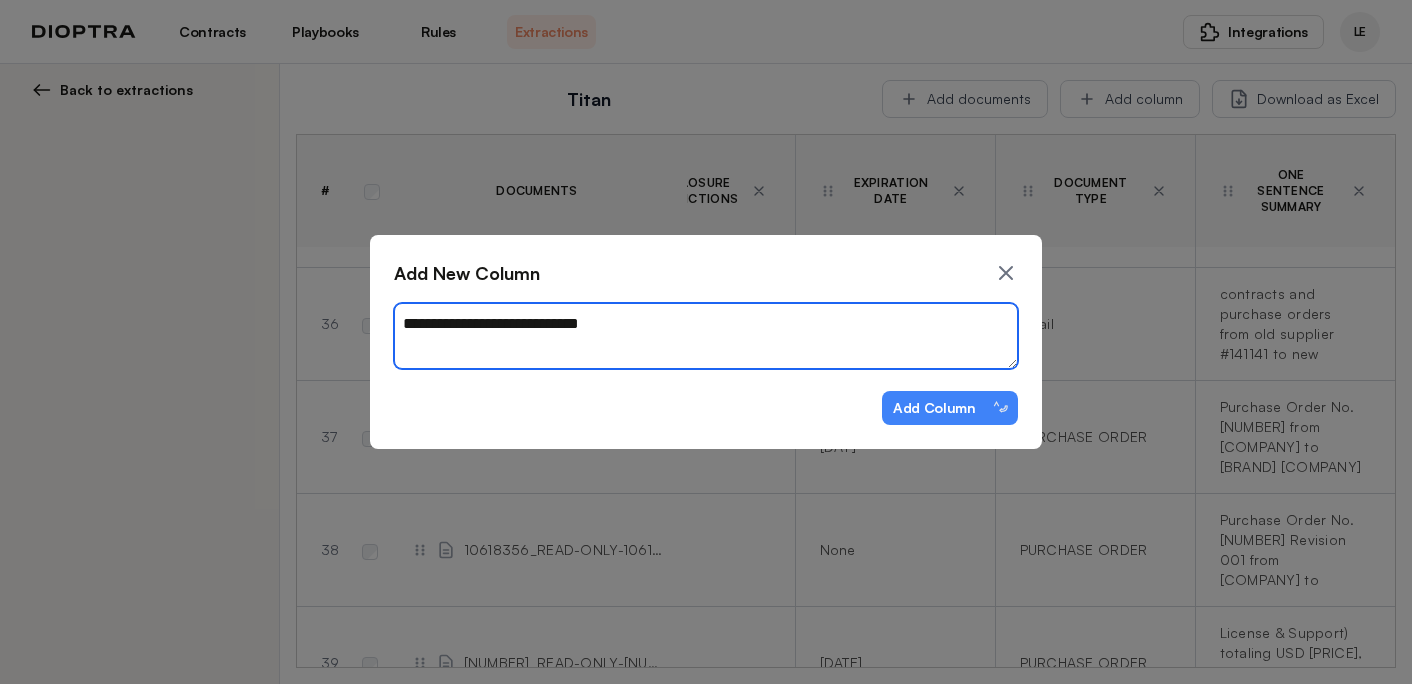 type on "*" 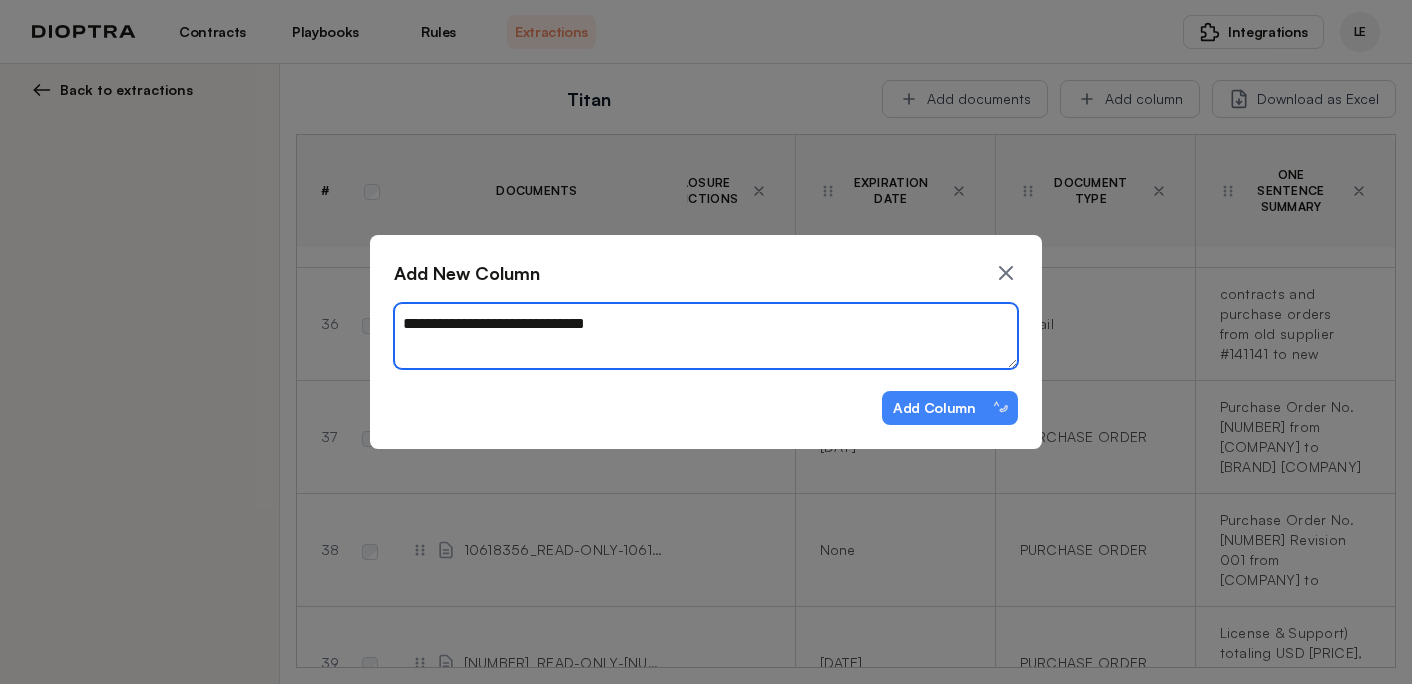 type on "*" 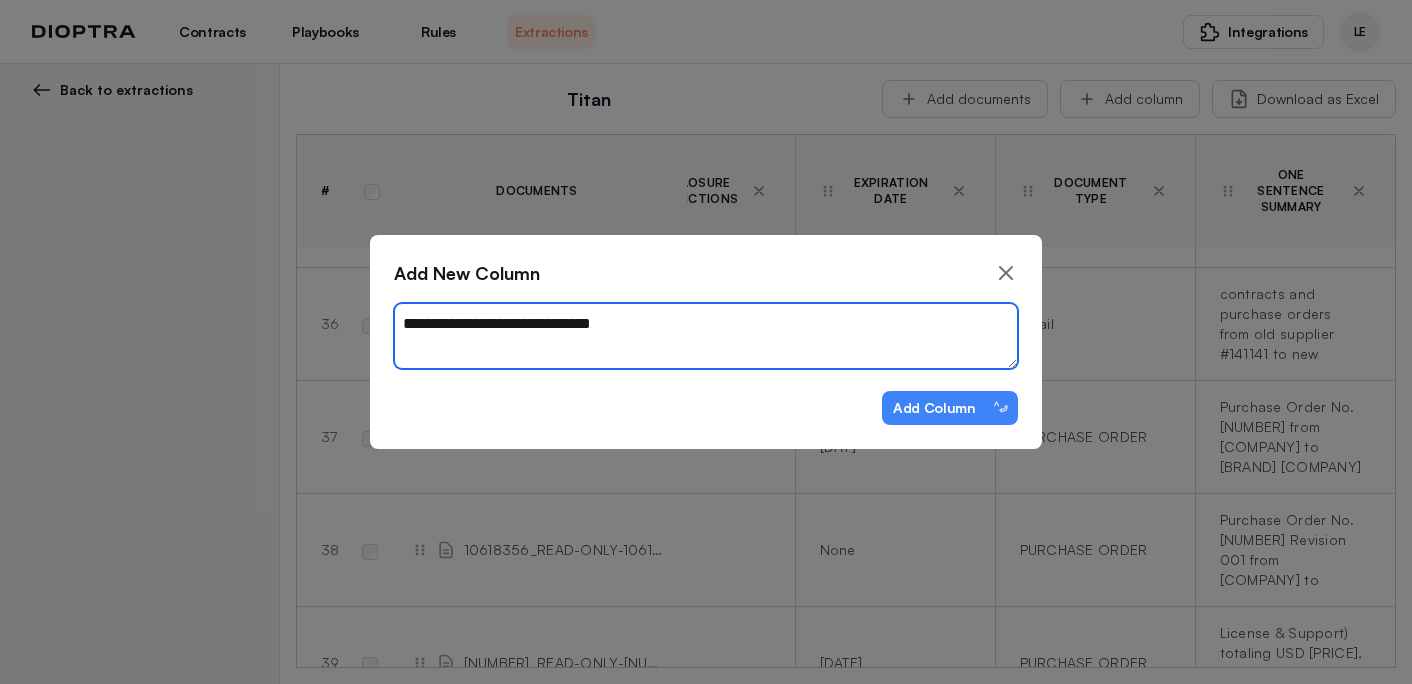 type on "*" 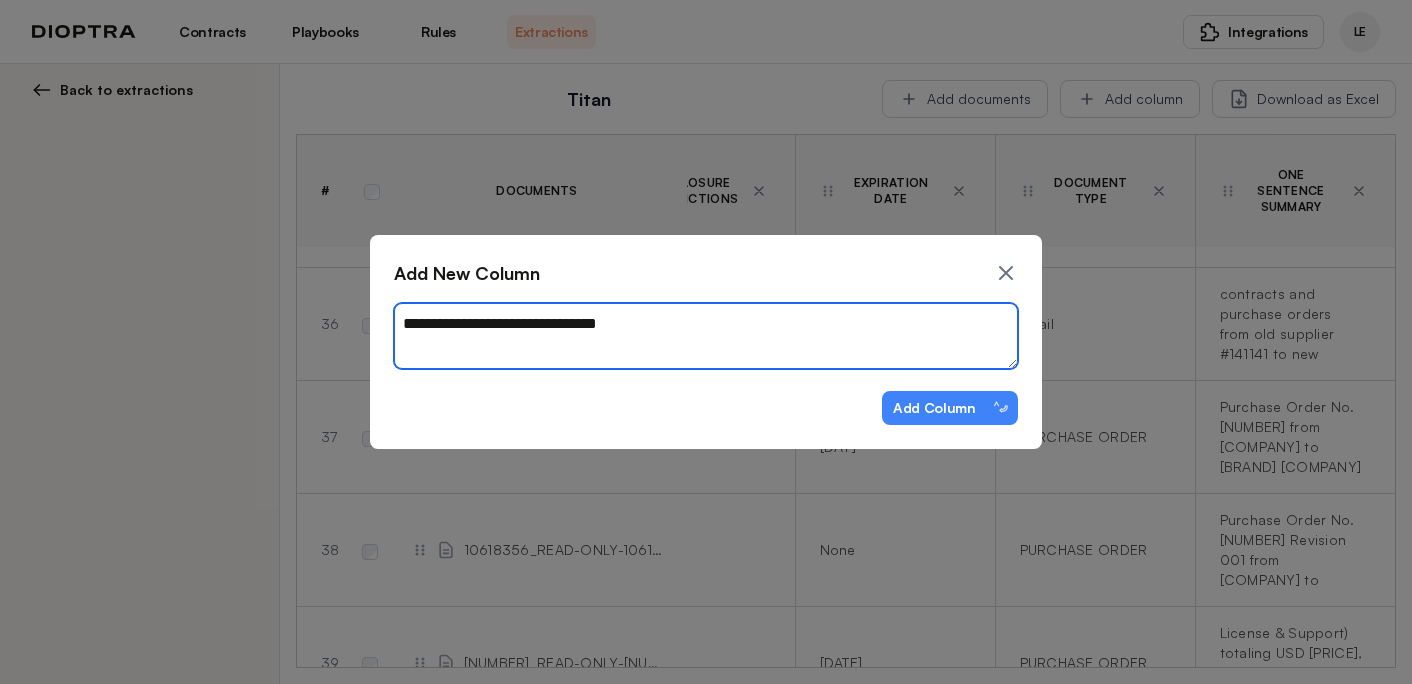type on "*" 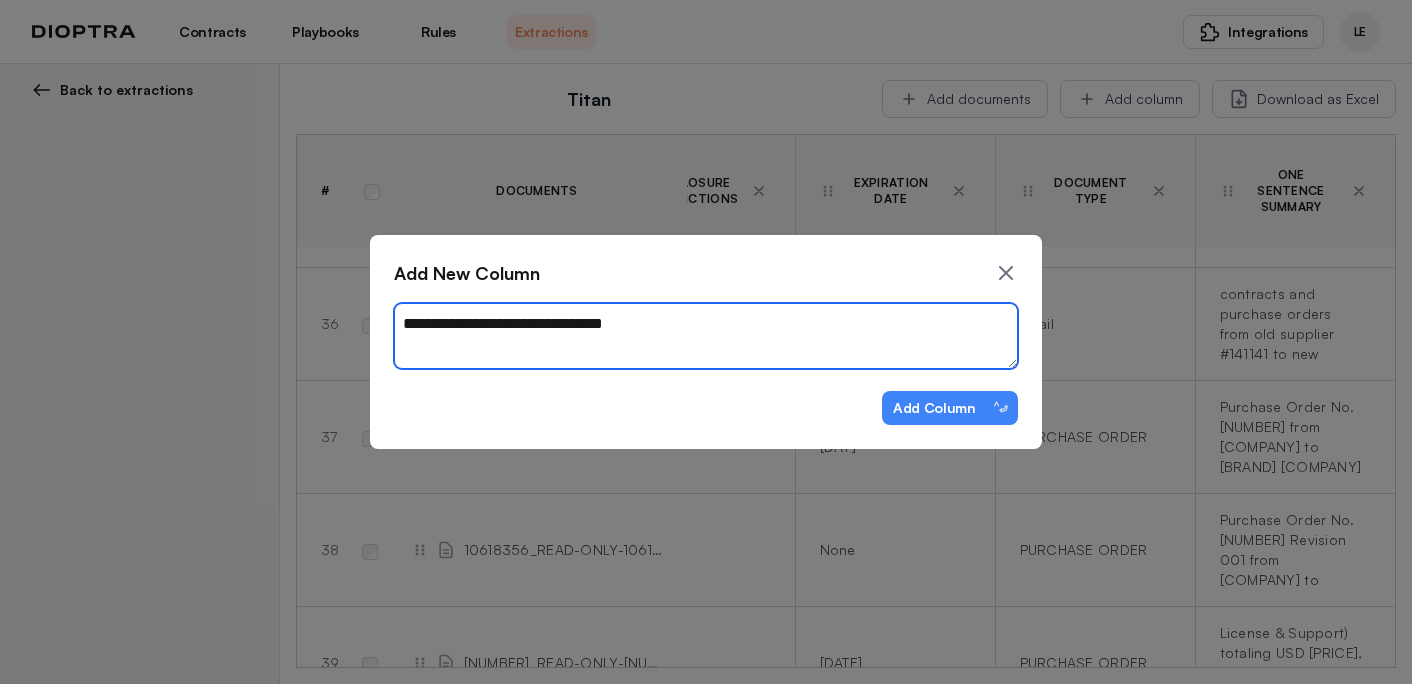 type on "*" 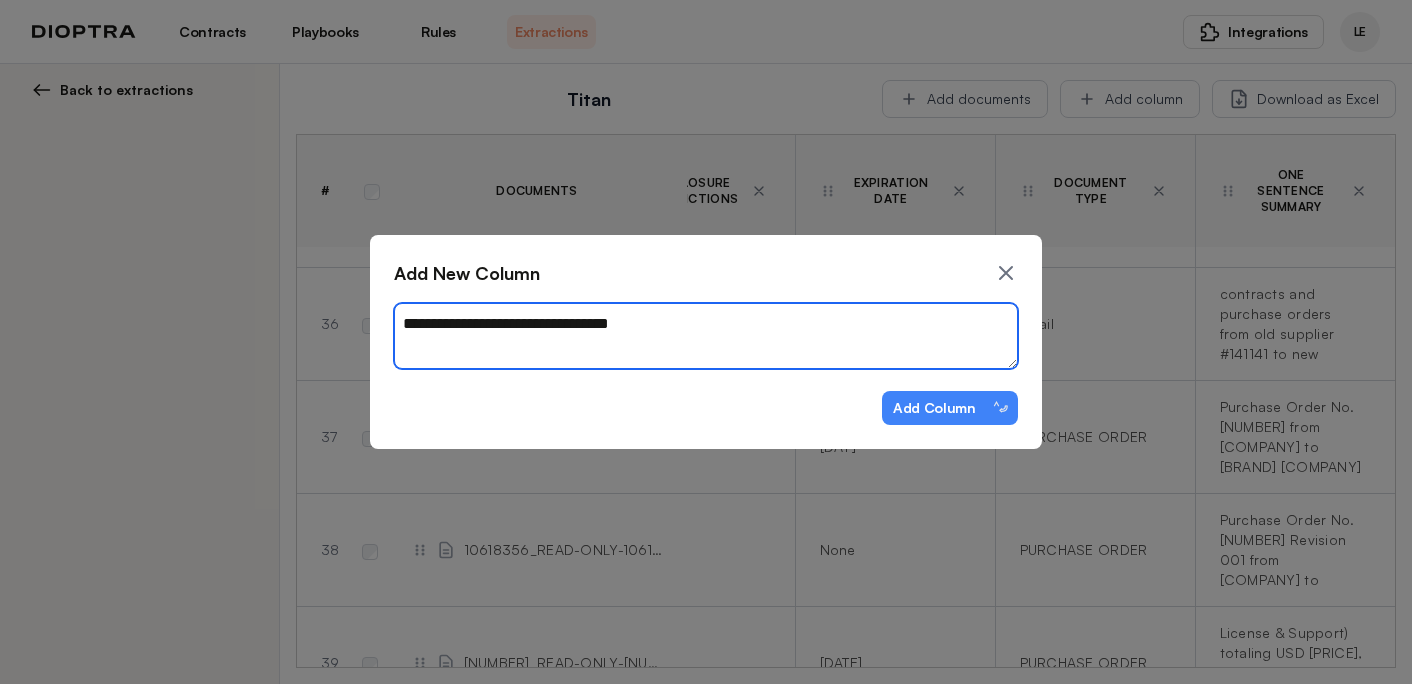 type on "**********" 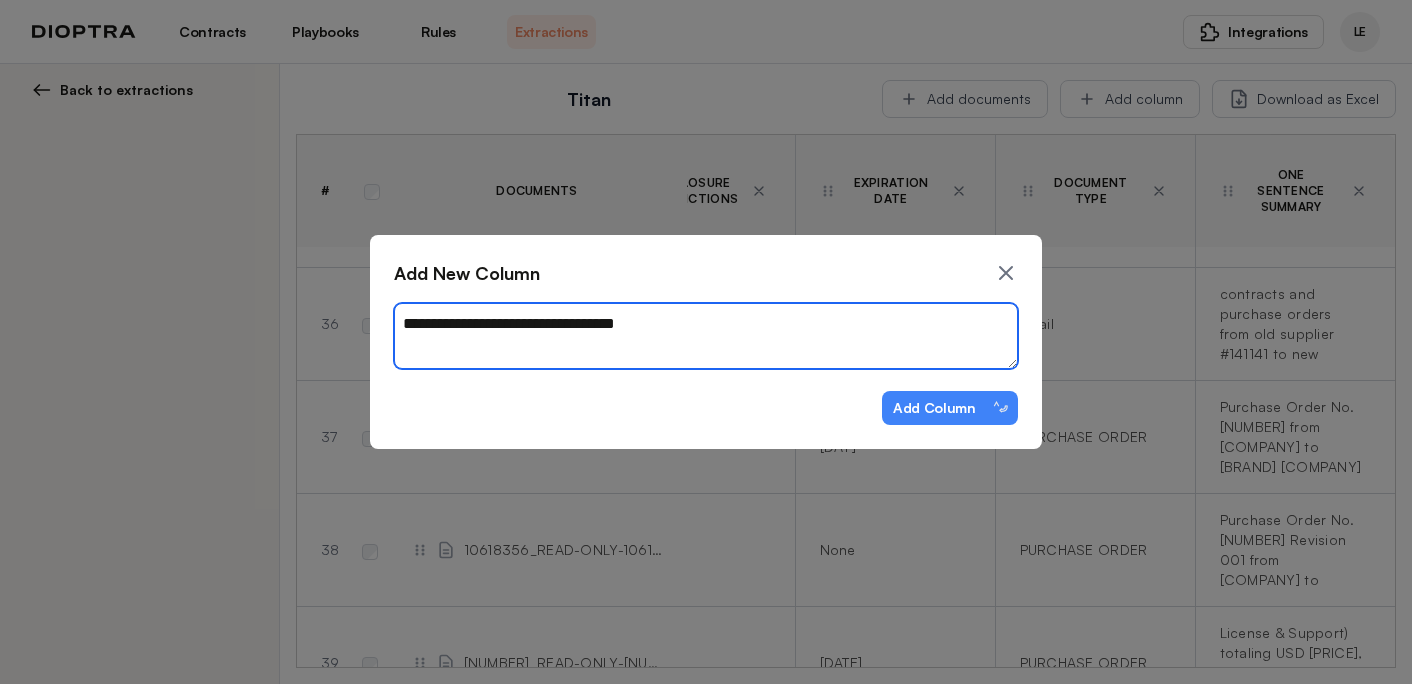 type on "*" 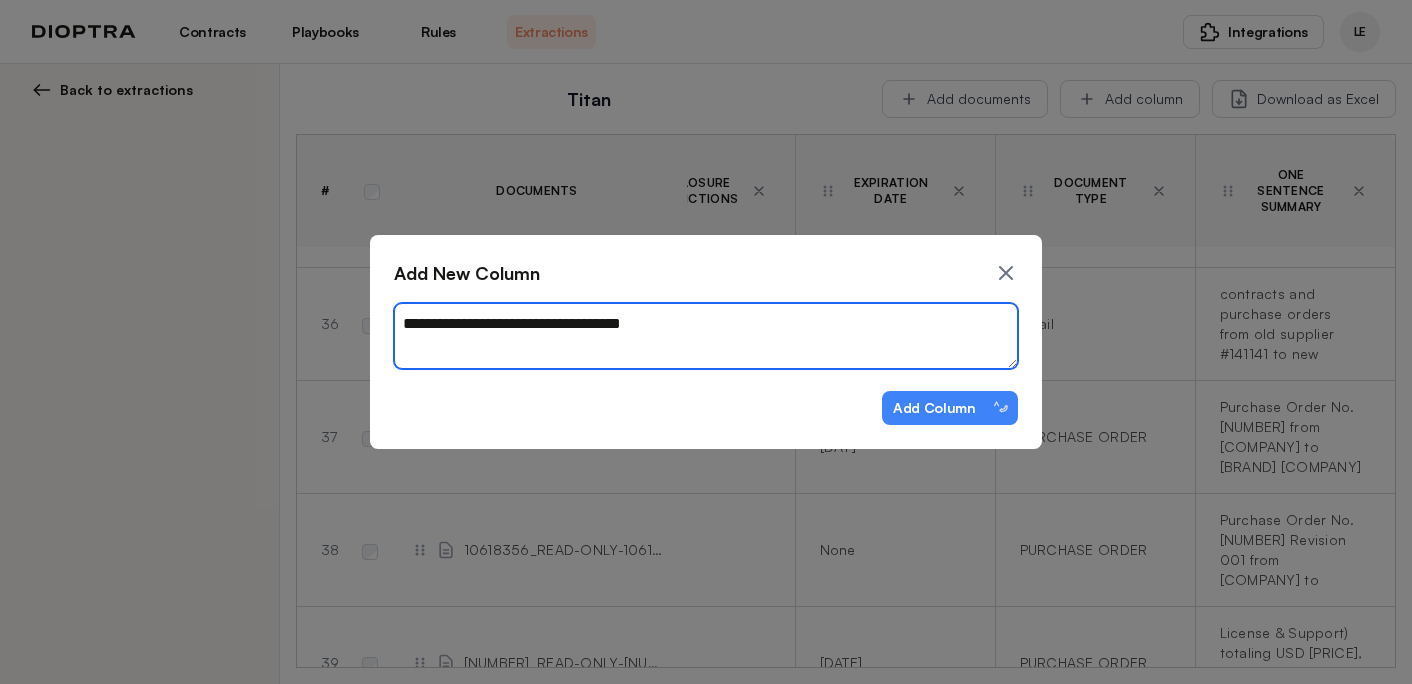 type on "*" 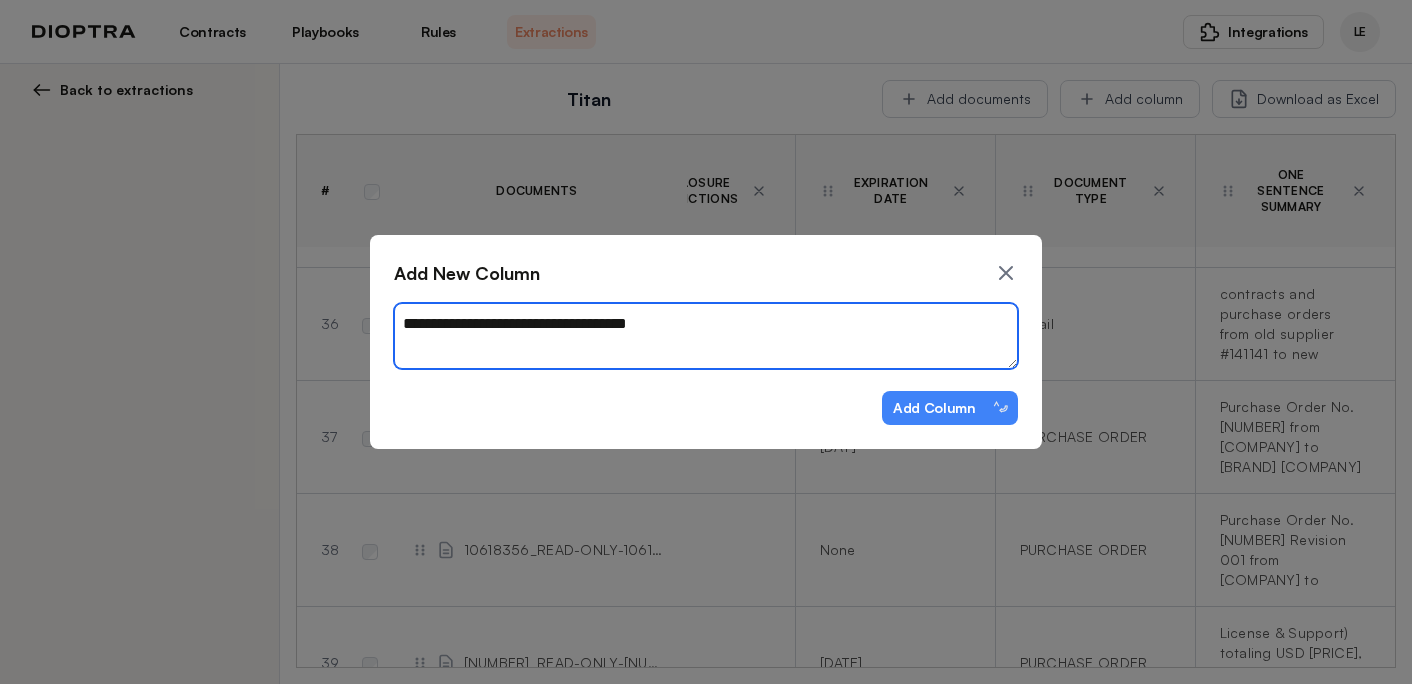 type on "*" 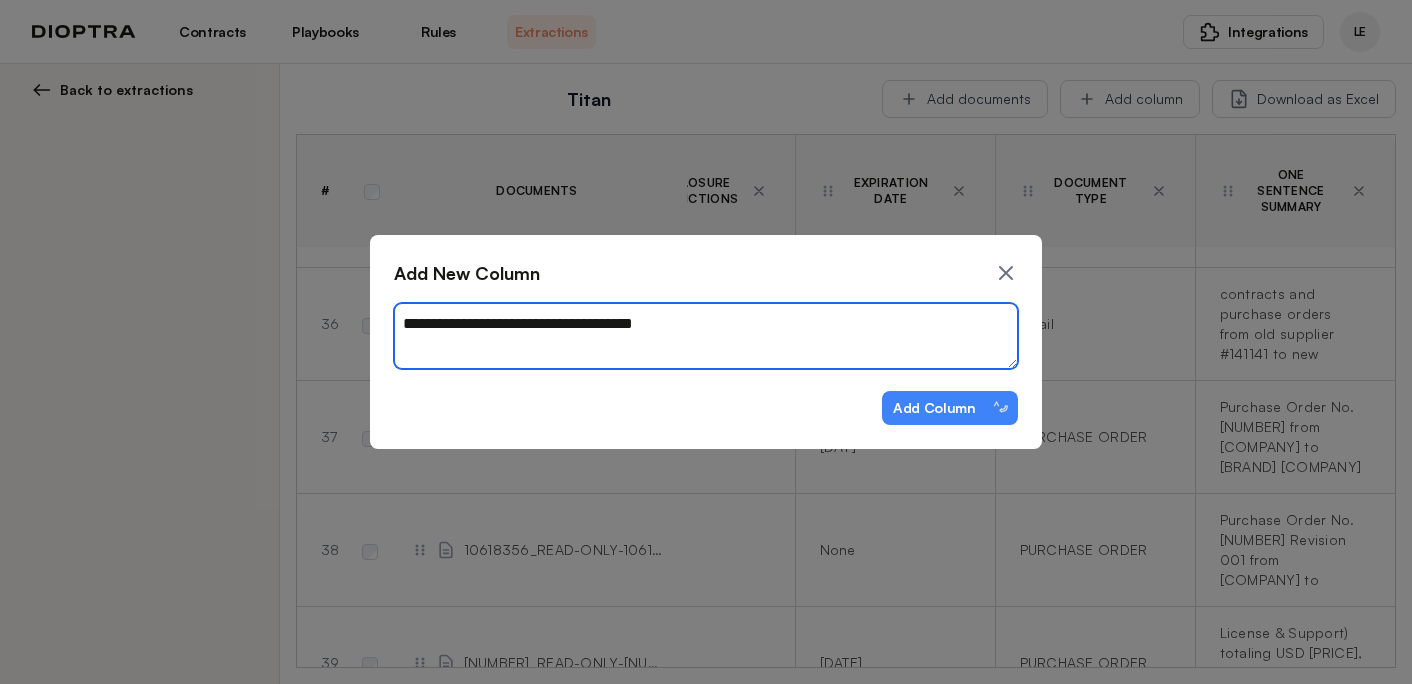 type on "*" 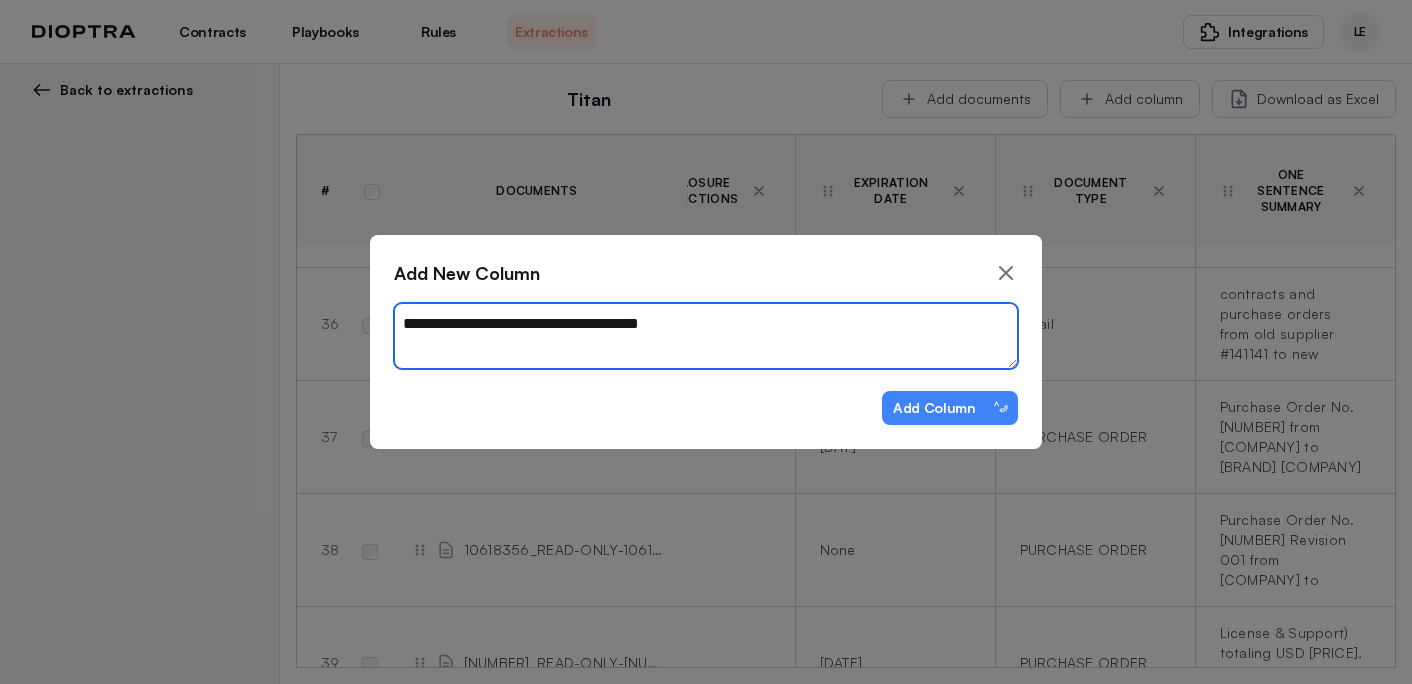 type on "*" 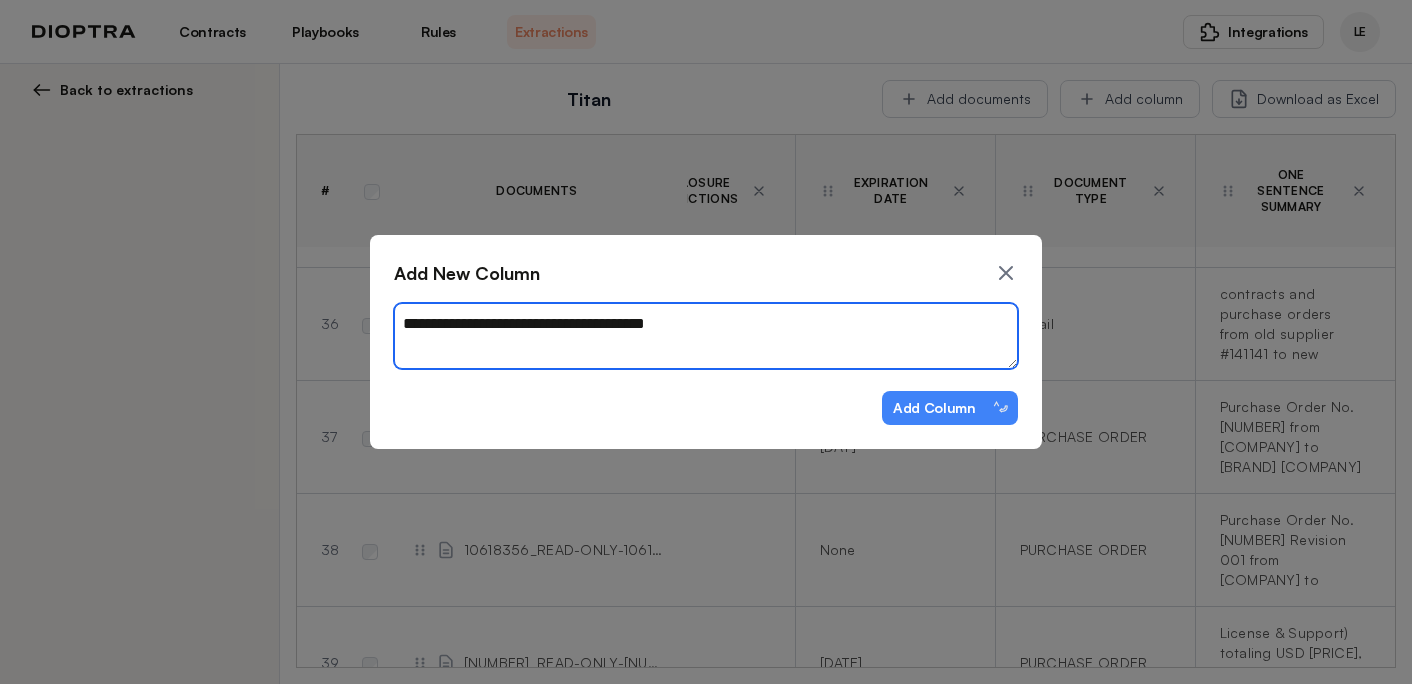 type on "*" 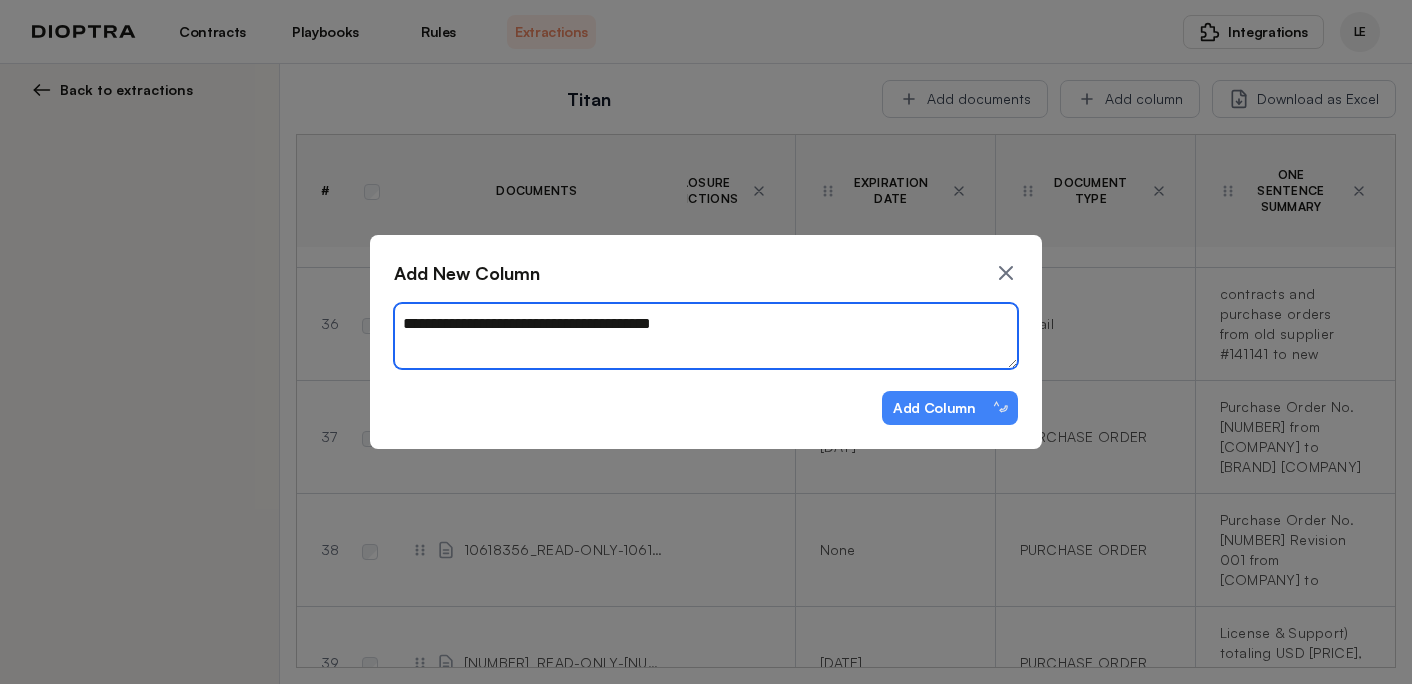 type on "*" 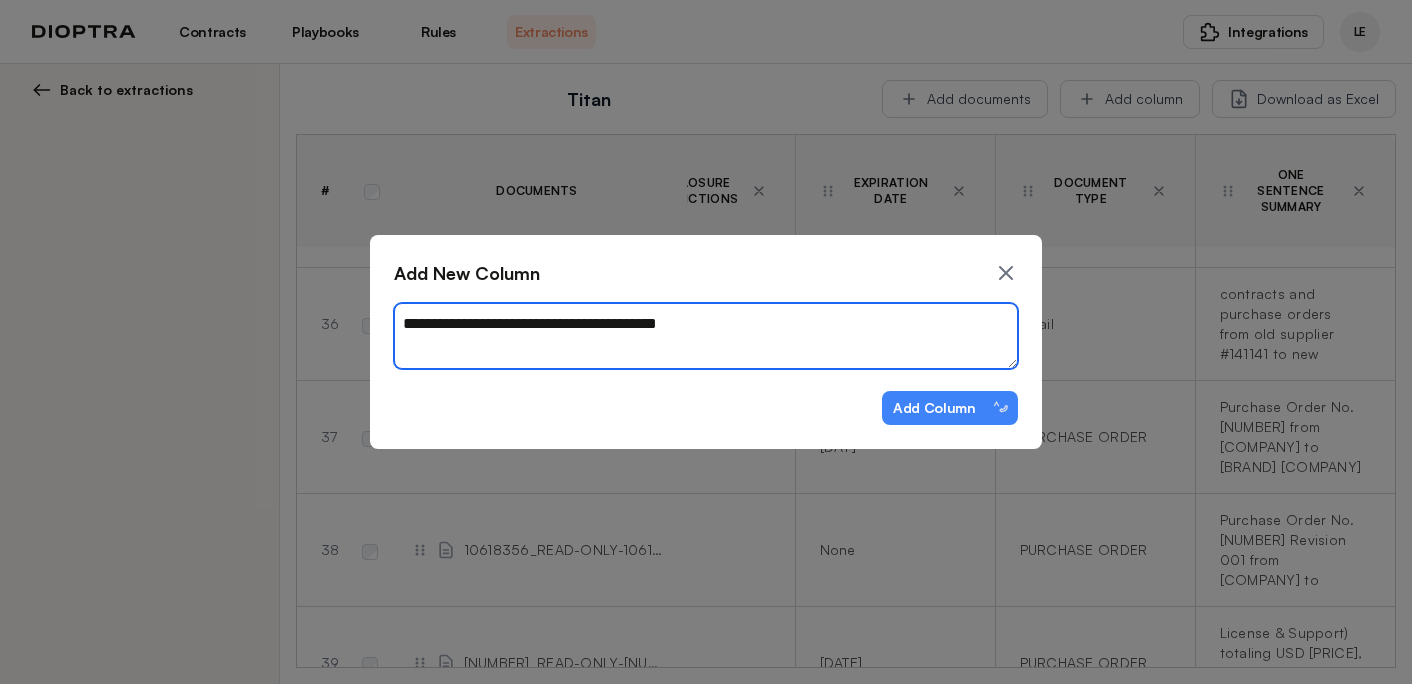 type on "*" 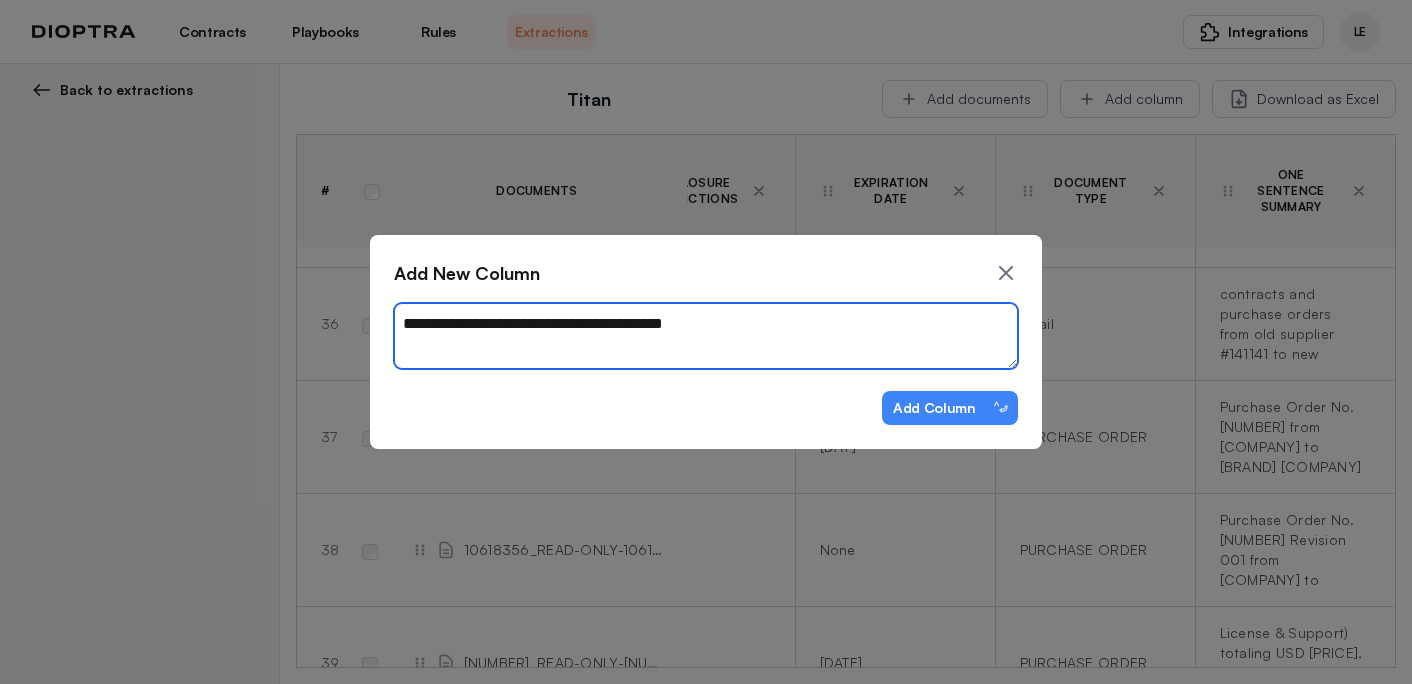 type on "*" 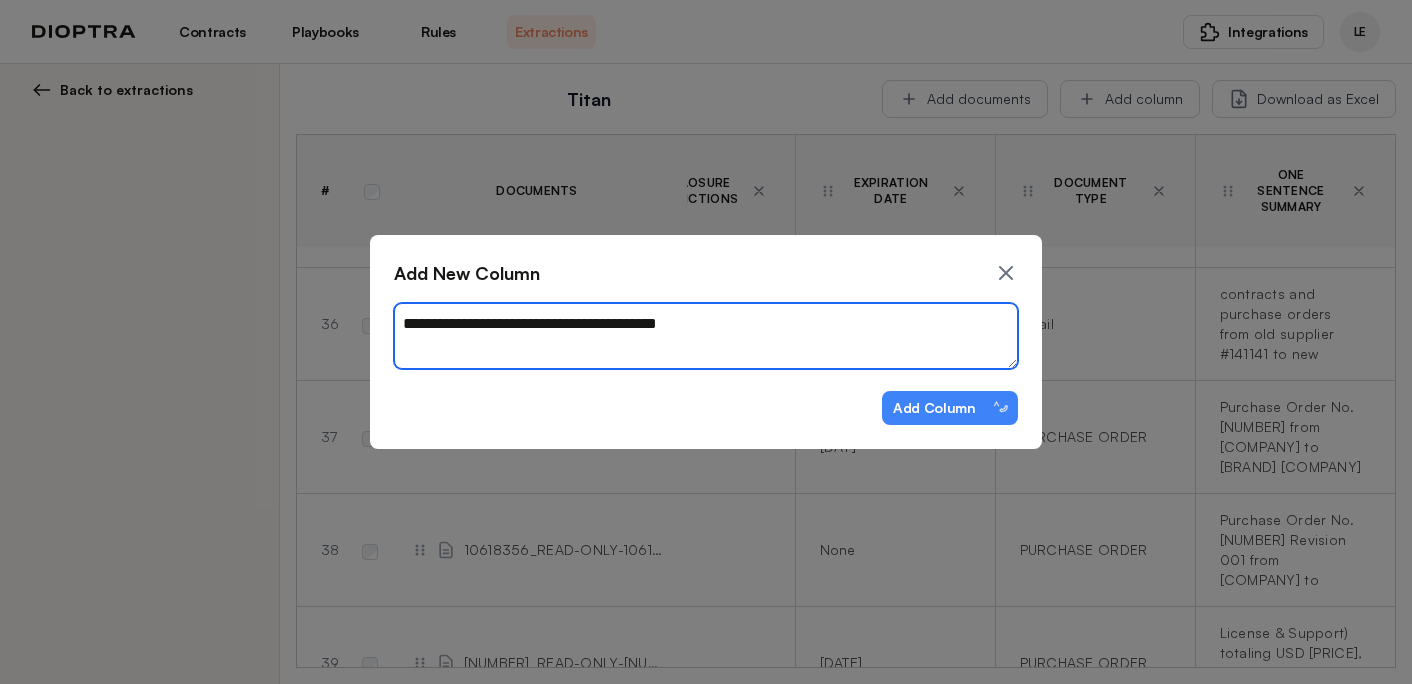 type on "*" 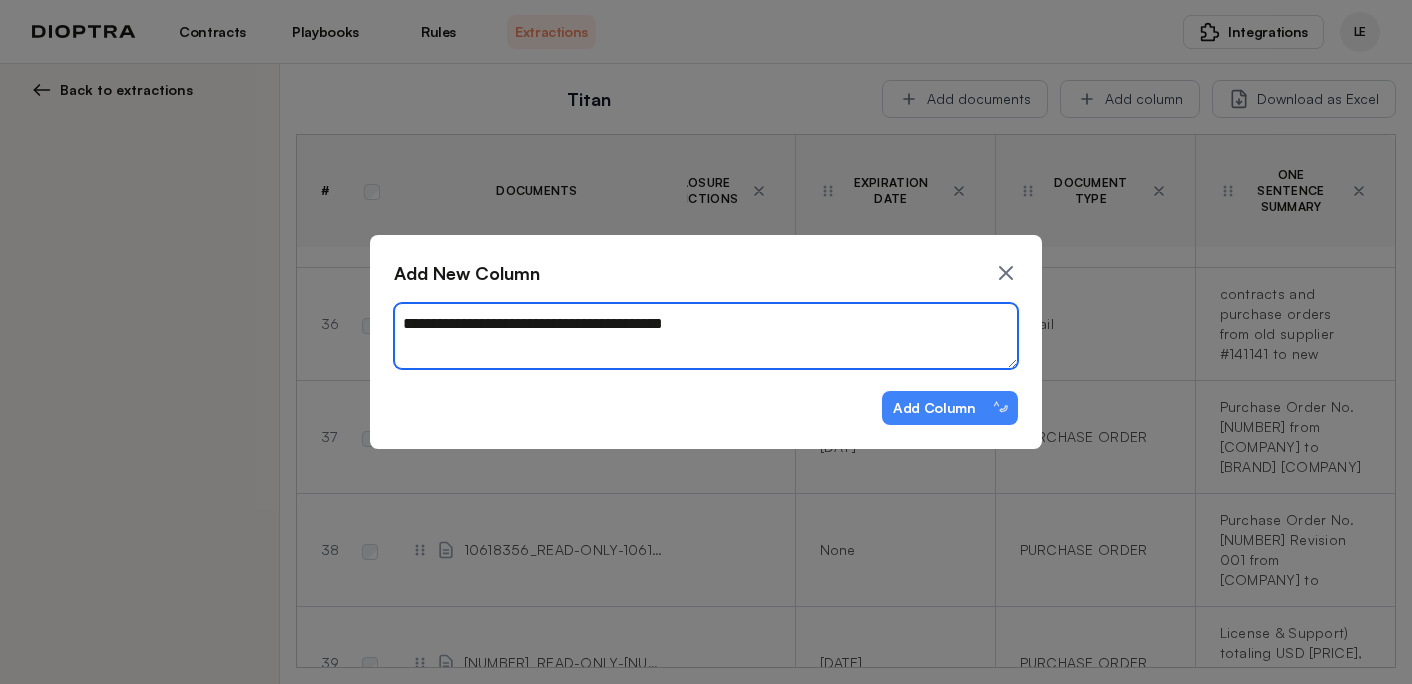 type on "**********" 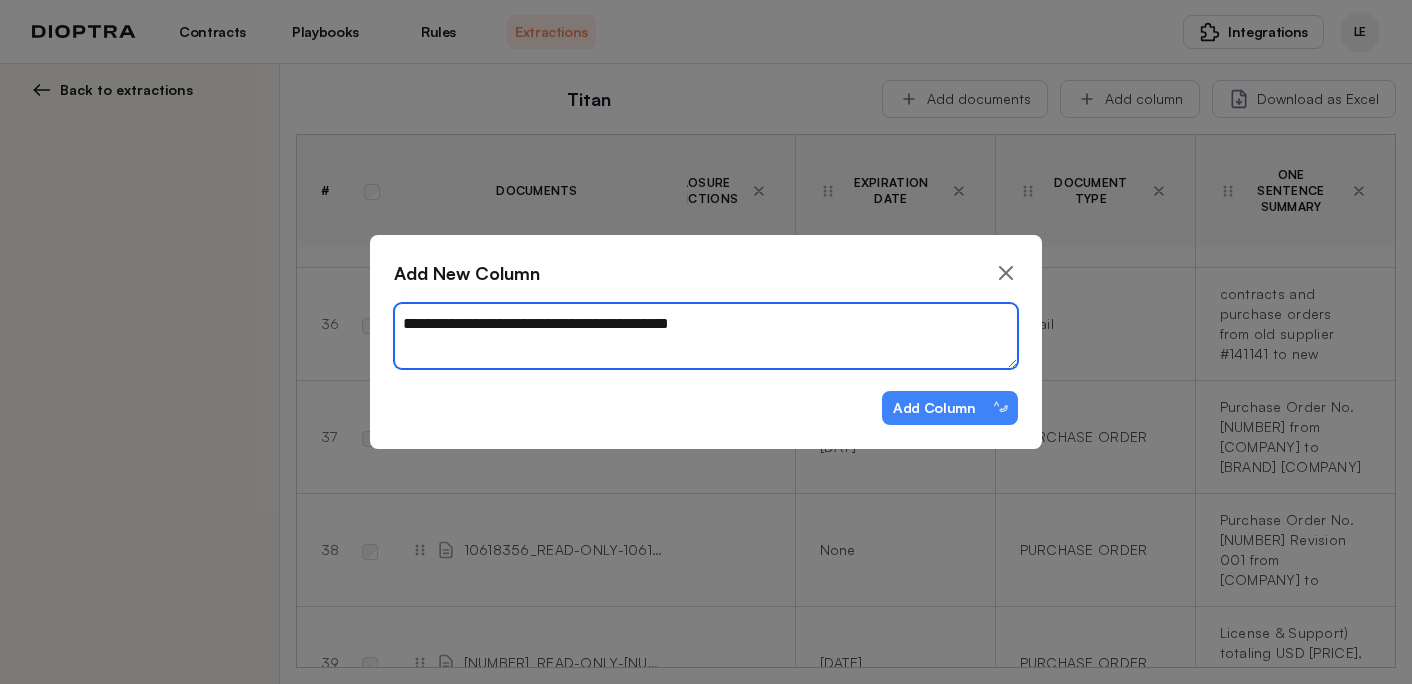 type on "*" 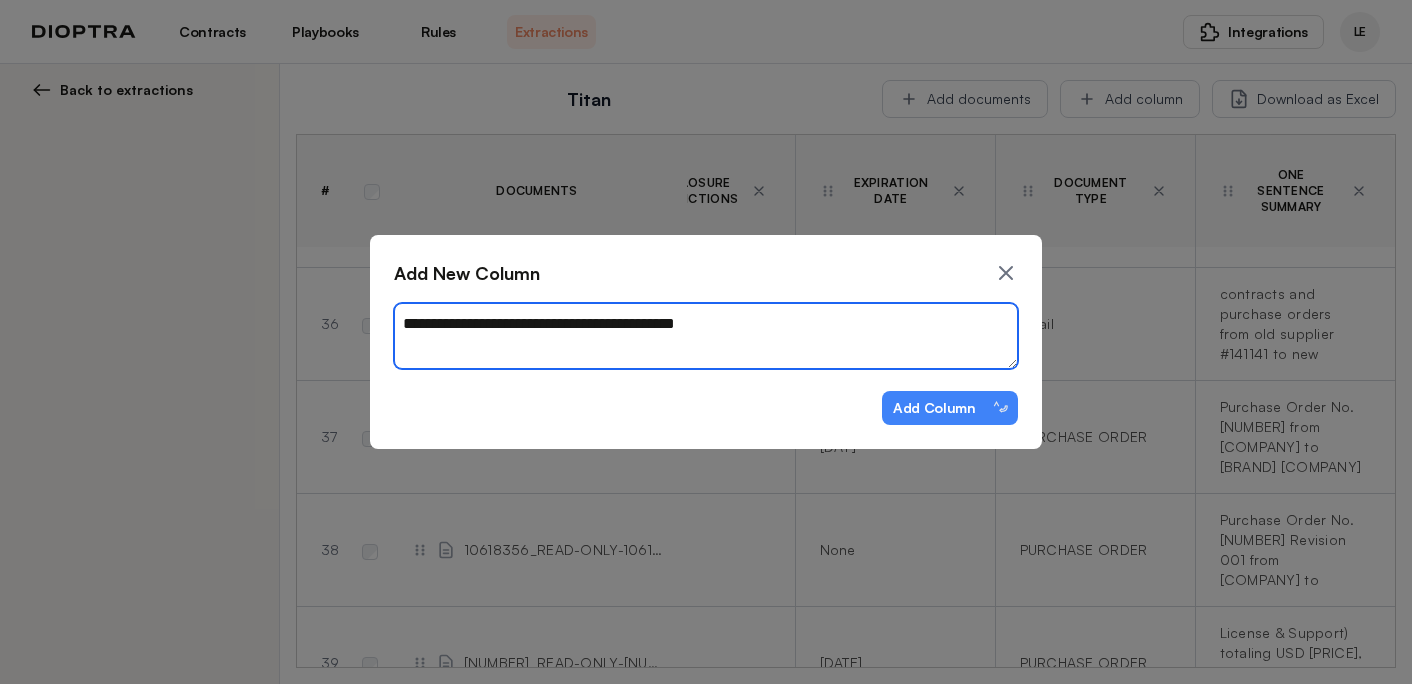 type on "*" 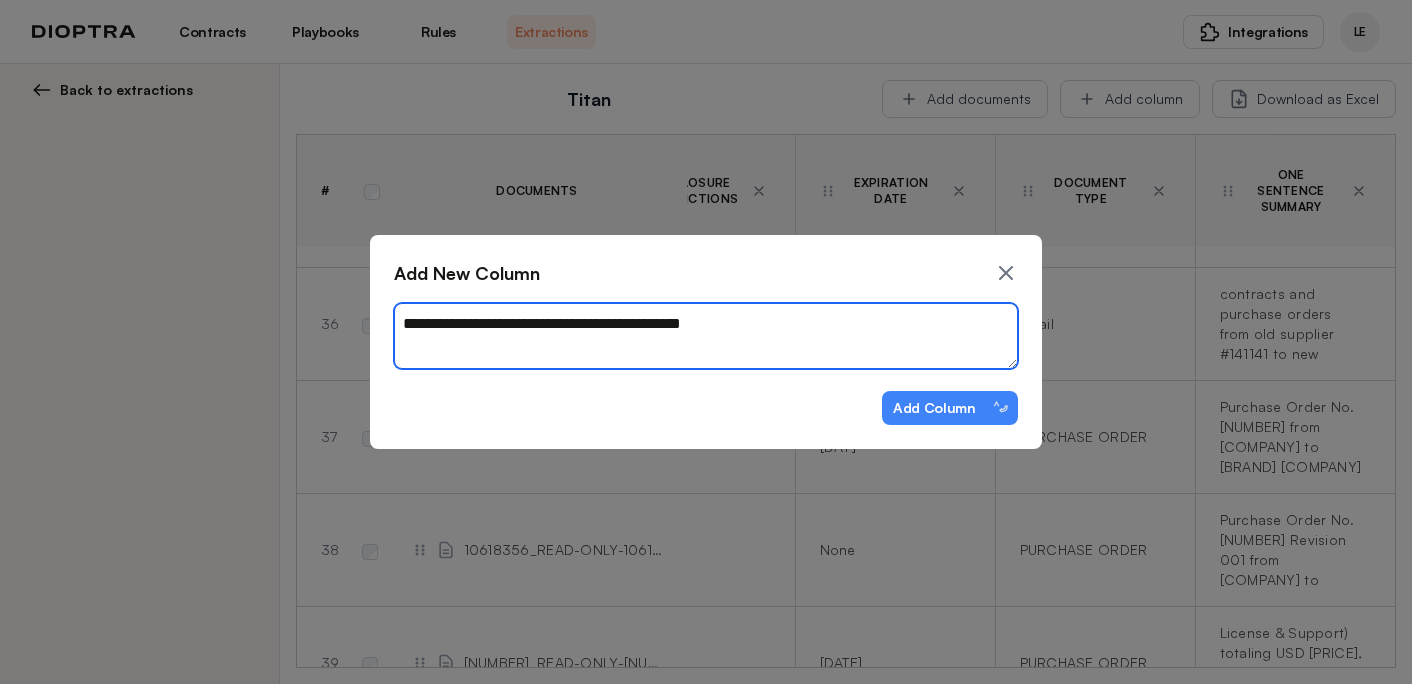 type on "*" 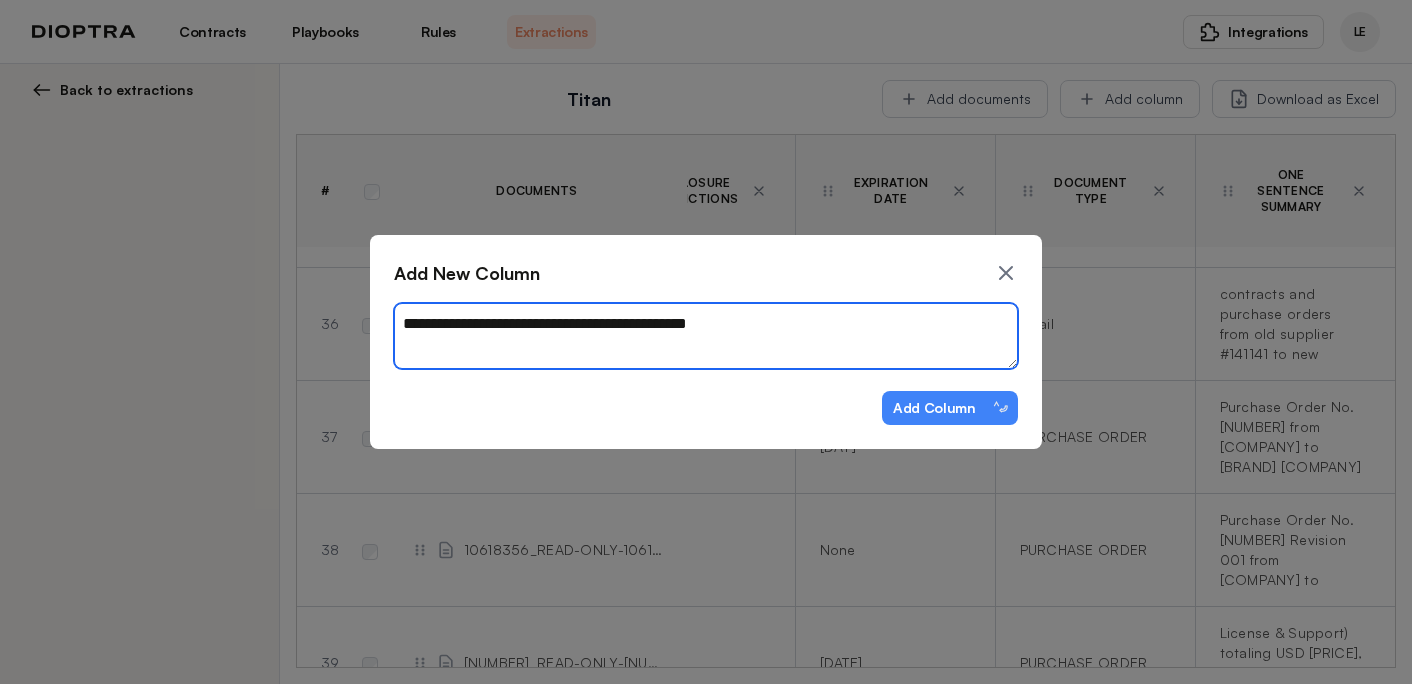 type on "*" 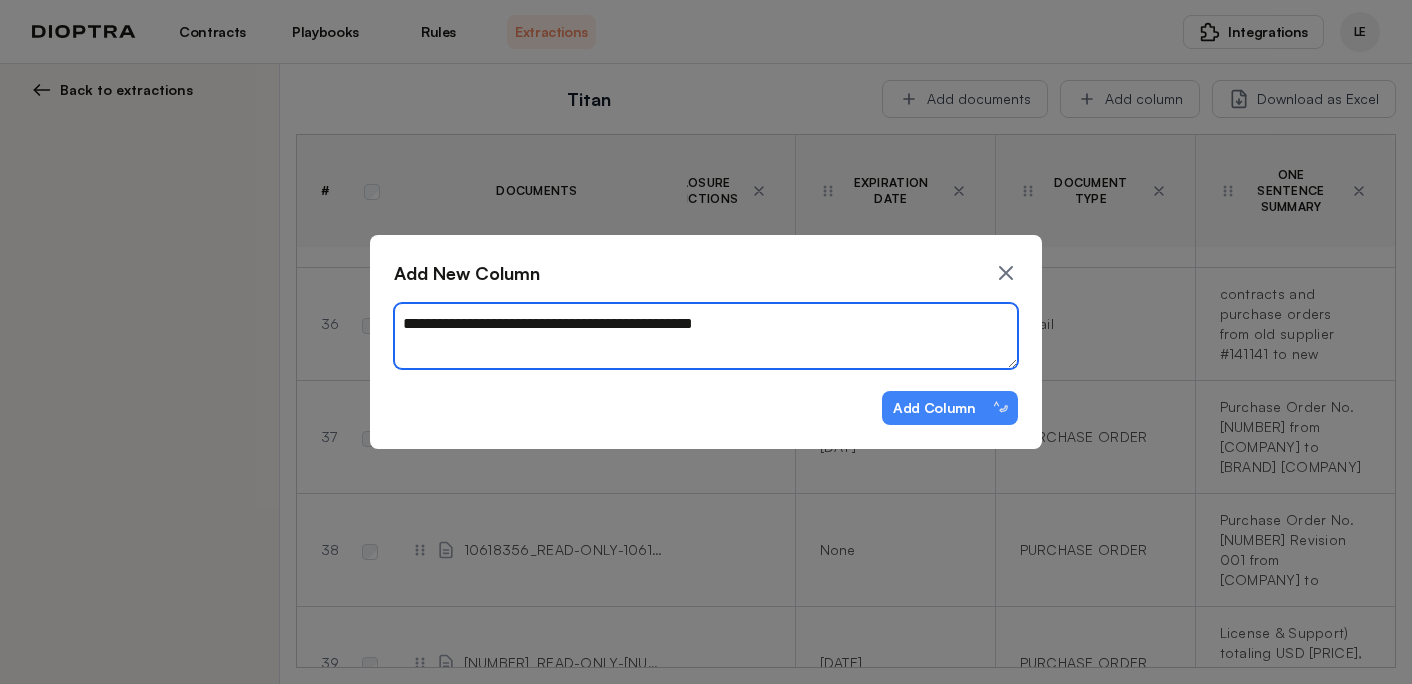 type on "**********" 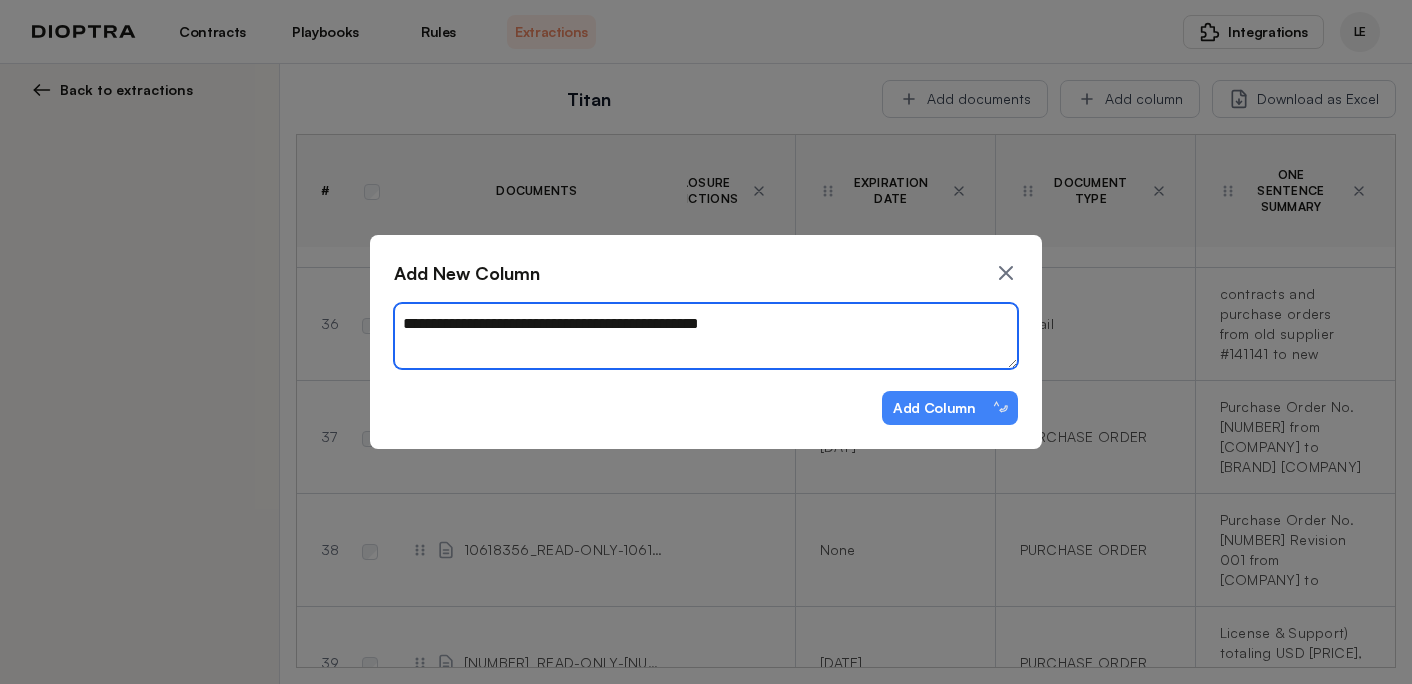 type on "*" 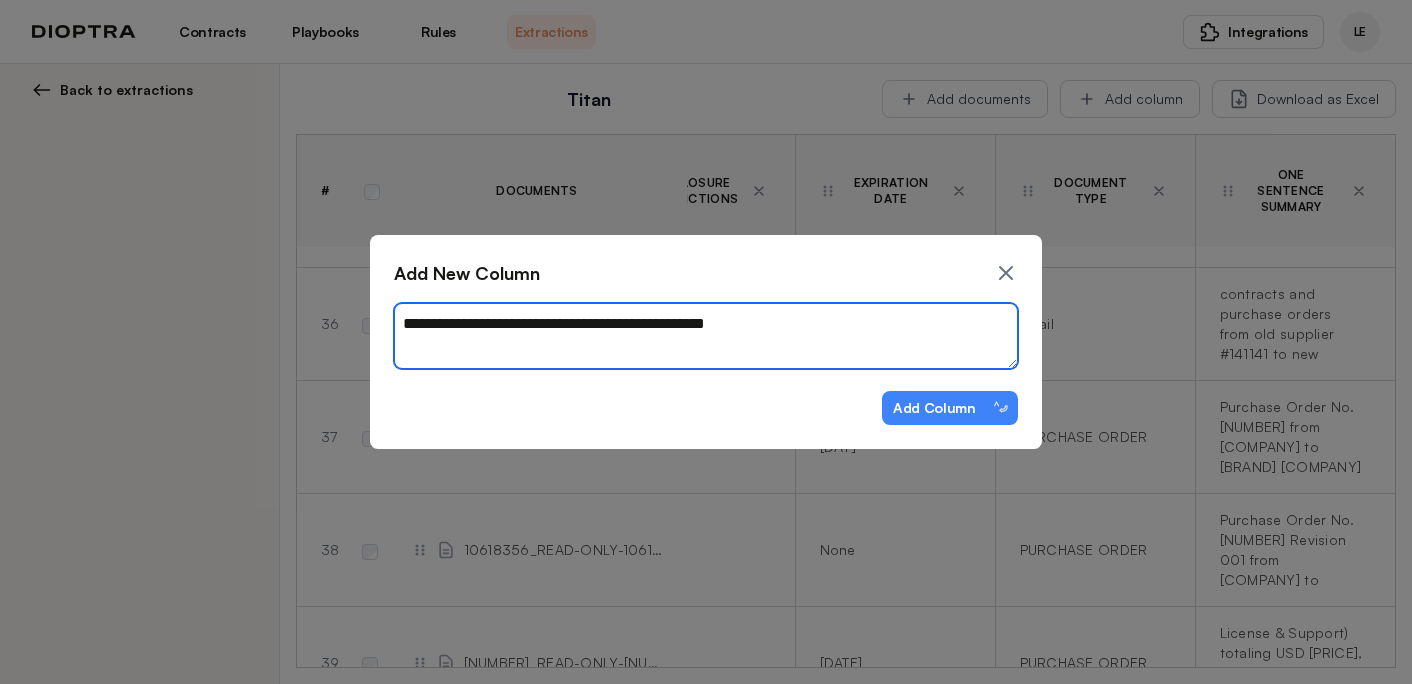 type on "*" 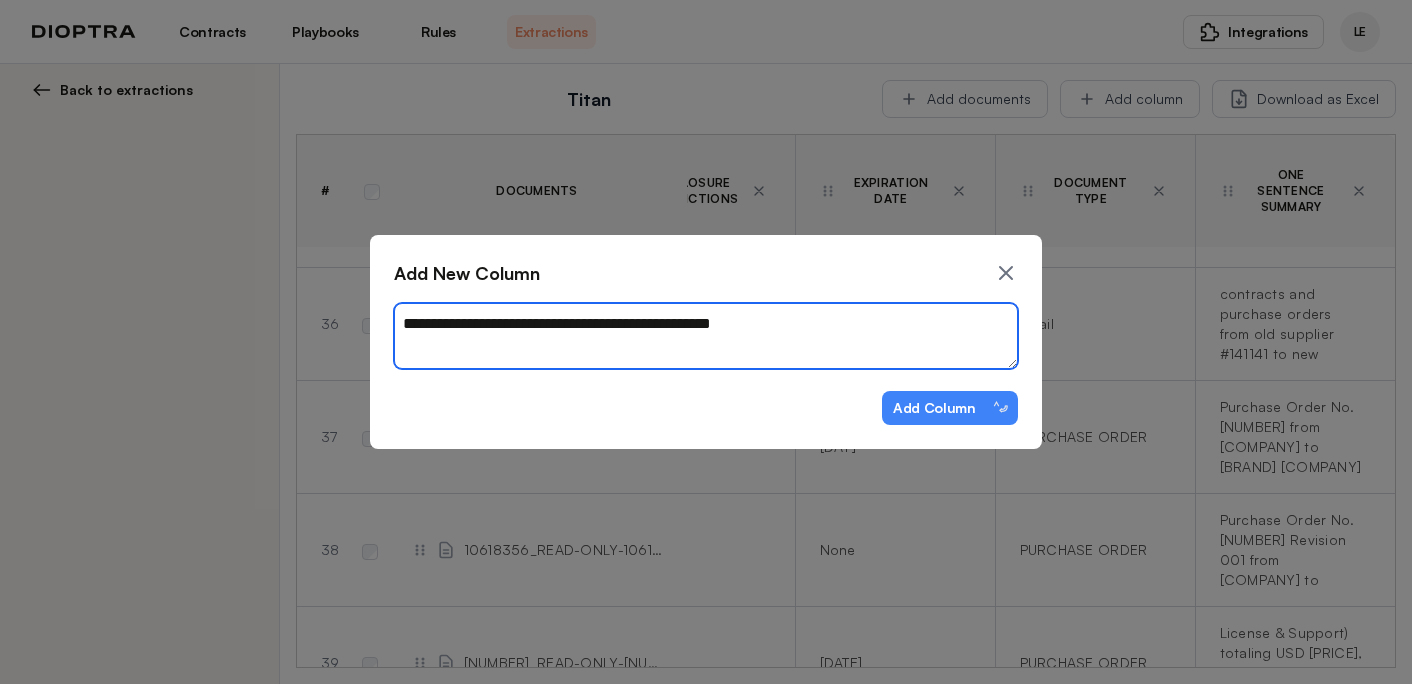 type on "*" 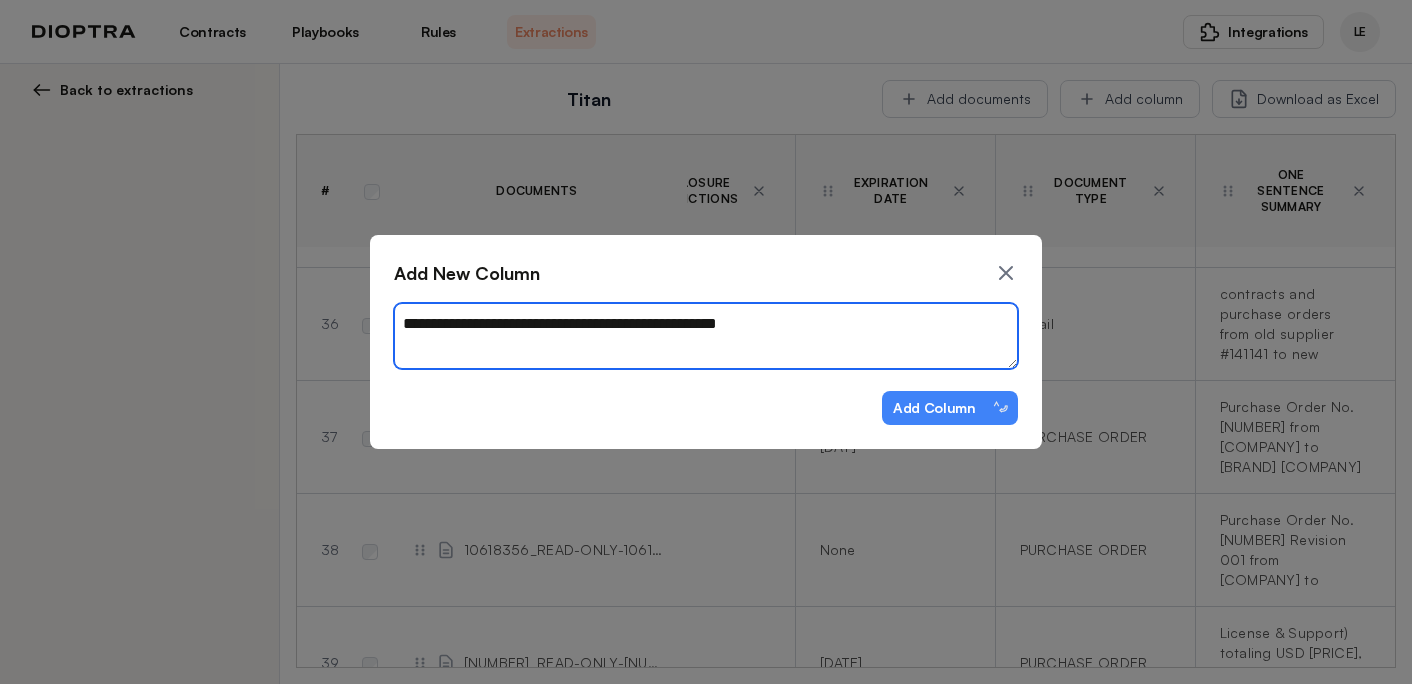 type on "**********" 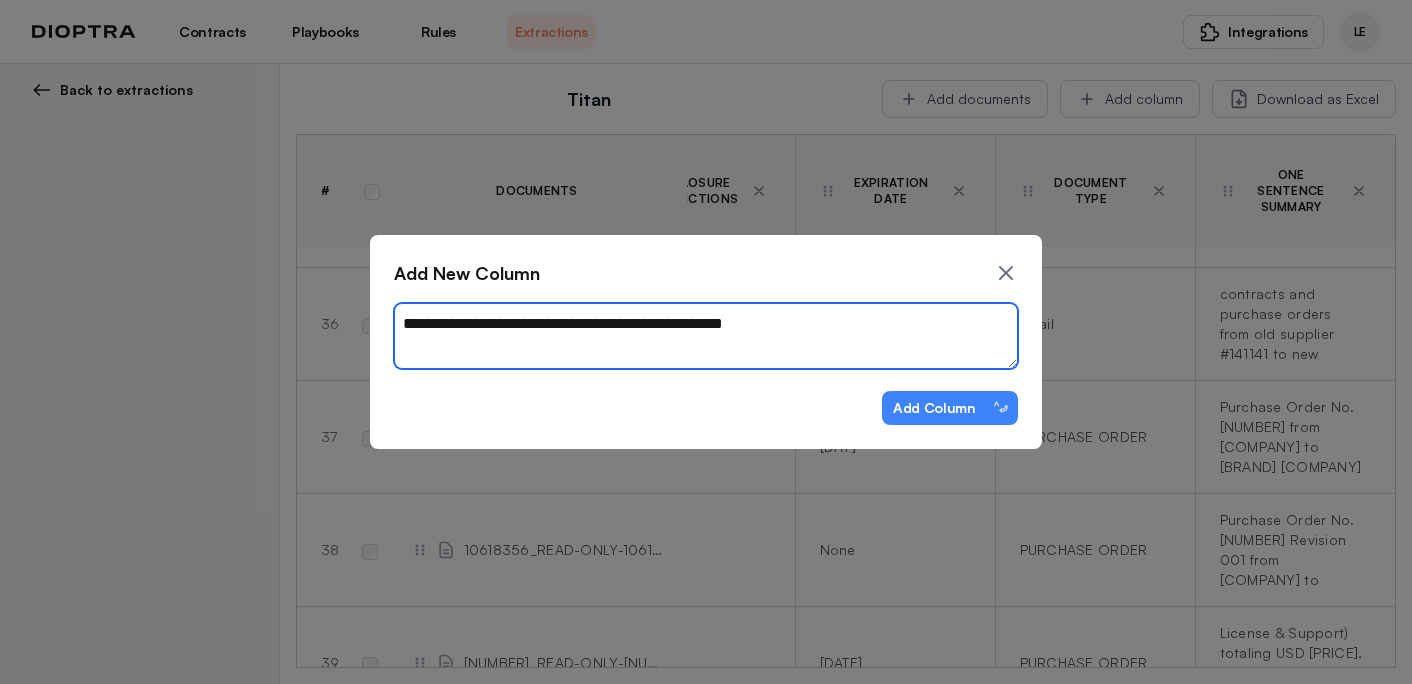 type on "*" 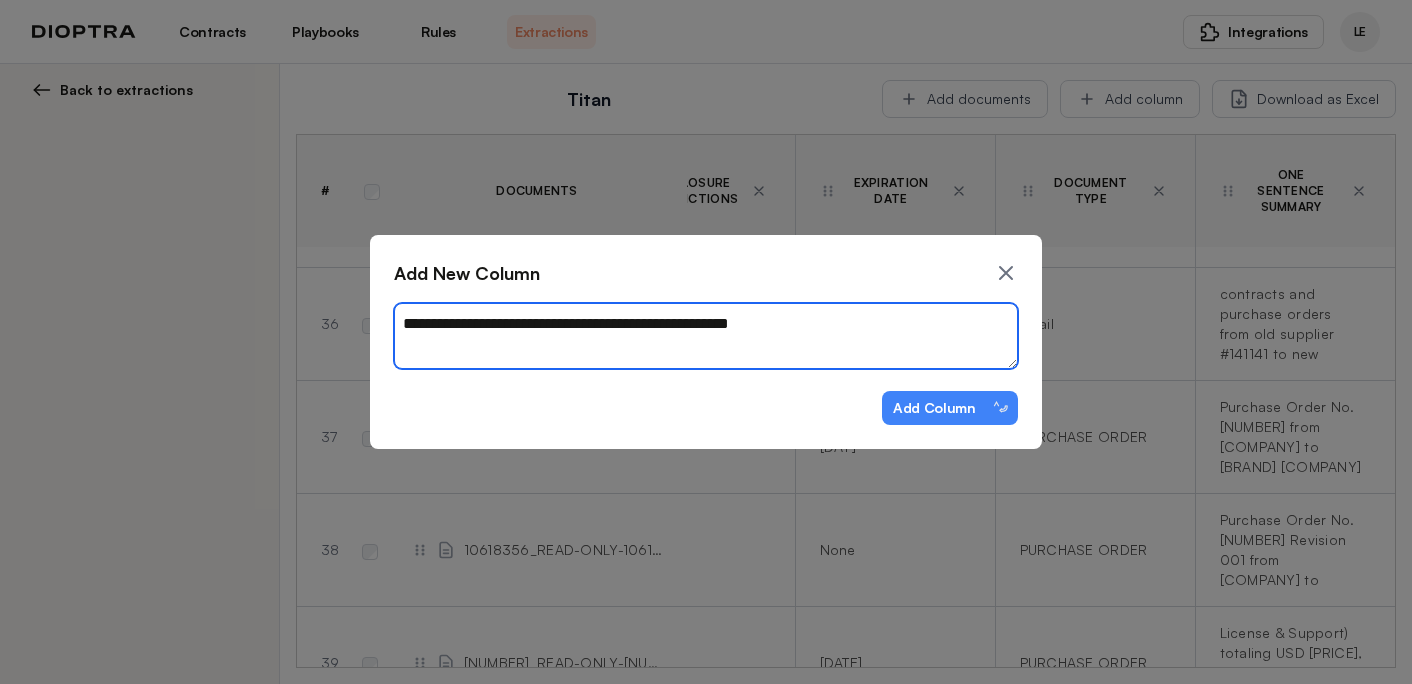type on "**********" 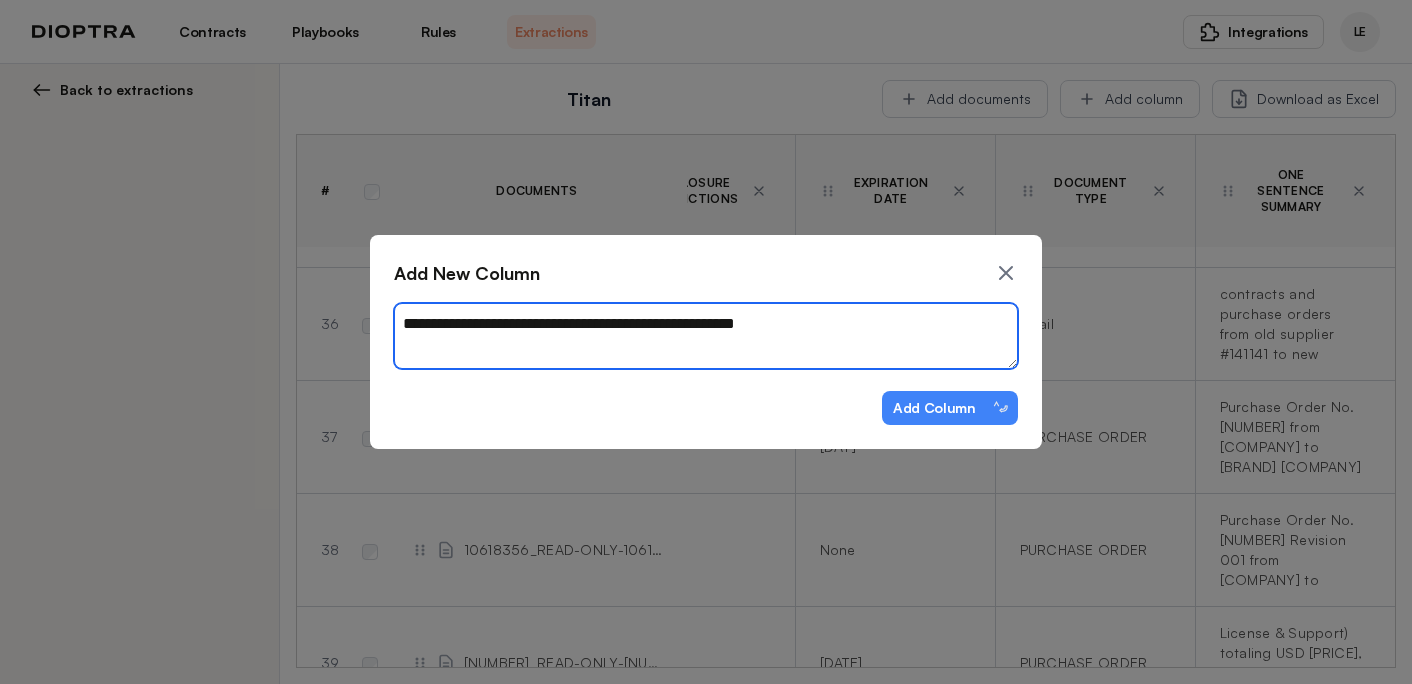 type on "*" 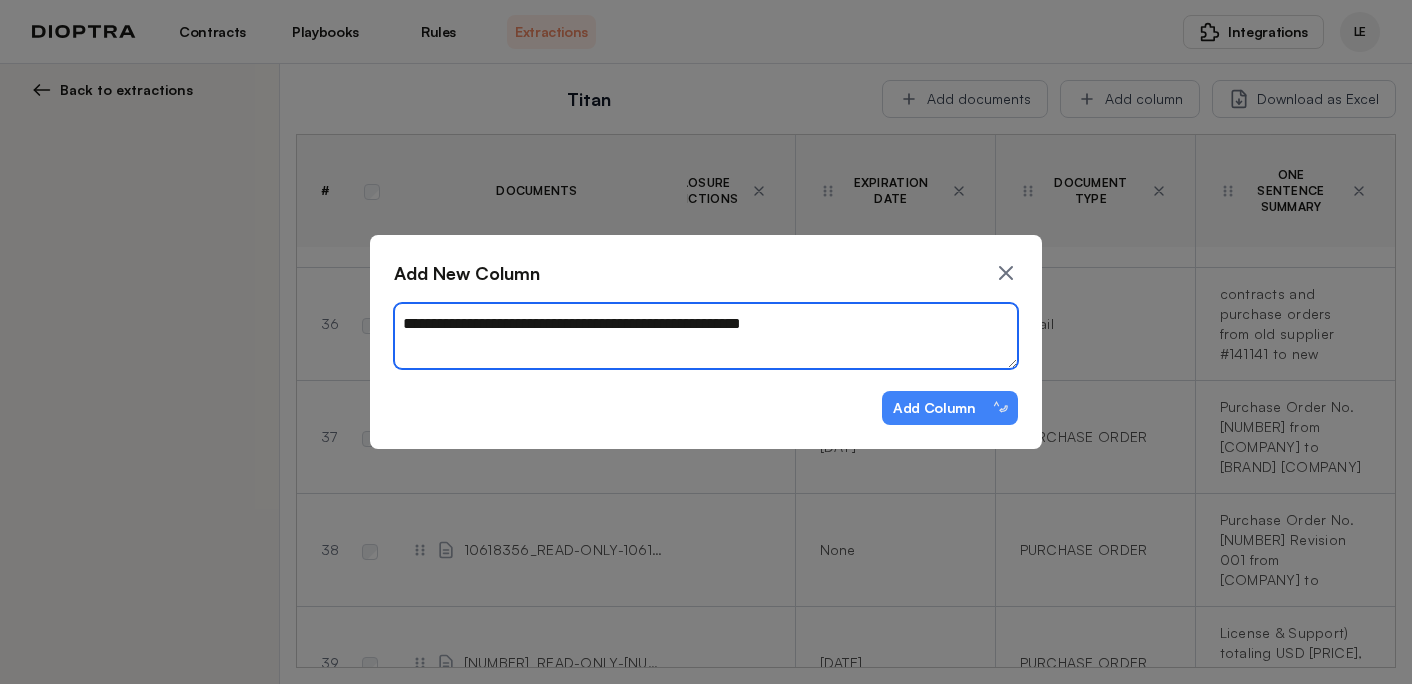 type on "*" 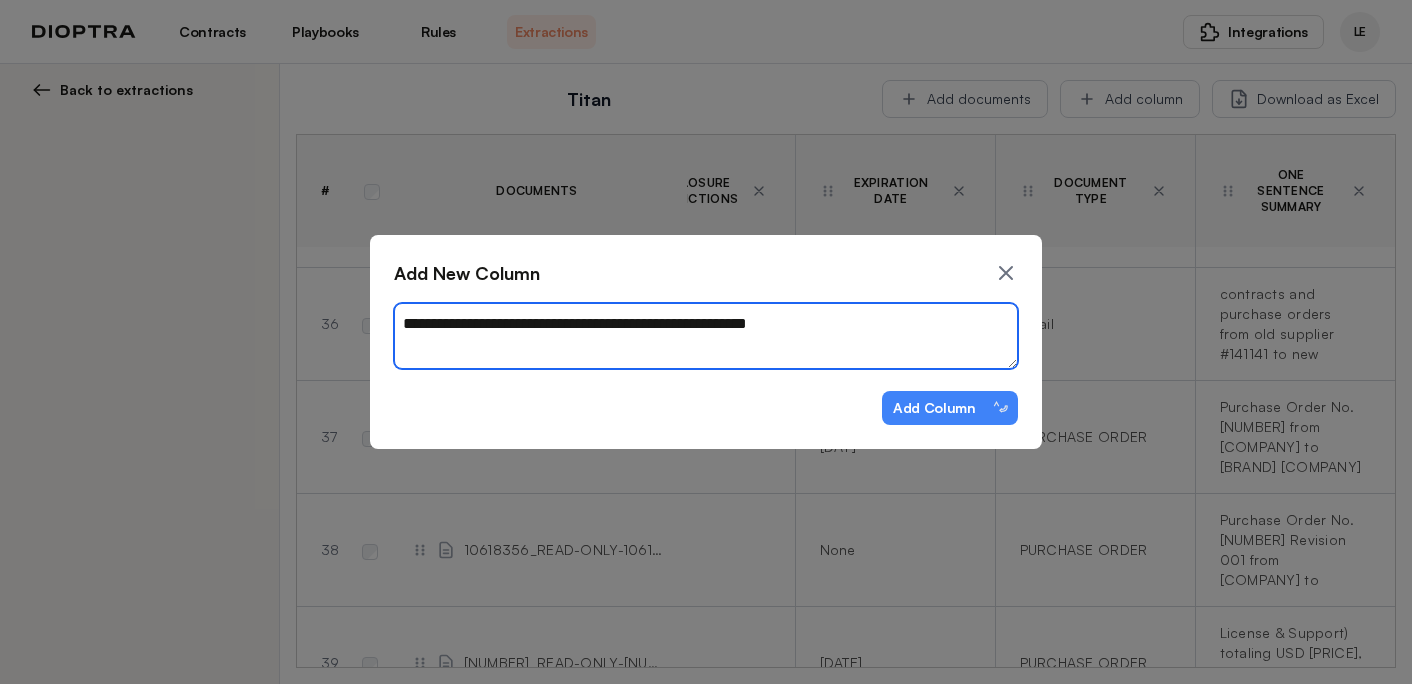 type on "*" 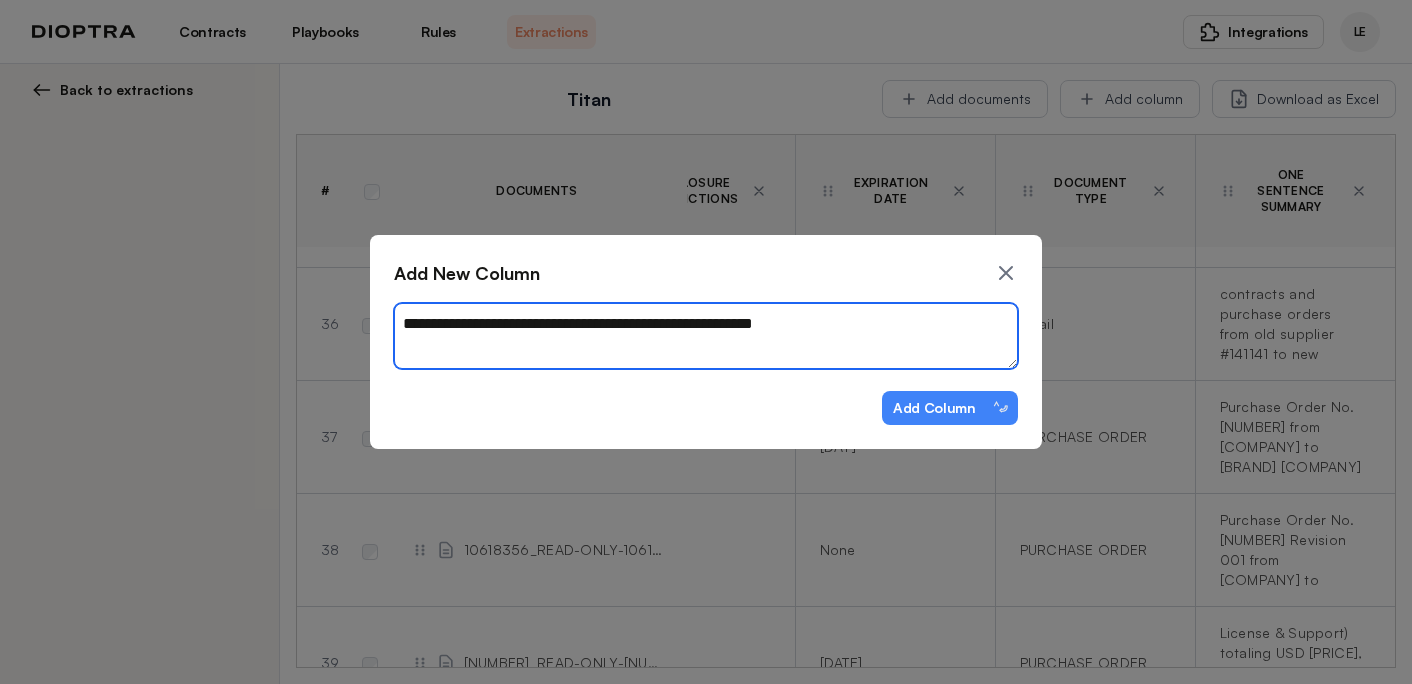 click on "**********" at bounding box center (706, 336) 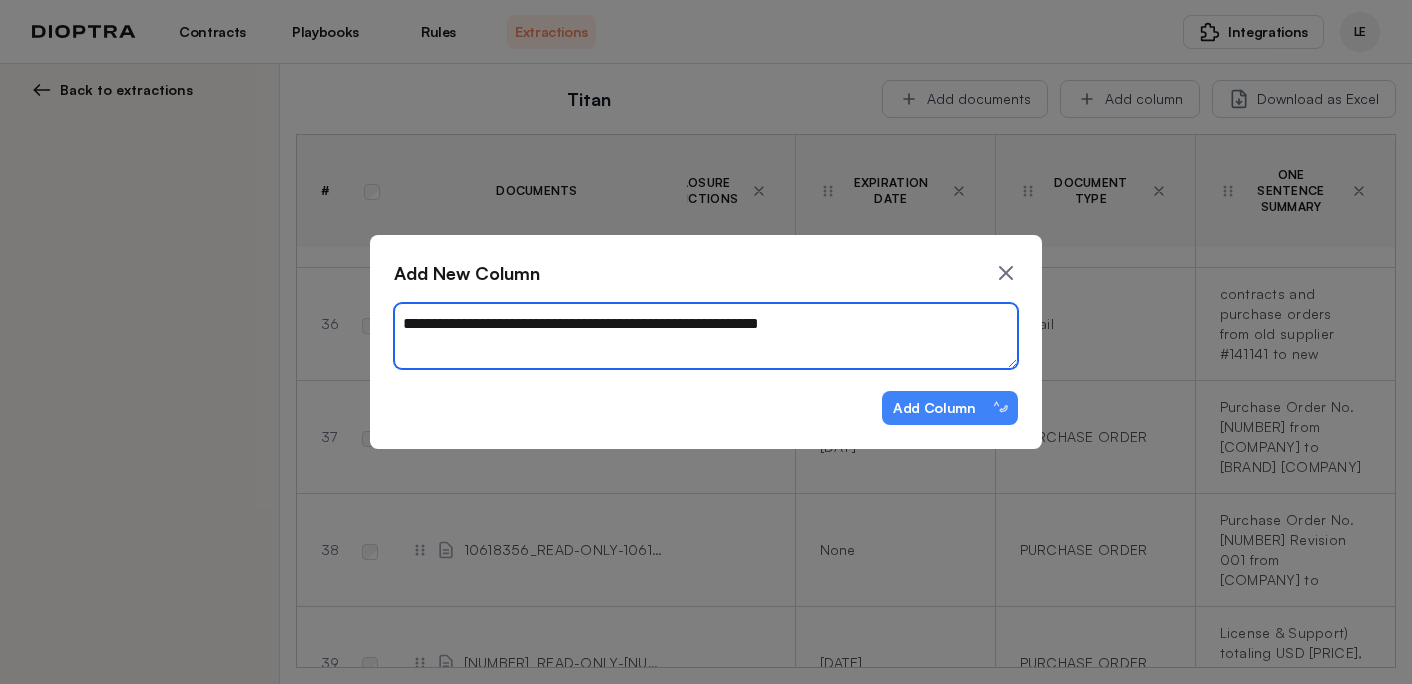 type on "*" 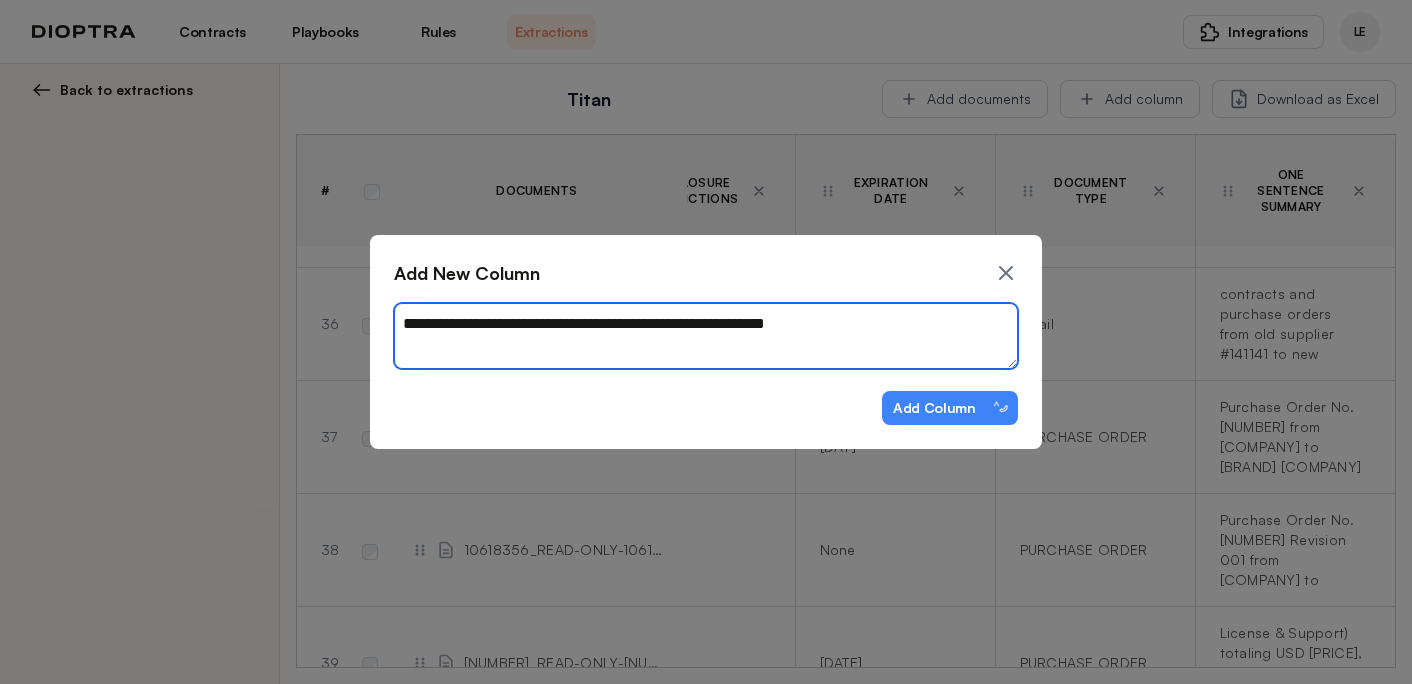 type on "*" 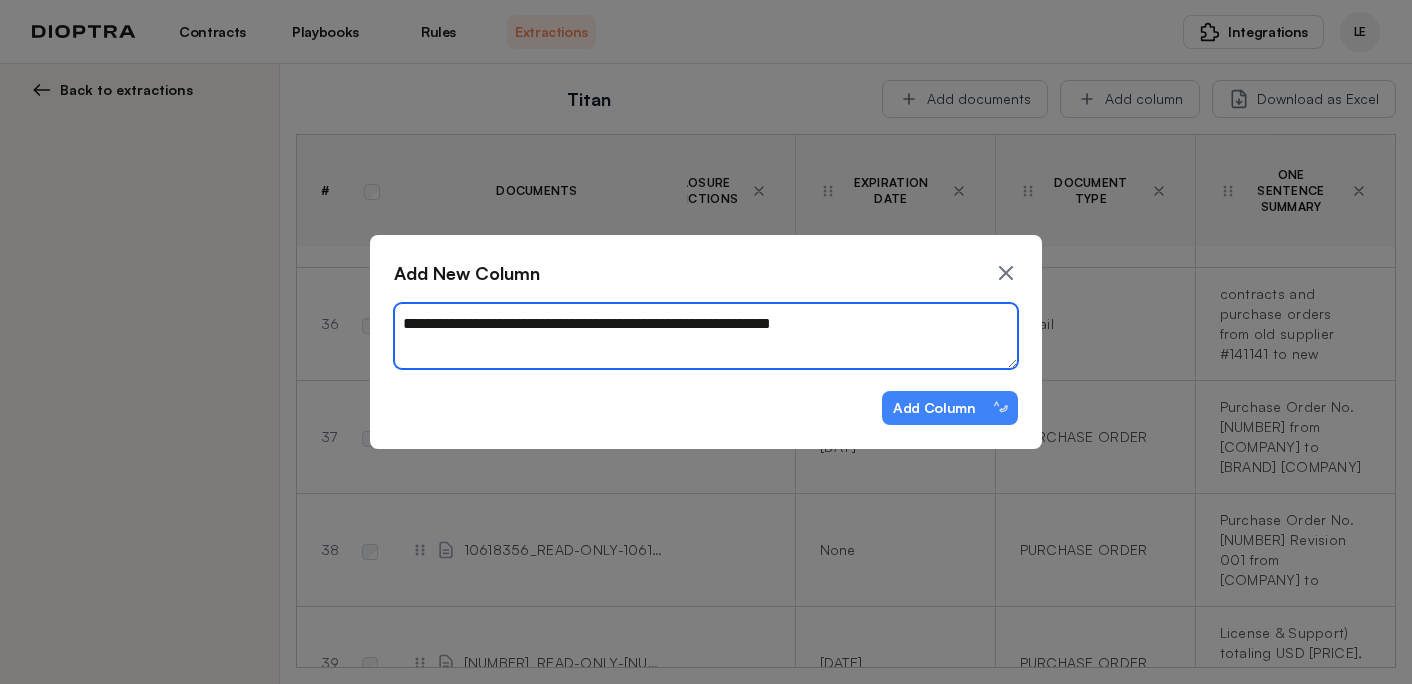 type on "**********" 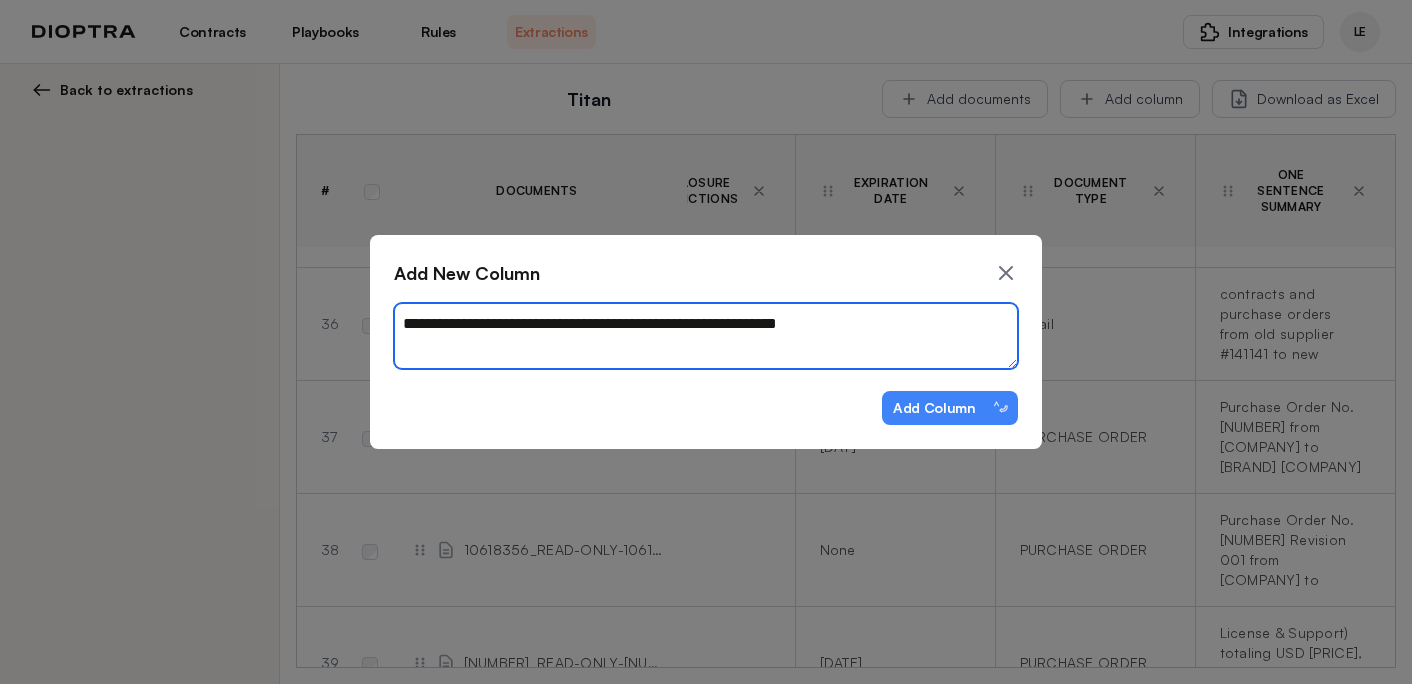 type on "*" 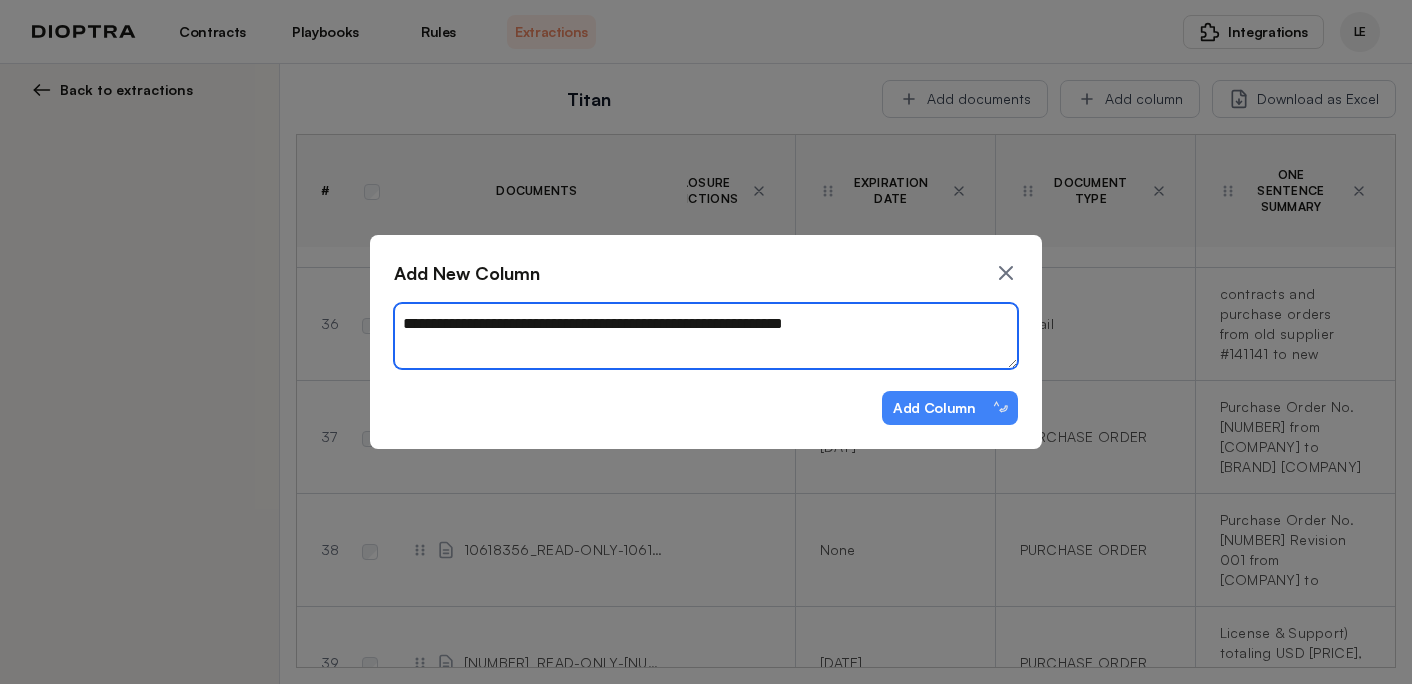 type on "*" 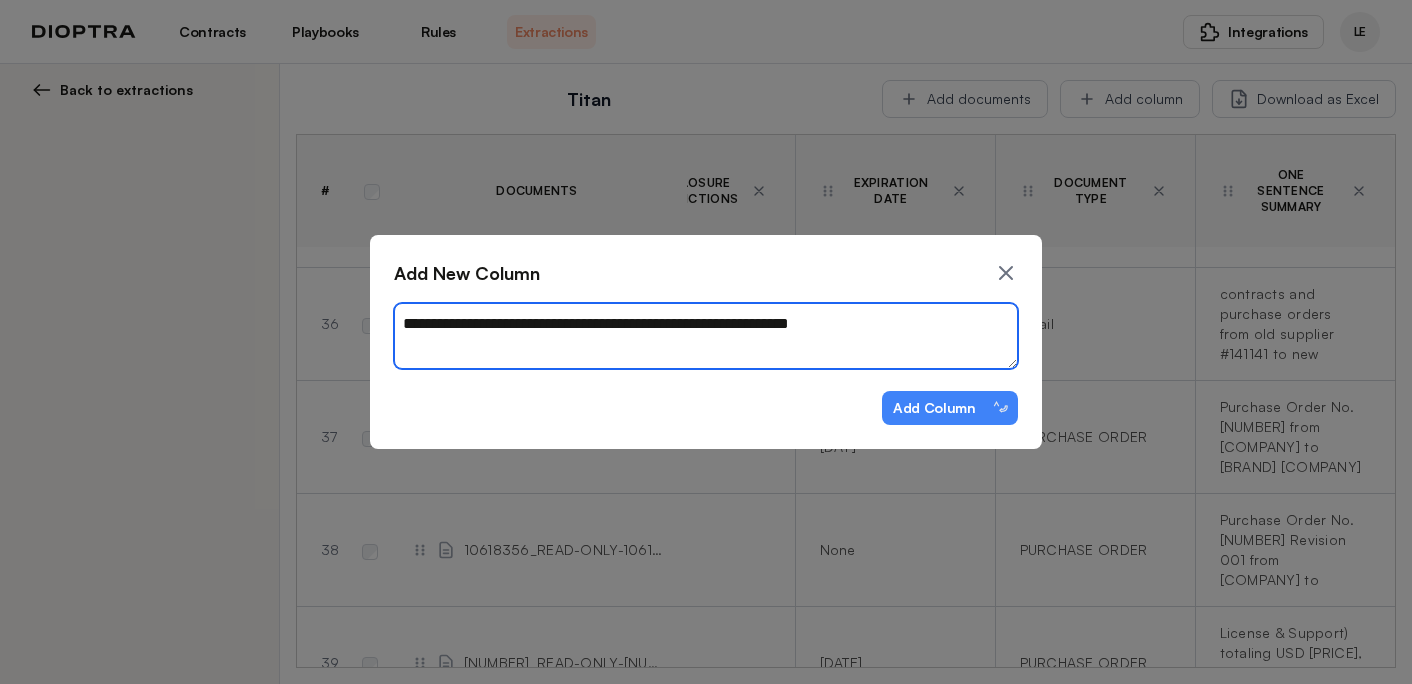 type on "*" 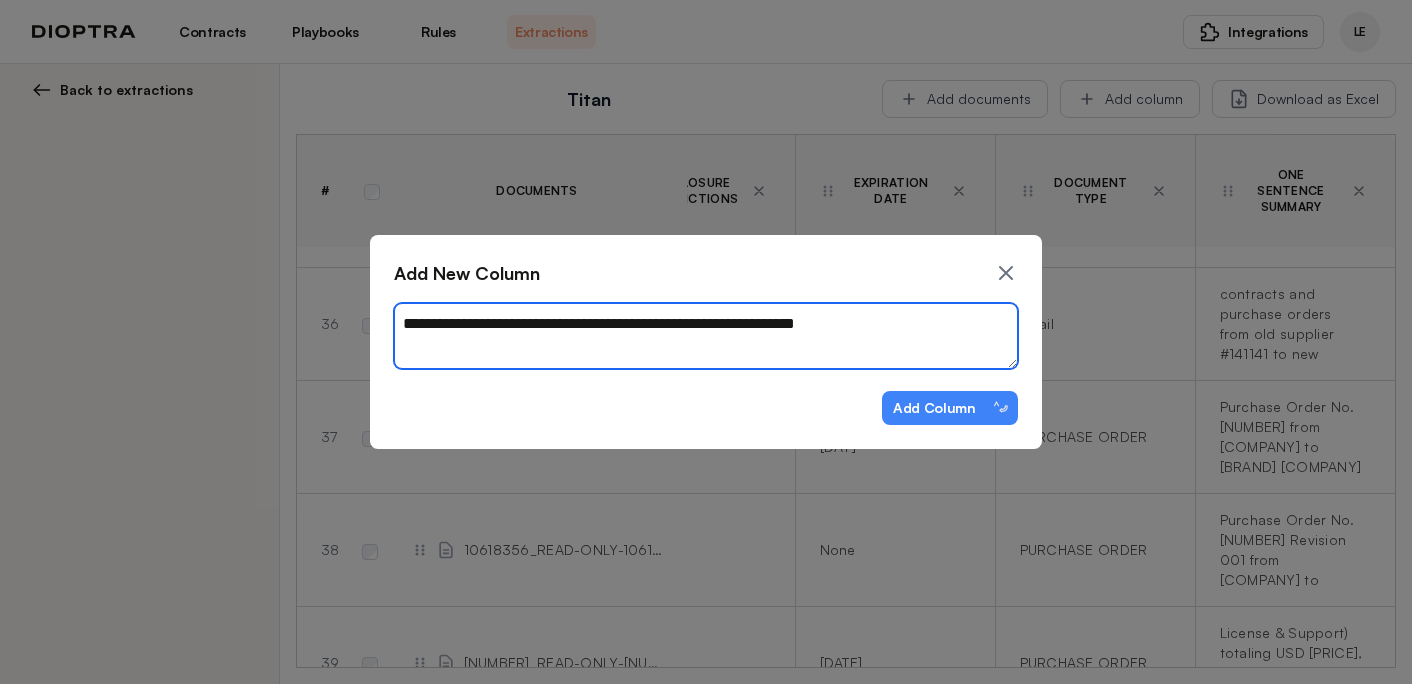 type on "**********" 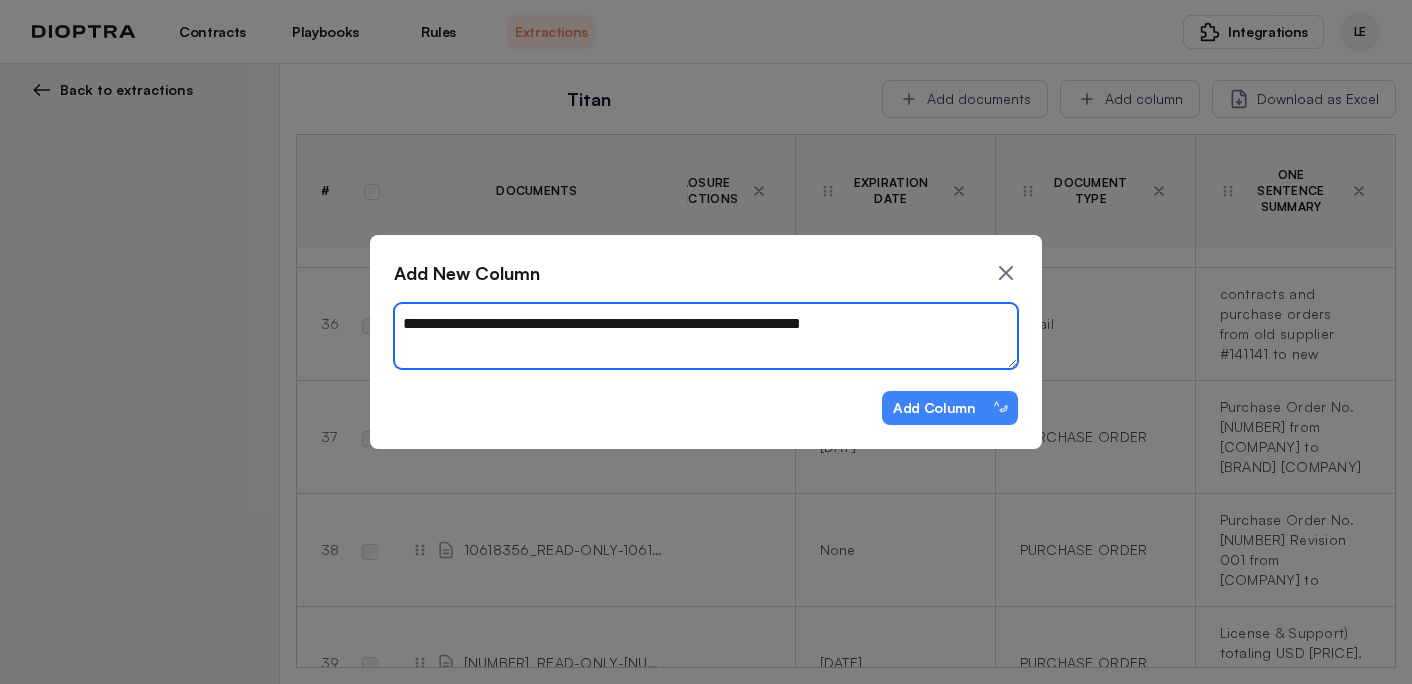 type on "**********" 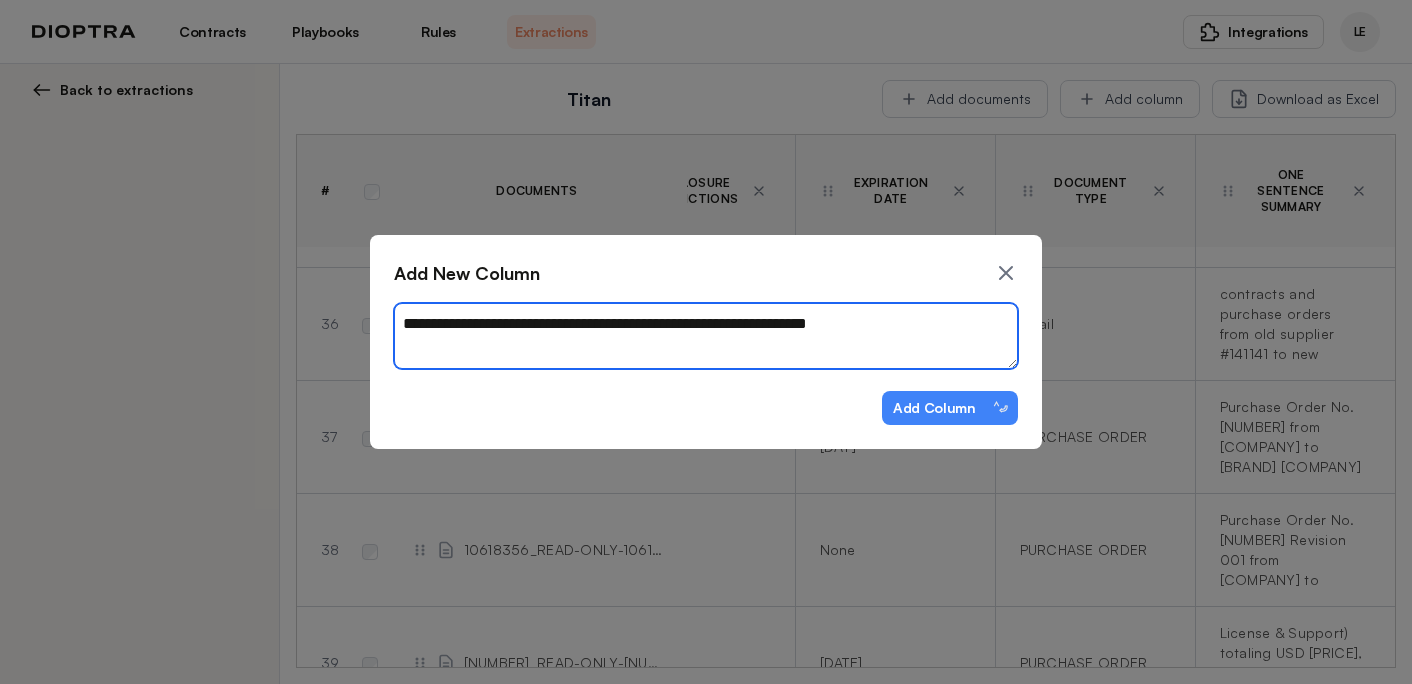 type on "*" 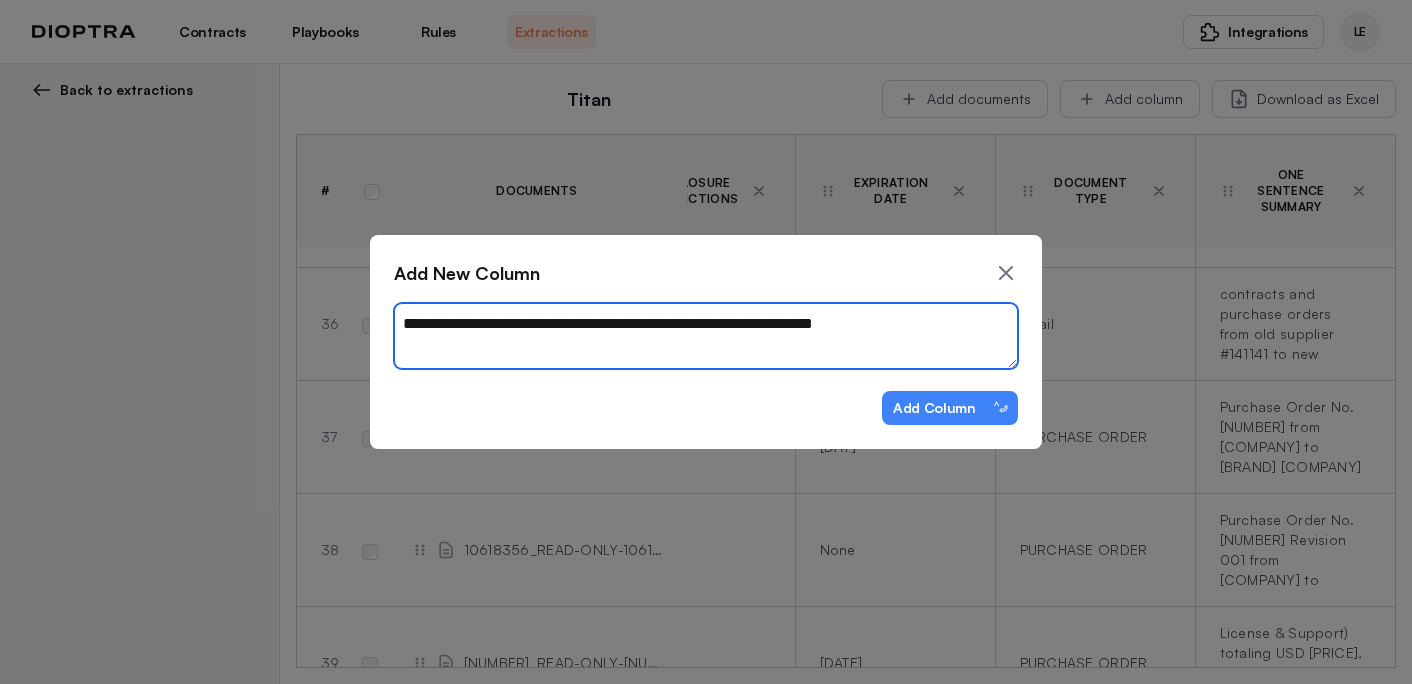 type on "*" 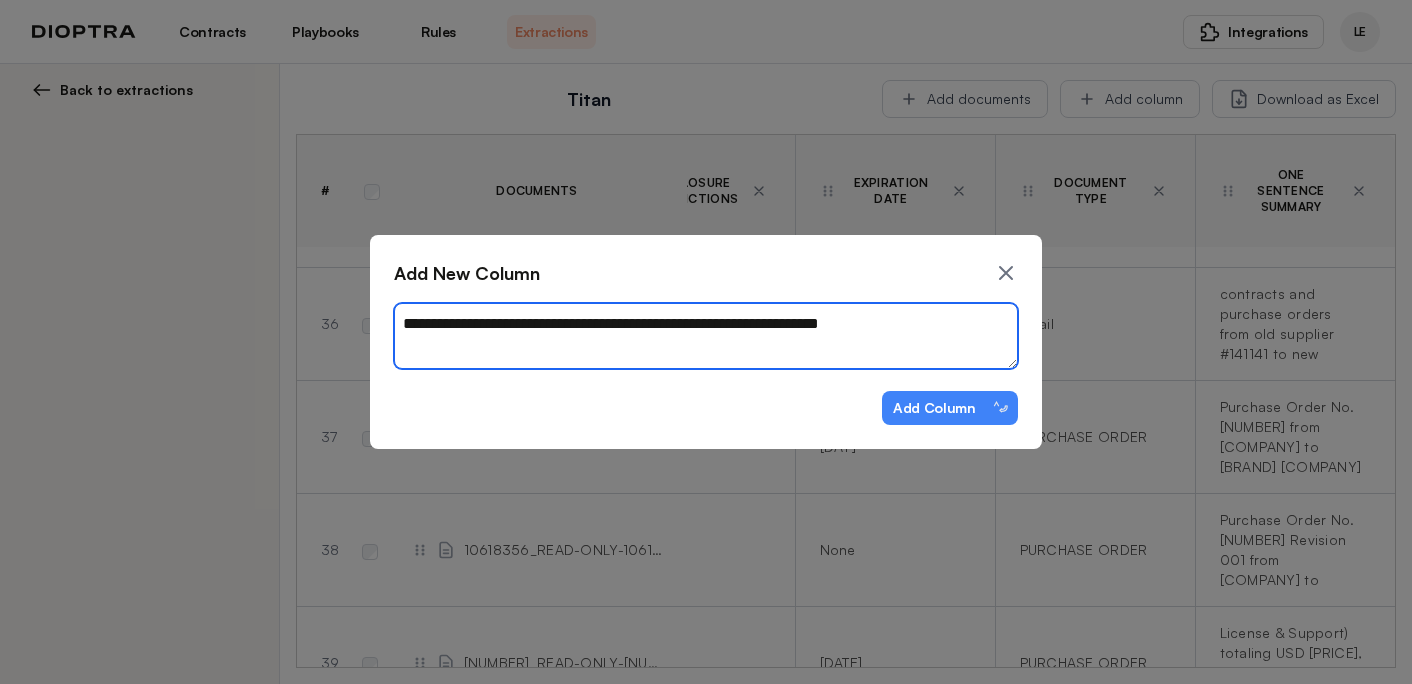 type on "*" 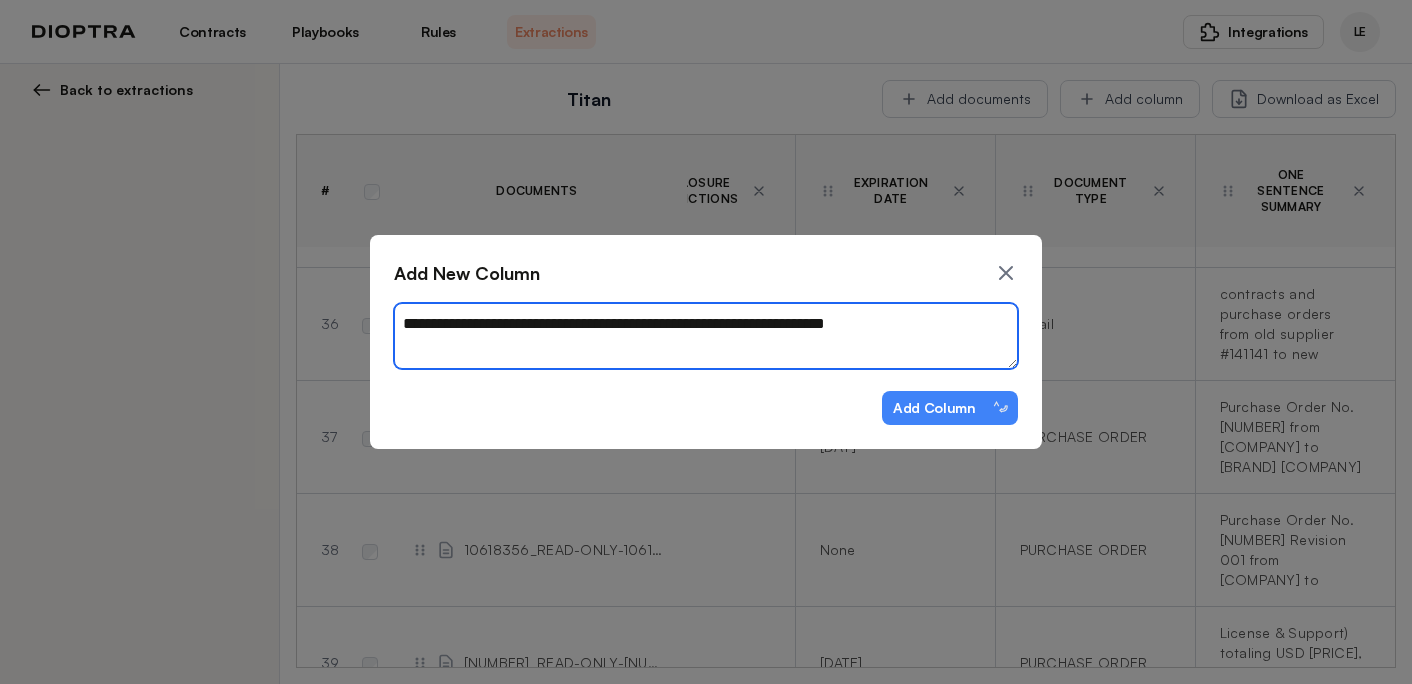 type on "*" 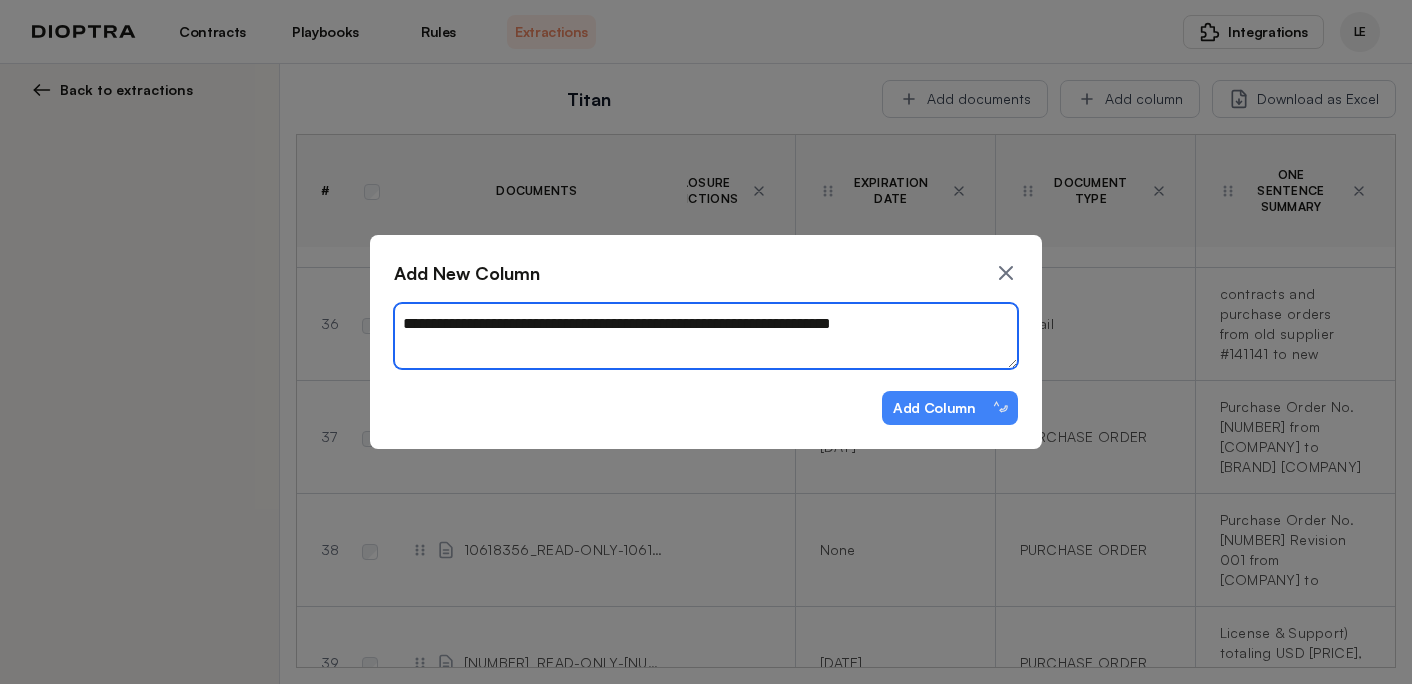type on "*" 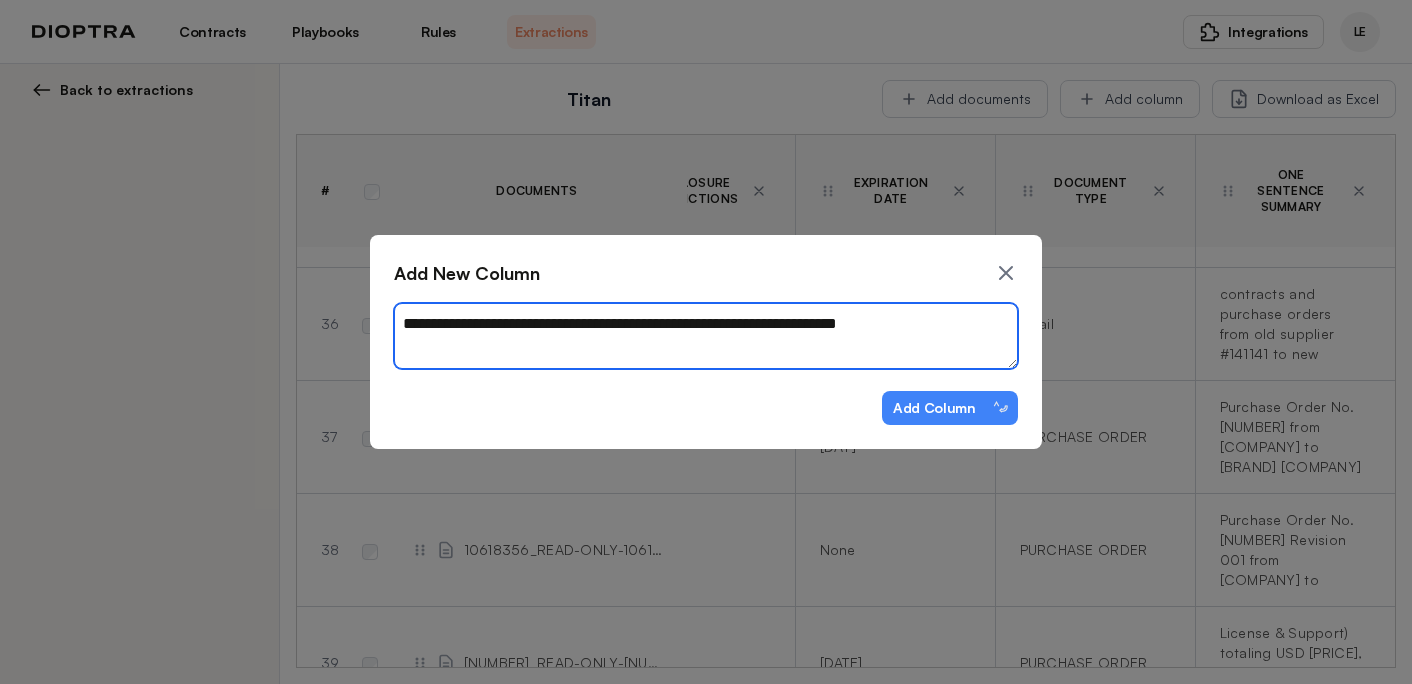 type on "*" 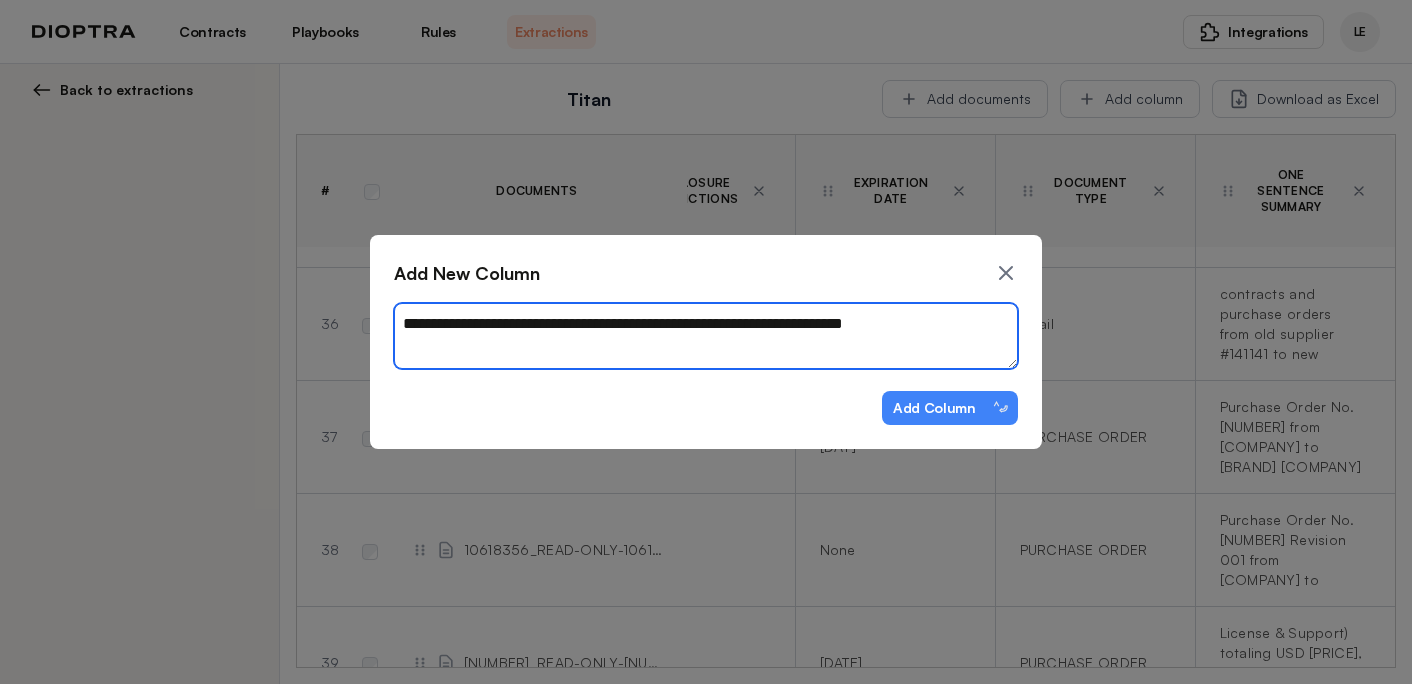 type on "*" 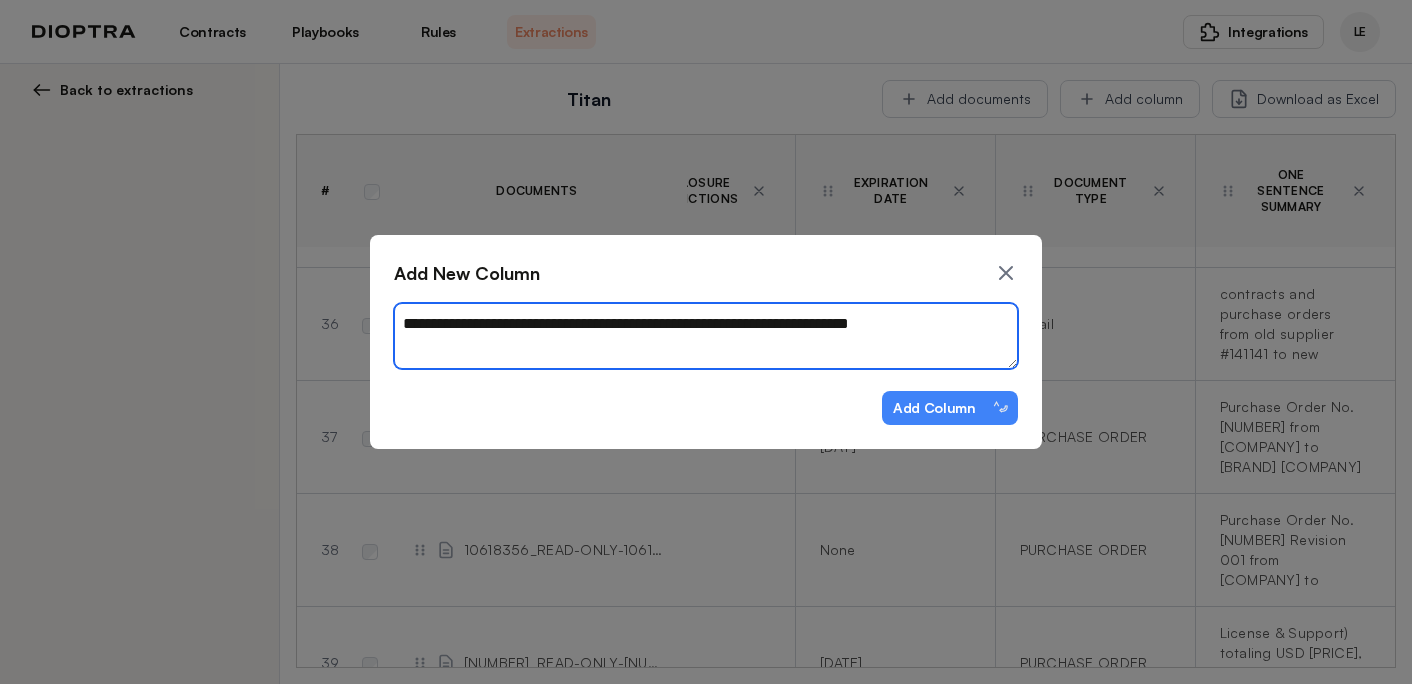 type on "*" 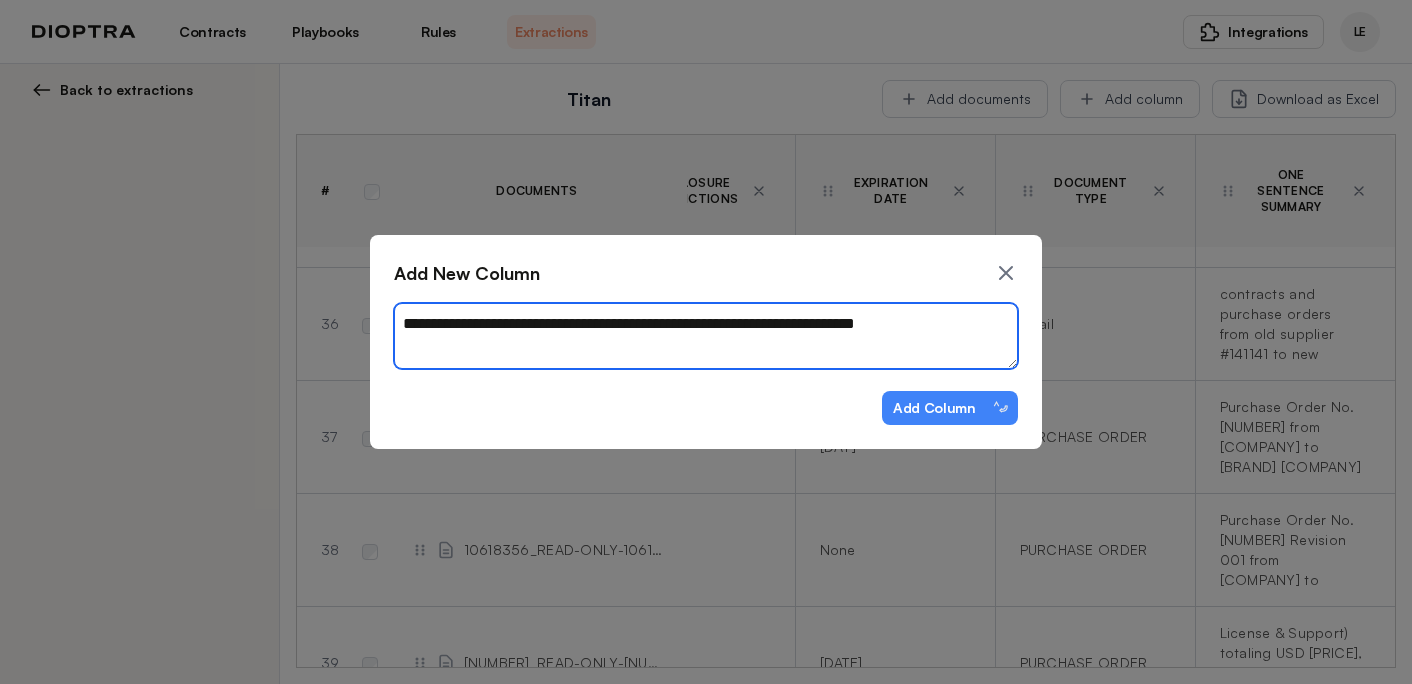 type on "*" 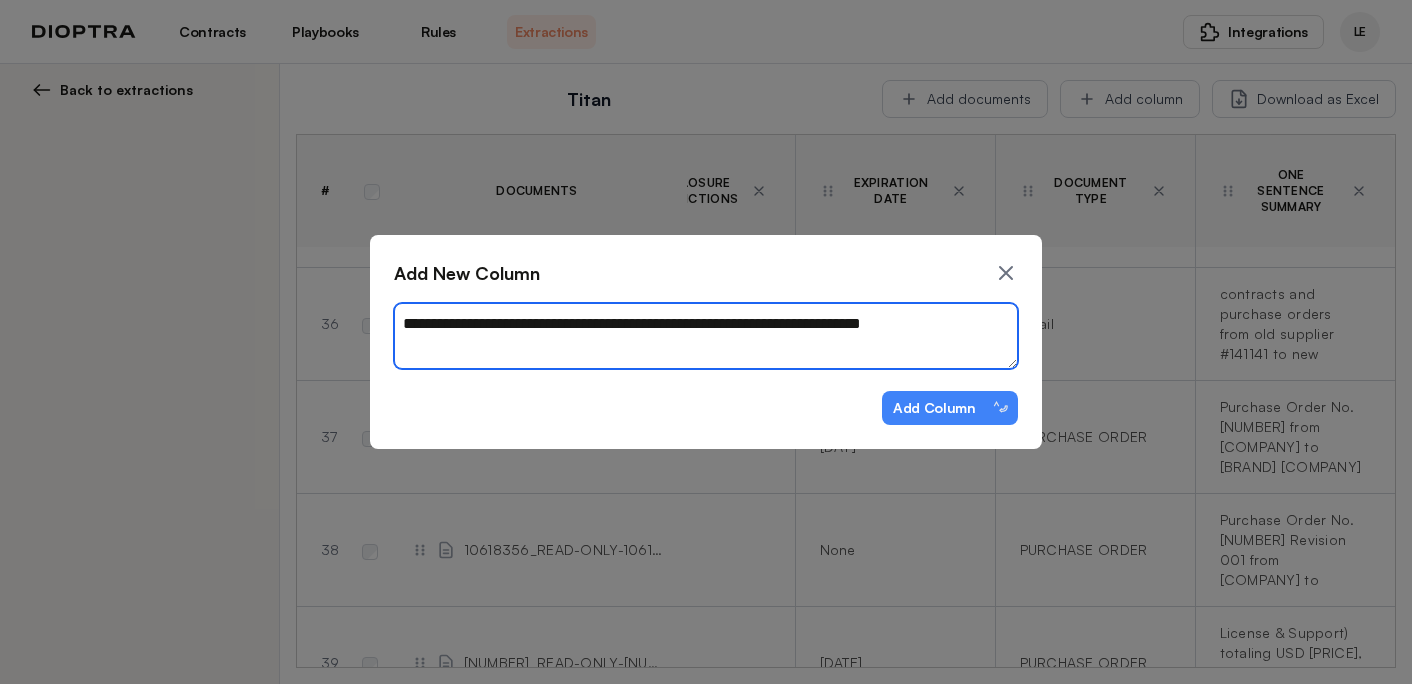 type on "**********" 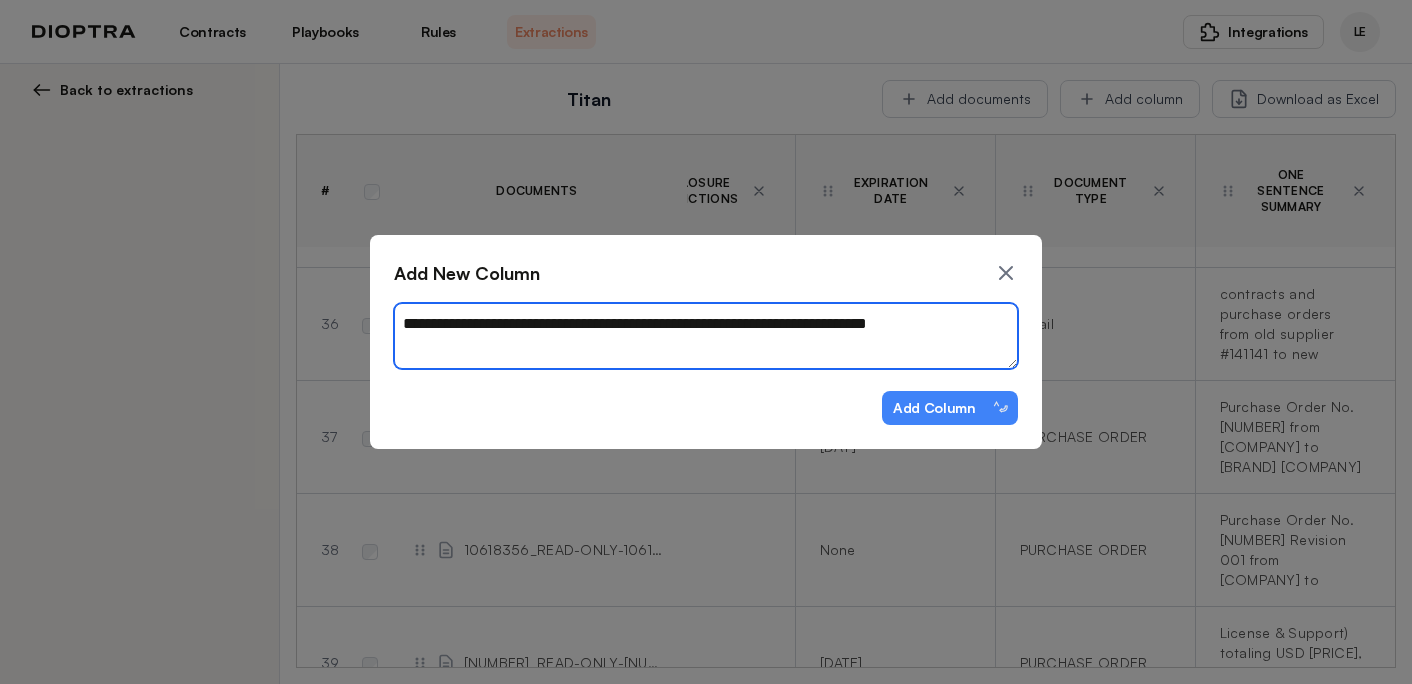 type on "*" 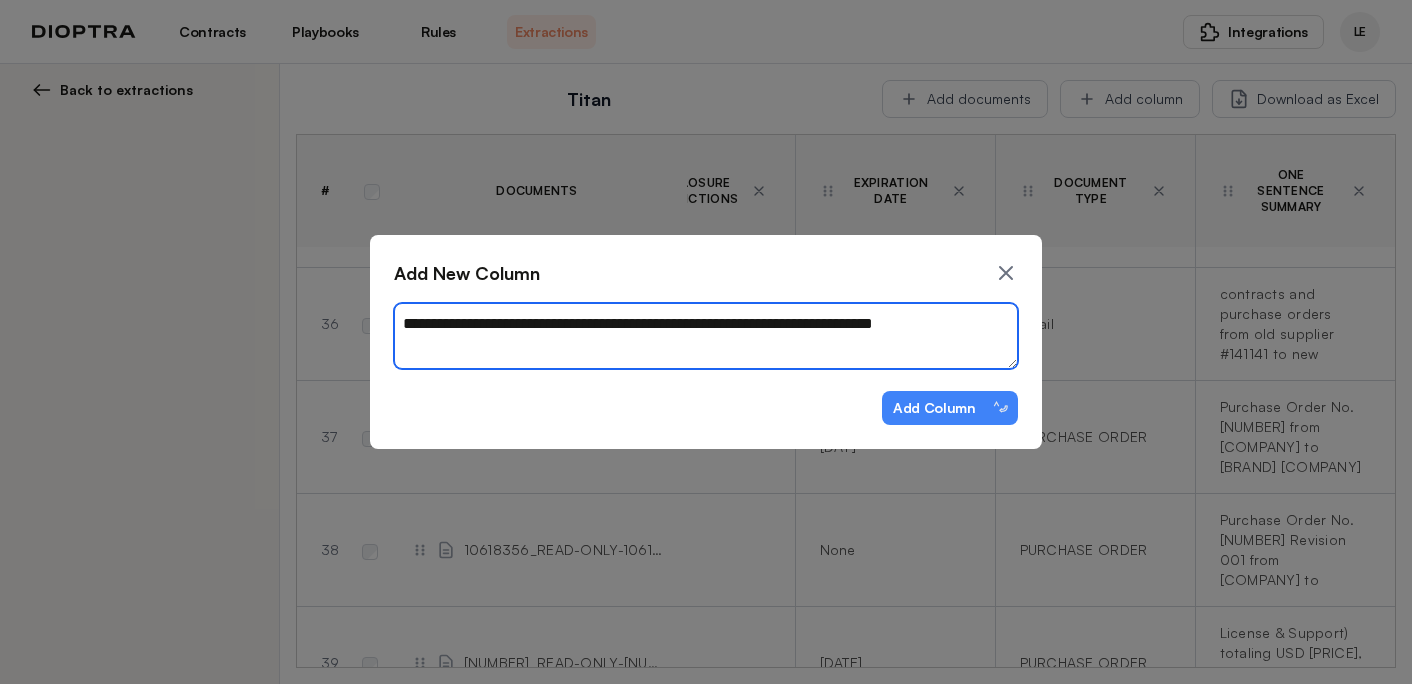 type on "*" 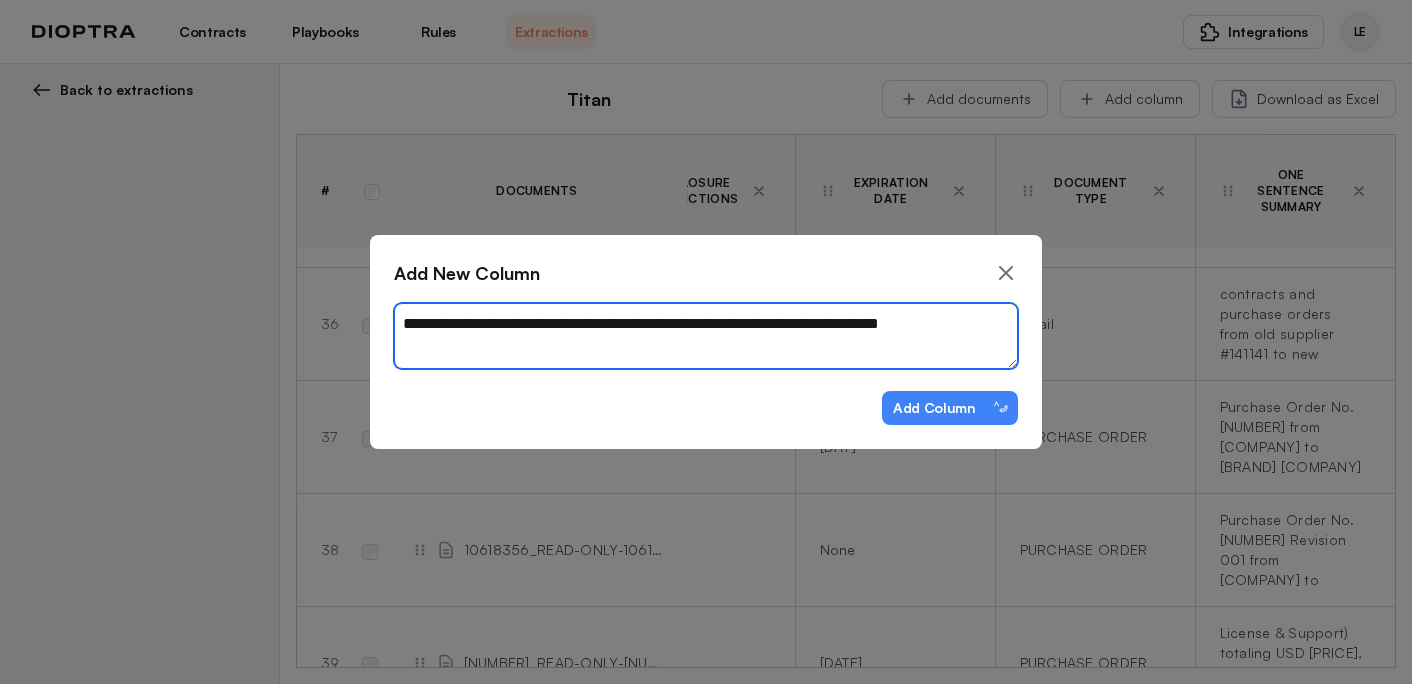type on "*" 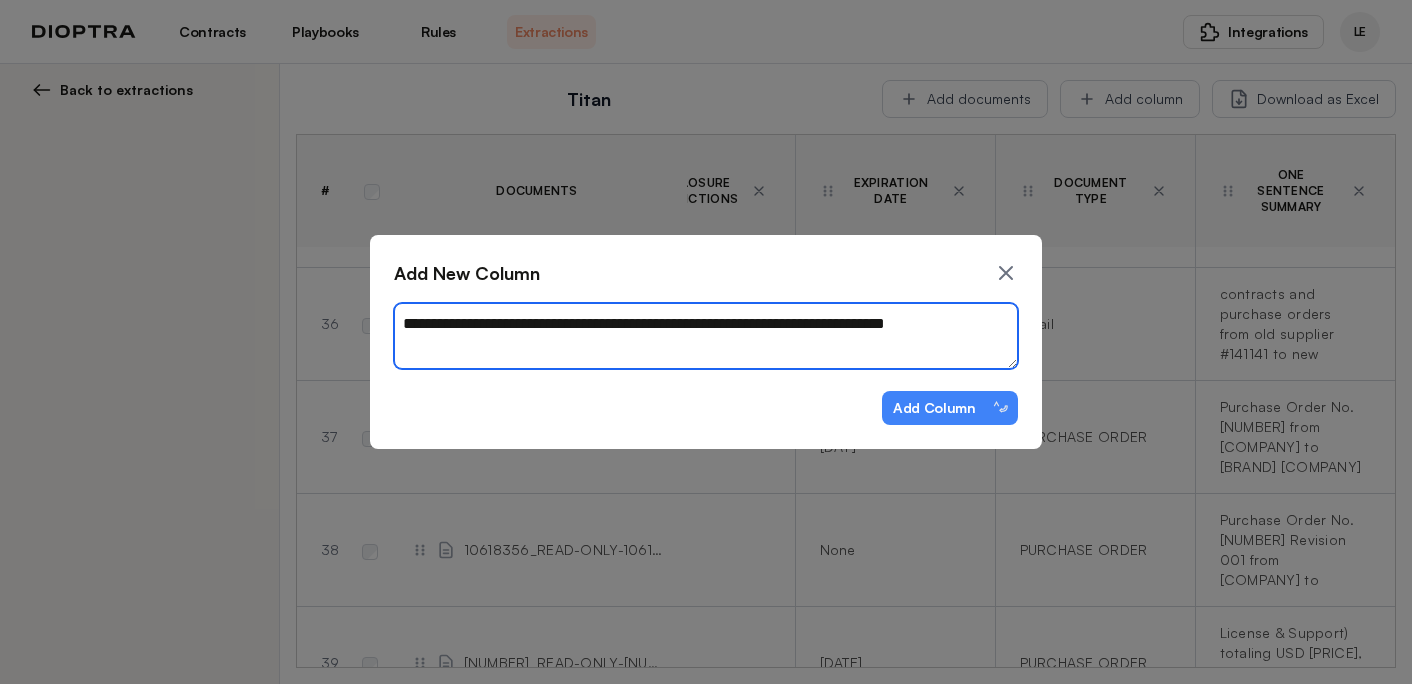 type on "*" 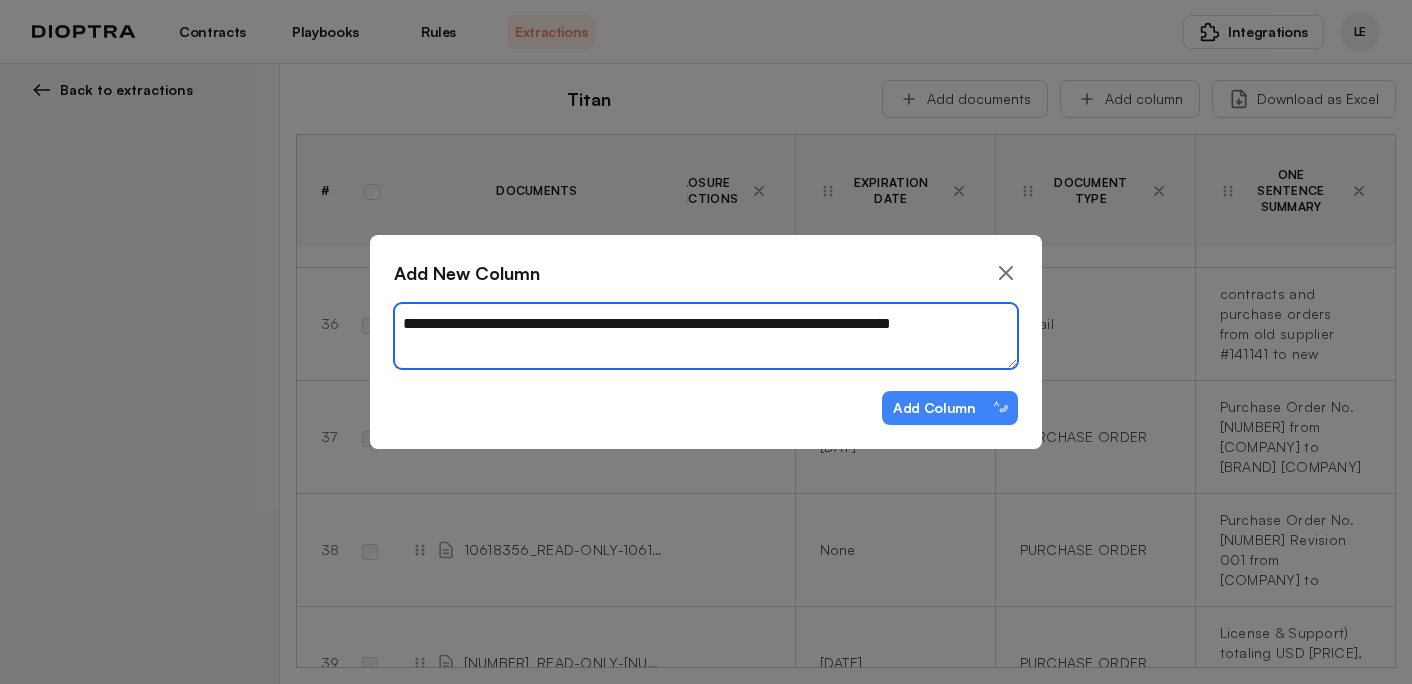 type on "**********" 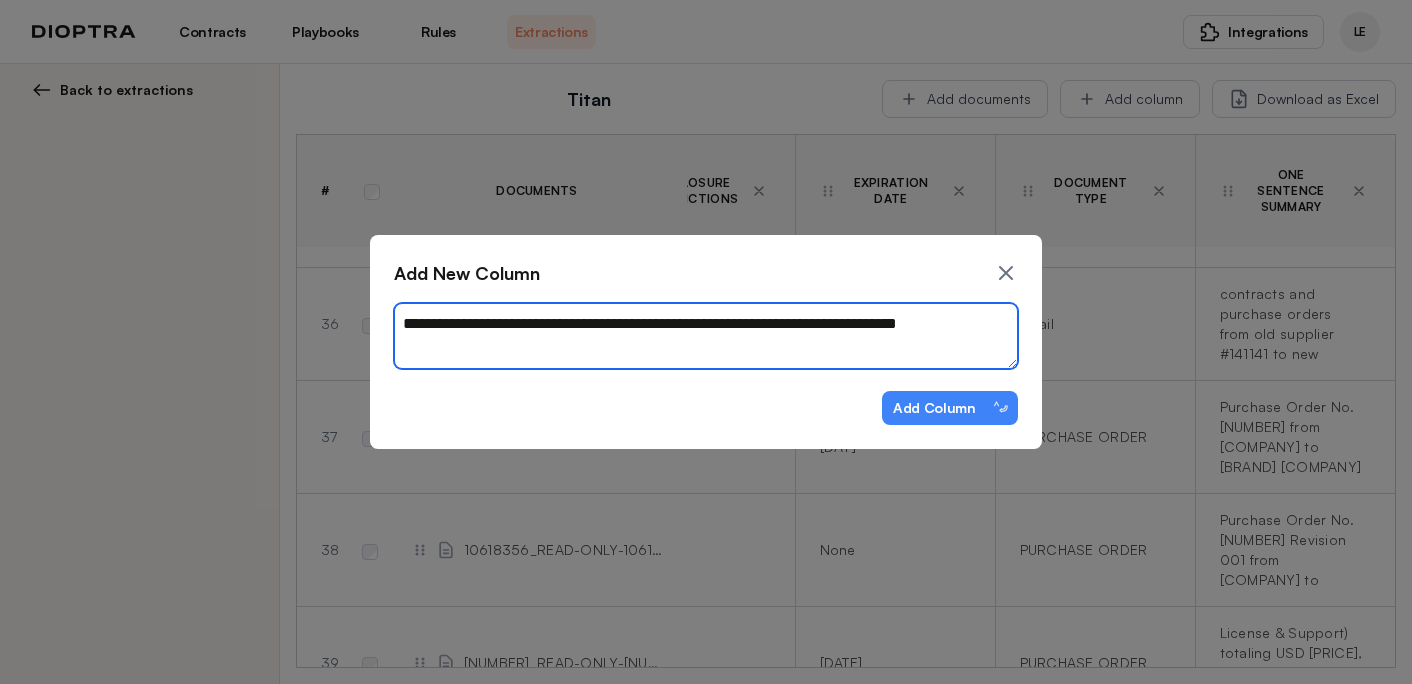 type 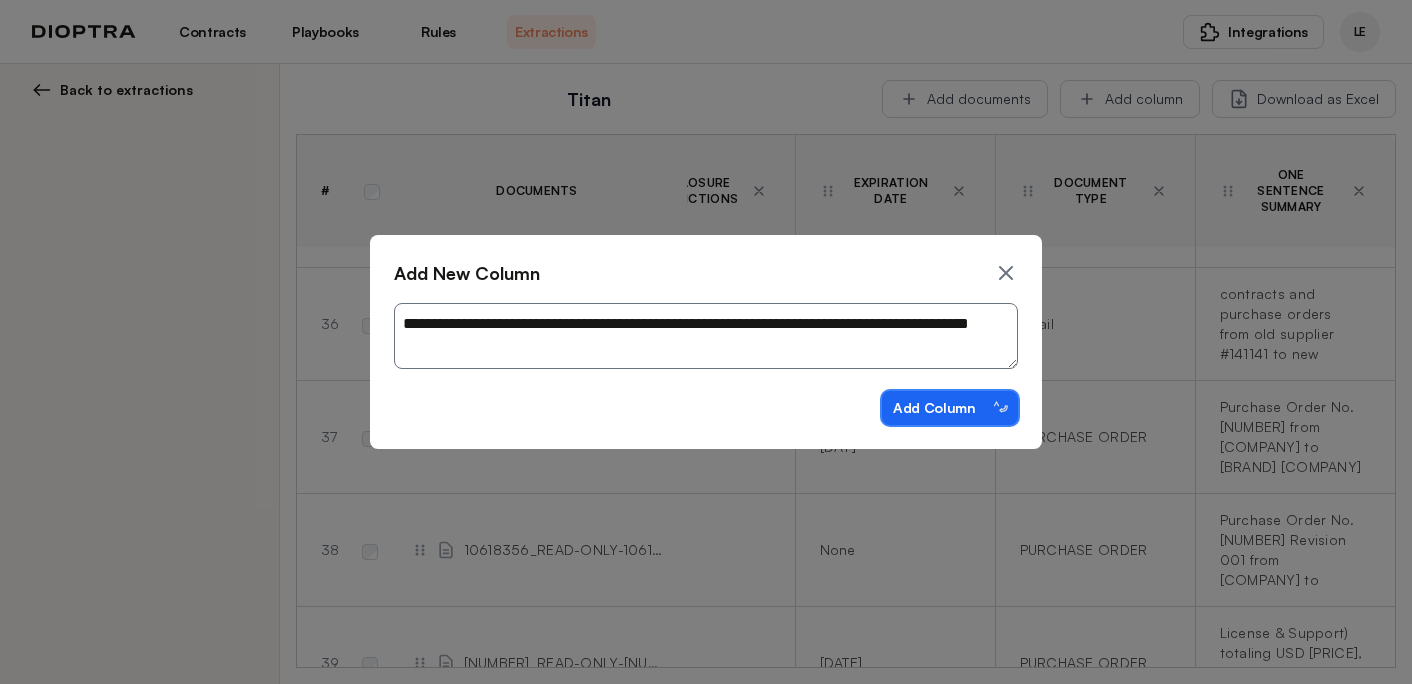 click on "Add Column ⌃⏎" at bounding box center (950, 408) 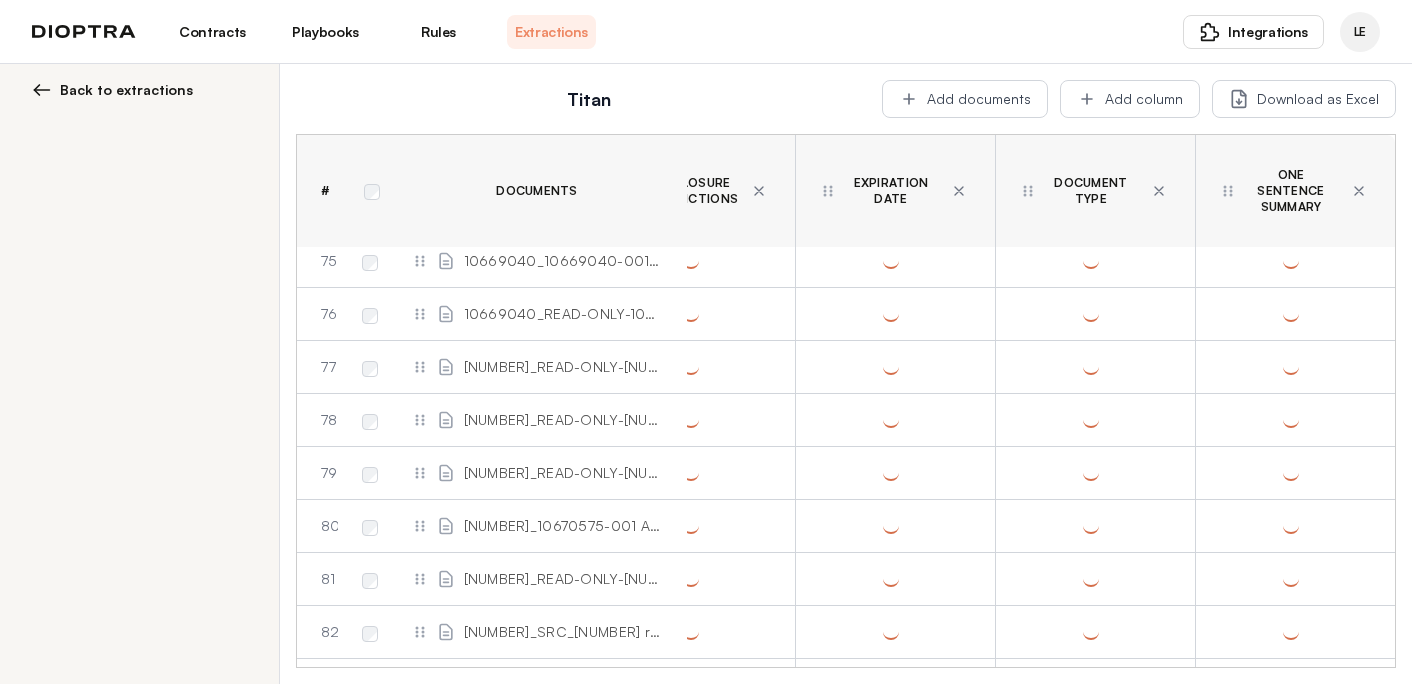 scroll, scrollTop: 0, scrollLeft: 0, axis: both 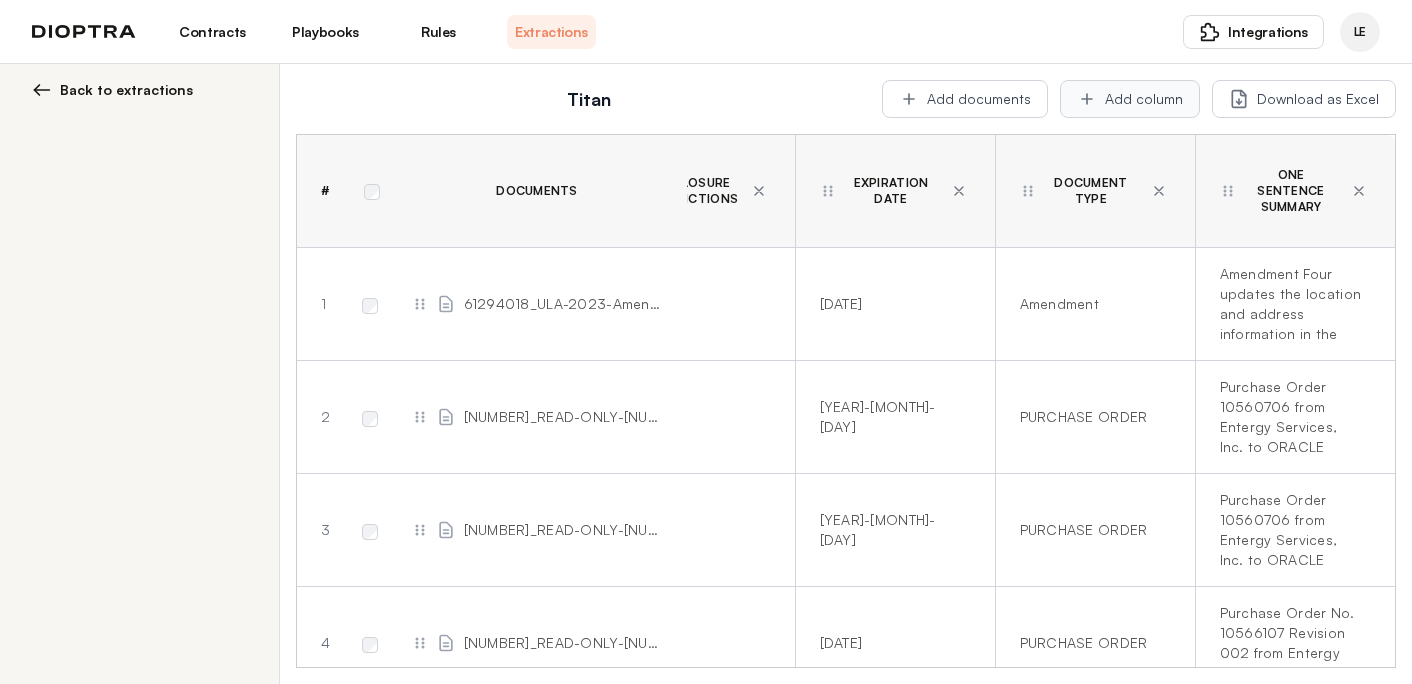 click on "Add column" at bounding box center [1130, 99] 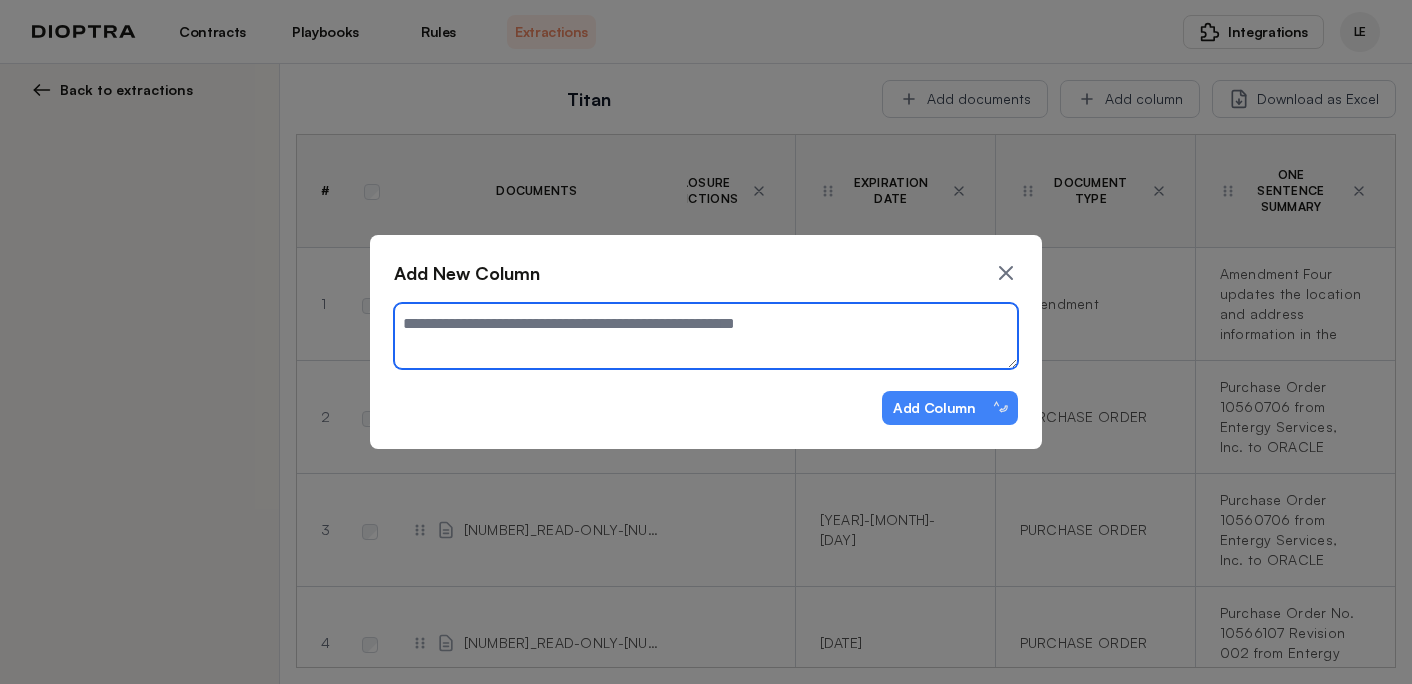 click at bounding box center (706, 336) 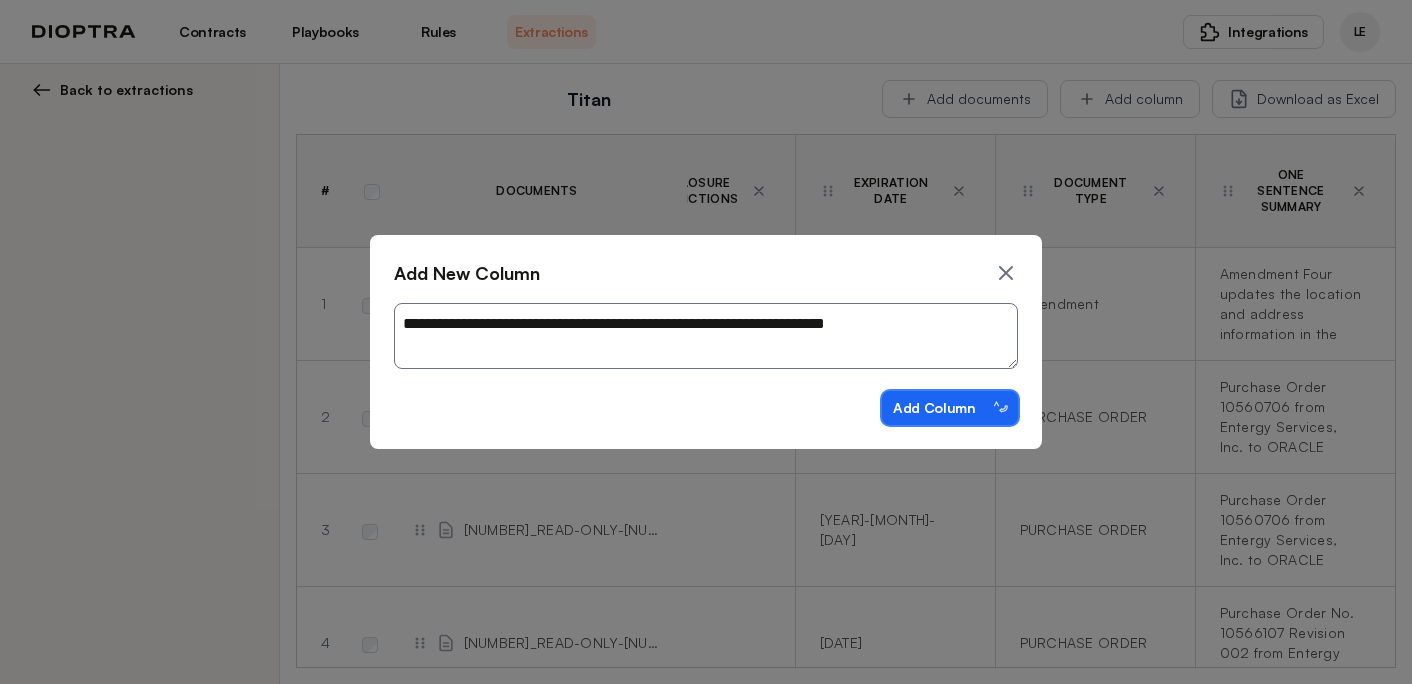click on "Add Column ⌃⏎" at bounding box center [950, 408] 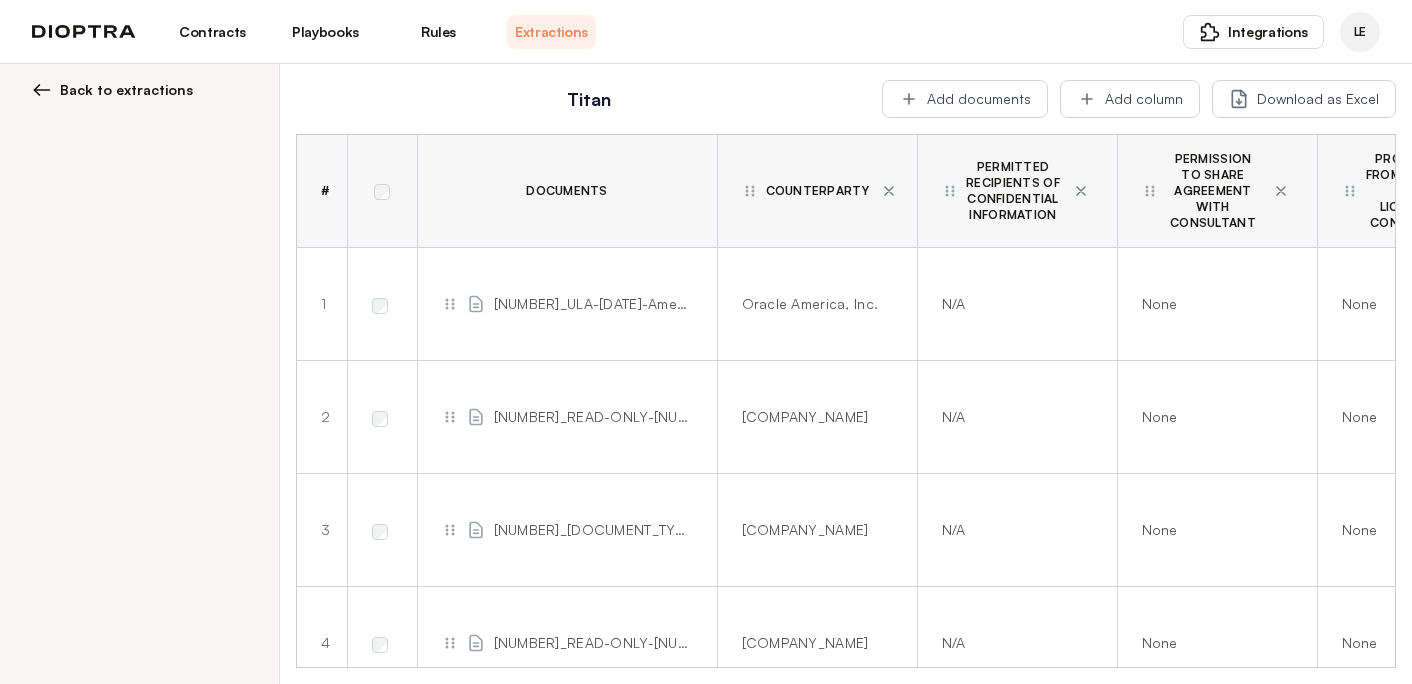scroll, scrollTop: 0, scrollLeft: 0, axis: both 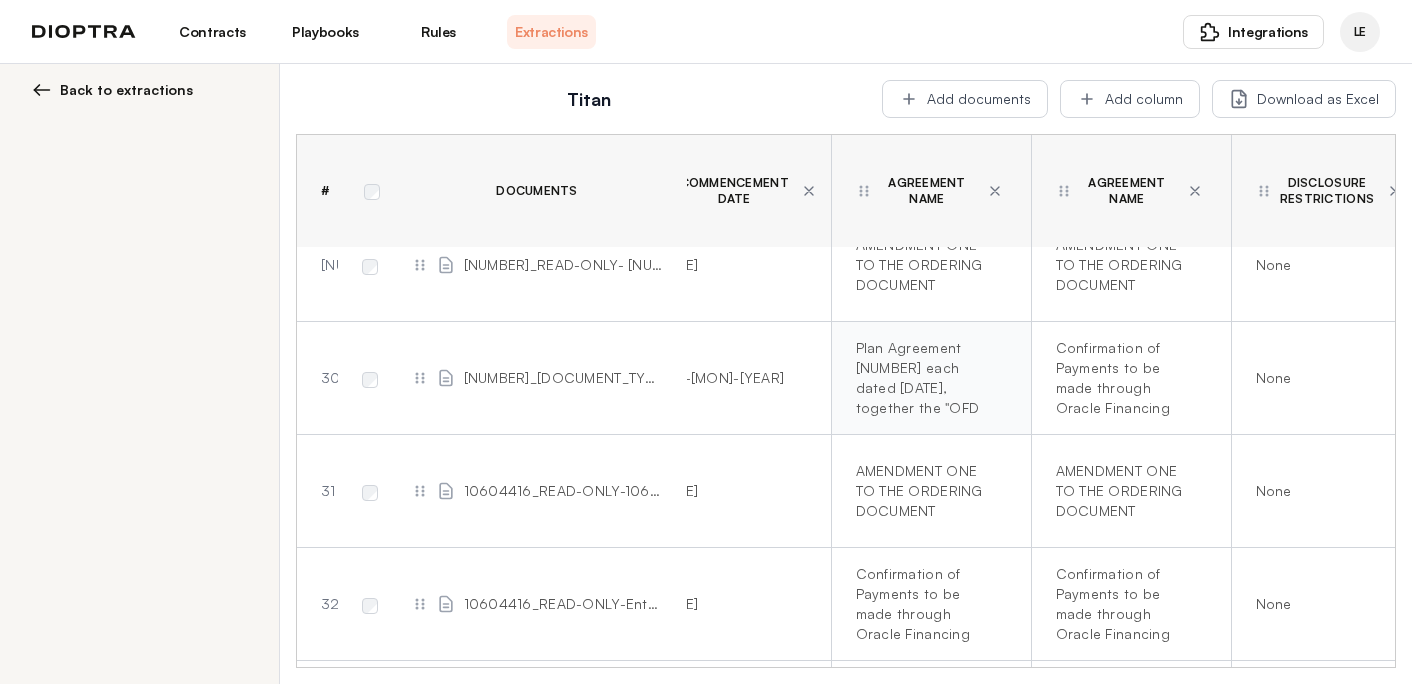click on "Confirmation of Payments to be made through Oracle Financing Contract (Payment Schedule [NUMBER] that incorporates by reference Payment Plan Agreement [NUMBER] each dated [DATE], together the "OFD Contract")" at bounding box center [927, 378] 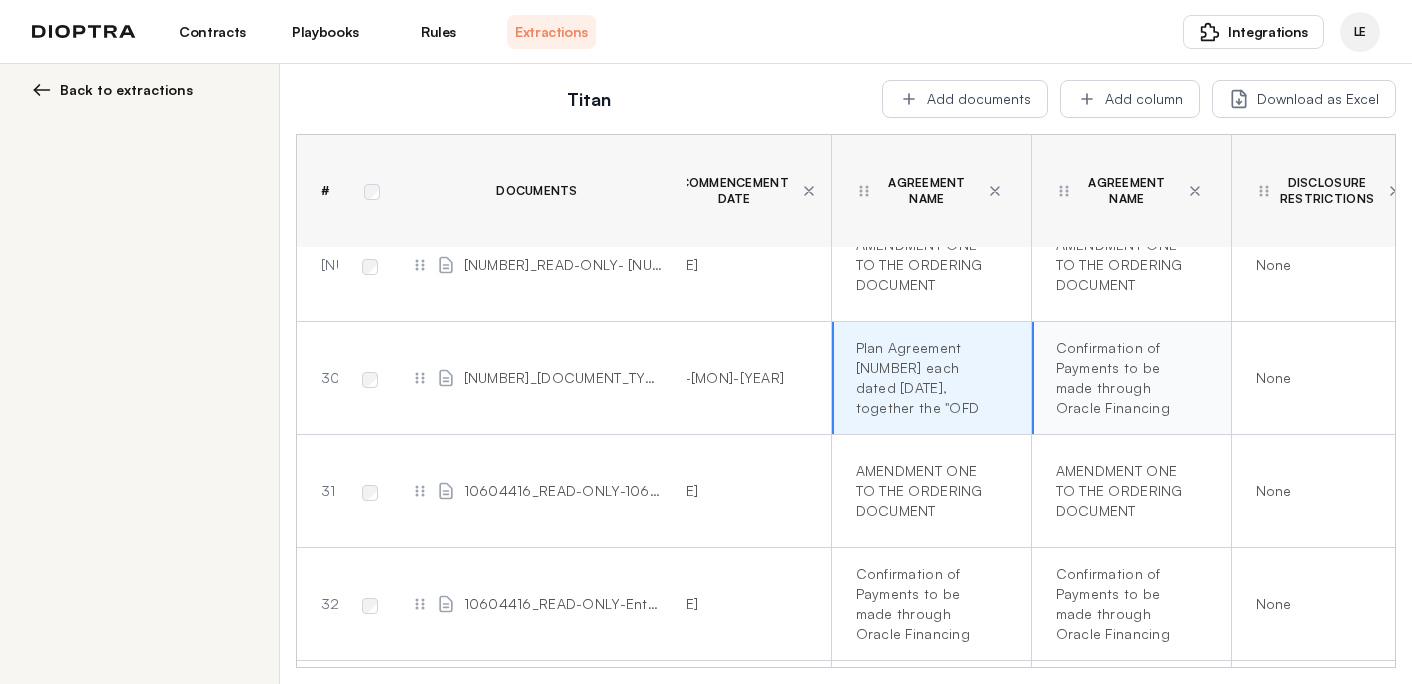click on "Confirmation of Payments to be made through Oracle Financing Contract (Payment Schedule [NUMBER] that incorporates by reference Payment Plan Agreement [NUMBER] each dated [DATE], together the "OFD Contract")" at bounding box center [1127, 378] 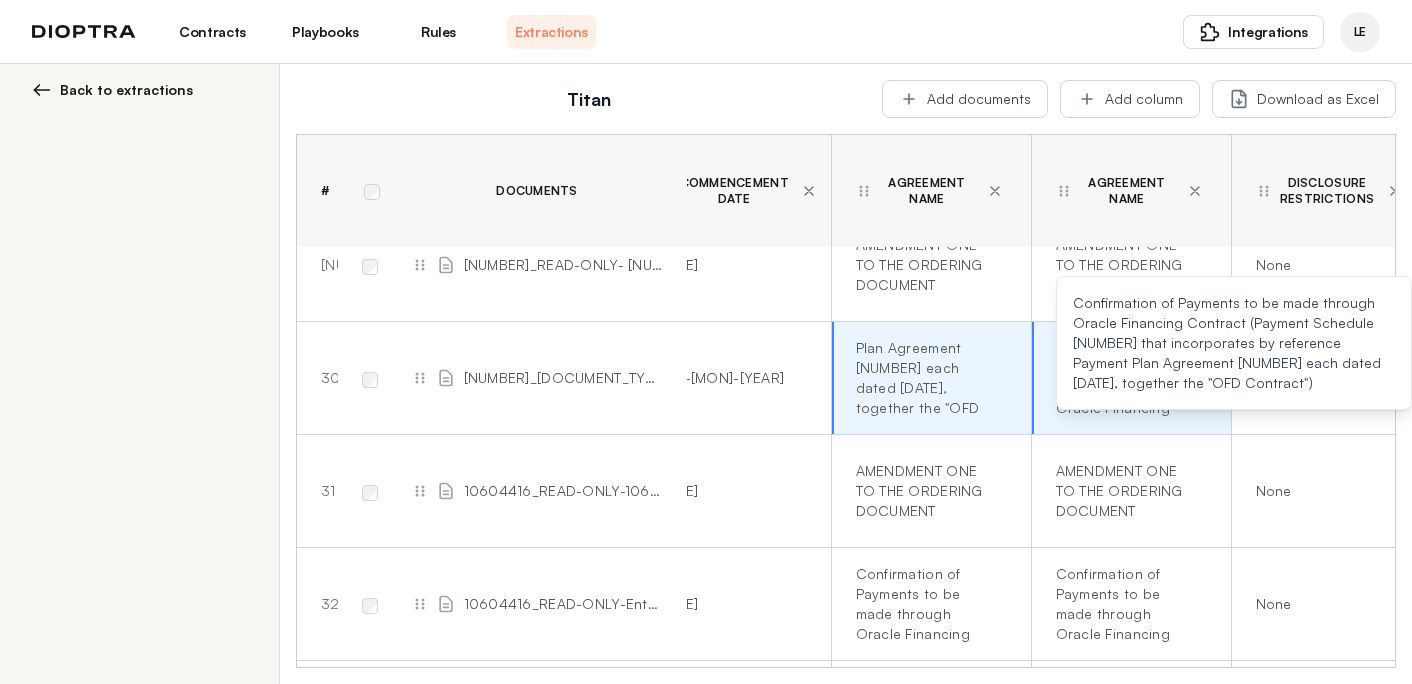 click at bounding box center (372, 378) 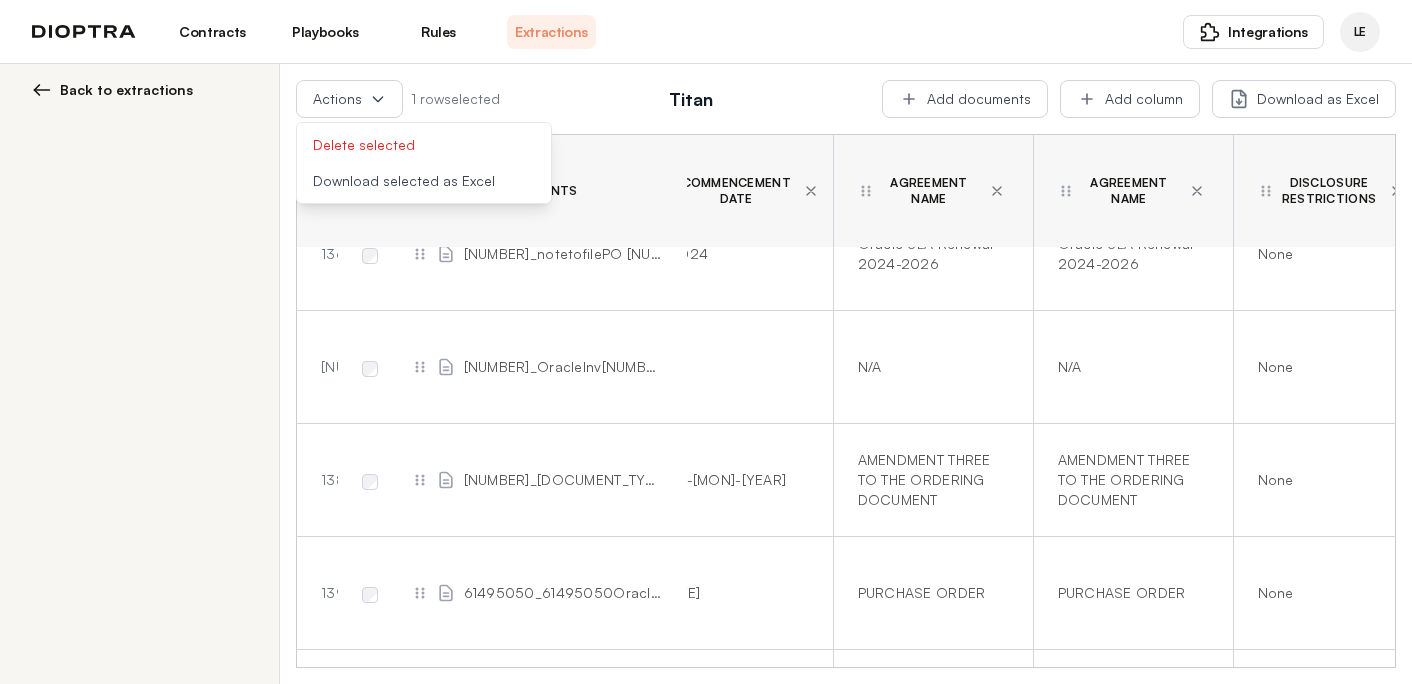 scroll, scrollTop: 15729, scrollLeft: 884, axis: both 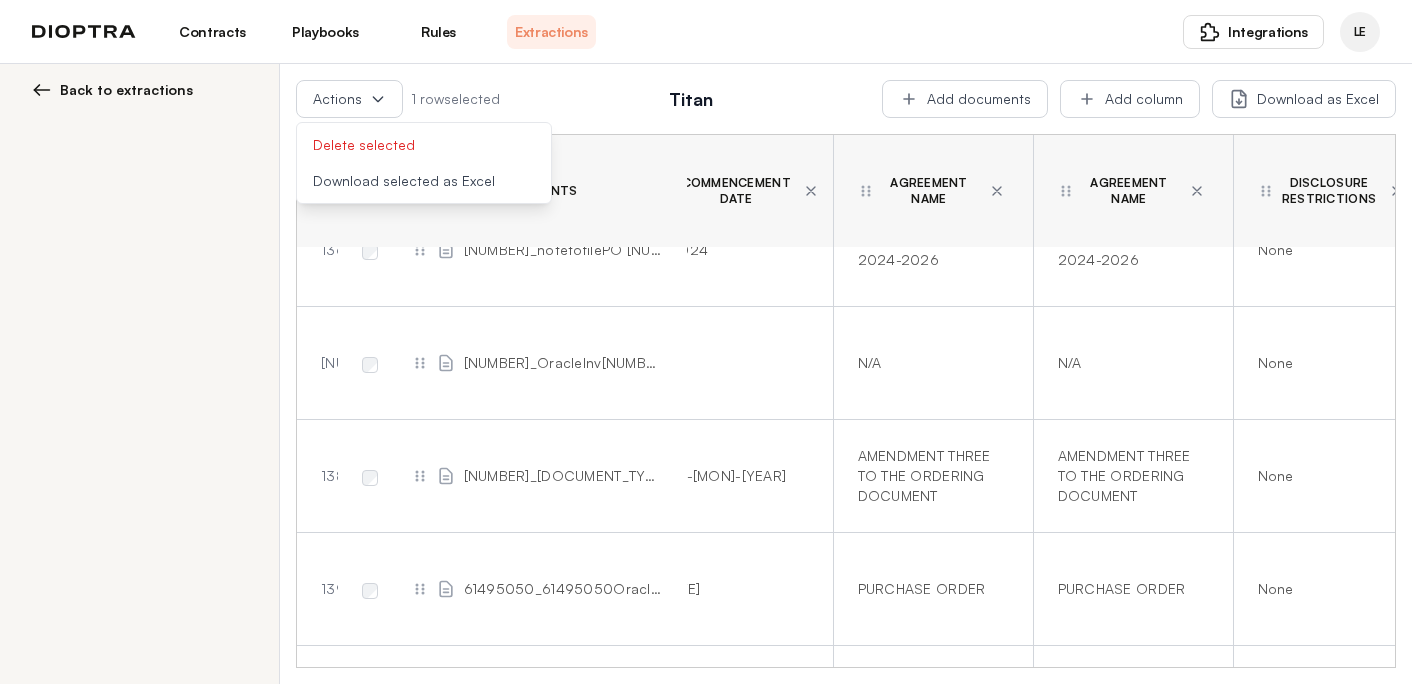click on "Agreement Name" at bounding box center [929, 191] 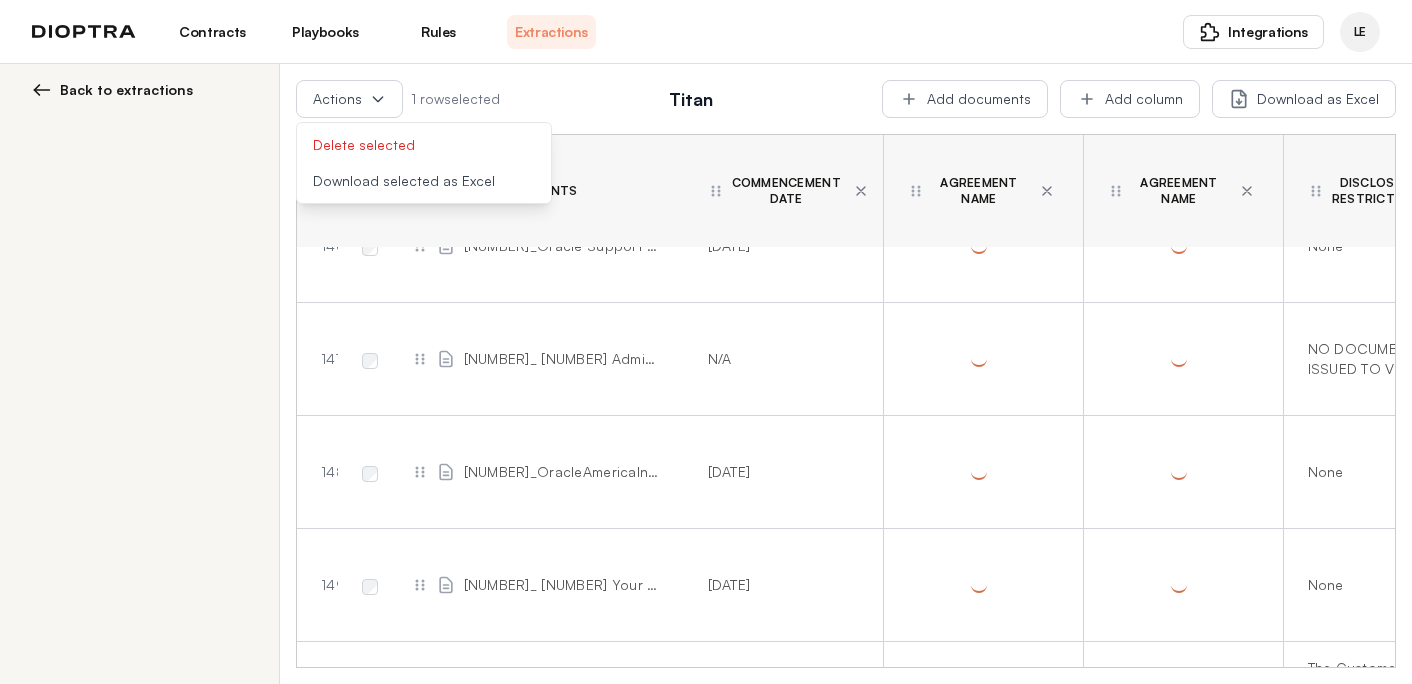 scroll, scrollTop: 16863, scrollLeft: 782, axis: both 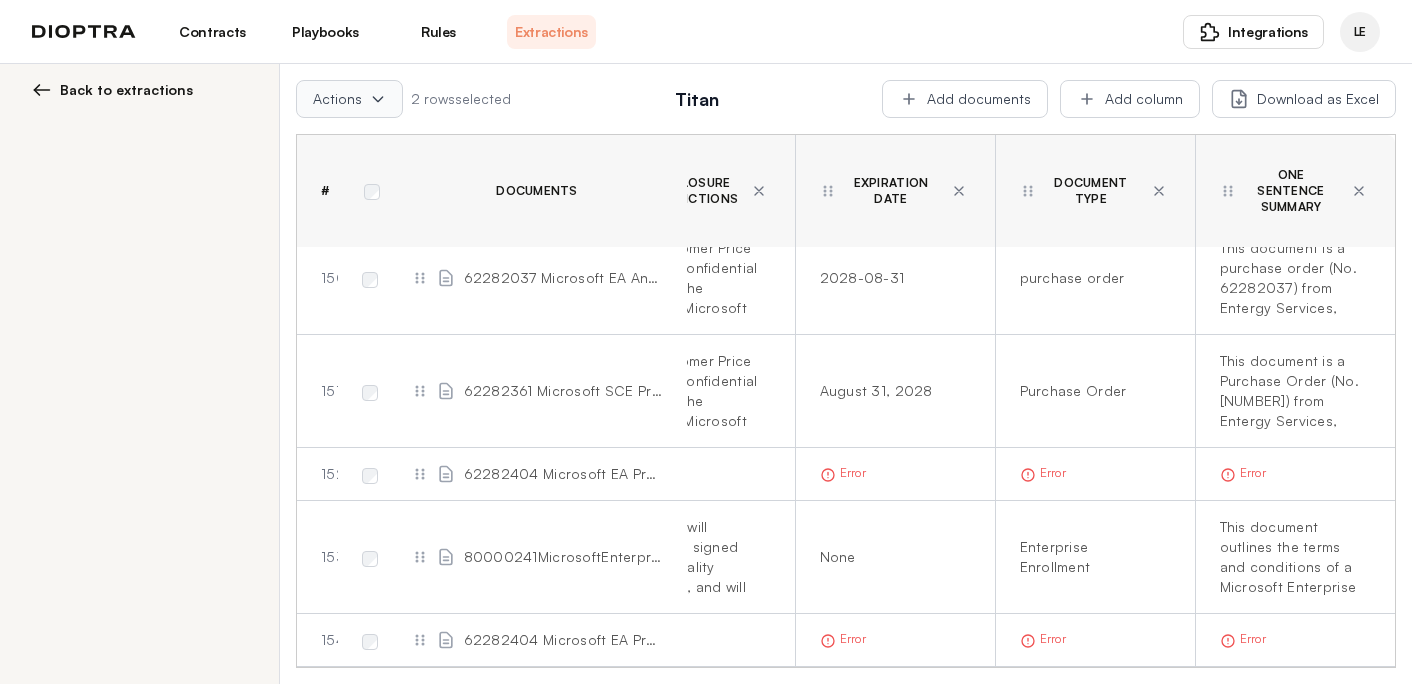 click on "Actions" at bounding box center [349, 99] 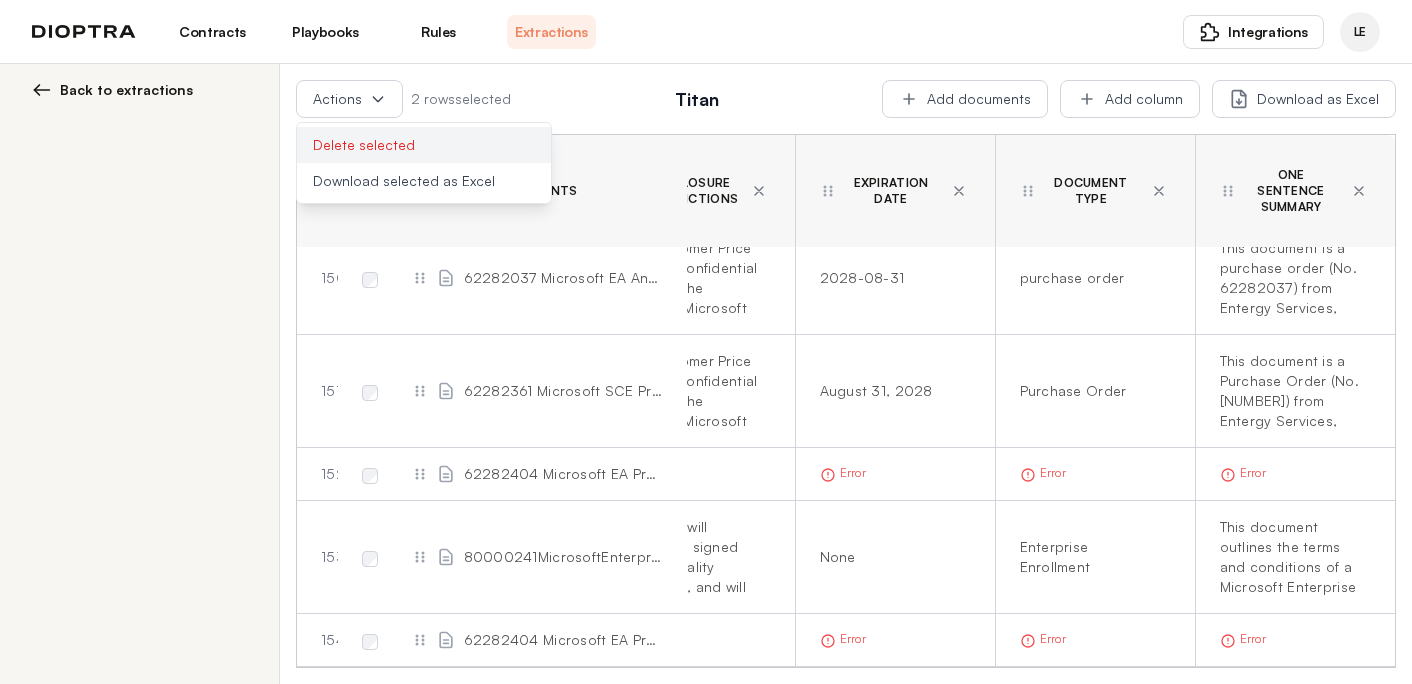 click on "Delete selected" at bounding box center [424, 145] 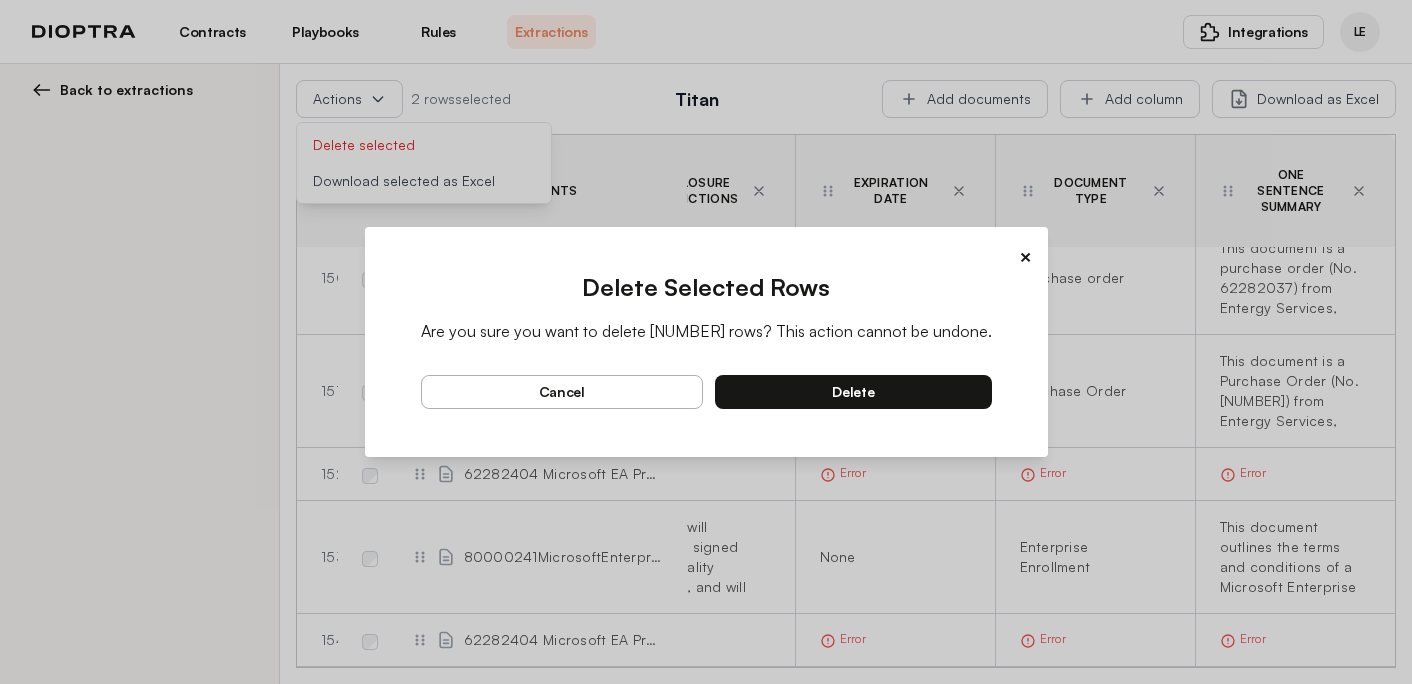click on "delete" at bounding box center (853, 392) 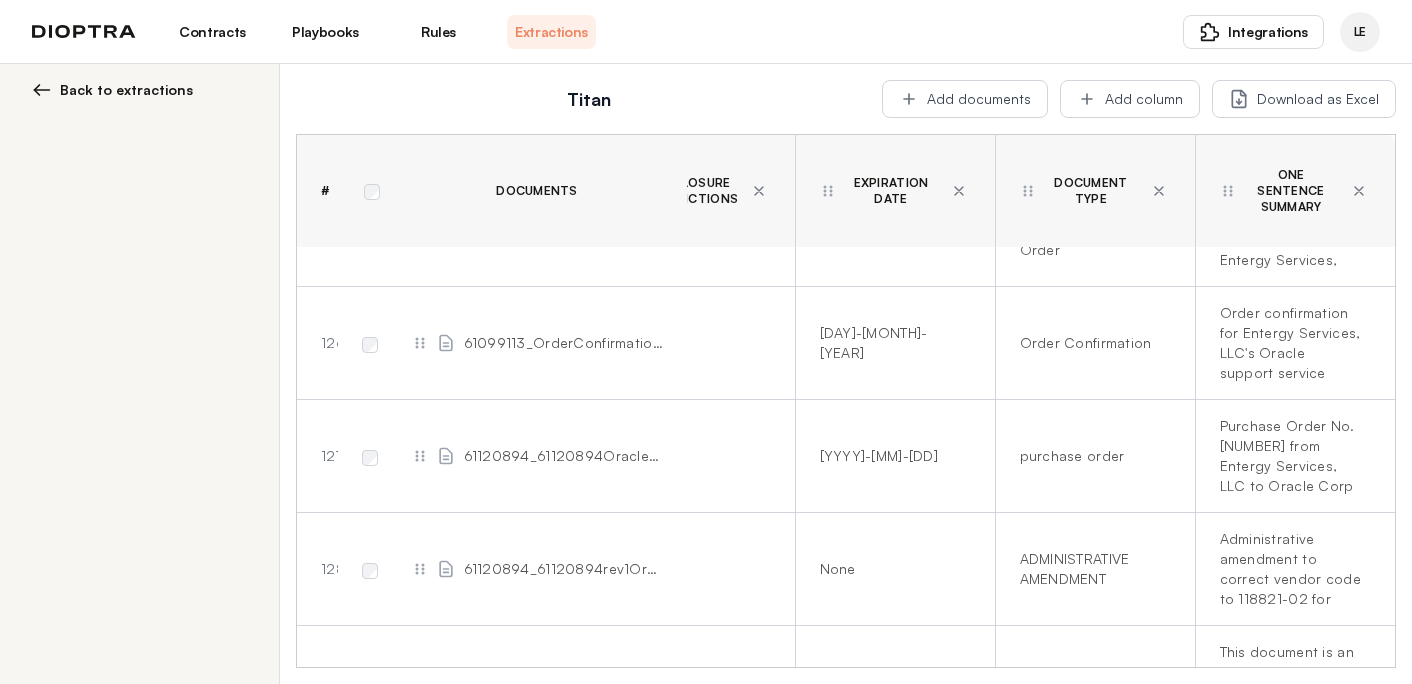 scroll, scrollTop: 14080, scrollLeft: 1522, axis: both 